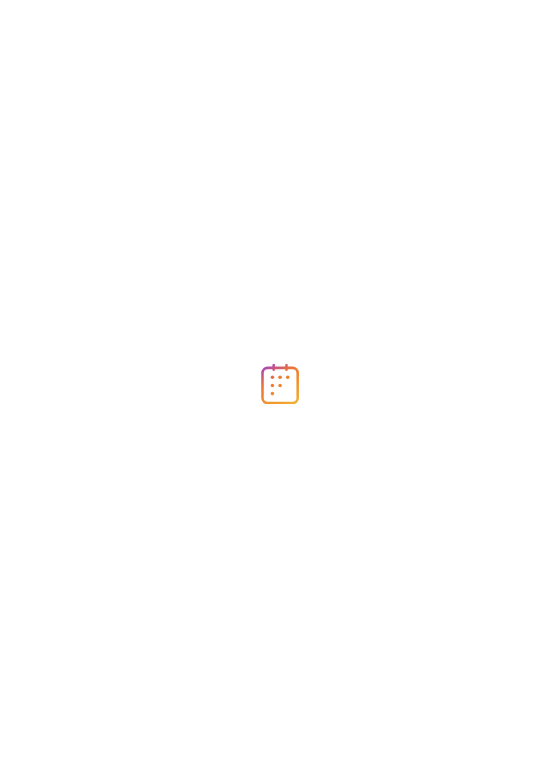 scroll, scrollTop: 0, scrollLeft: 0, axis: both 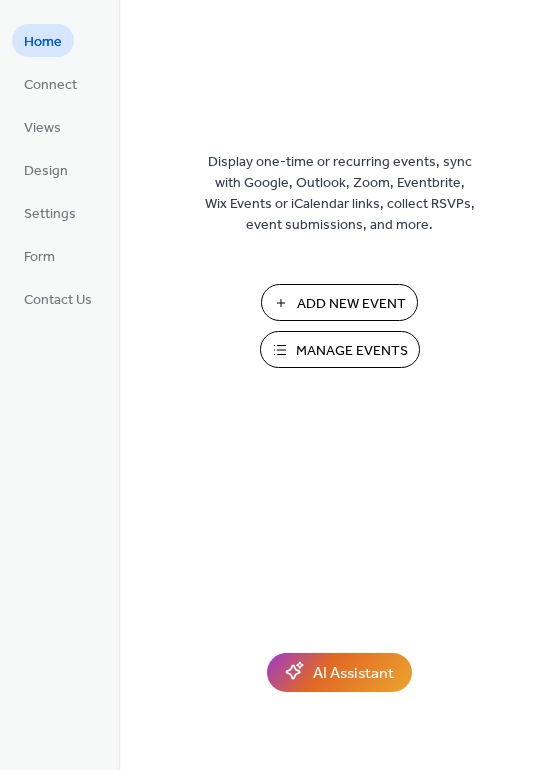 click on "Manage Events" at bounding box center (352, 351) 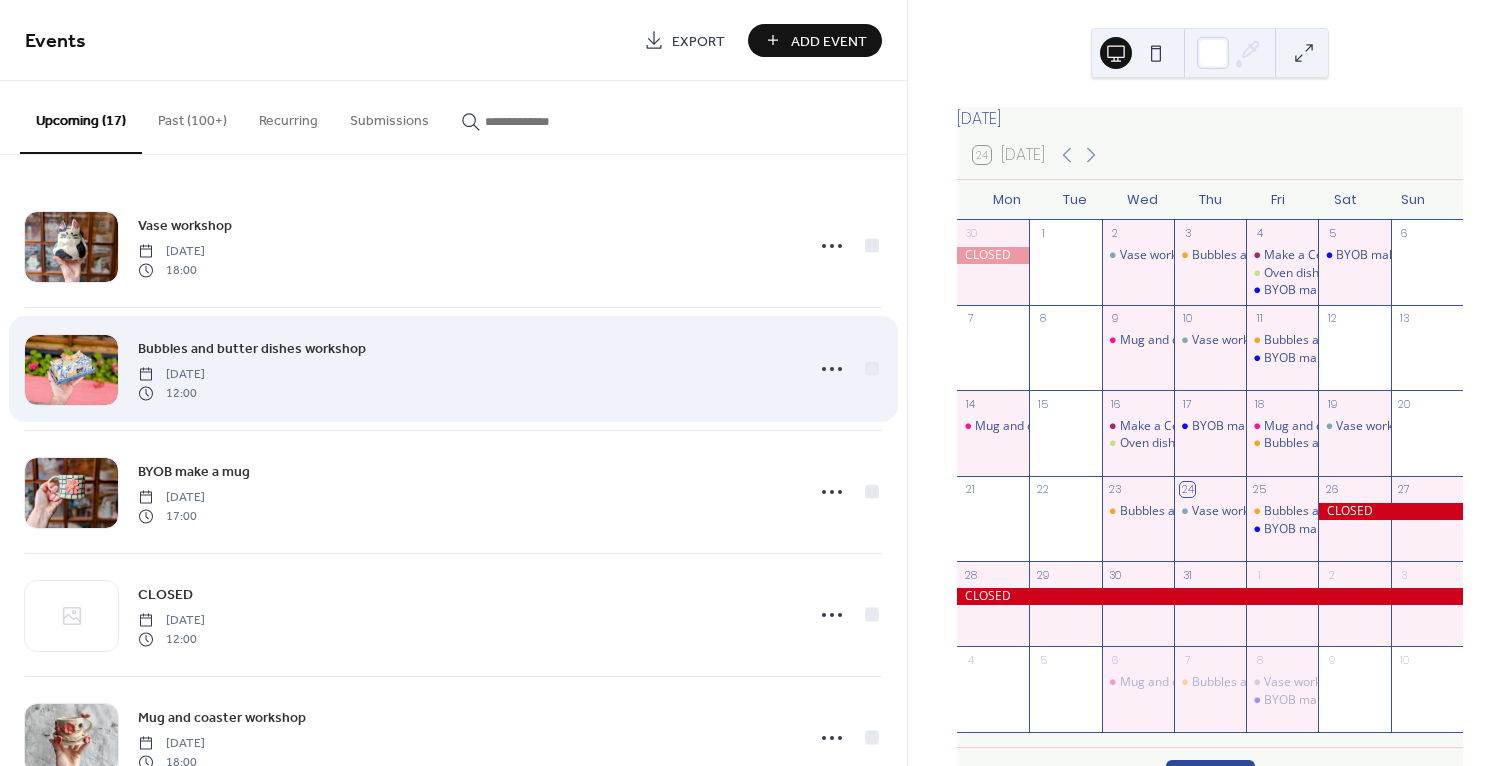 scroll, scrollTop: 0, scrollLeft: 0, axis: both 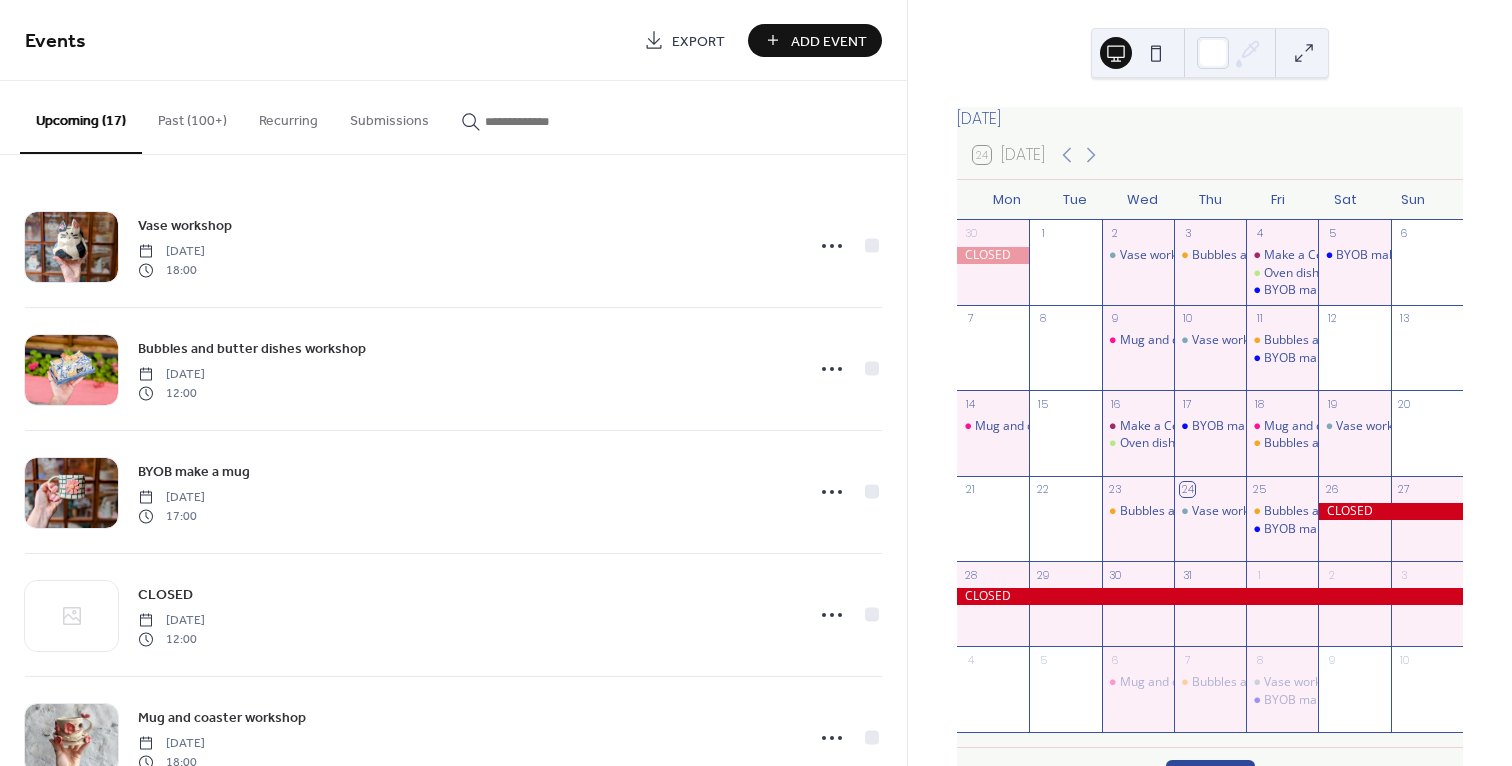 click 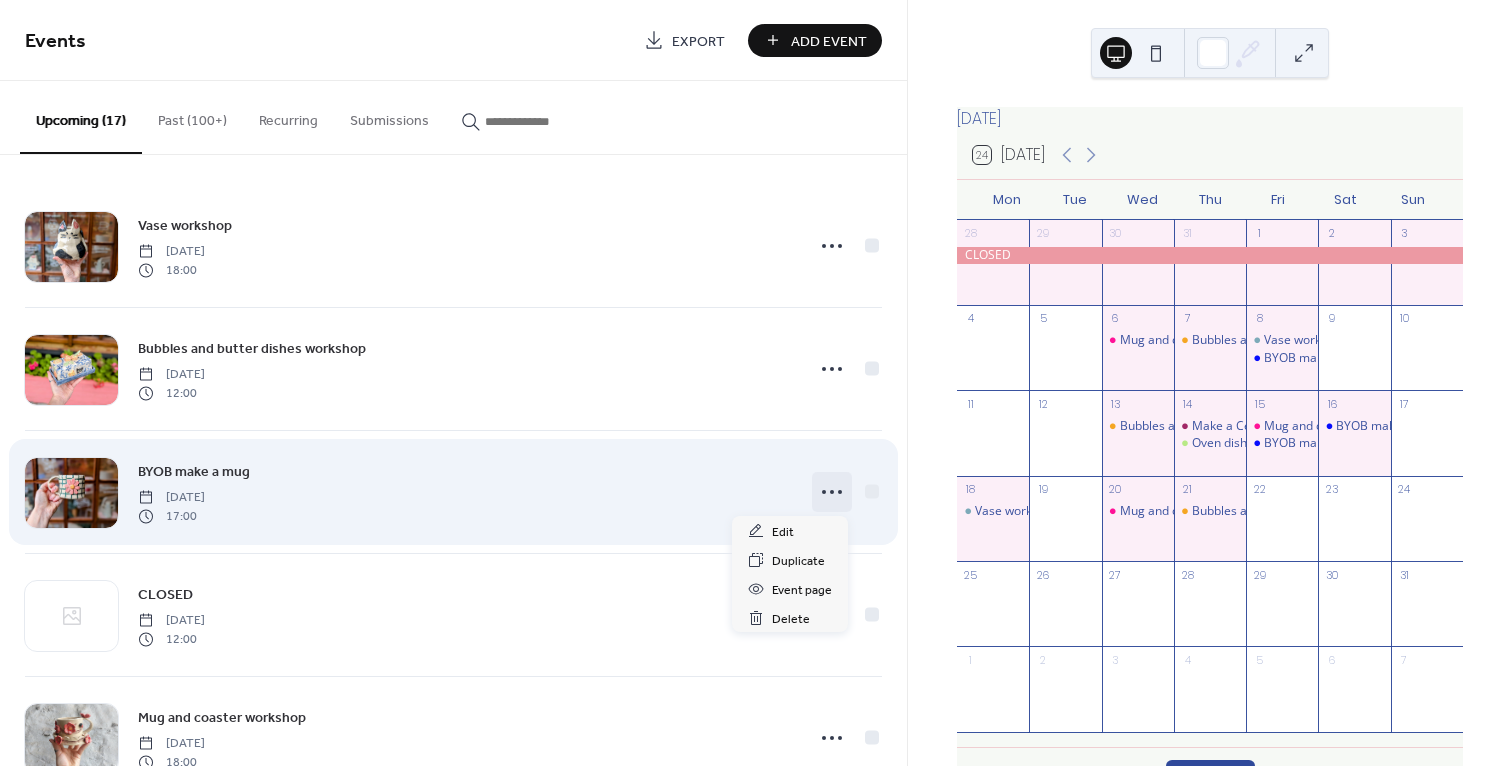 click 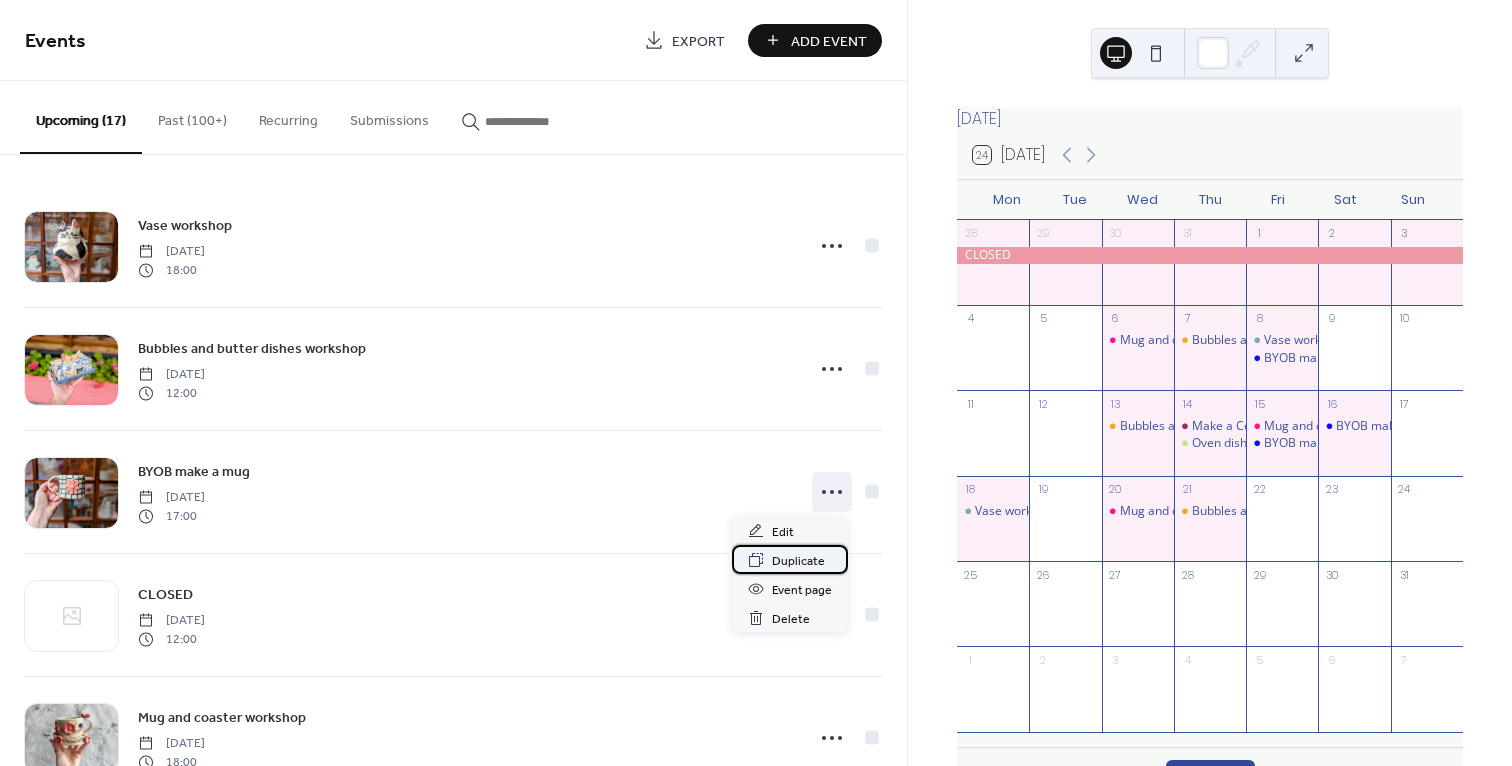click on "Duplicate" at bounding box center [798, 561] 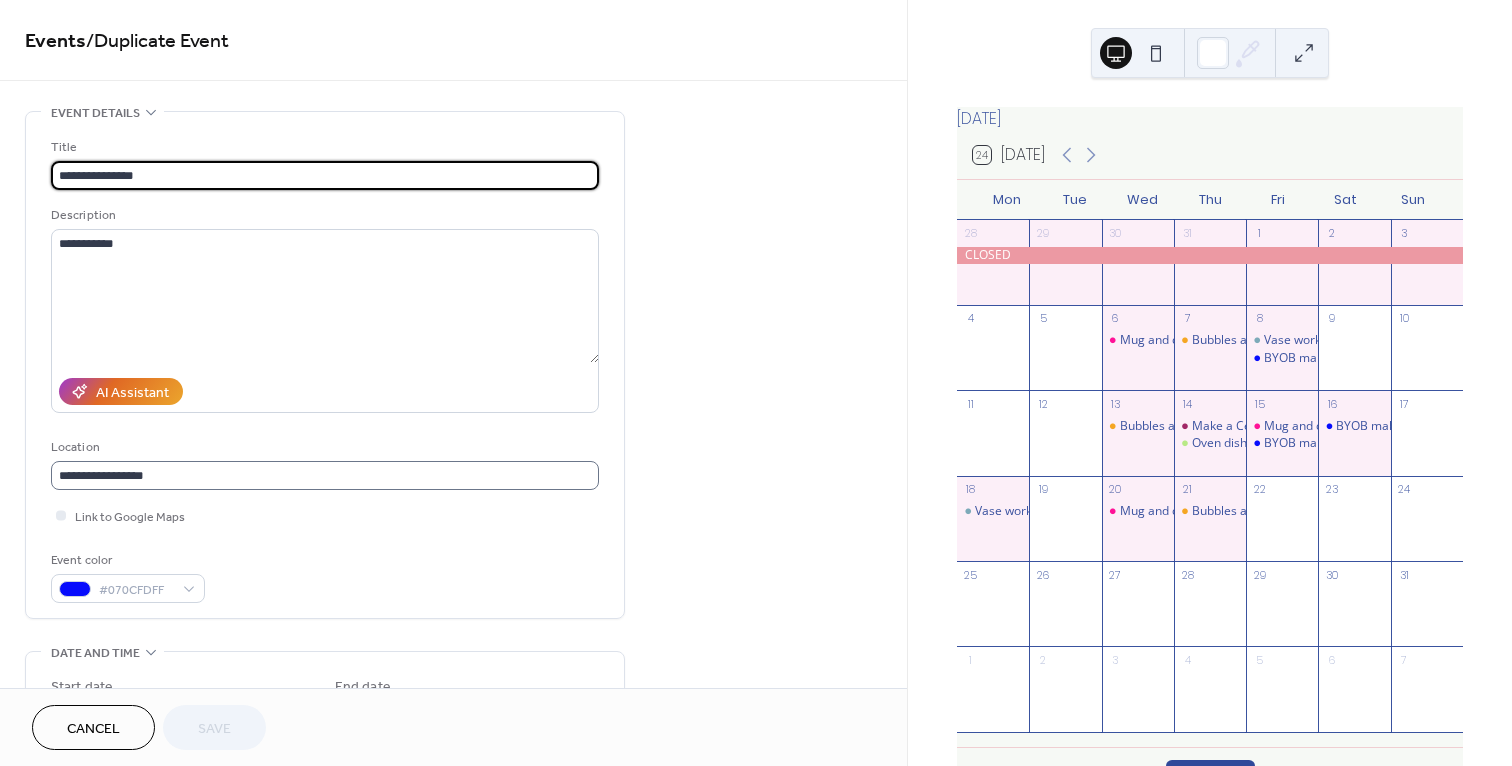 scroll, scrollTop: 1, scrollLeft: 0, axis: vertical 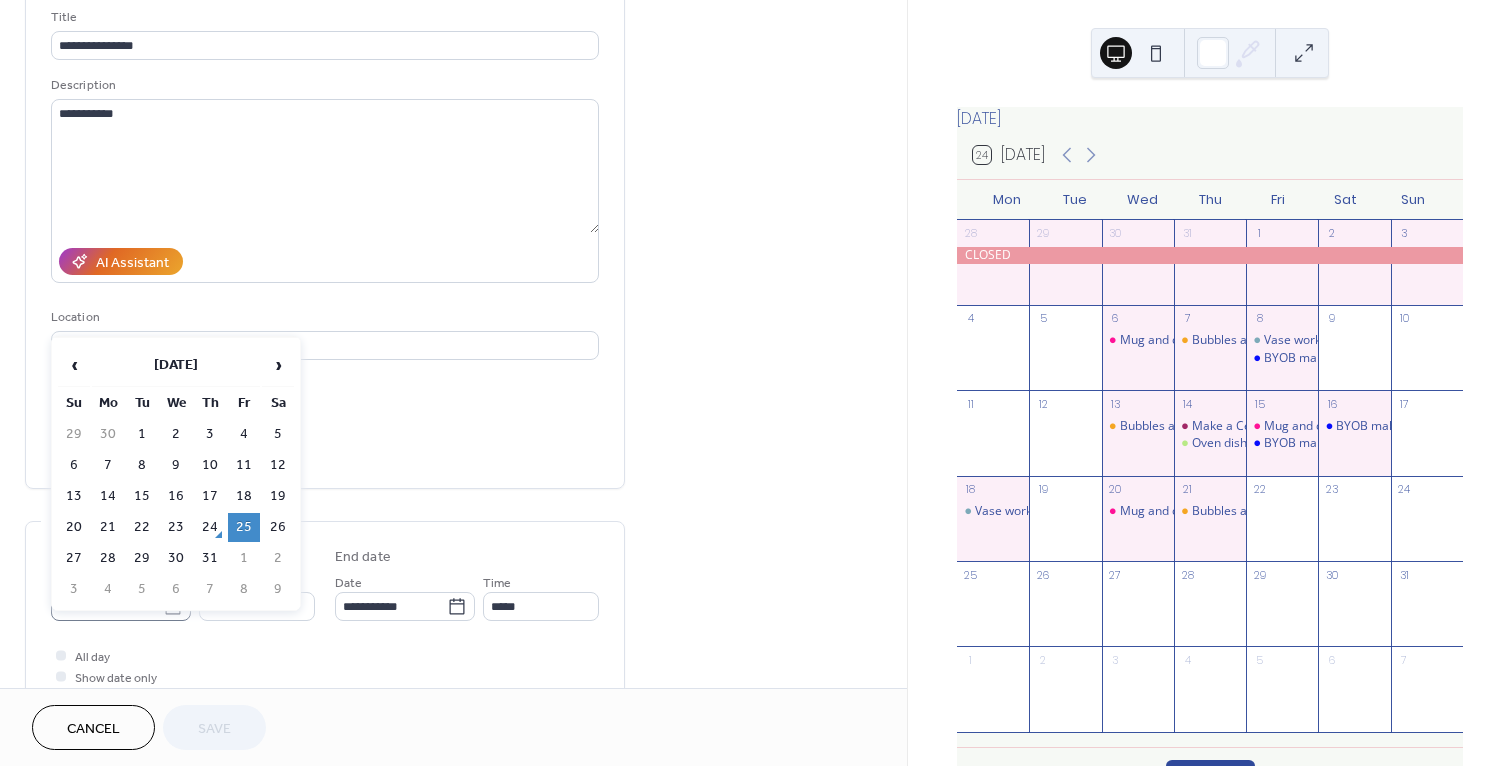 click on "**********" at bounding box center [756, 383] 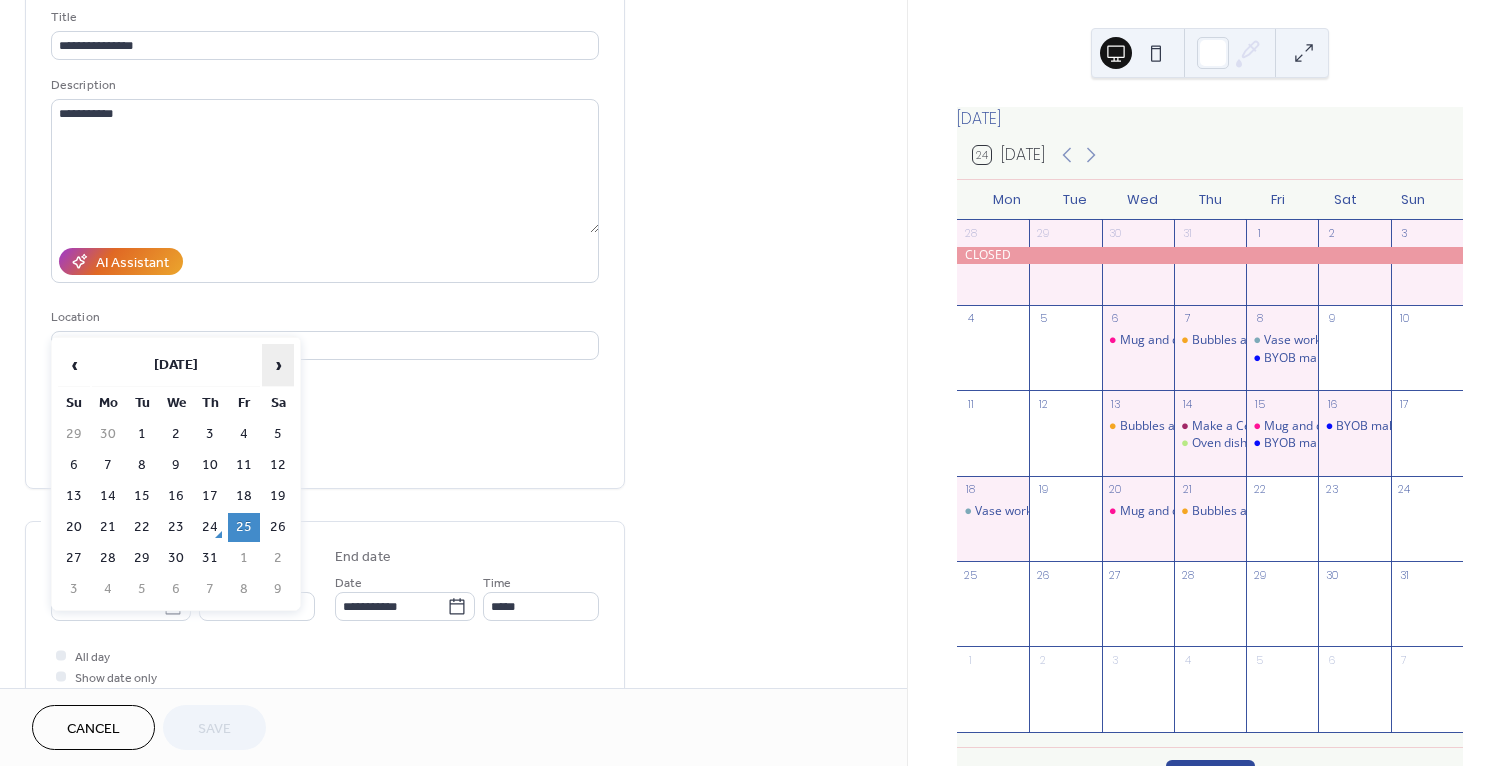 click on "›" at bounding box center (278, 365) 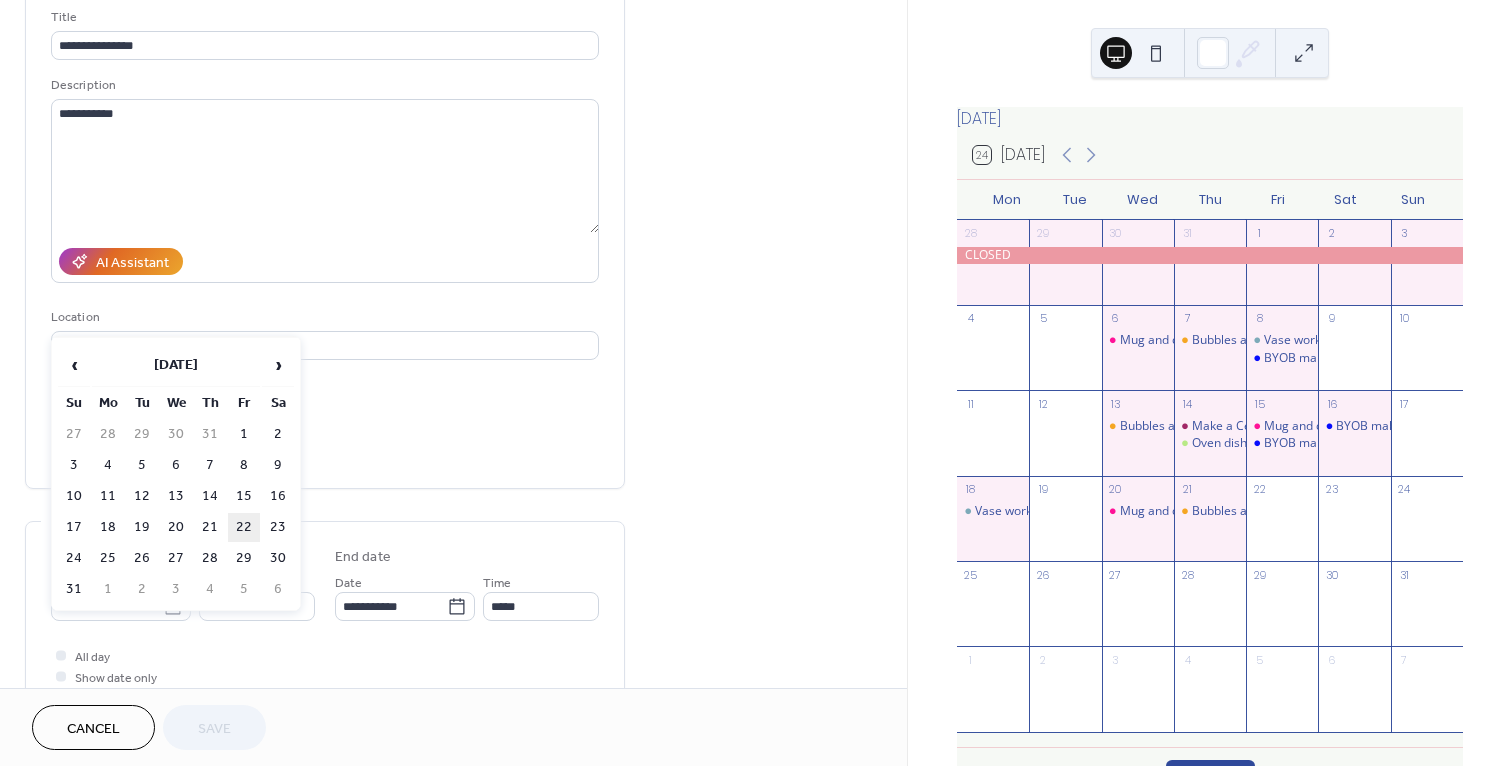 click on "22" at bounding box center (244, 527) 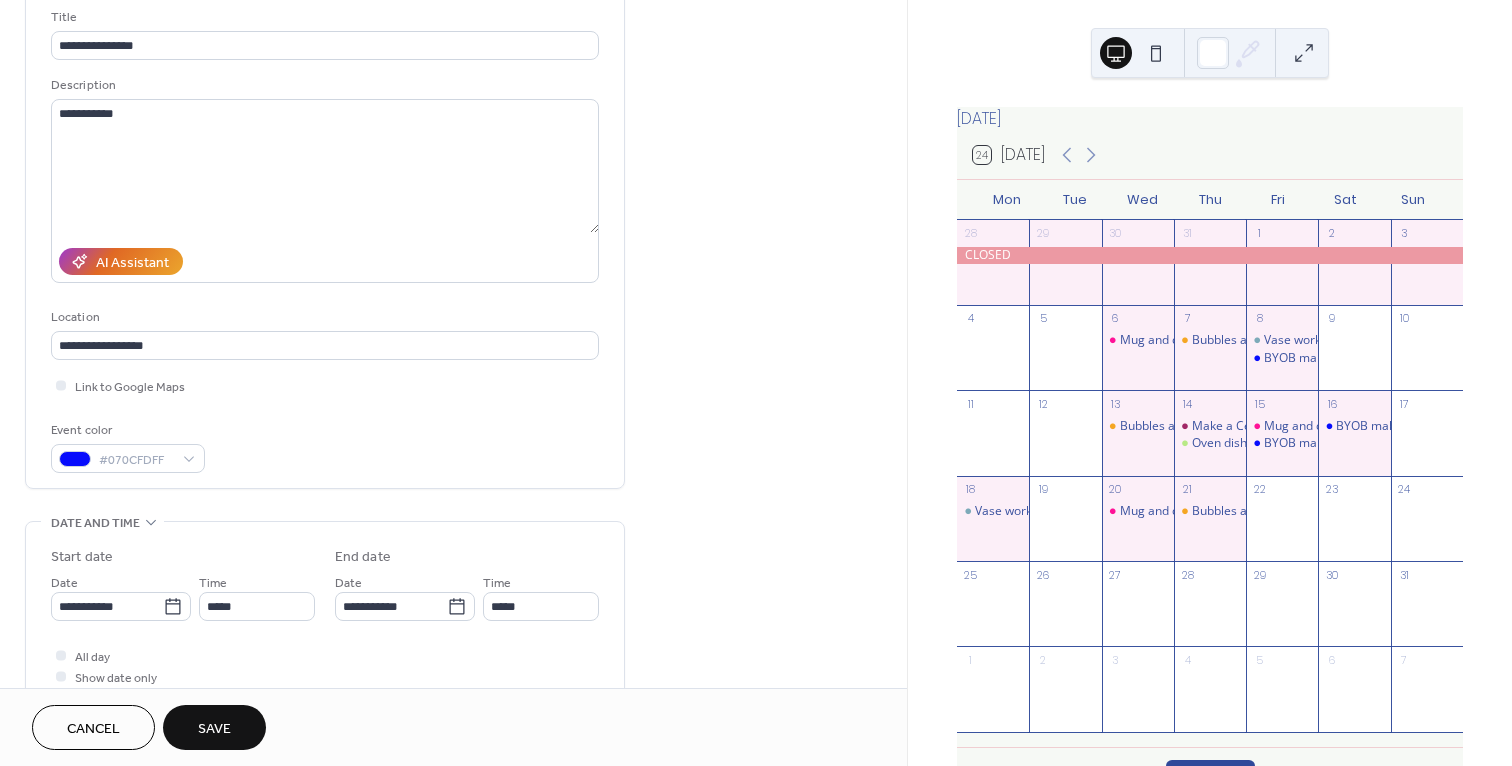 click on "Save" at bounding box center (214, 729) 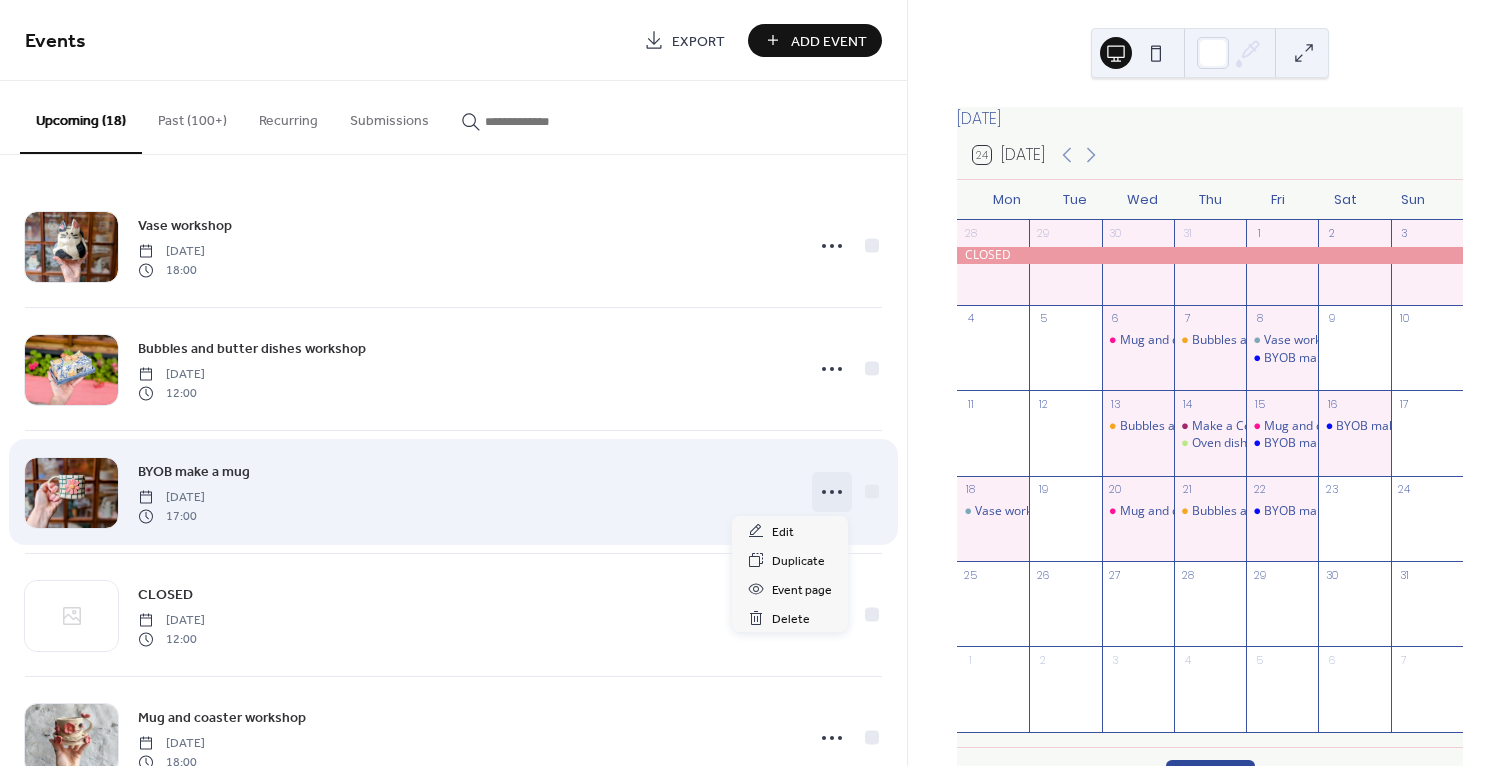 click 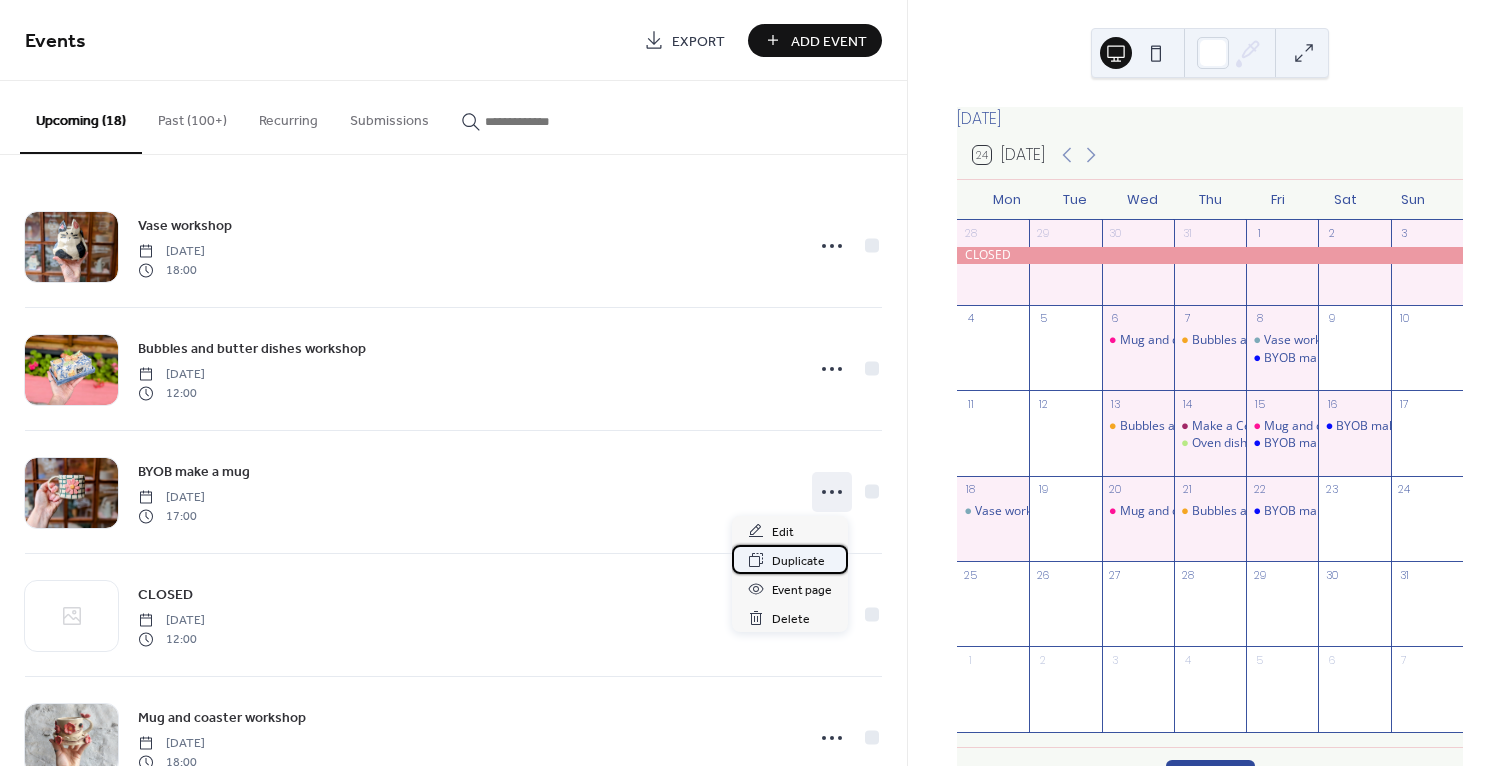 click on "Duplicate" at bounding box center (798, 561) 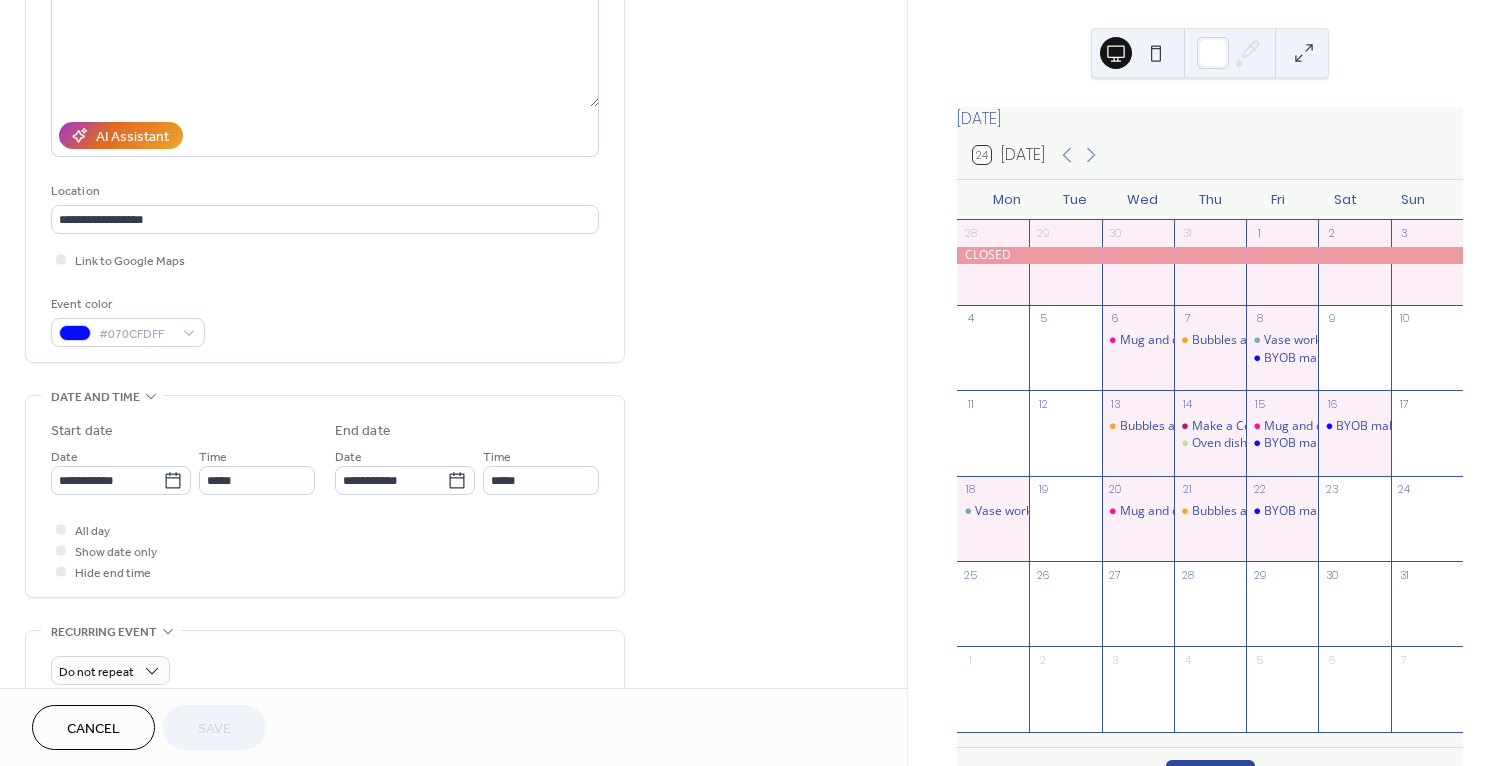 scroll, scrollTop: 257, scrollLeft: 0, axis: vertical 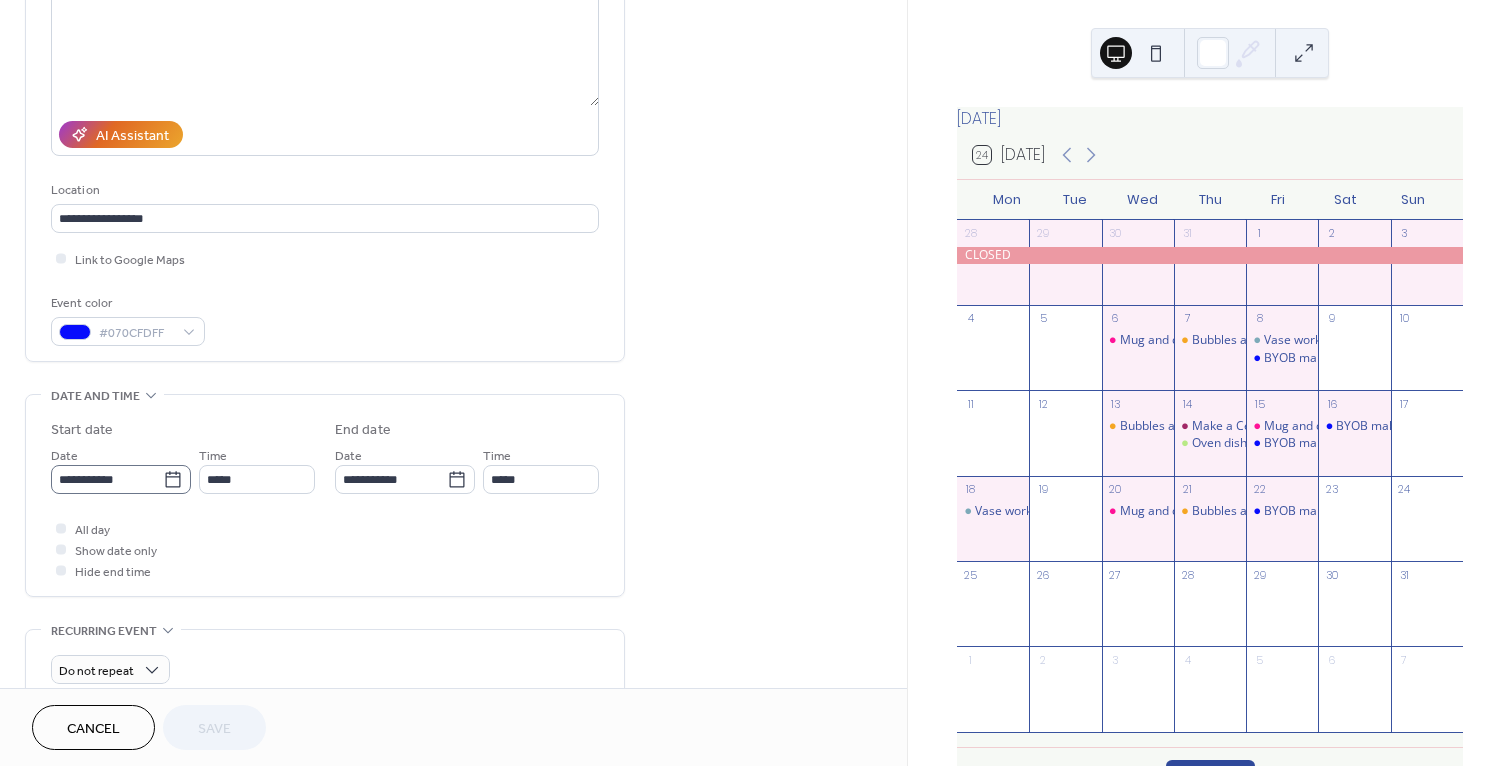 click 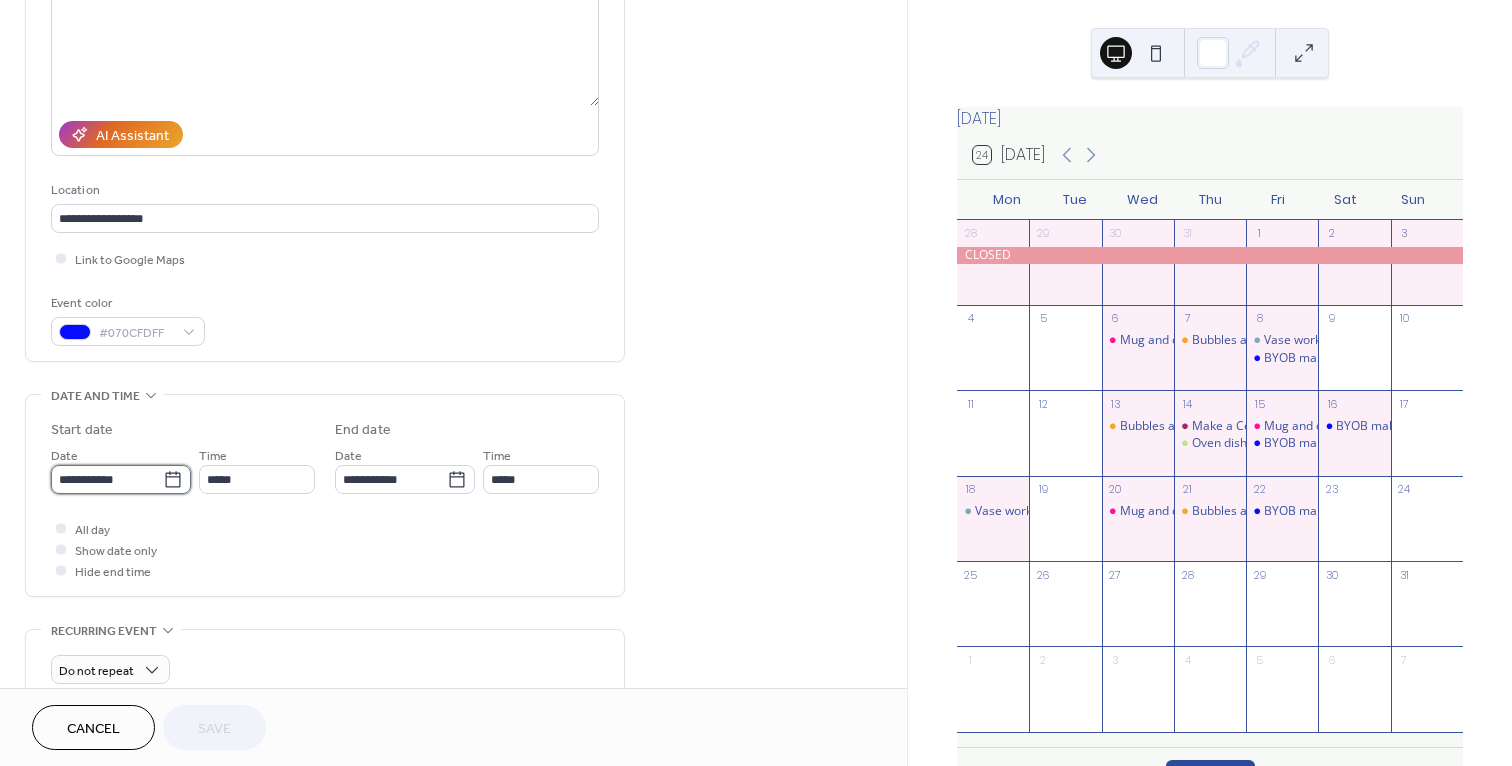 click on "**********" at bounding box center (107, 479) 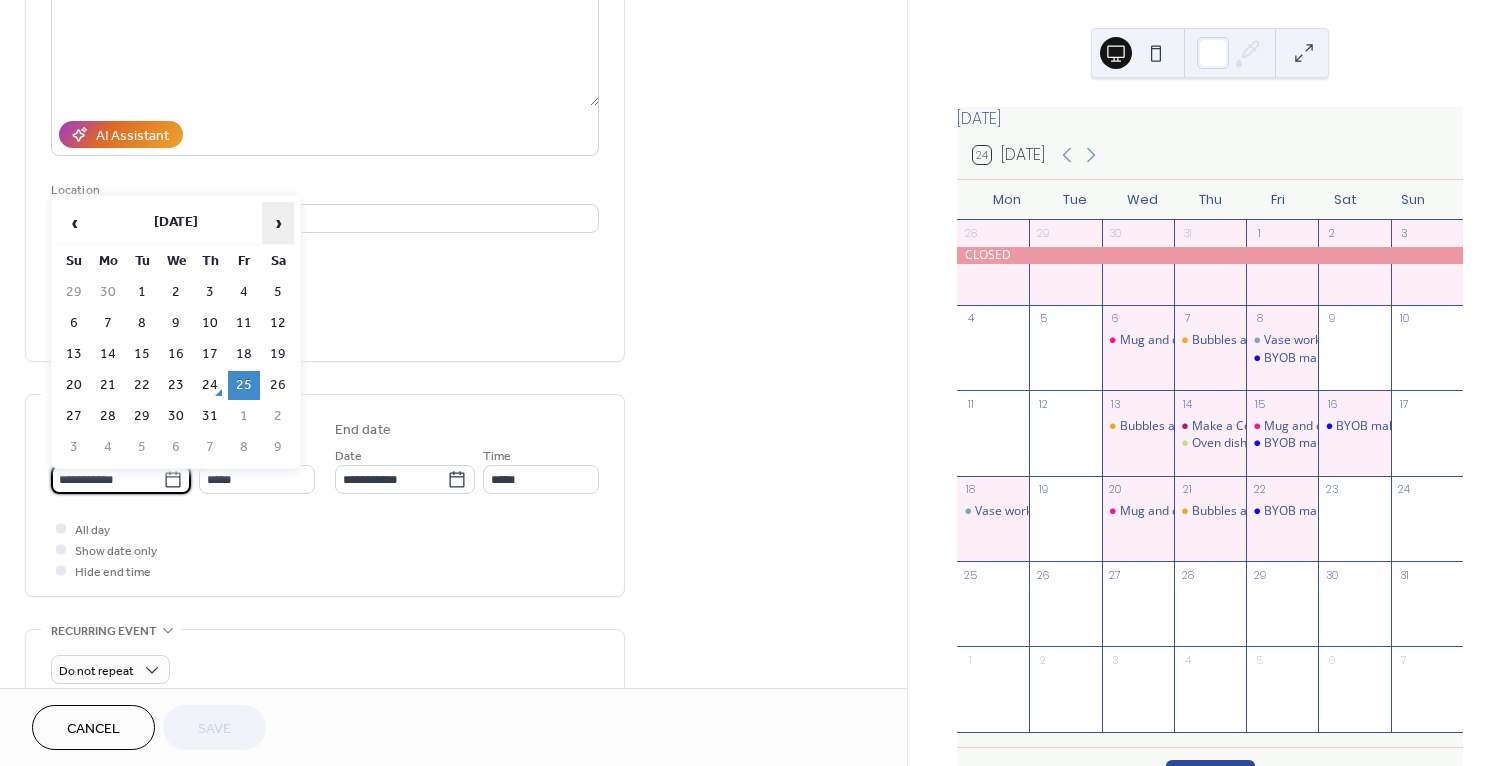 click on "›" at bounding box center (278, 223) 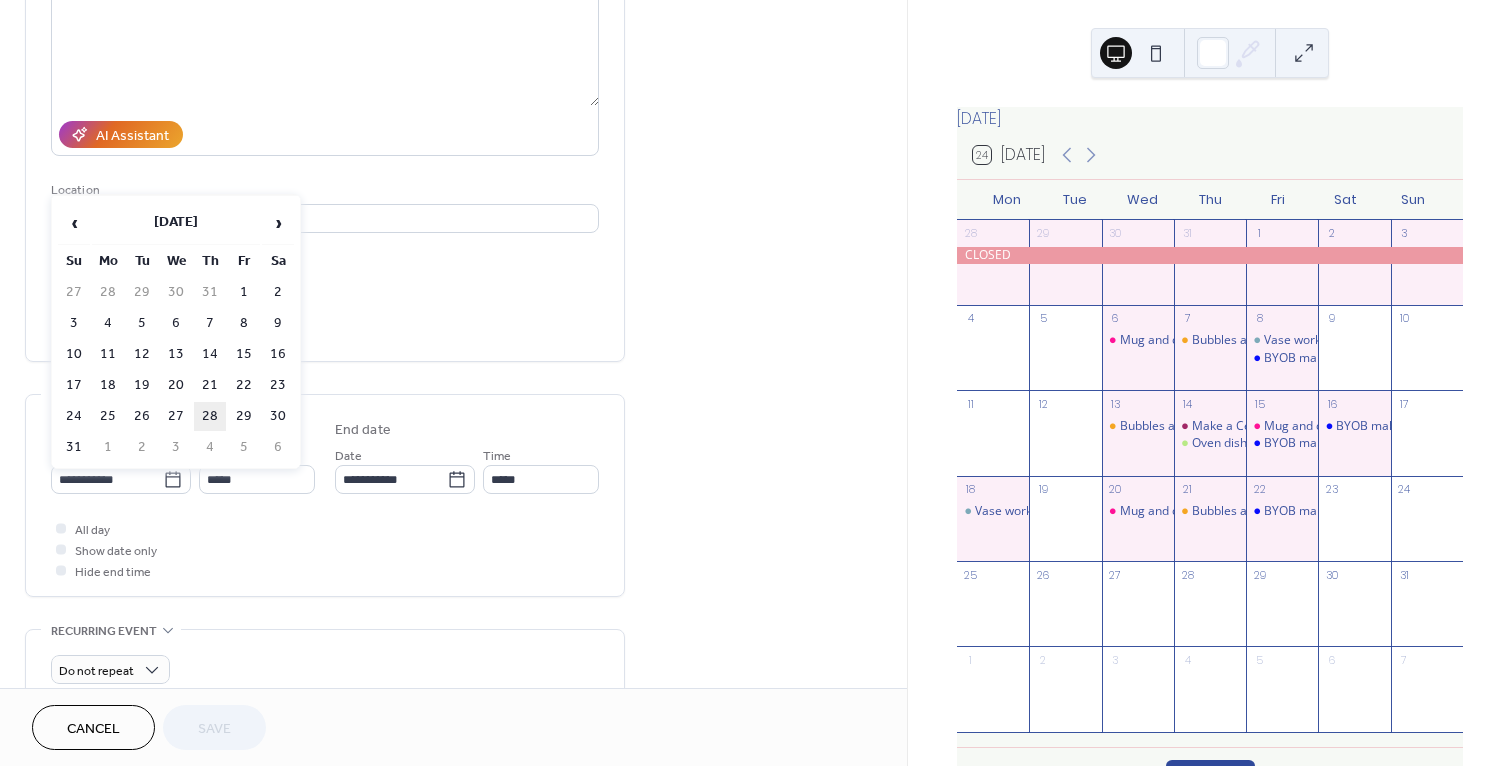 click on "28" at bounding box center [210, 416] 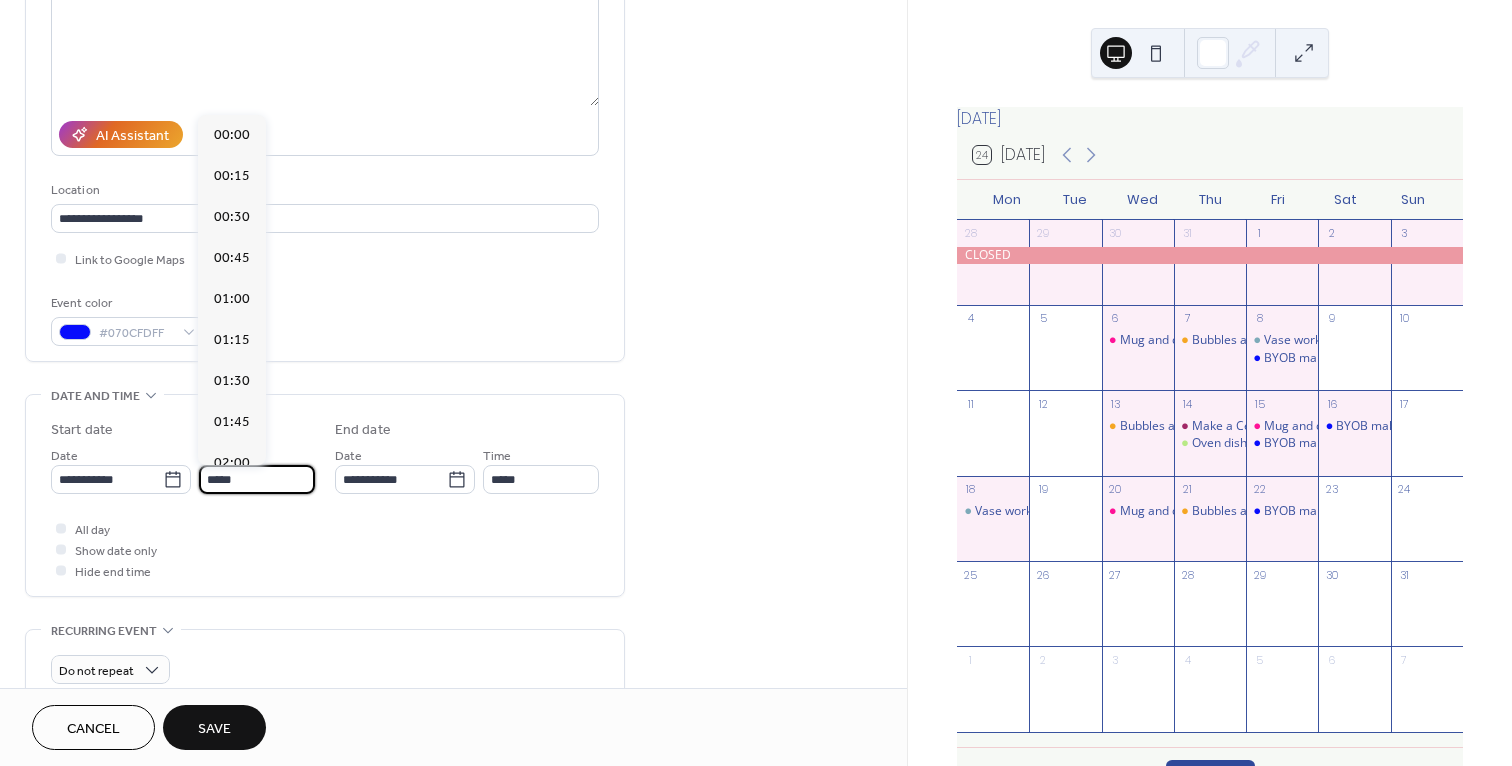 click on "*****" at bounding box center [257, 479] 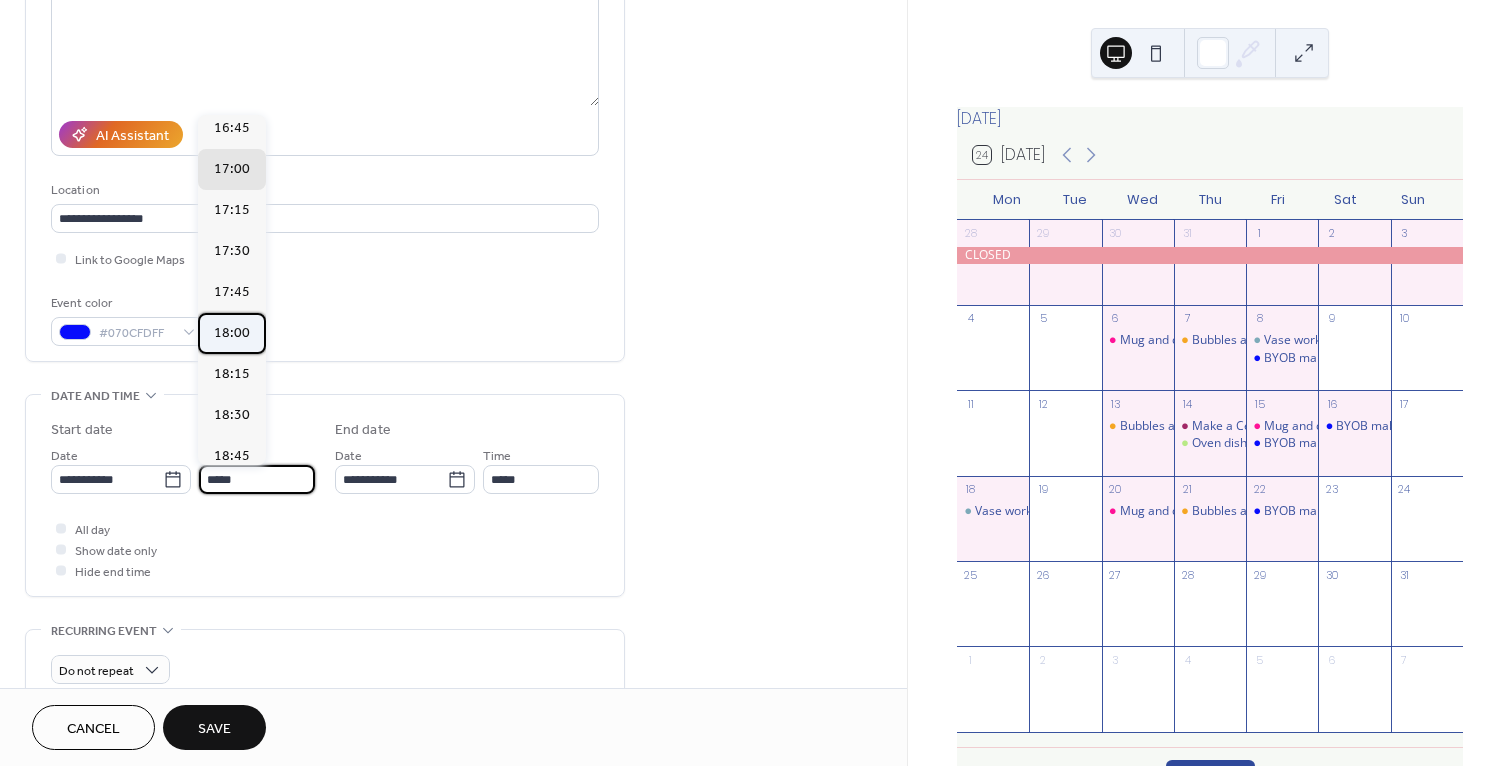 click on "18:00" at bounding box center [232, 333] 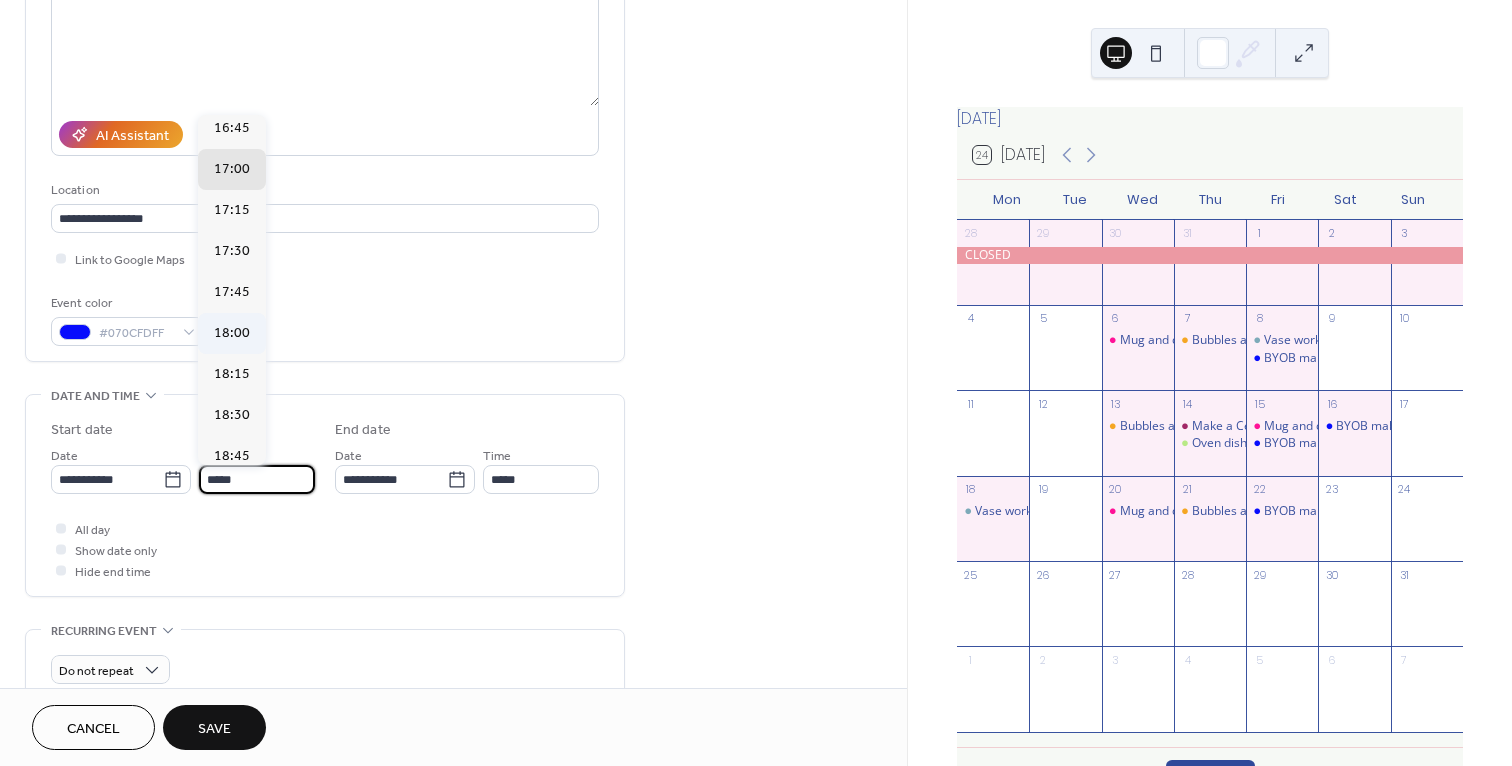 type on "*****" 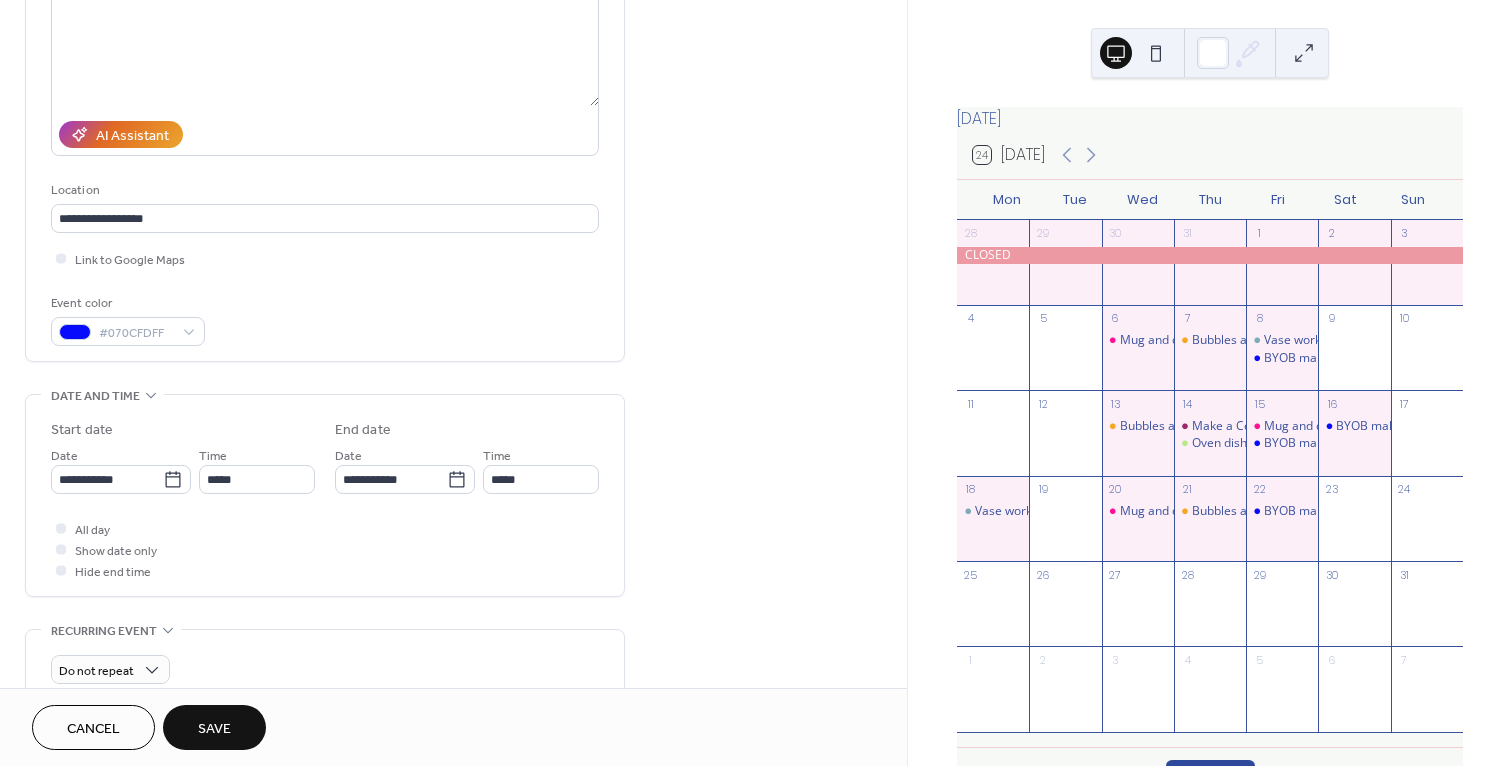 click on "Save" at bounding box center [214, 729] 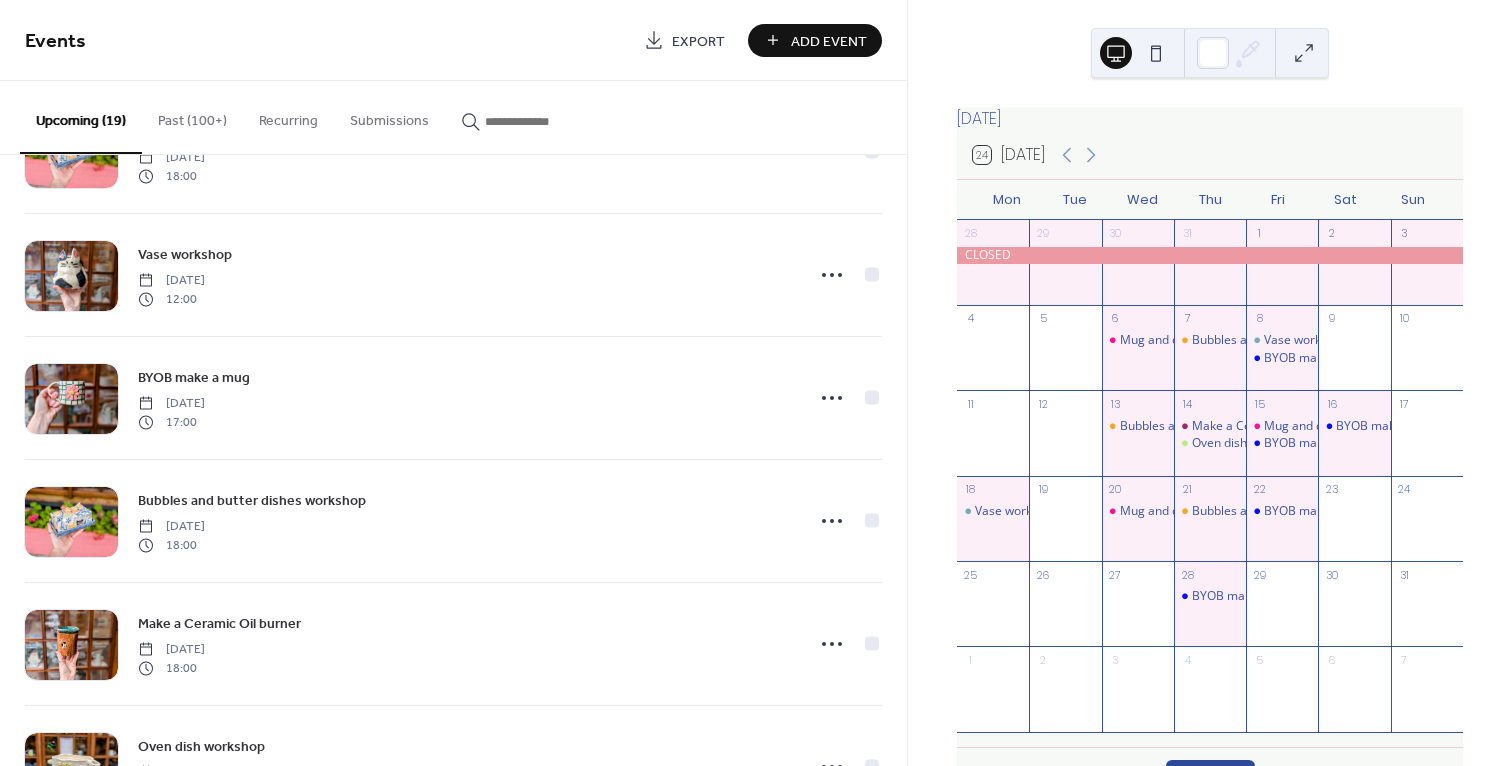 scroll, scrollTop: 1785, scrollLeft: 0, axis: vertical 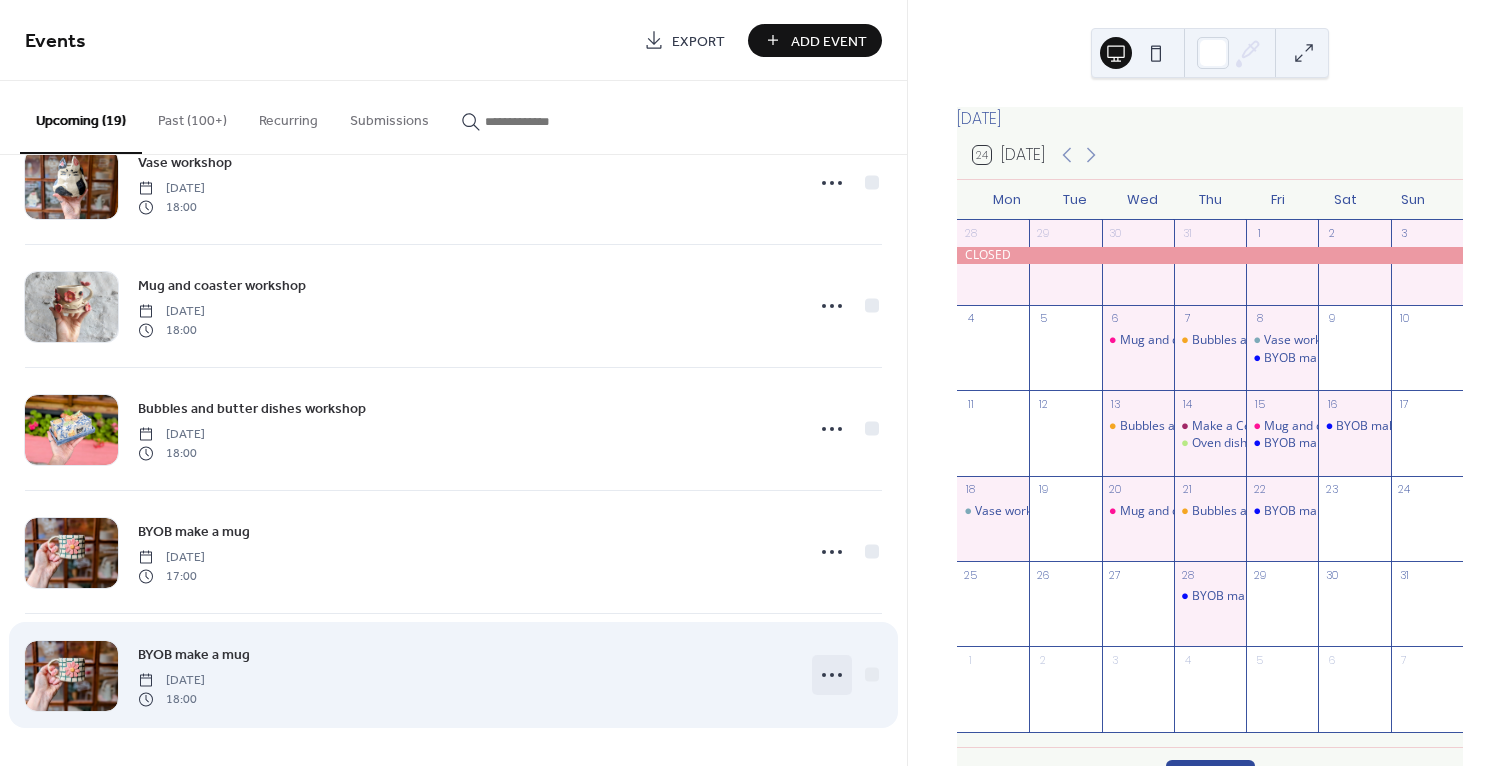 click 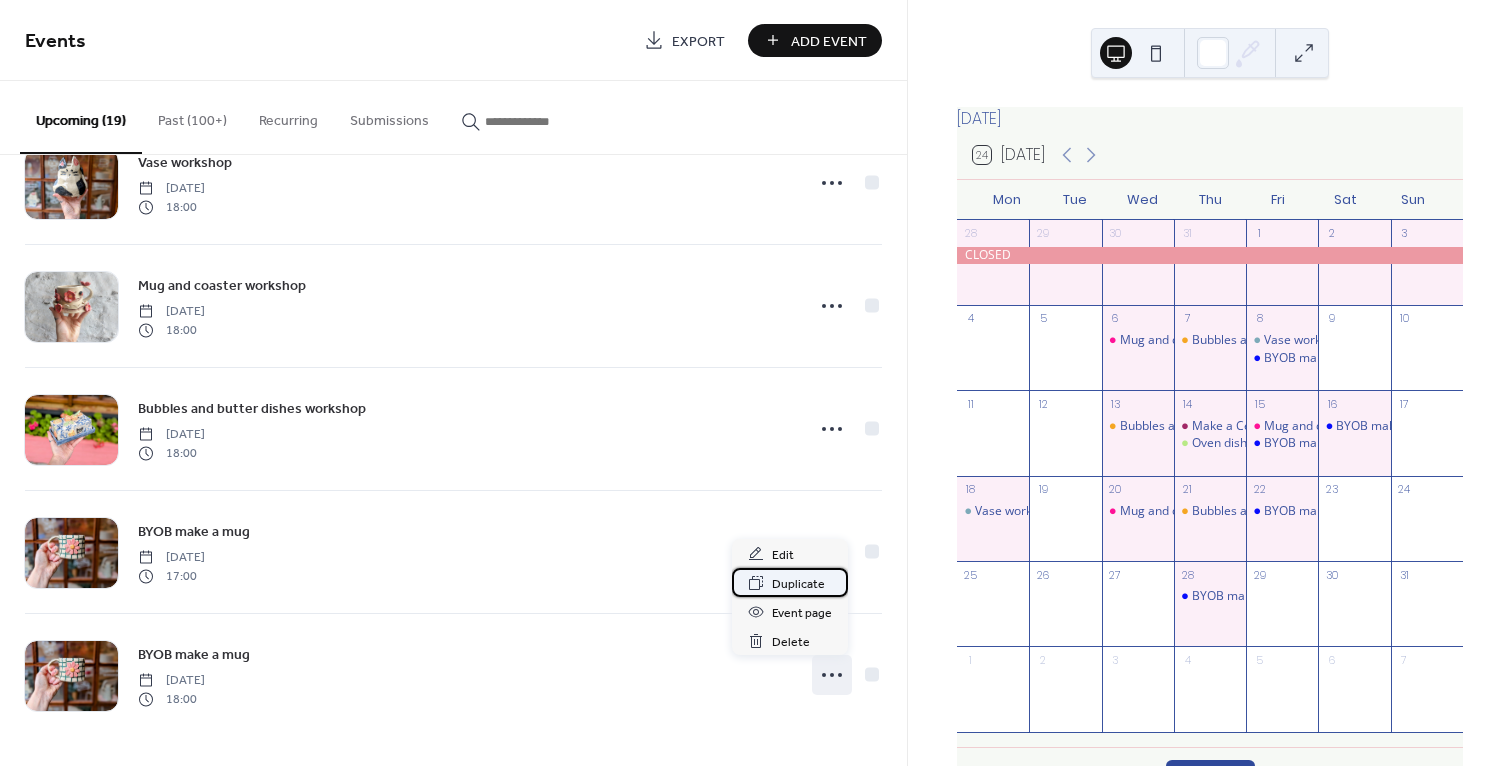 click on "Duplicate" at bounding box center (798, 584) 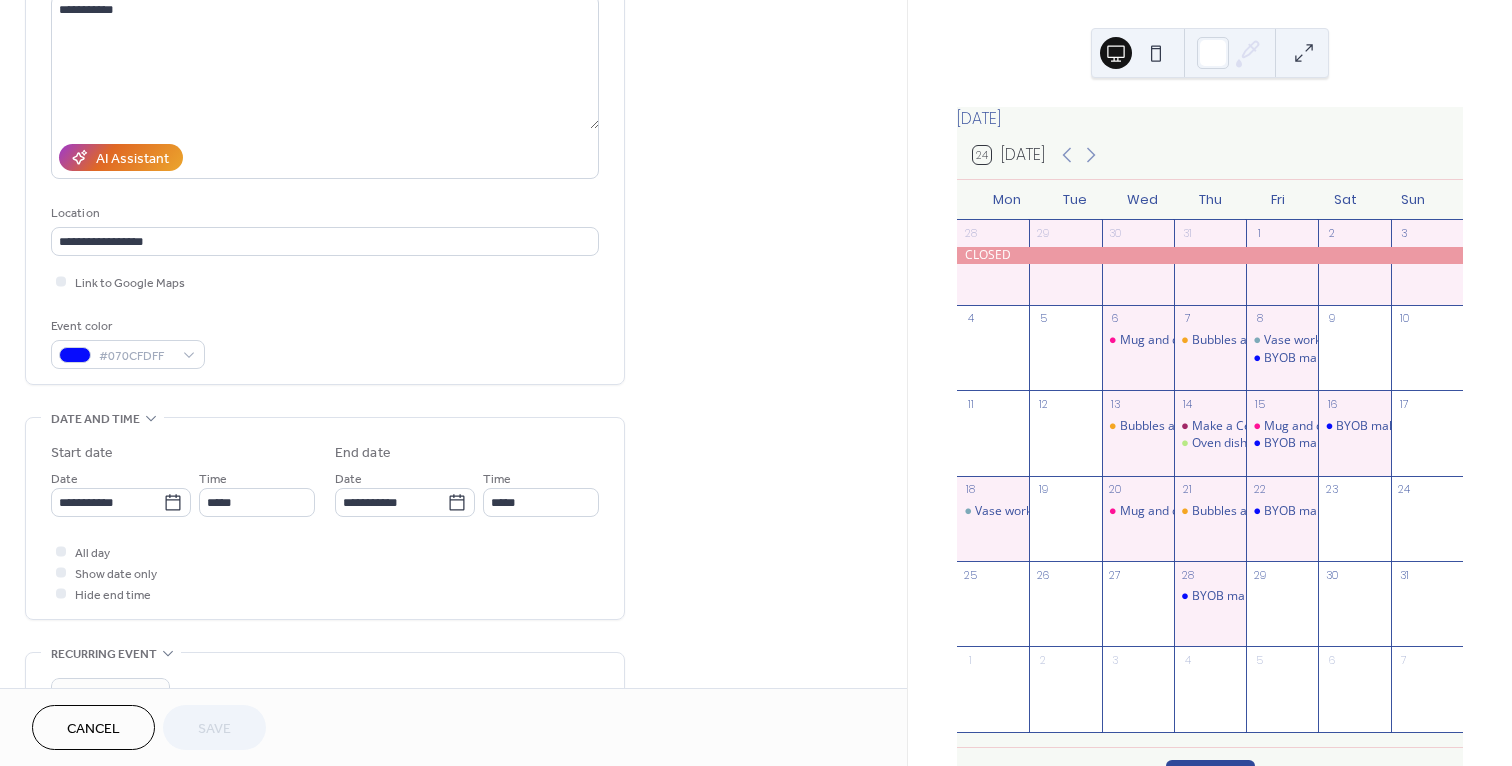 scroll, scrollTop: 288, scrollLeft: 0, axis: vertical 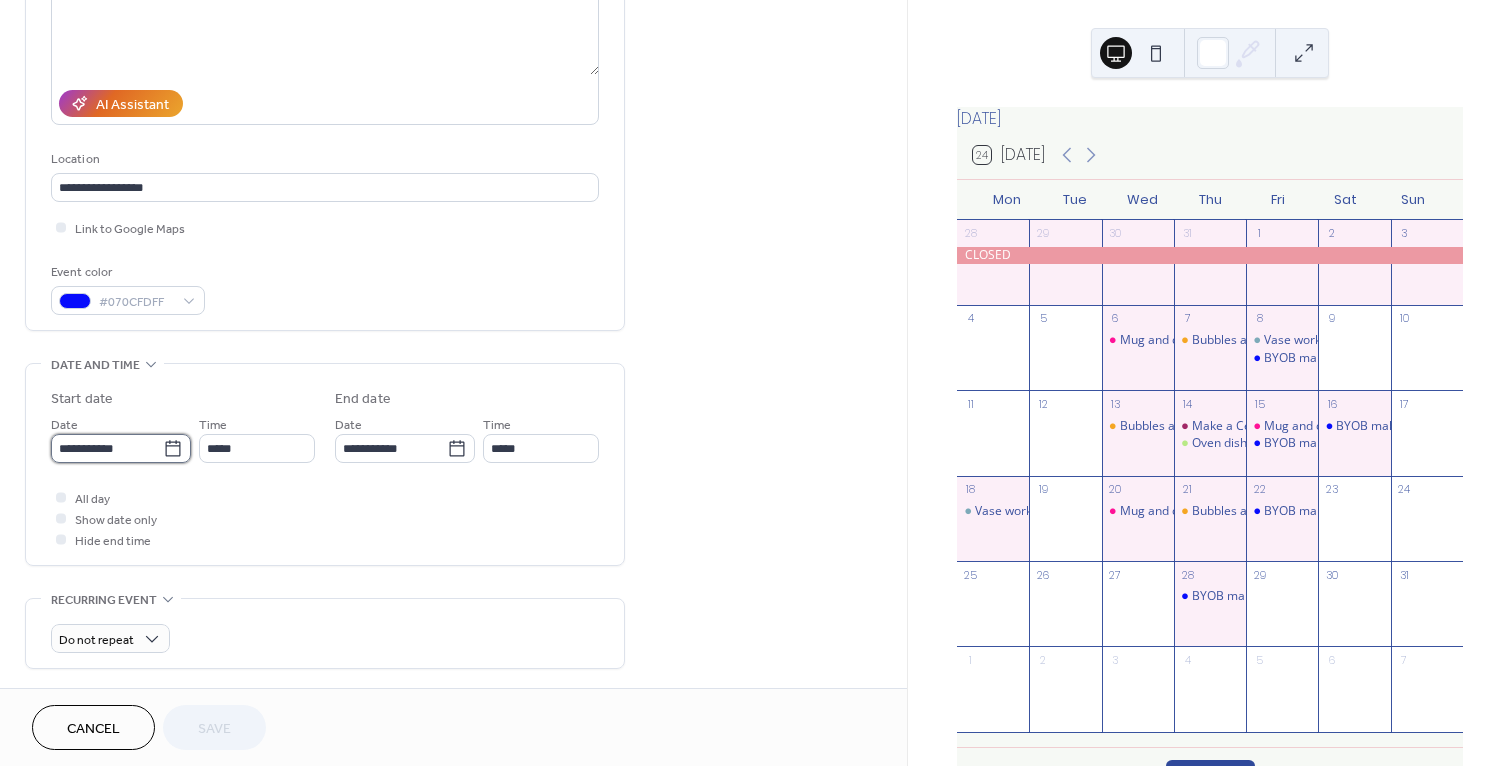 click on "**********" at bounding box center (107, 448) 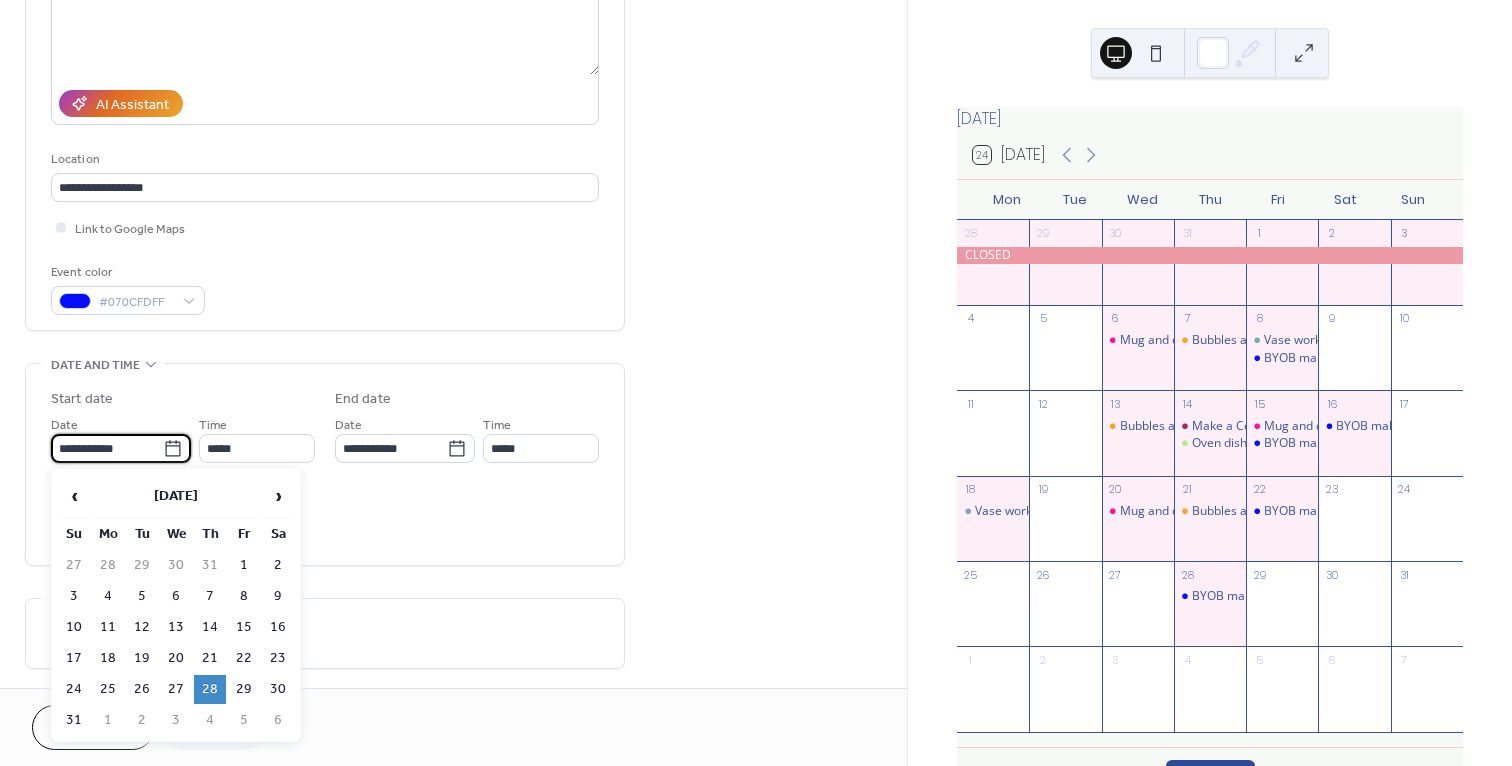 click on "‹ August 2025 › Su Mo Tu We Th Fr Sa 27 28 29 30 31 1 2 3 4 5 6 7 8 9 10 11 12 13 14 15 16 17 18 19 20 21 22 23 24 25 26 27 28 29 30 31 1 2 3 4 5 6" at bounding box center [176, 605] 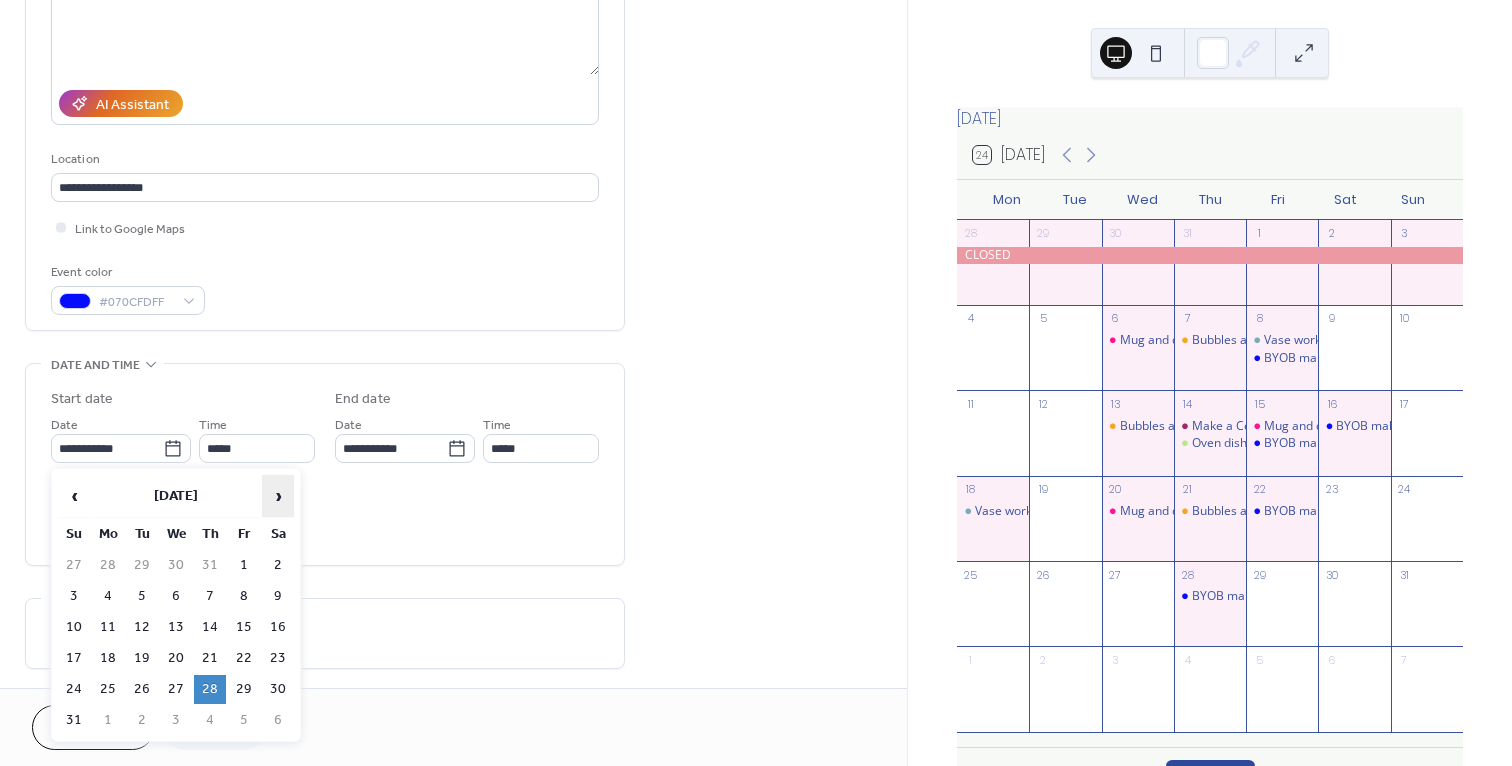 click on "›" at bounding box center (278, 496) 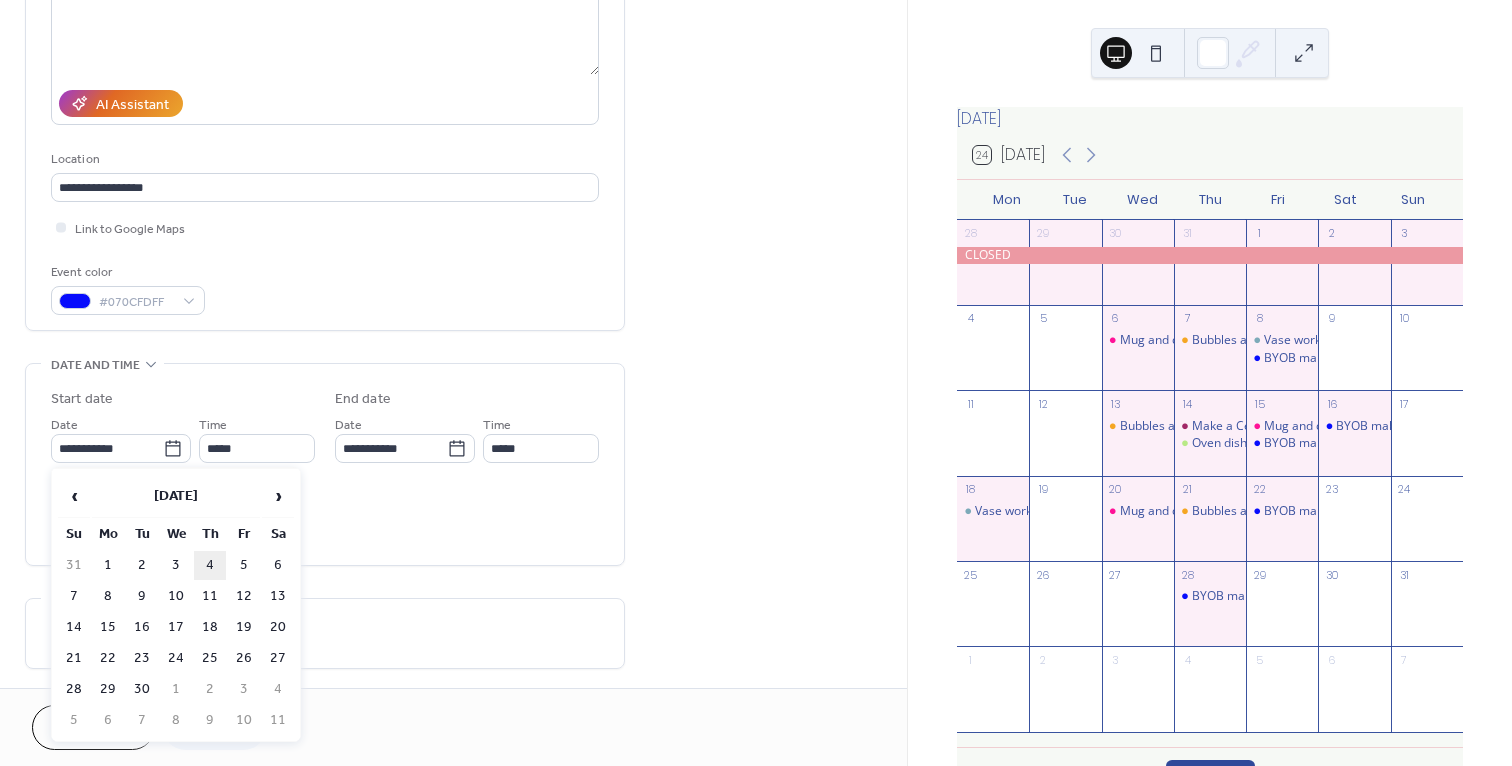 click on "4" at bounding box center (210, 565) 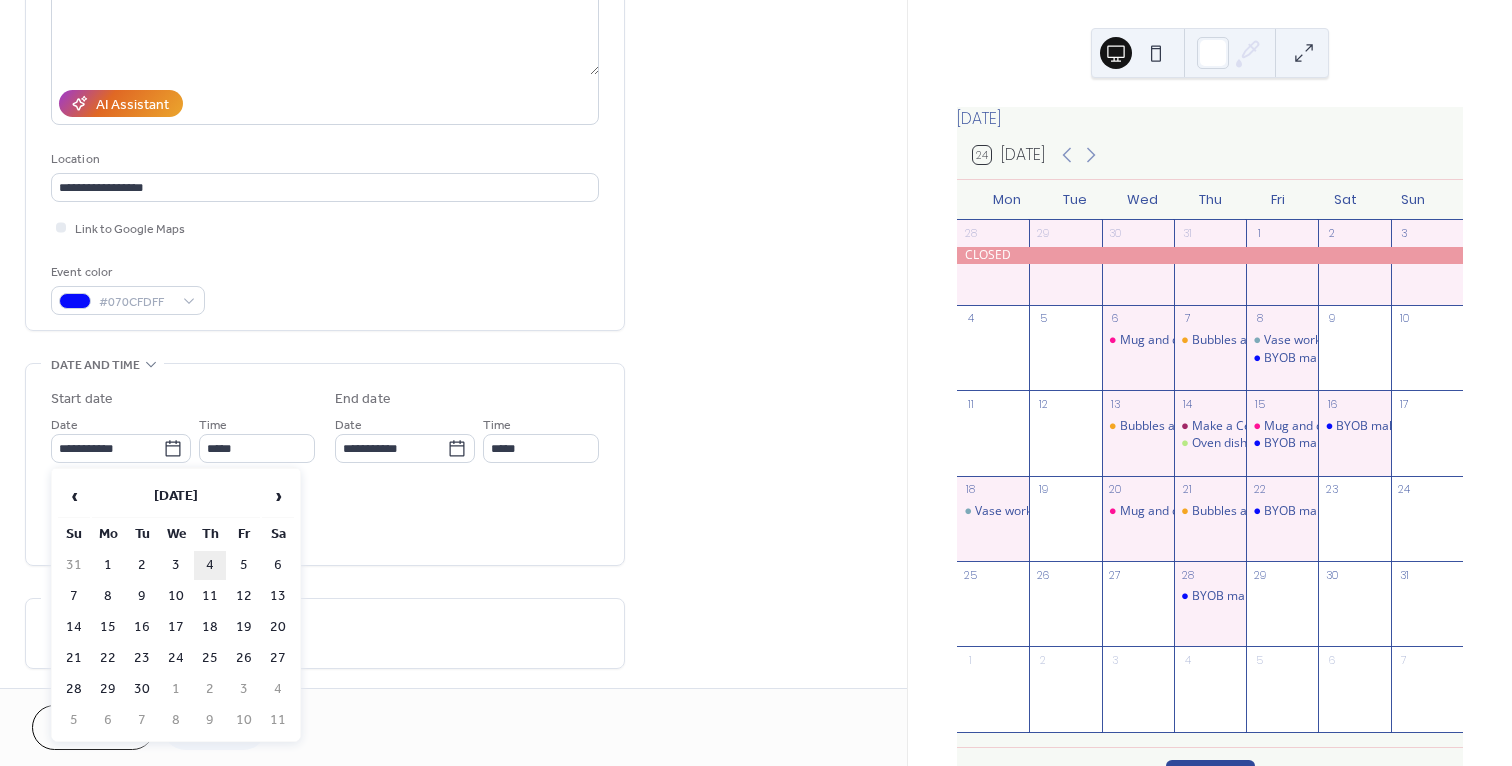 type on "**********" 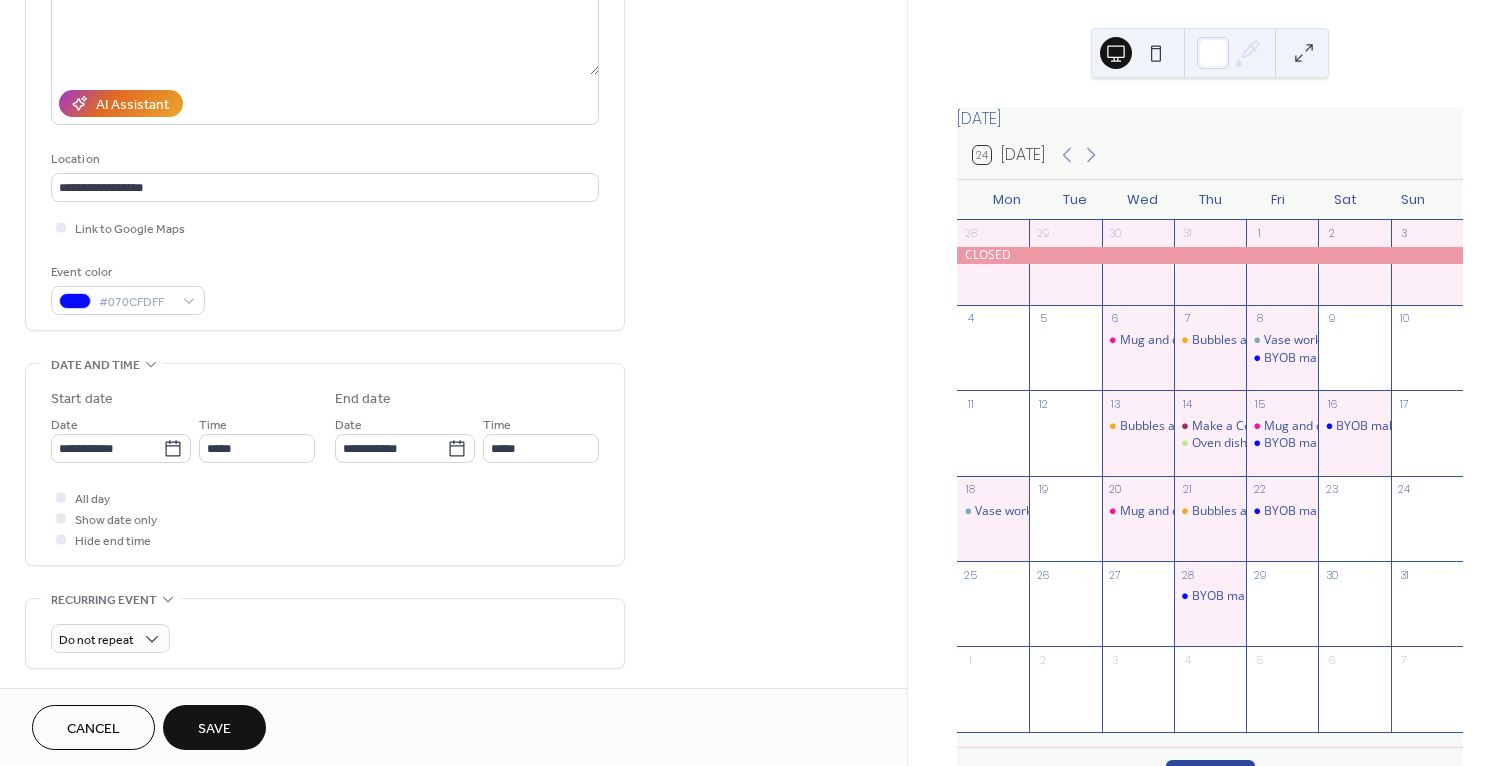 click on "Save" at bounding box center (214, 729) 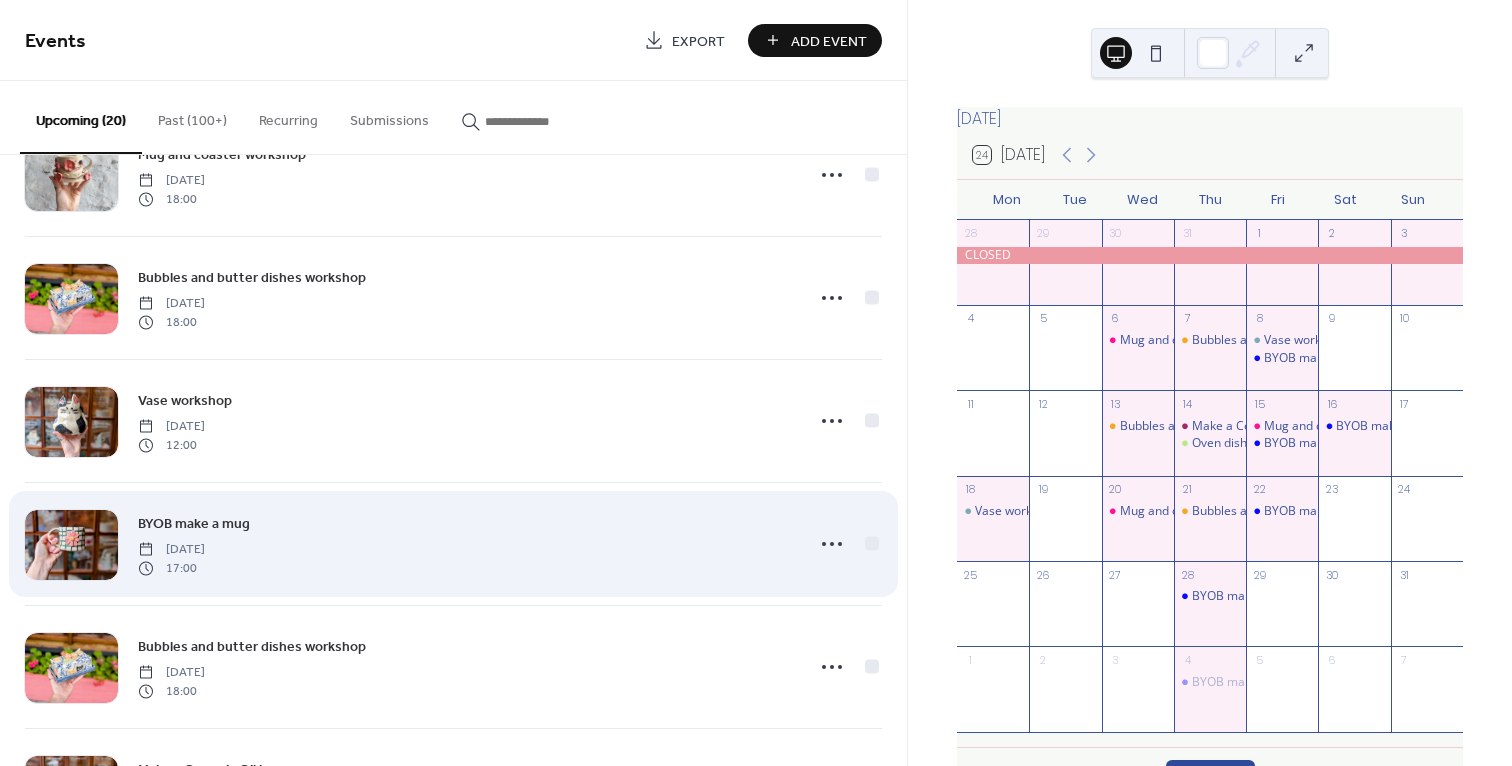 scroll, scrollTop: 560, scrollLeft: 0, axis: vertical 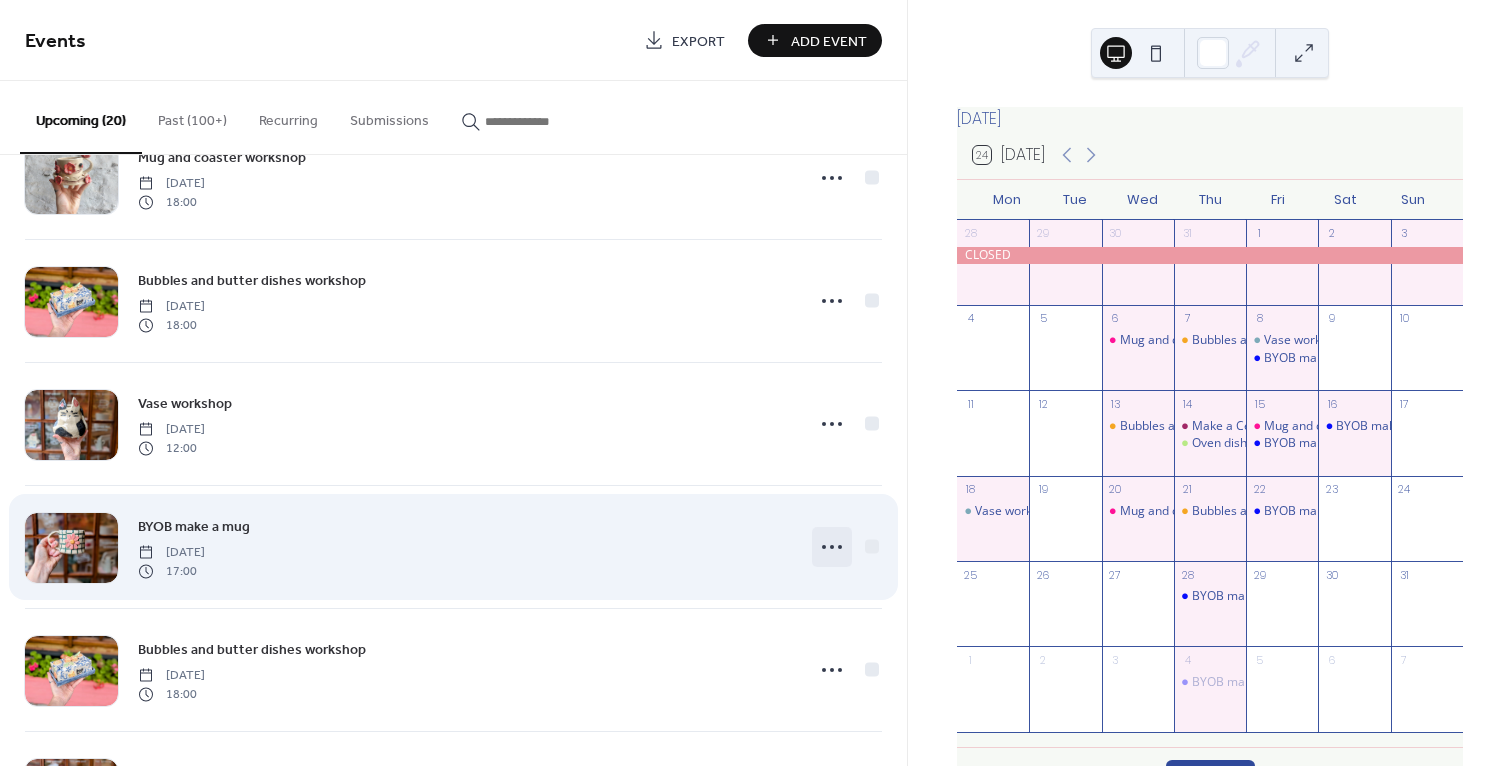 click 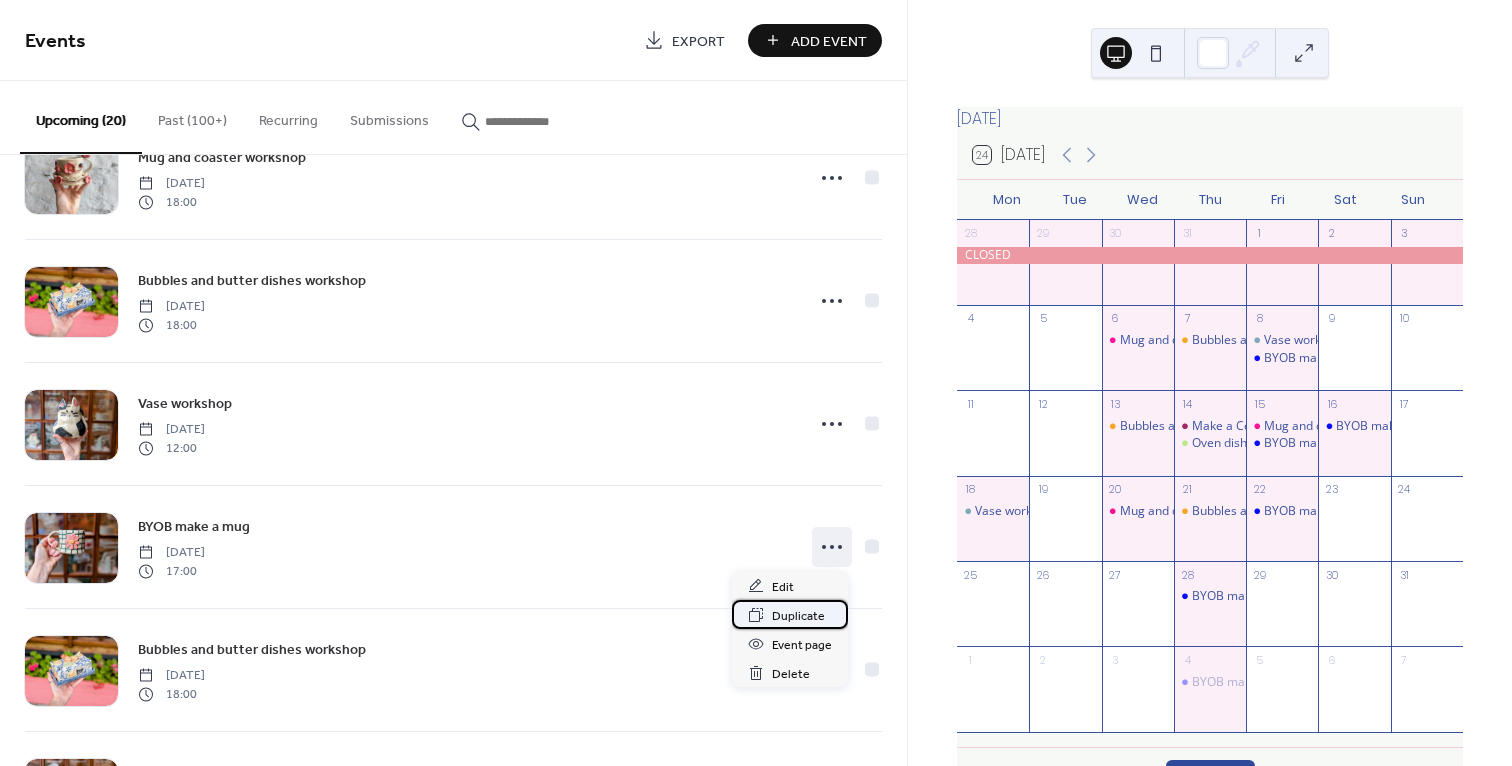 click on "Duplicate" at bounding box center [798, 616] 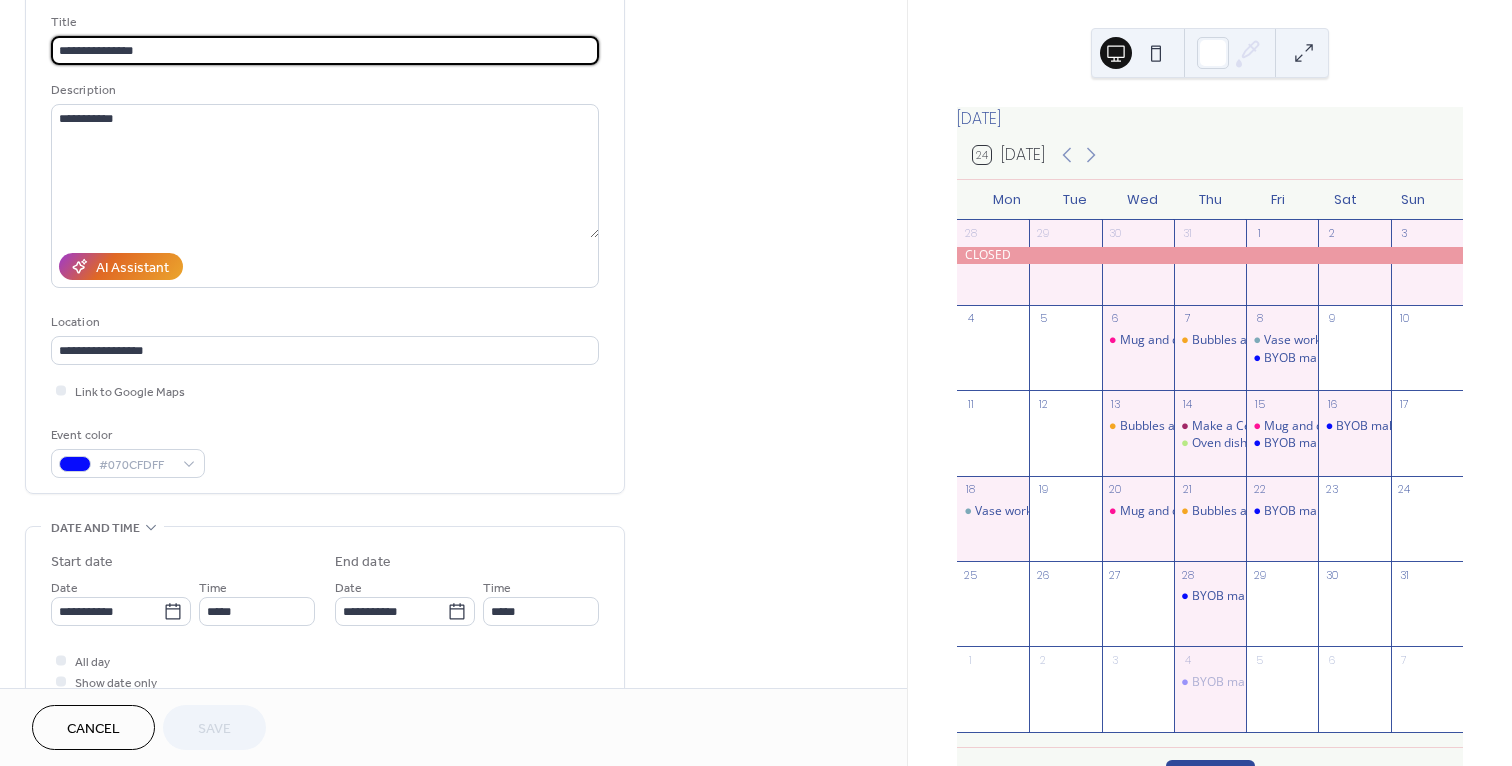 scroll, scrollTop: 200, scrollLeft: 0, axis: vertical 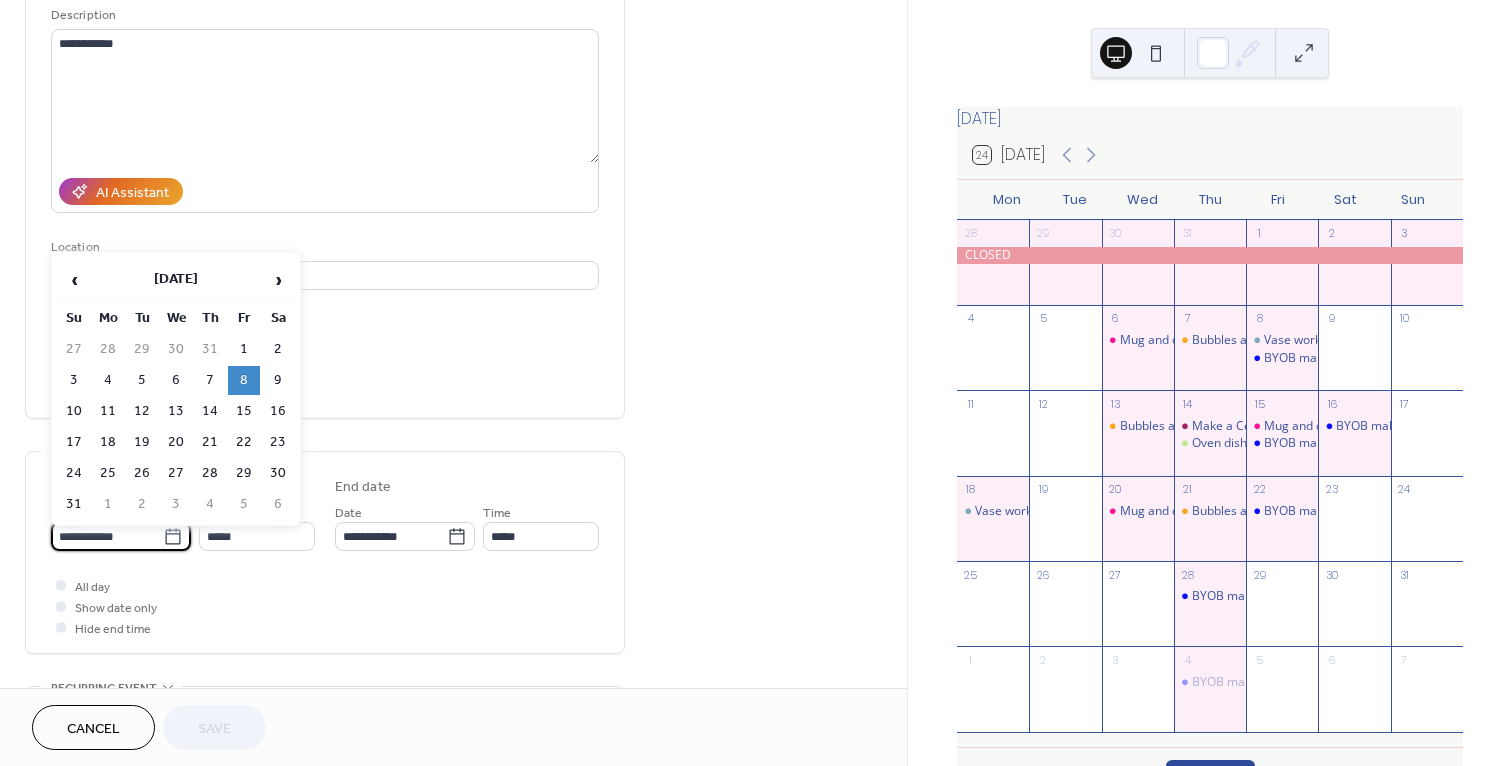 click on "**********" at bounding box center (107, 536) 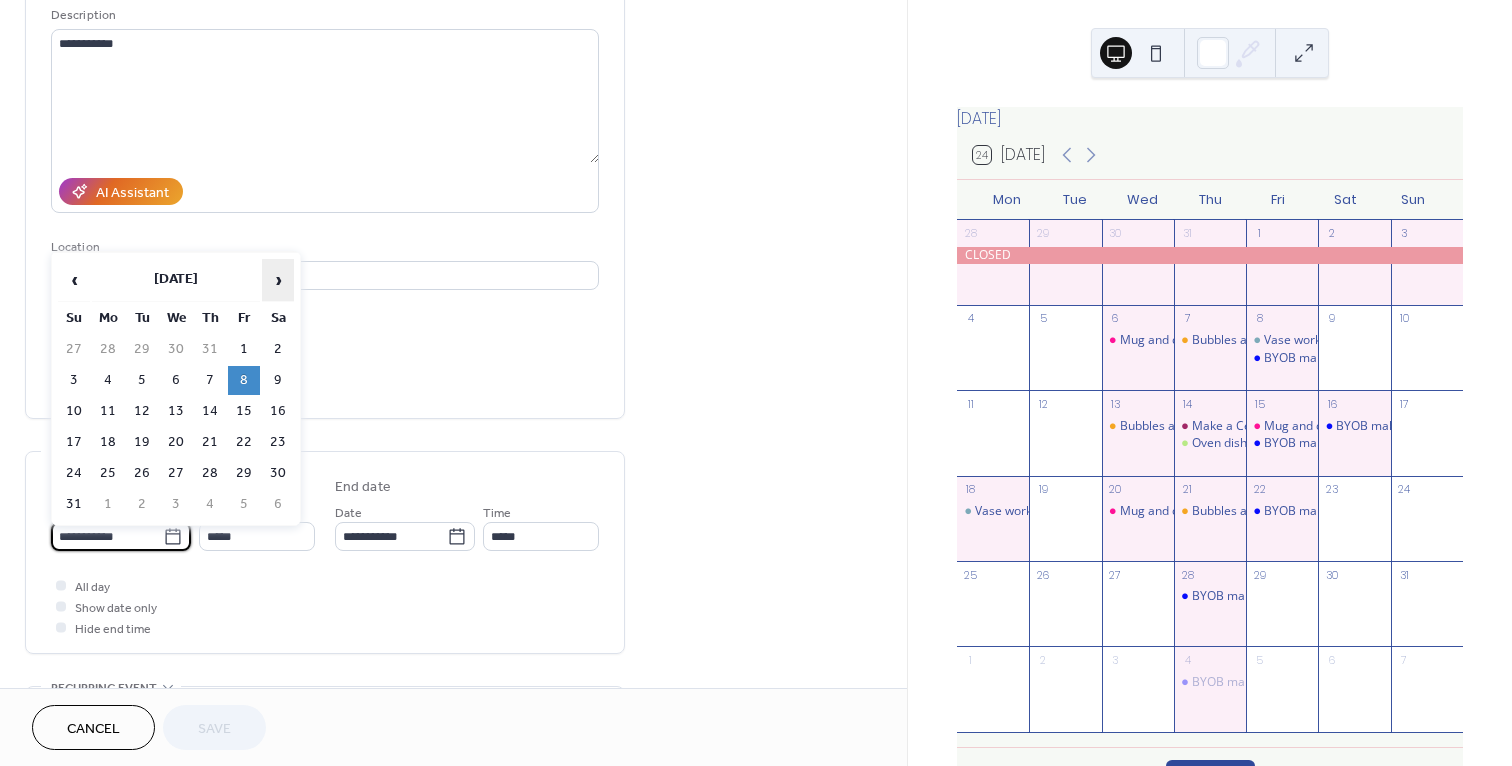 click on "›" at bounding box center [278, 280] 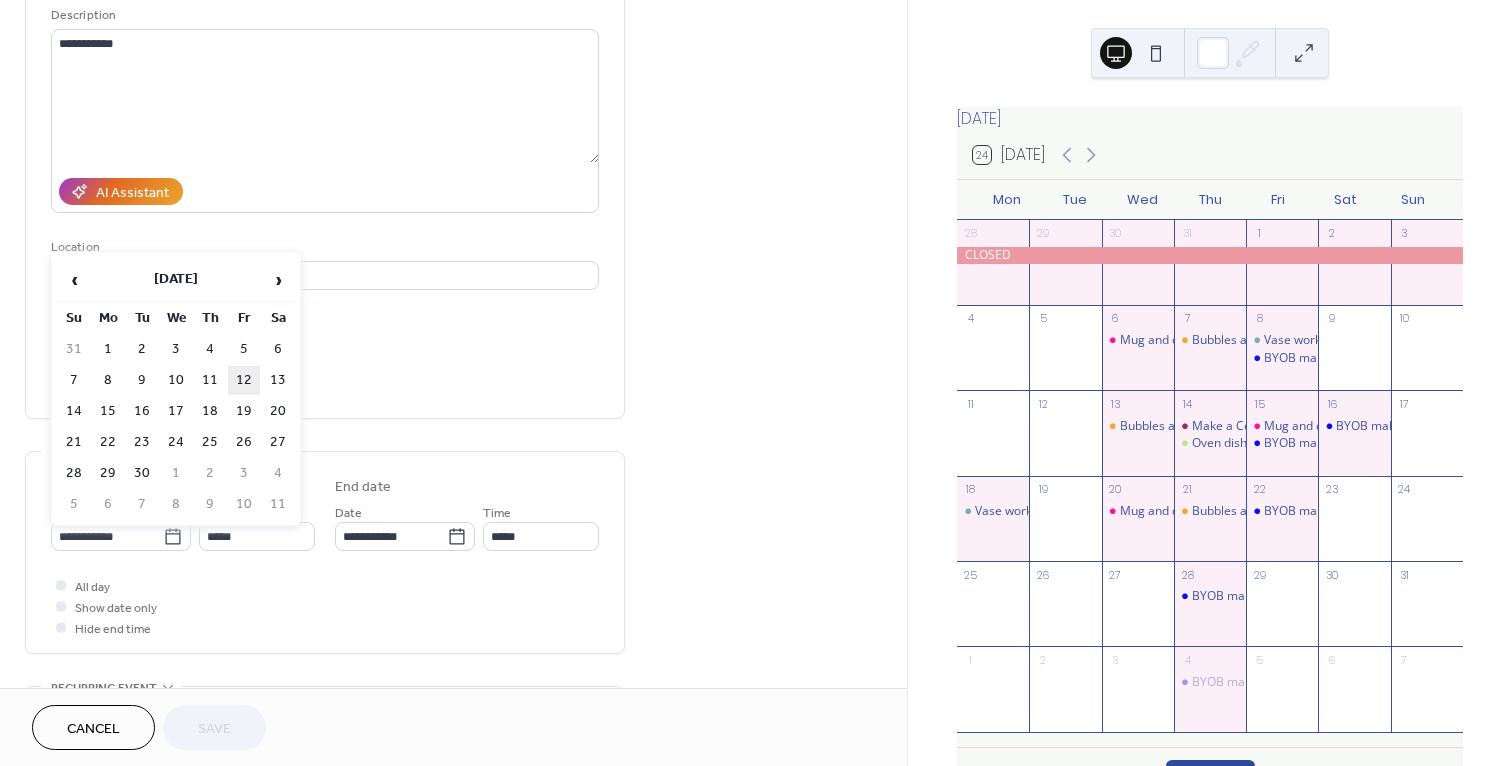 click on "12" at bounding box center (244, 380) 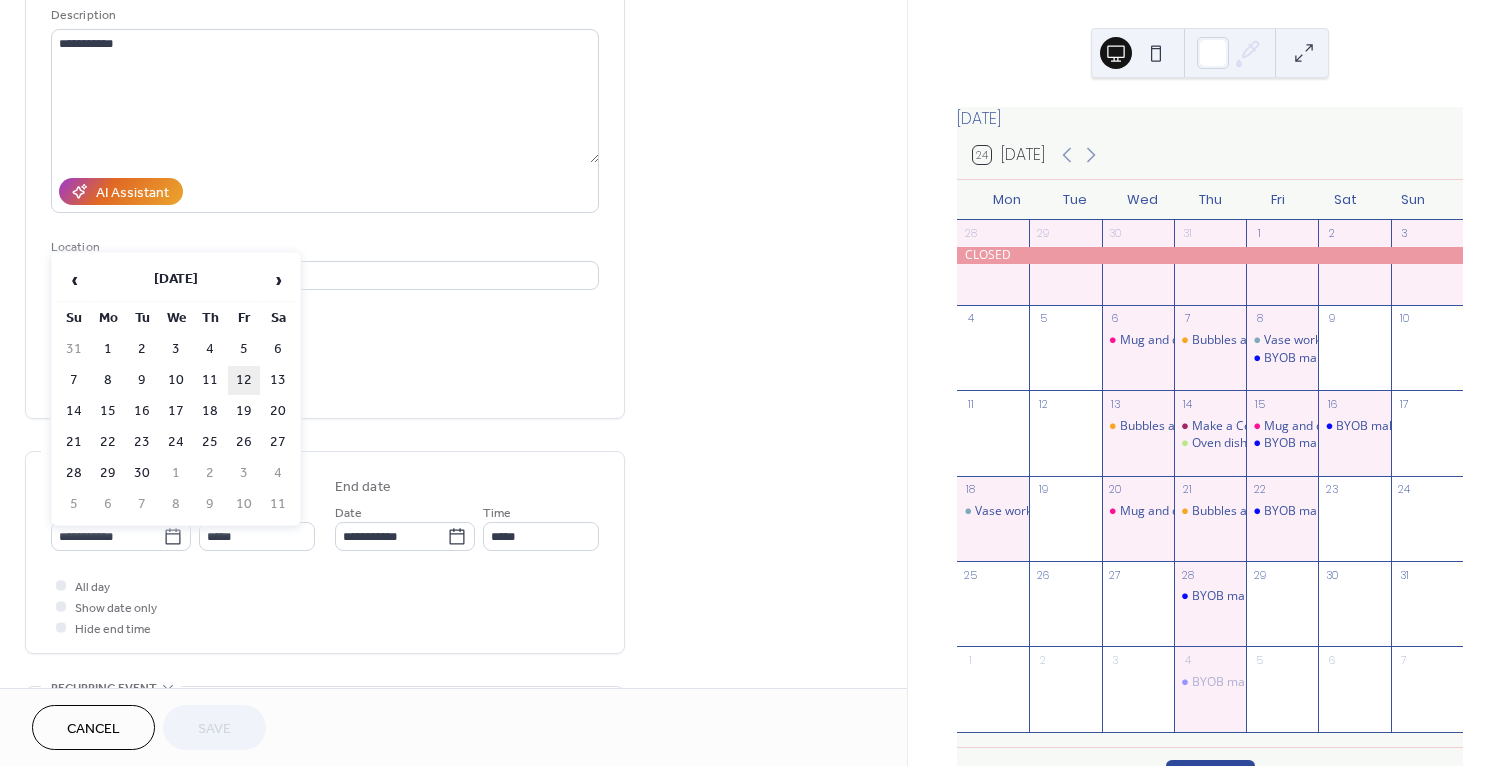 type on "**********" 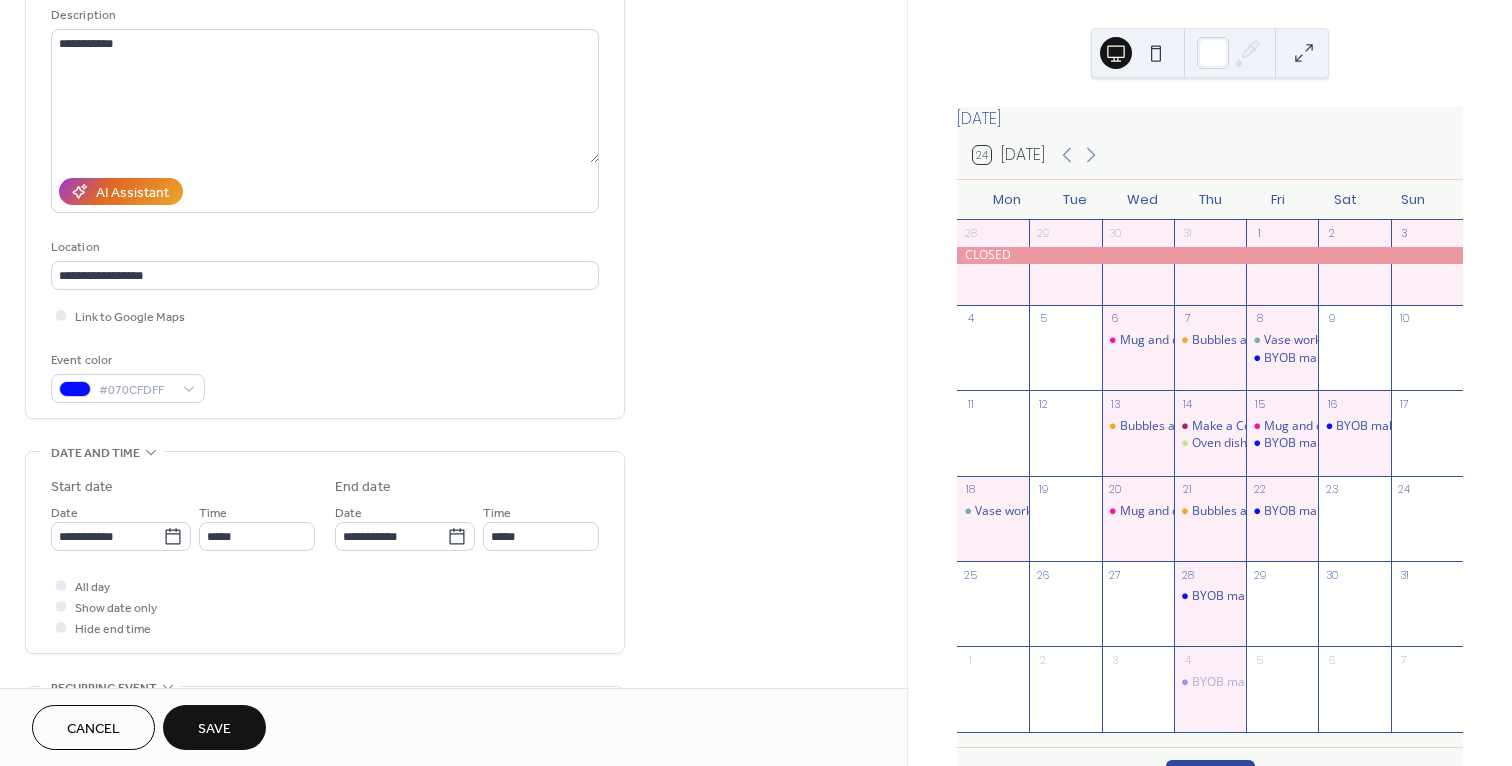 click on "Save" at bounding box center (214, 729) 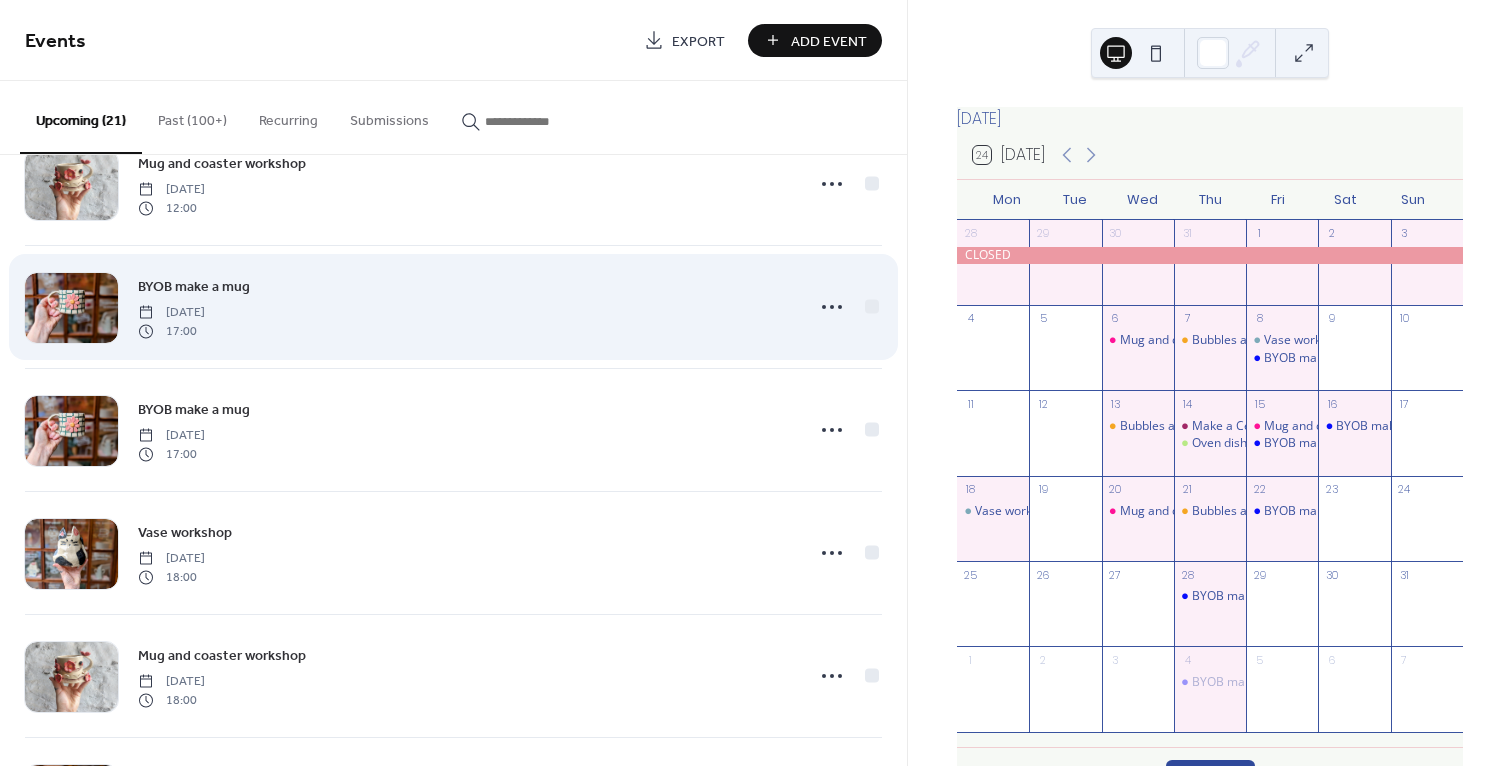 scroll, scrollTop: 1377, scrollLeft: 0, axis: vertical 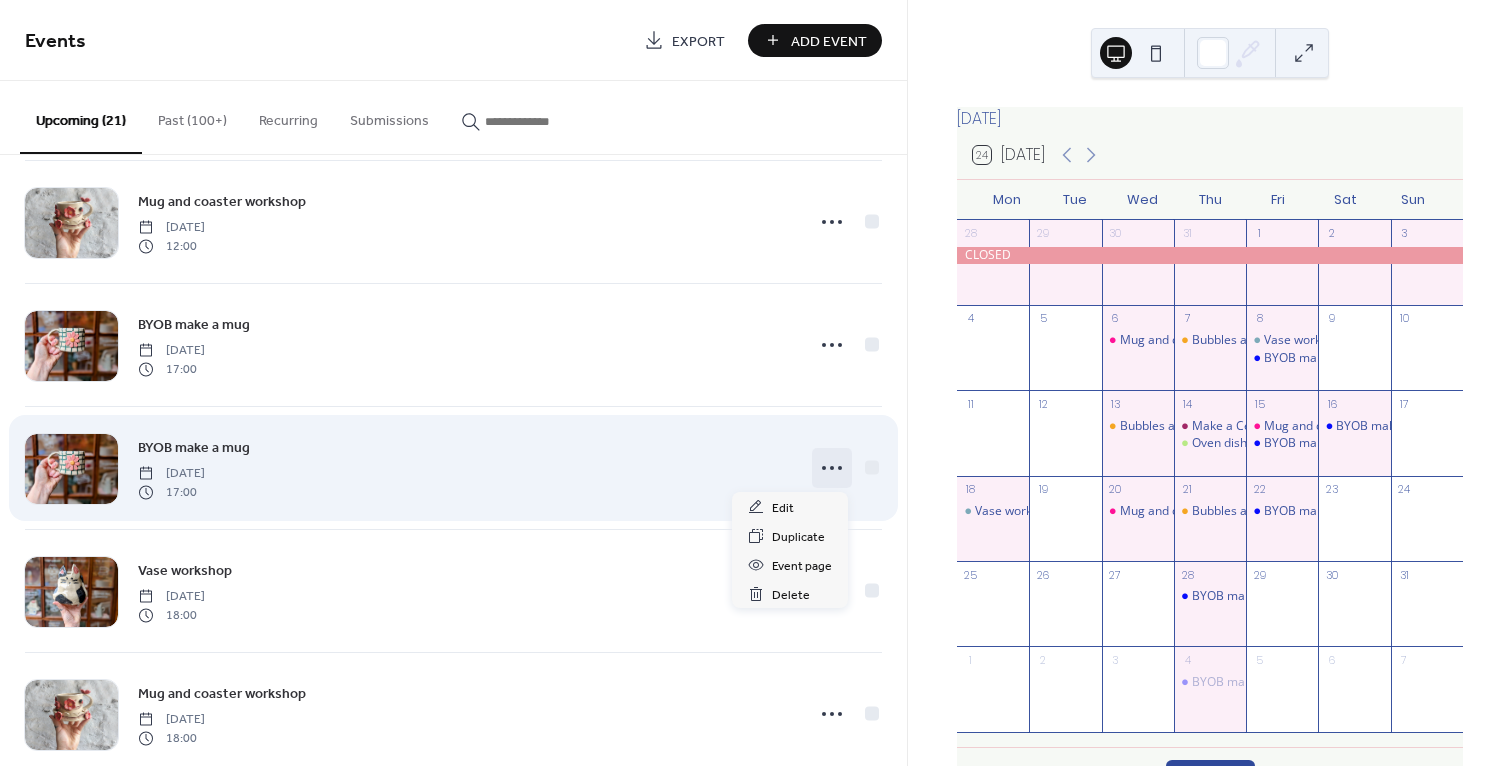 click 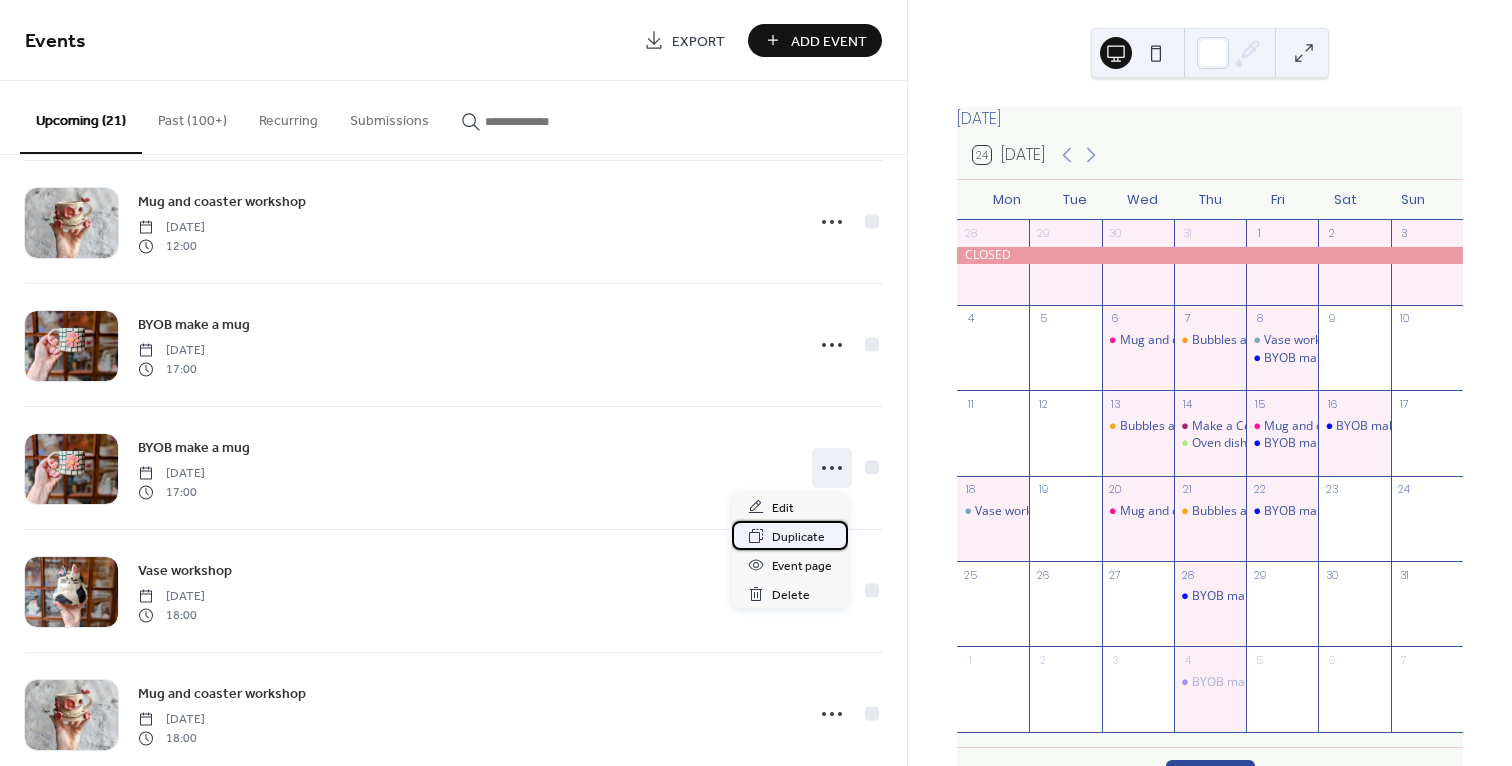 click on "Duplicate" at bounding box center (798, 537) 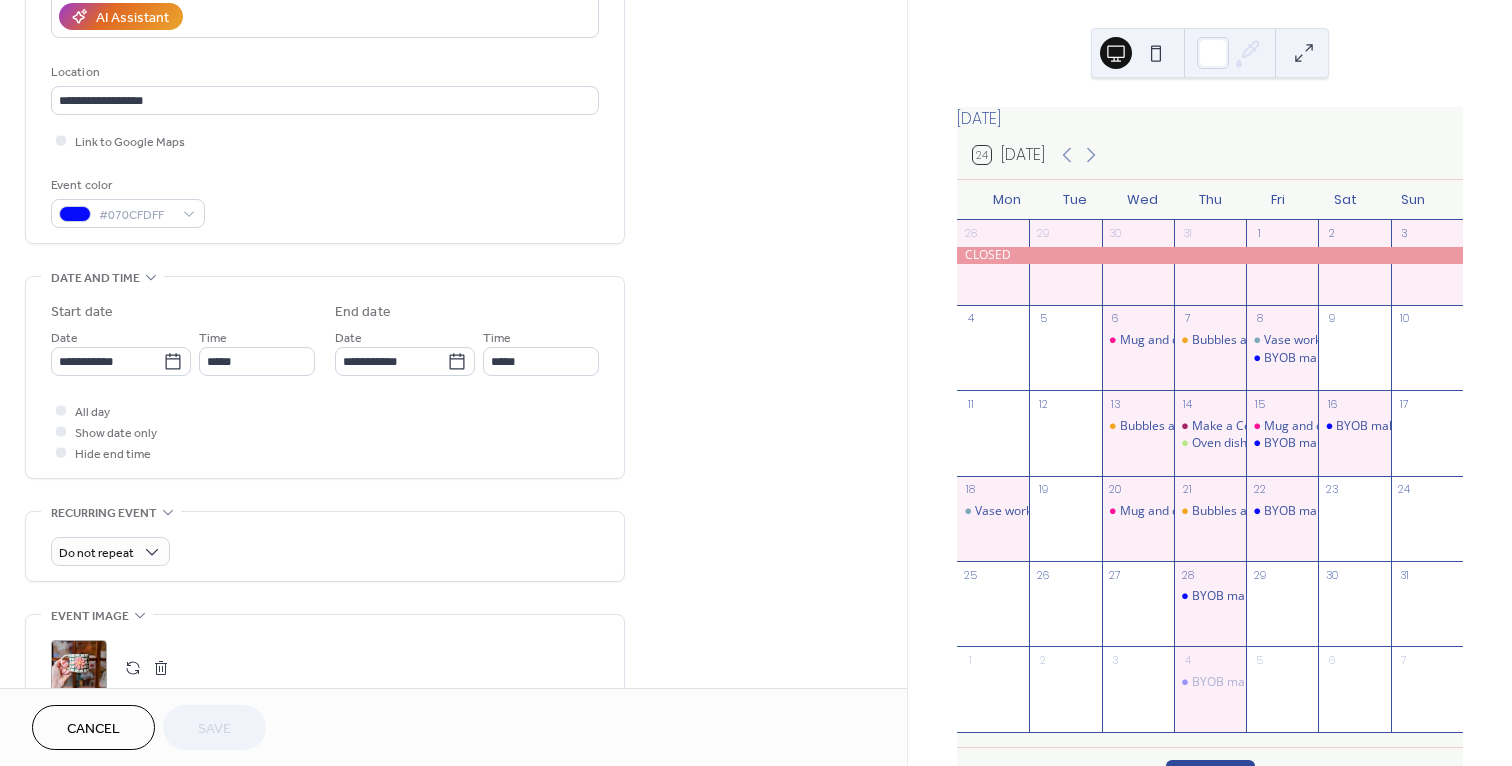 scroll, scrollTop: 390, scrollLeft: 0, axis: vertical 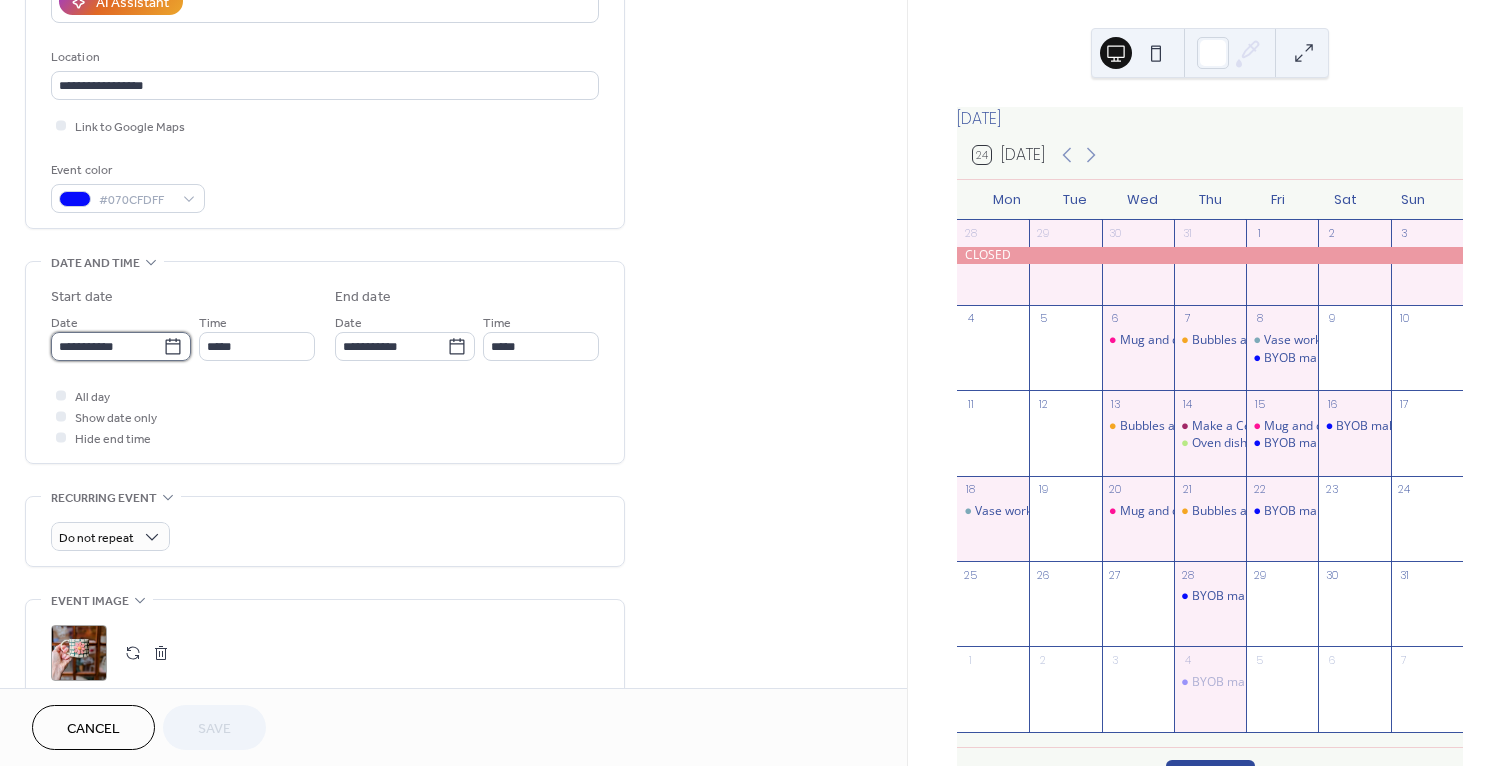 click on "**********" at bounding box center [107, 346] 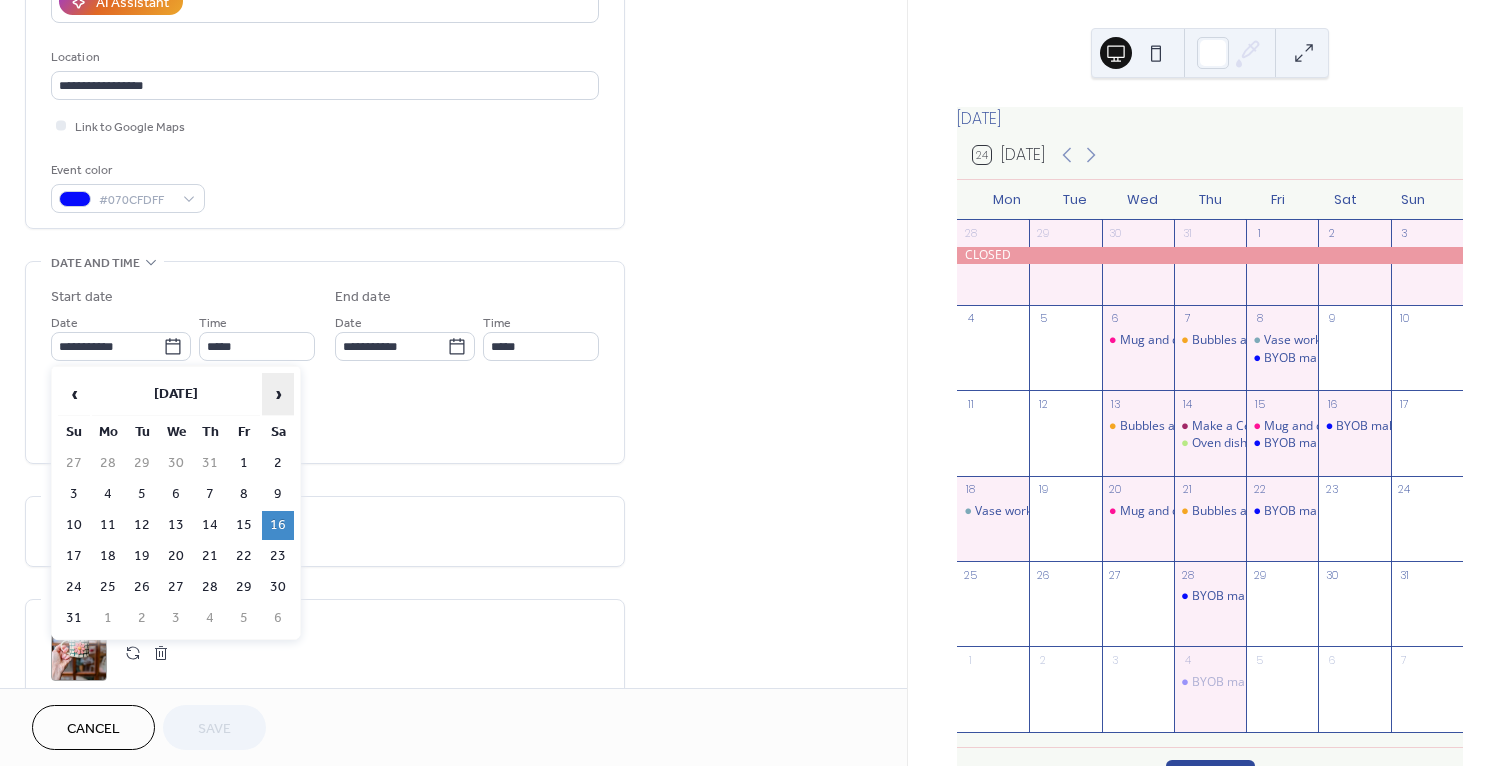 click on "›" at bounding box center [278, 394] 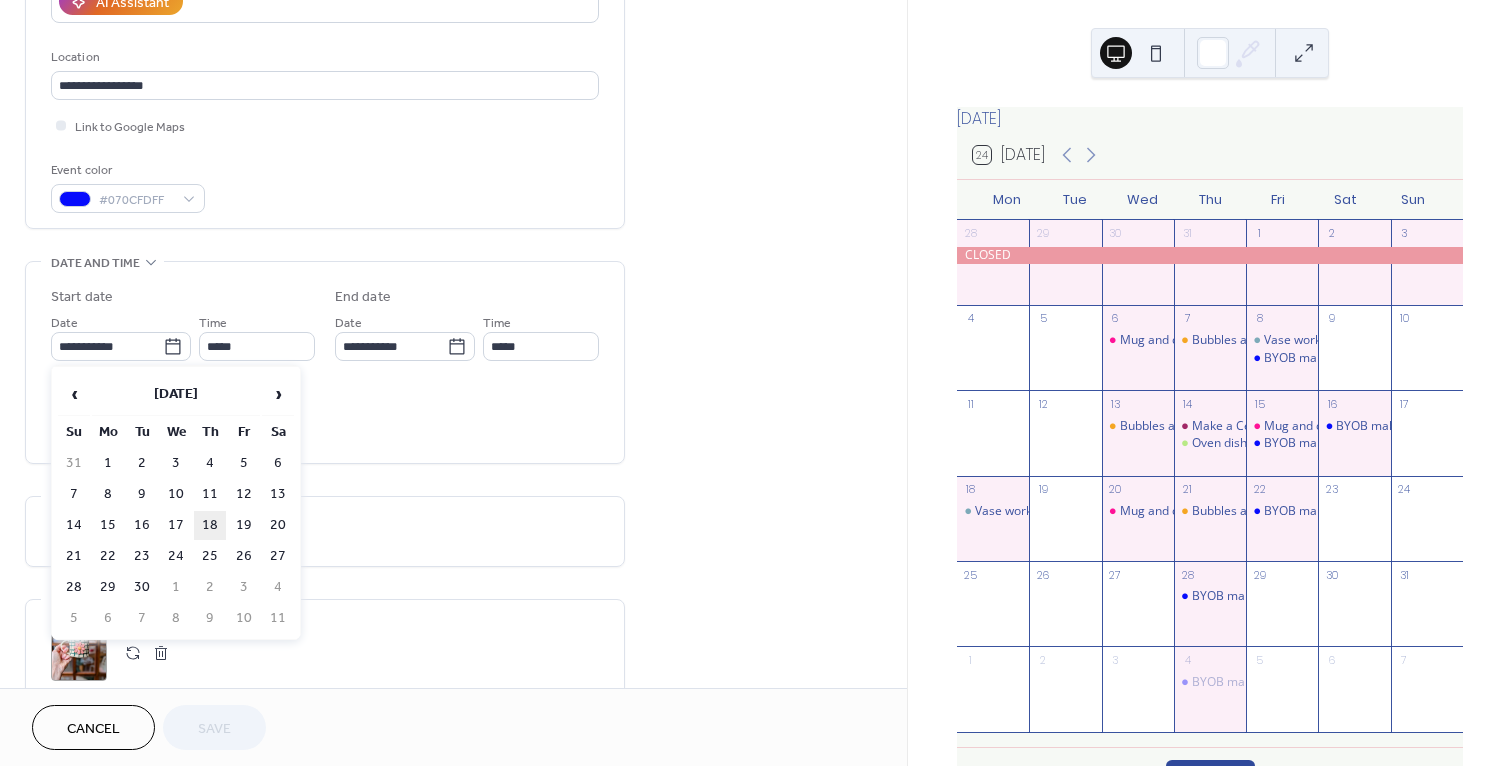 click on "18" at bounding box center (210, 525) 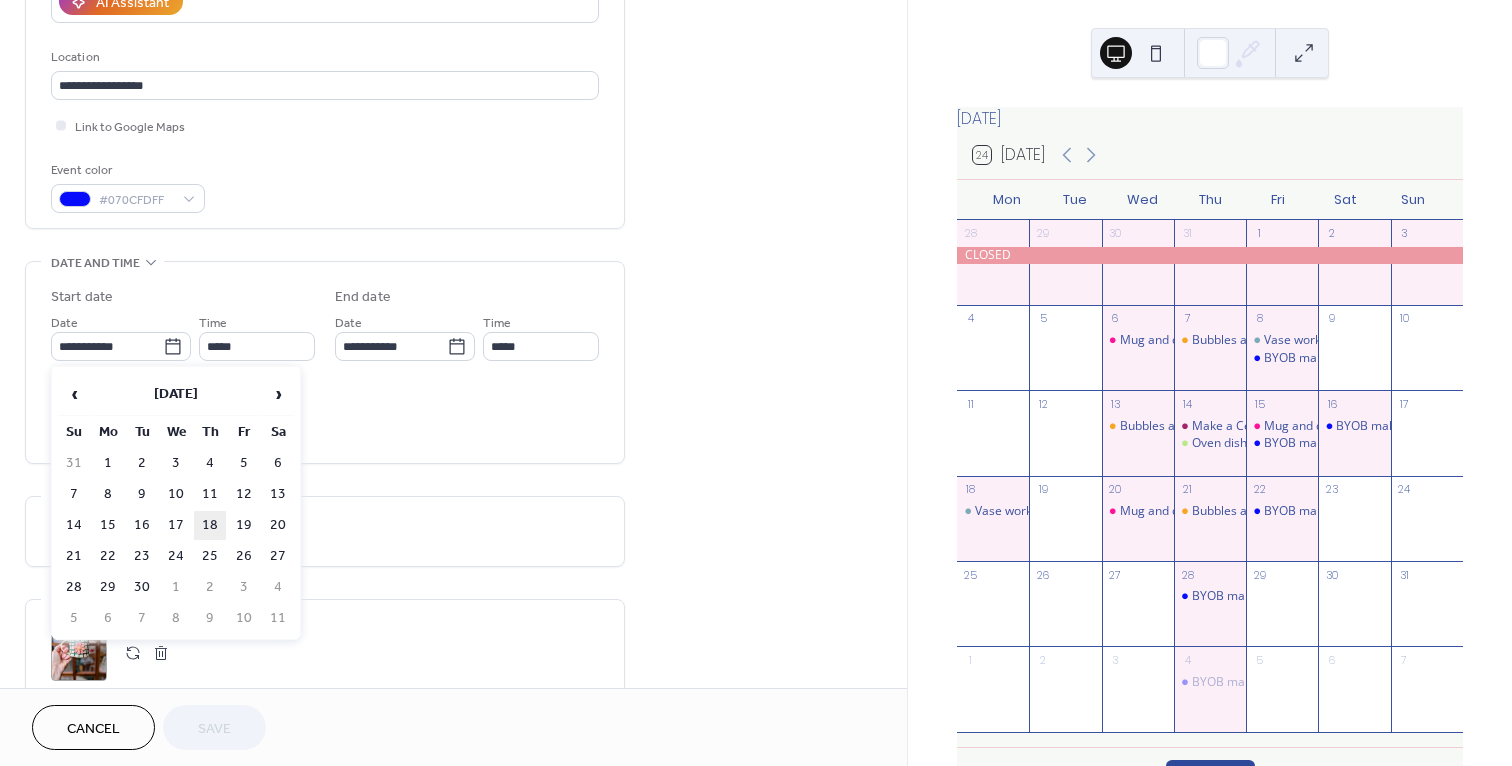 type on "**********" 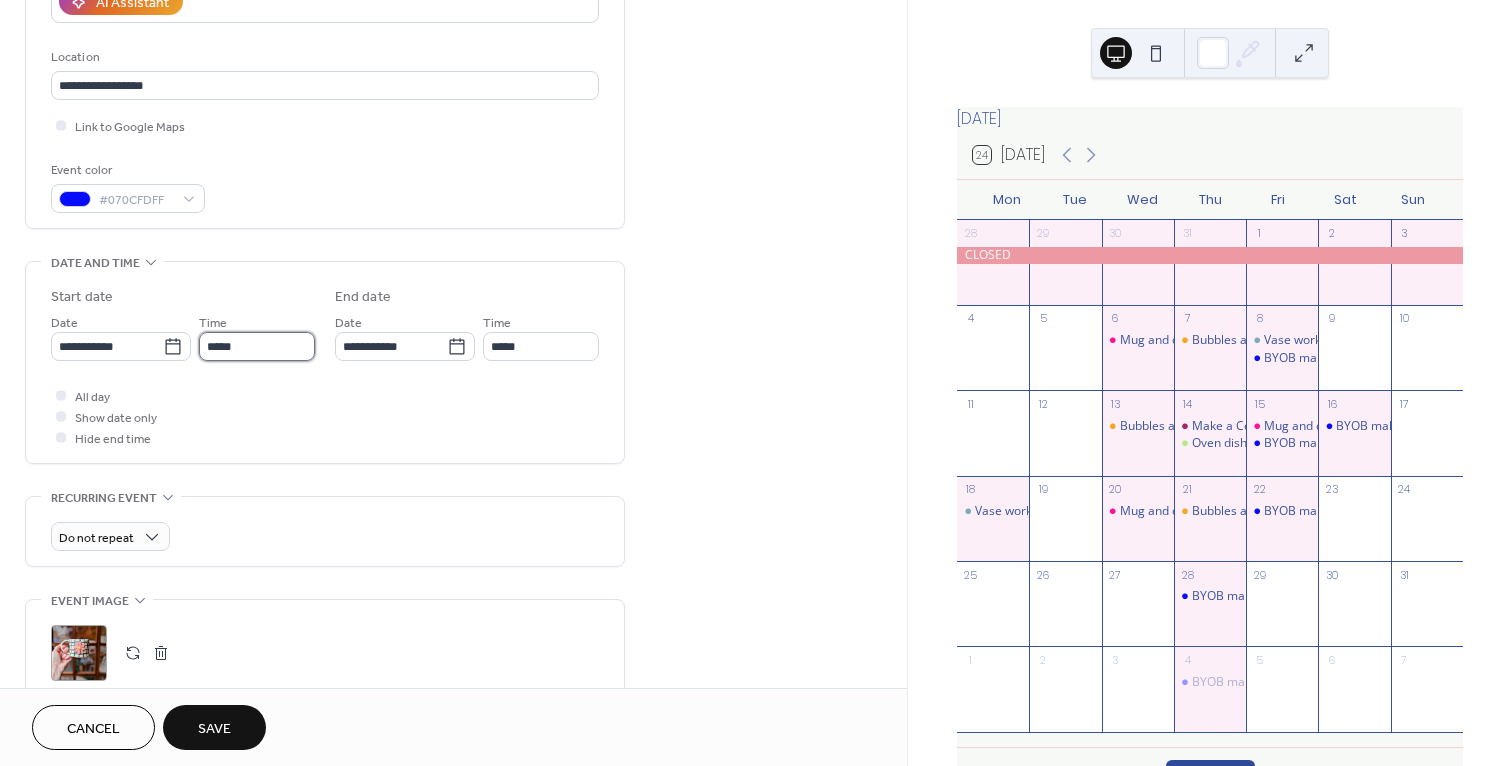 click on "*****" at bounding box center (257, 346) 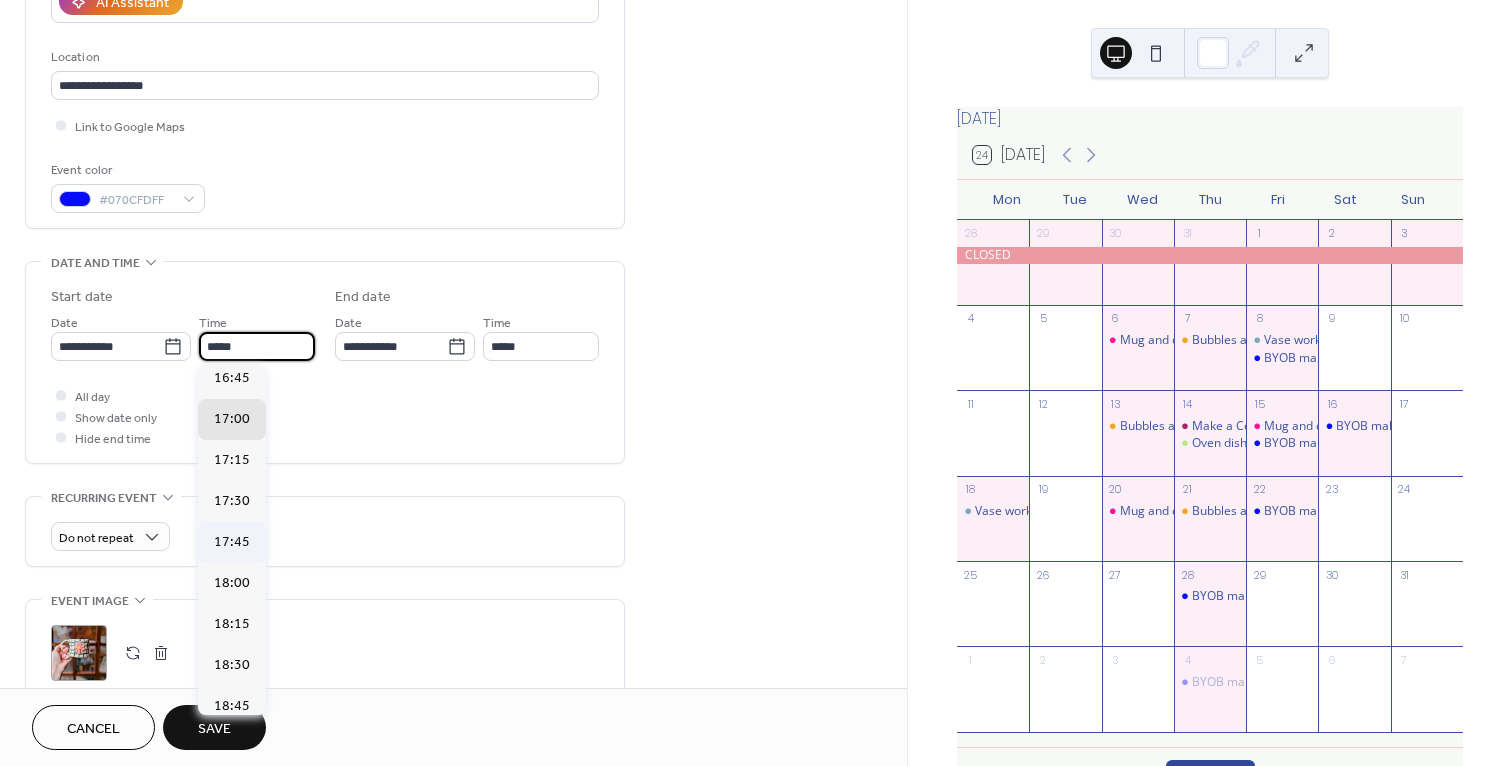 scroll, scrollTop: 2776, scrollLeft: 0, axis: vertical 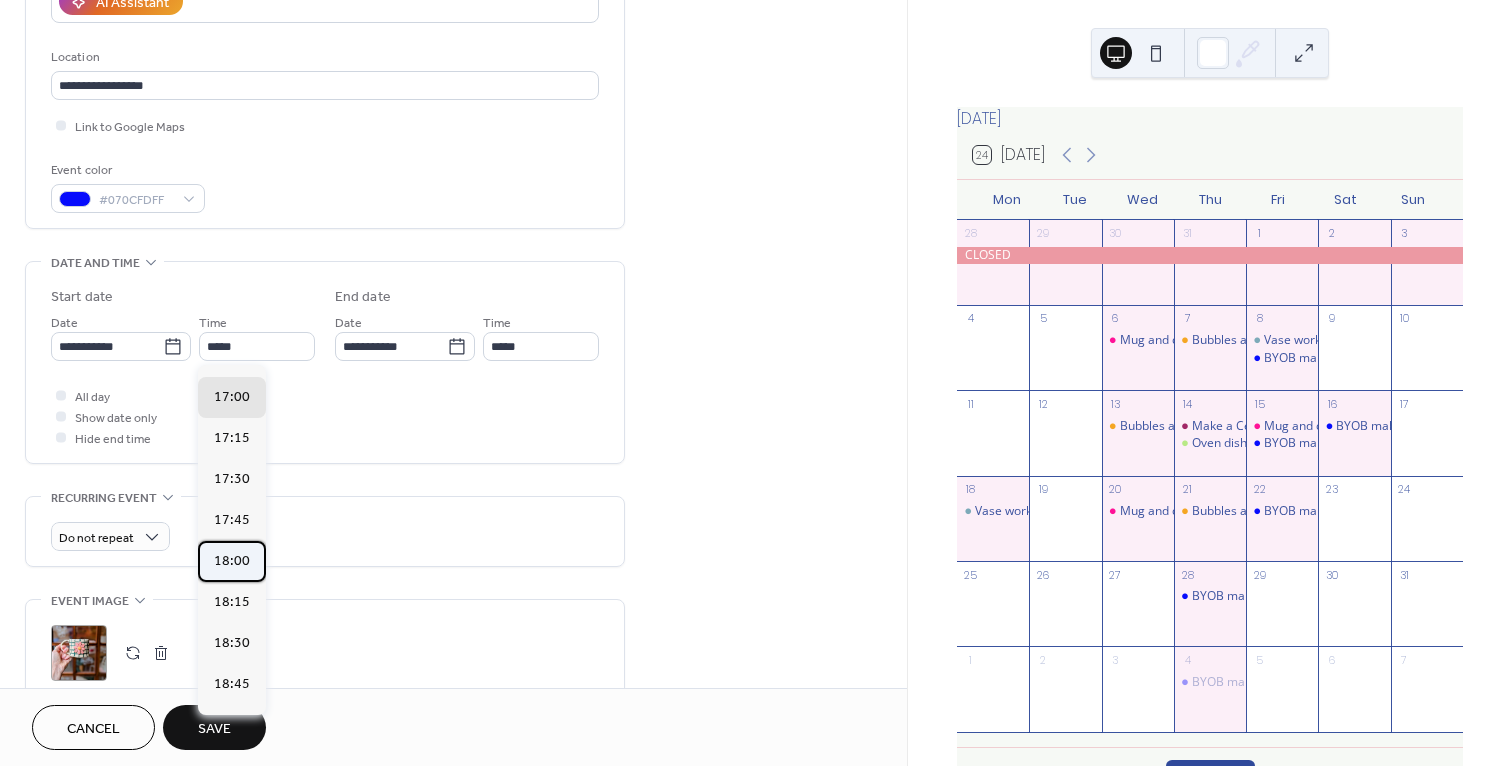 click on "18:00" at bounding box center [232, 561] 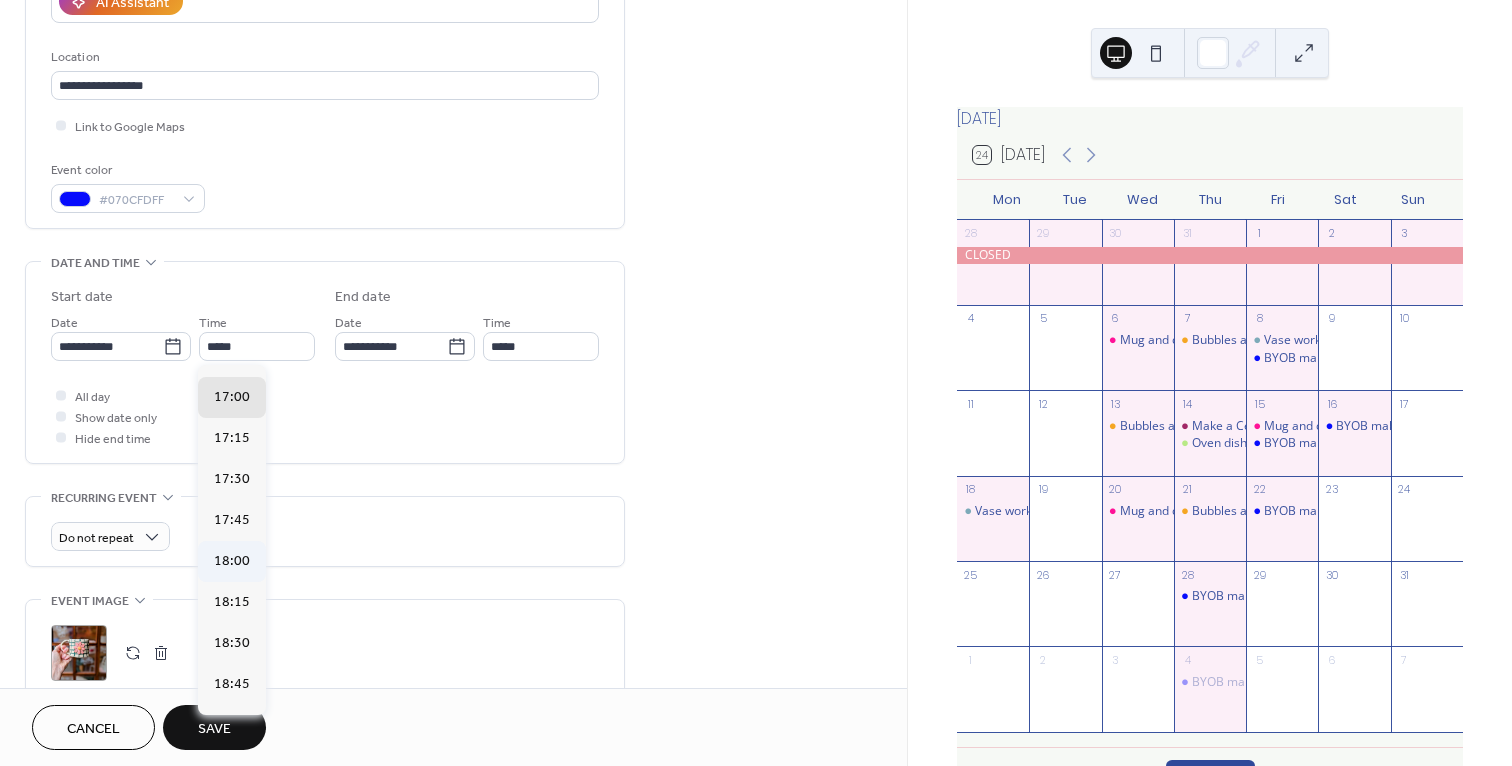 type on "*****" 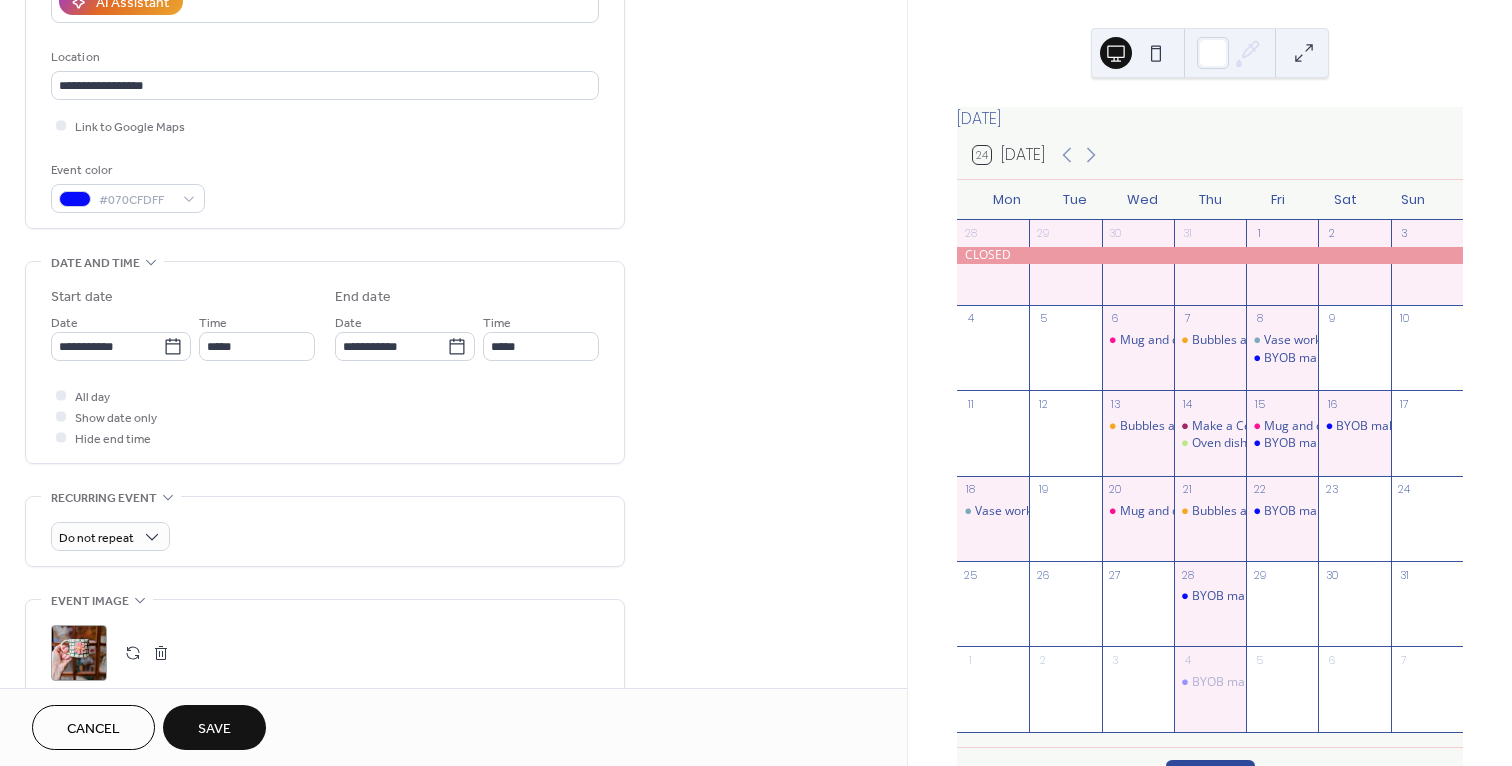 click on "Save" at bounding box center [214, 729] 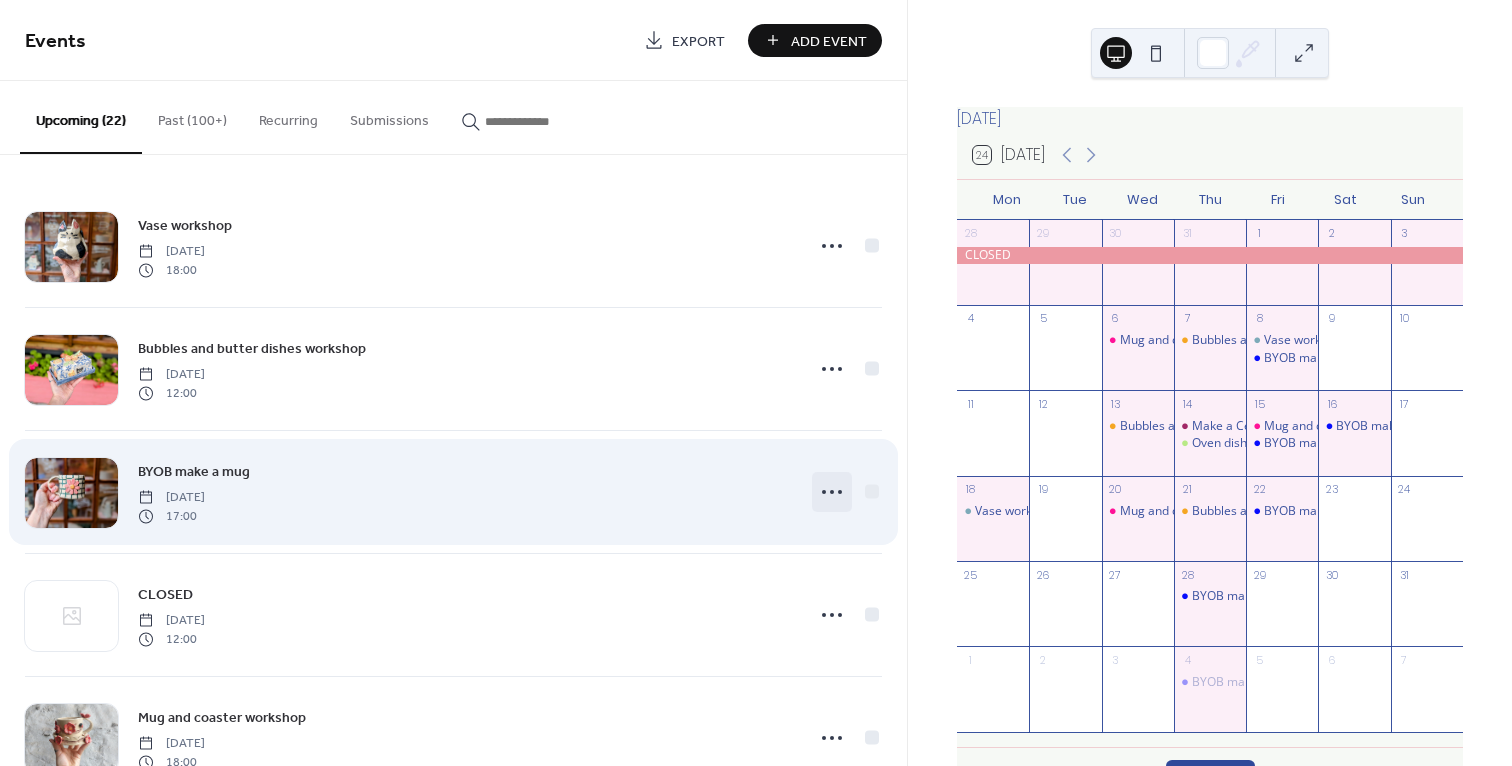 click 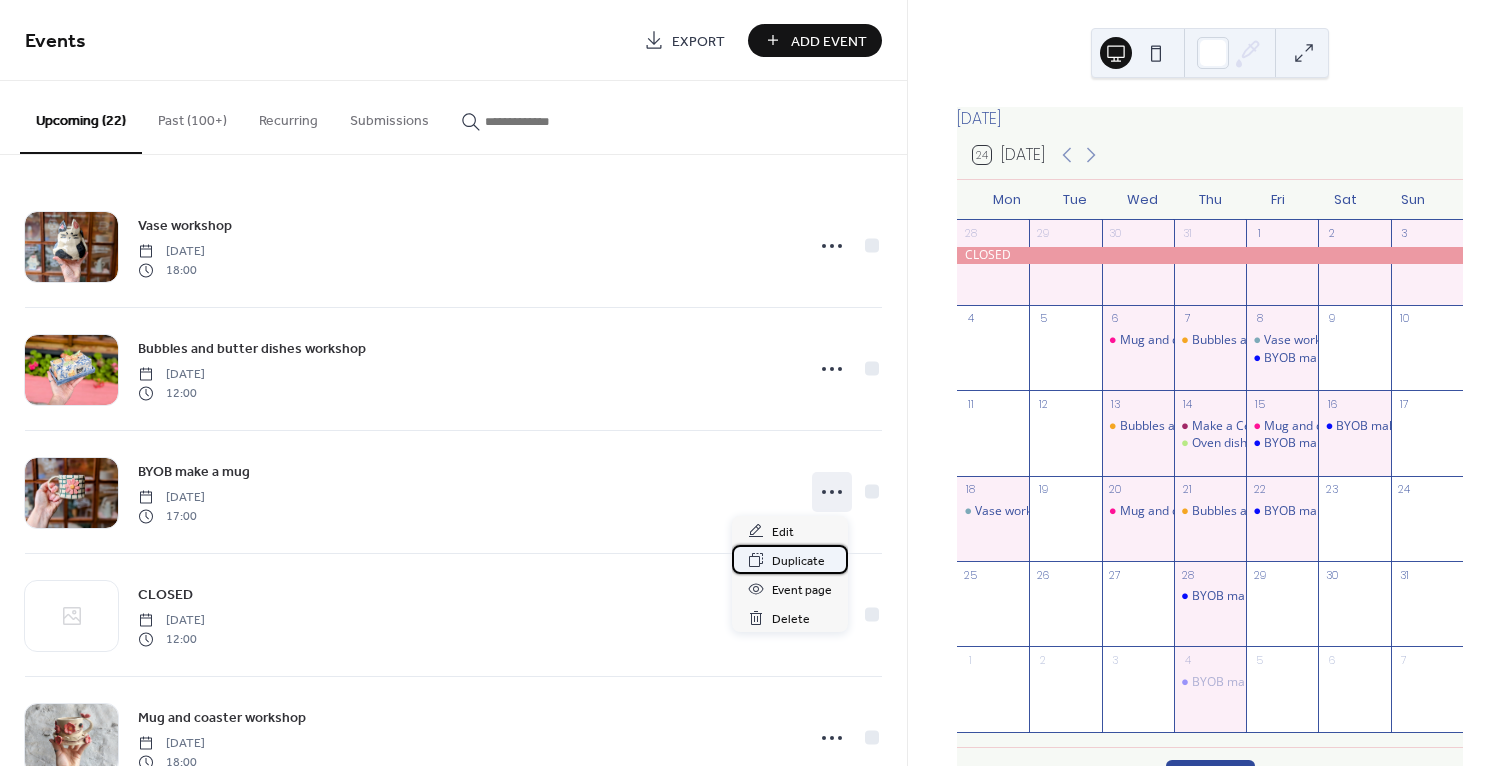 click on "Duplicate" at bounding box center (798, 561) 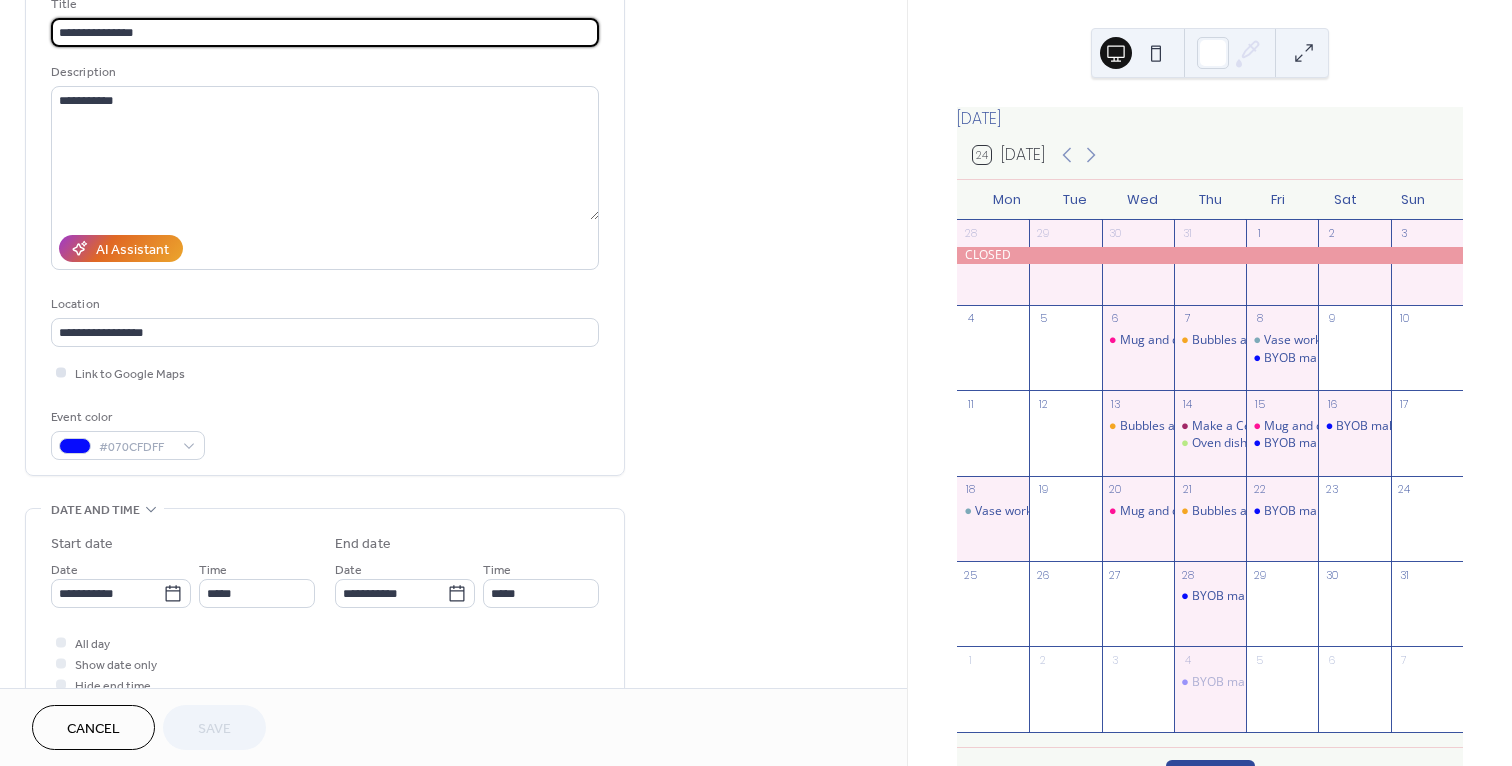 scroll, scrollTop: 176, scrollLeft: 0, axis: vertical 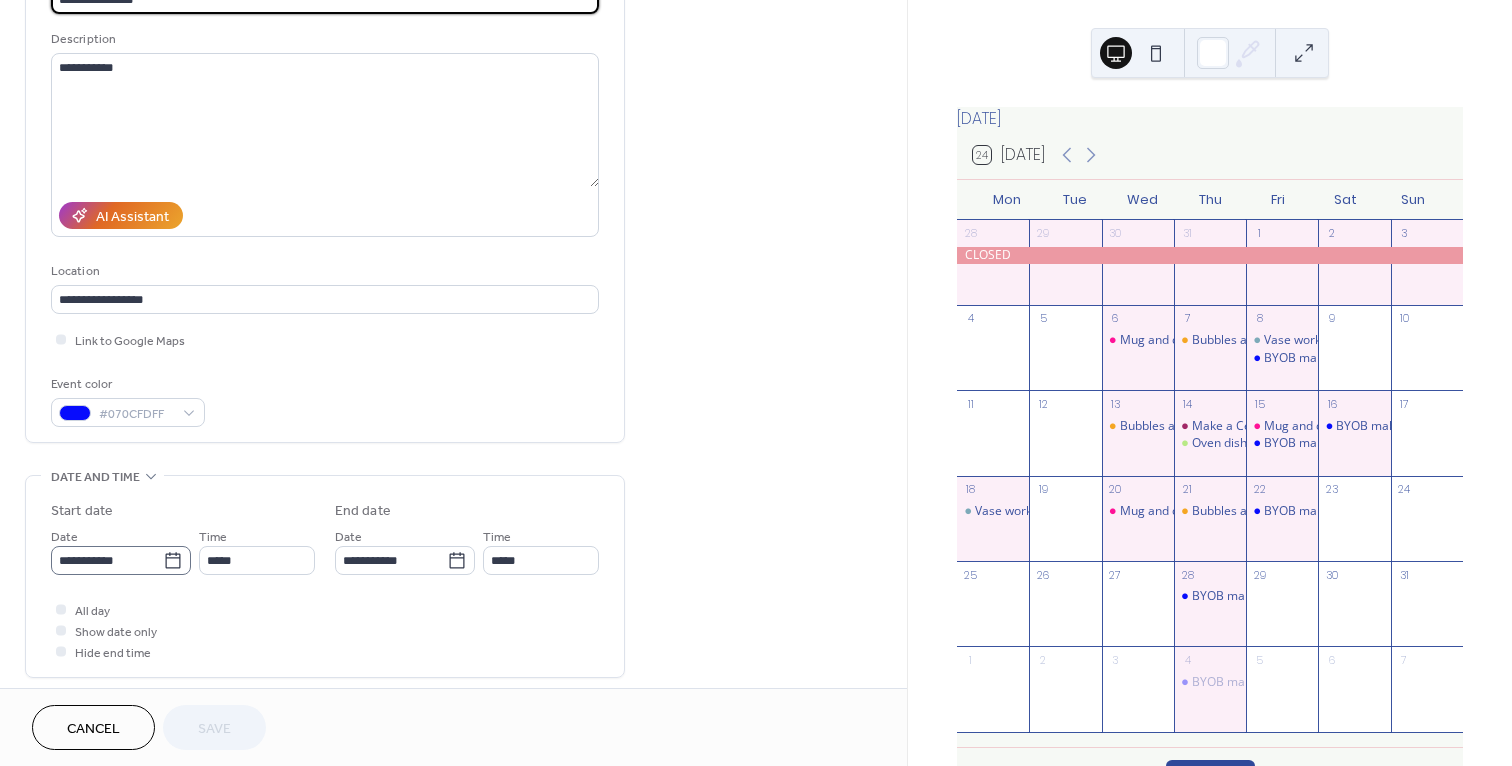 click 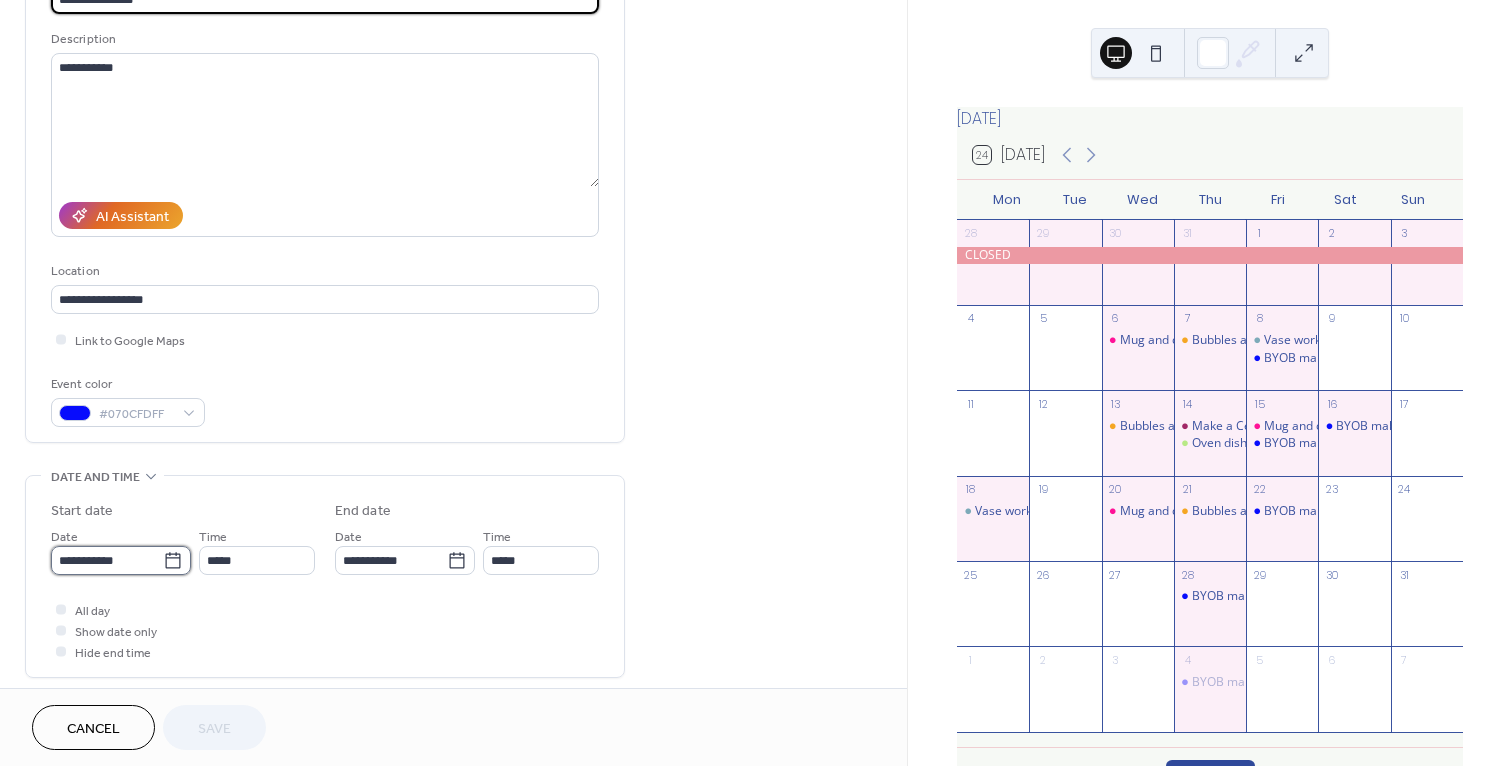 click on "**********" at bounding box center [107, 560] 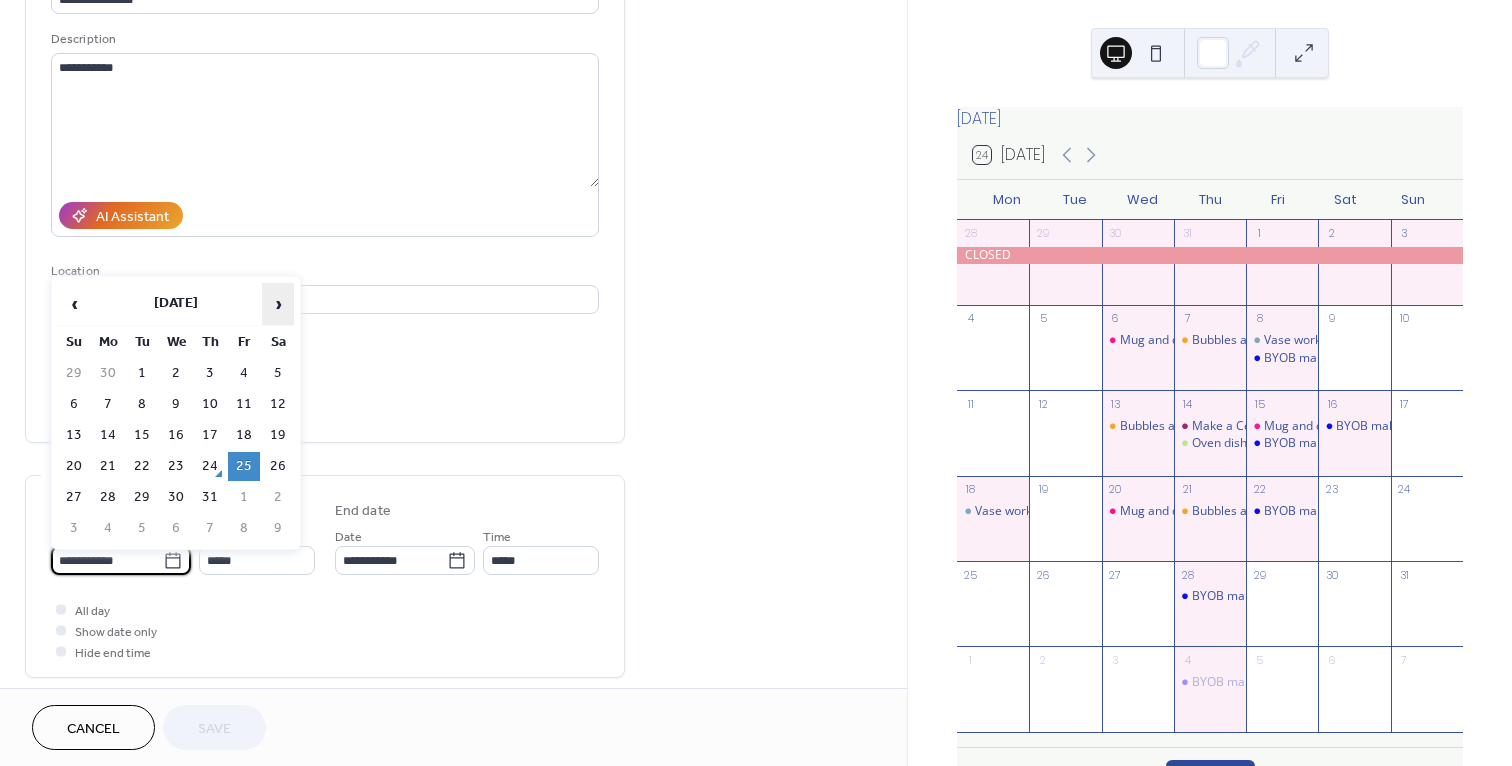 click on "›" at bounding box center (278, 304) 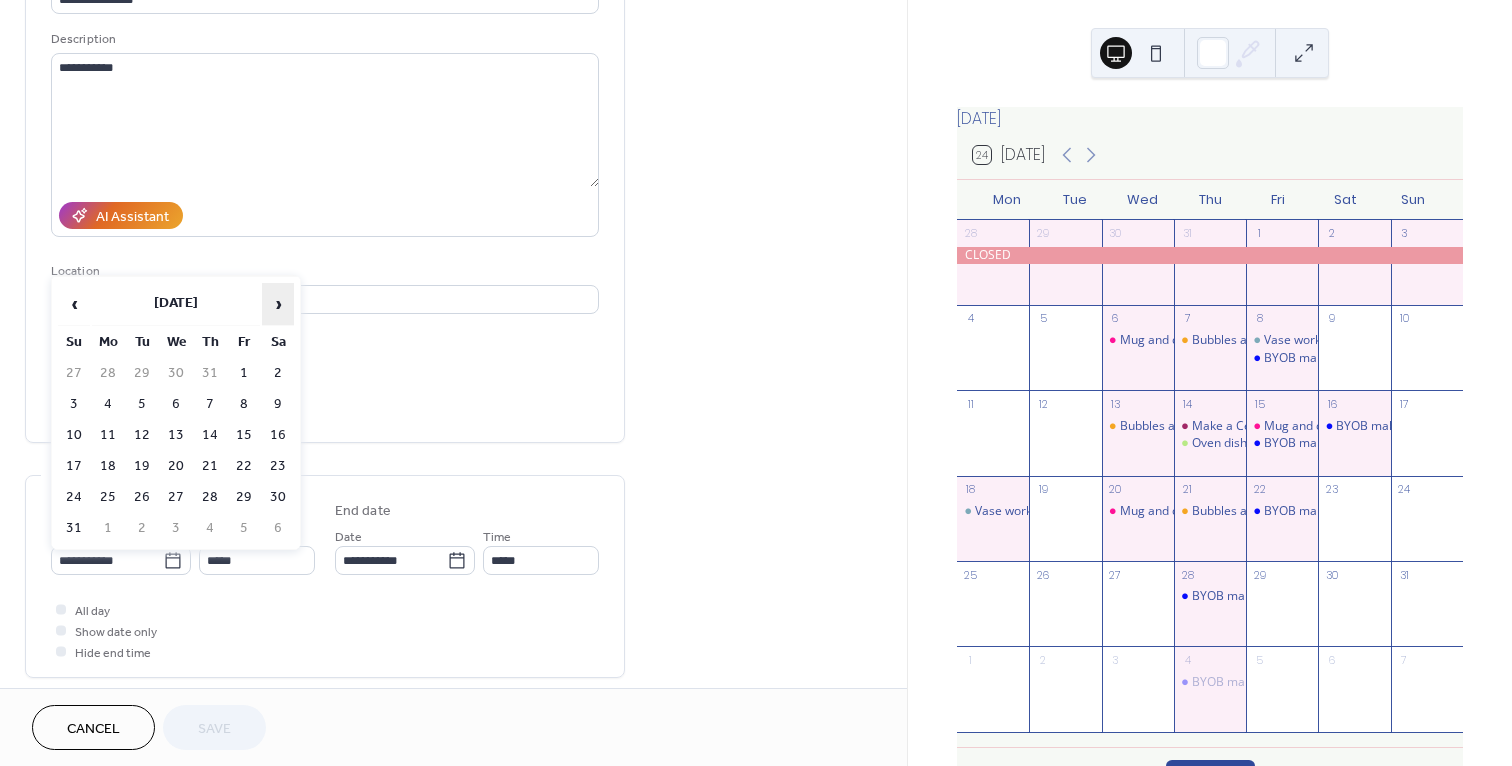click on "›" at bounding box center [278, 304] 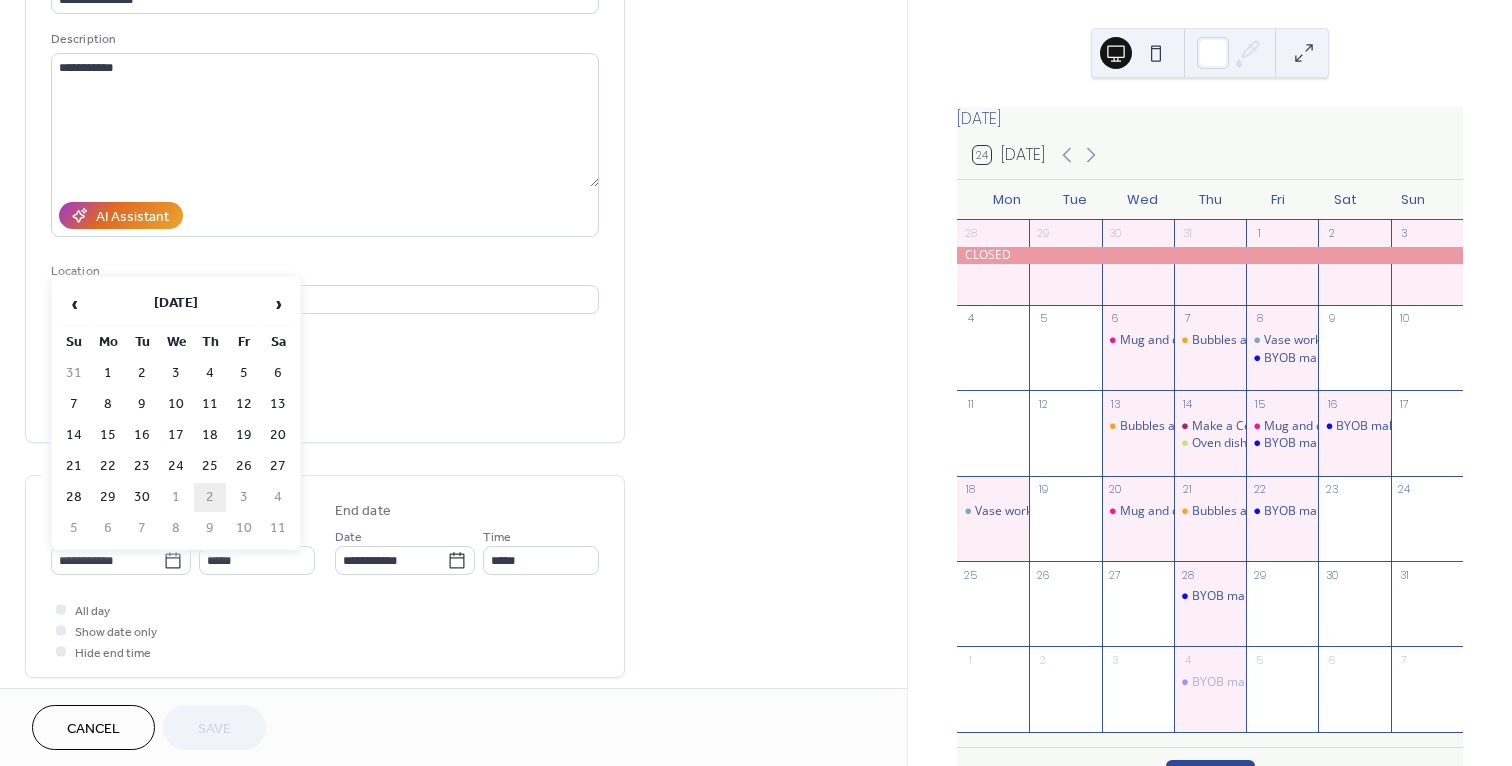 click on "2" at bounding box center [210, 497] 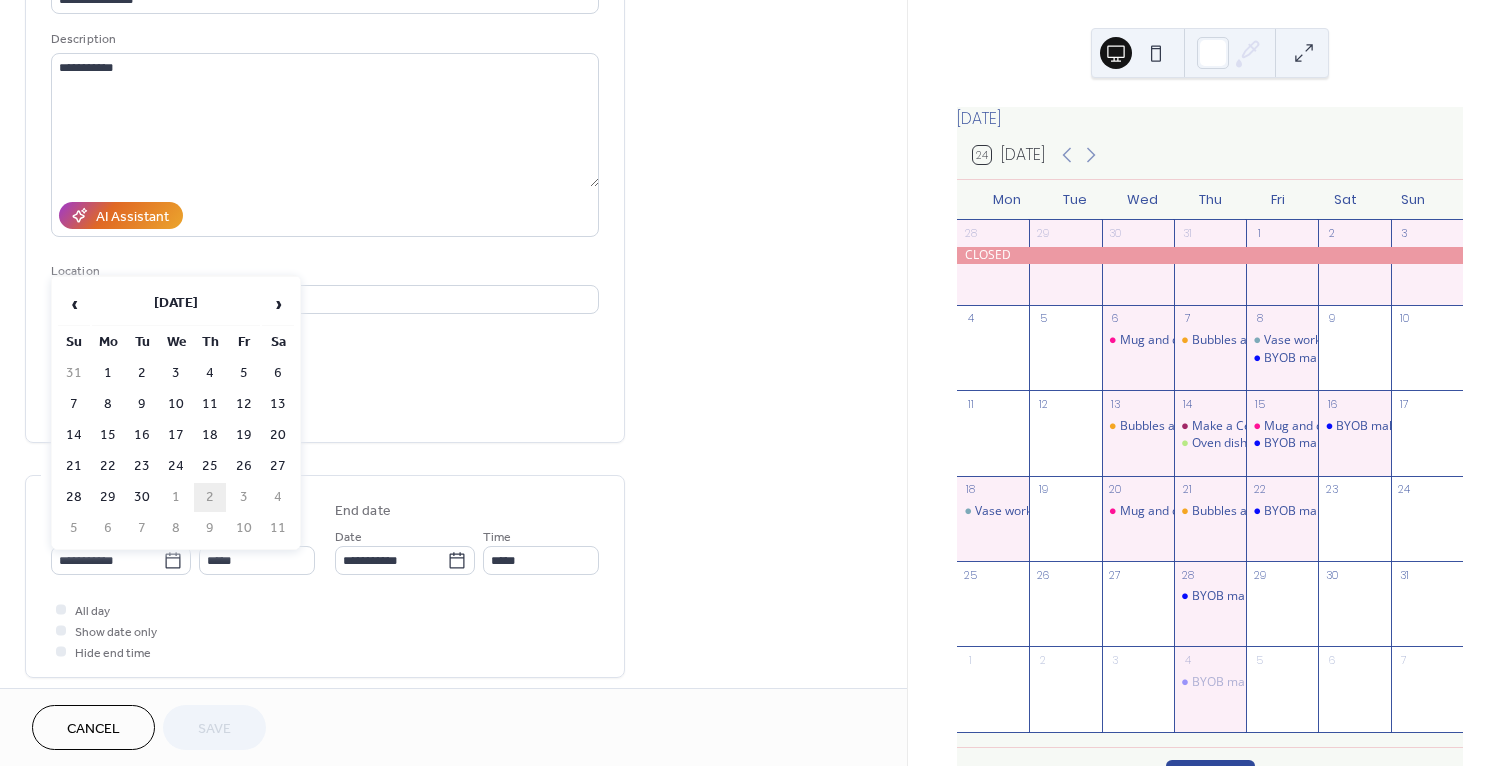 type on "**********" 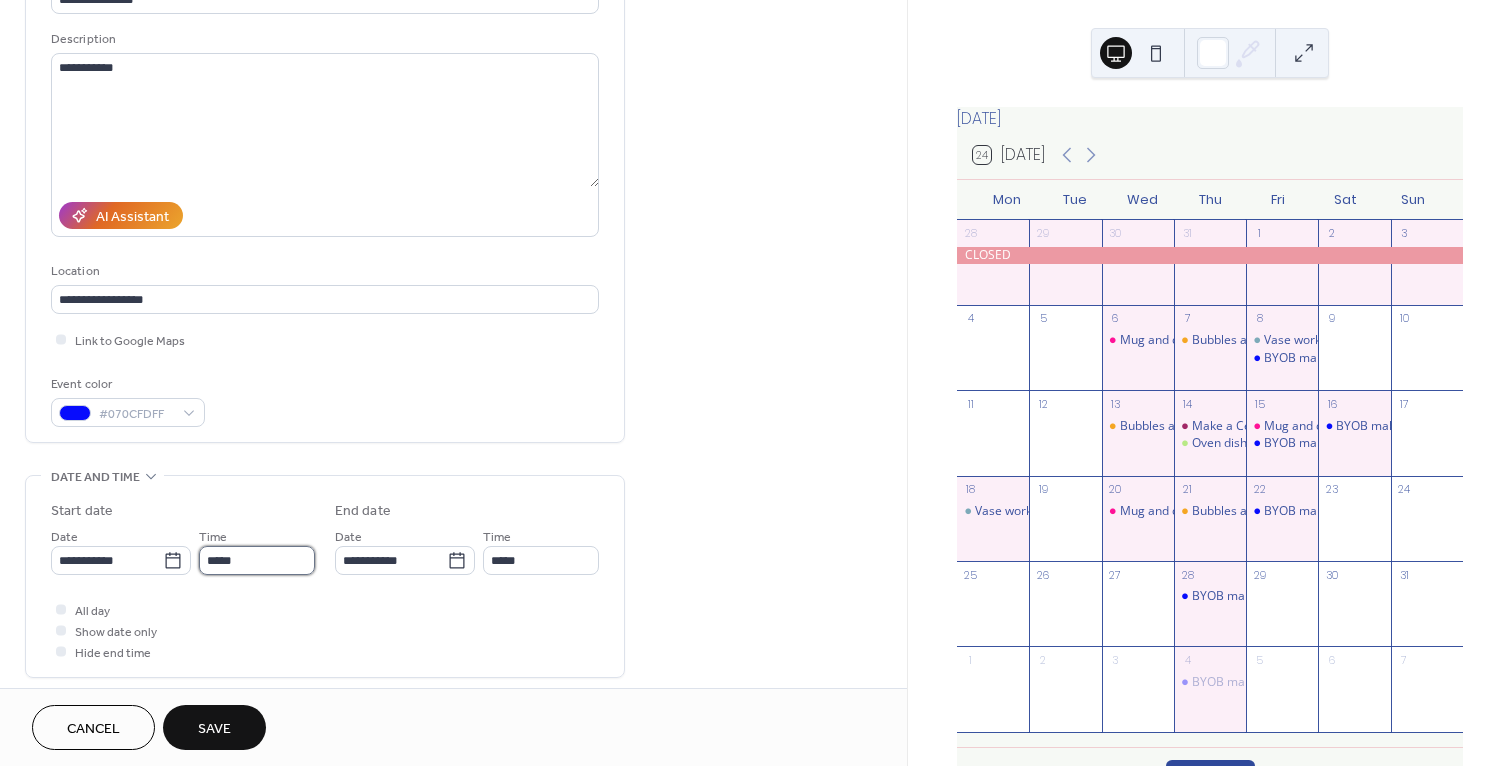 click on "*****" at bounding box center (257, 560) 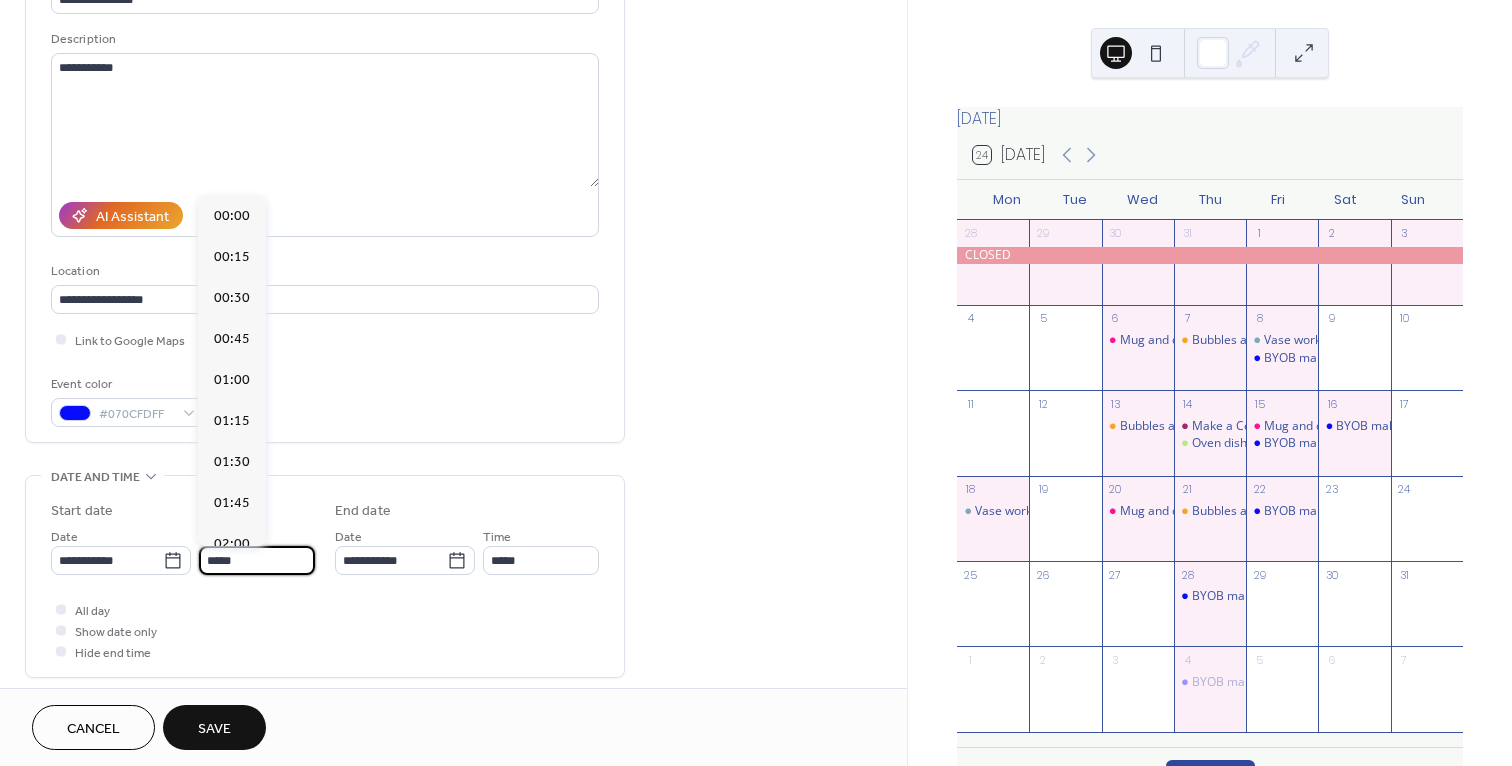 scroll, scrollTop: 2754, scrollLeft: 0, axis: vertical 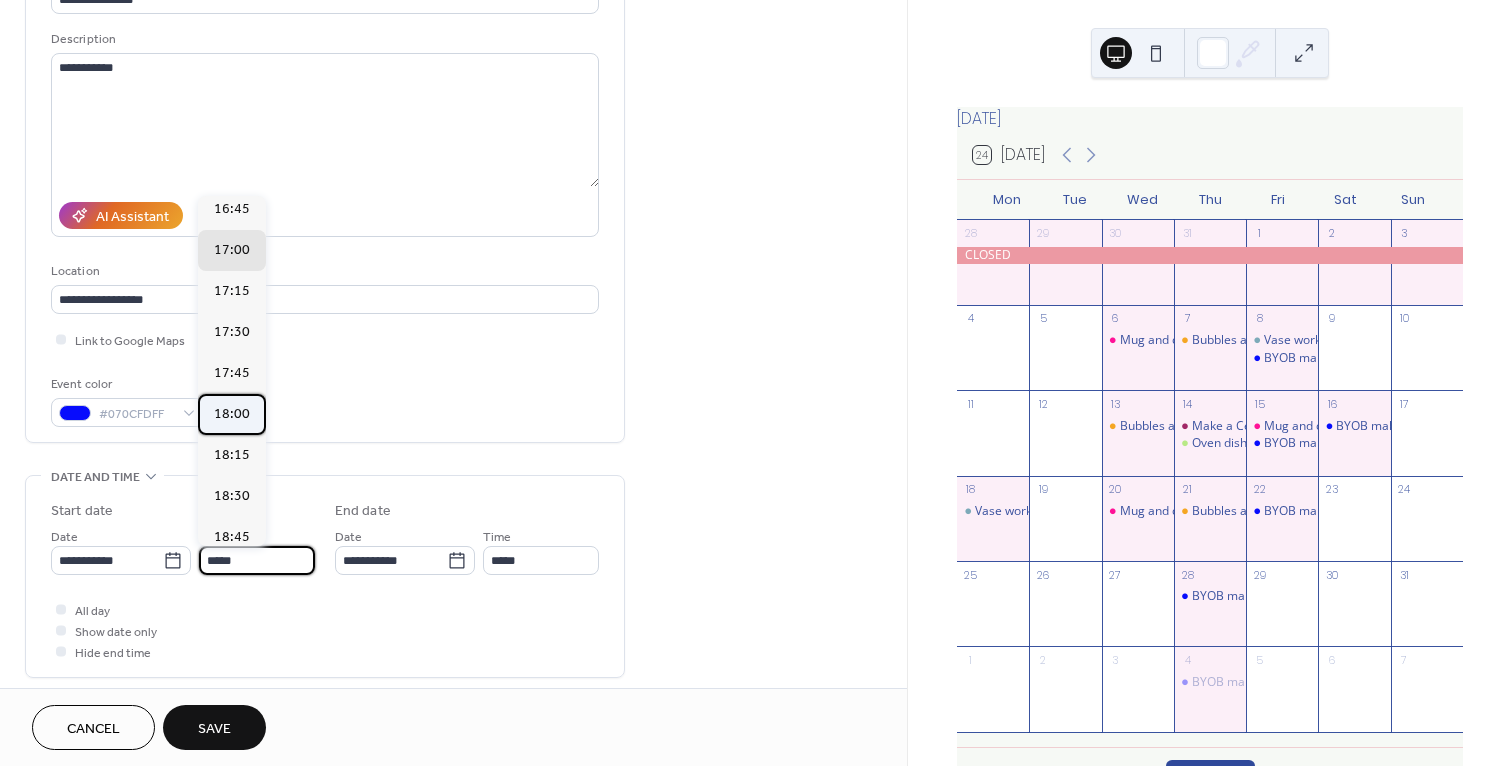 click on "18:00" at bounding box center [232, 414] 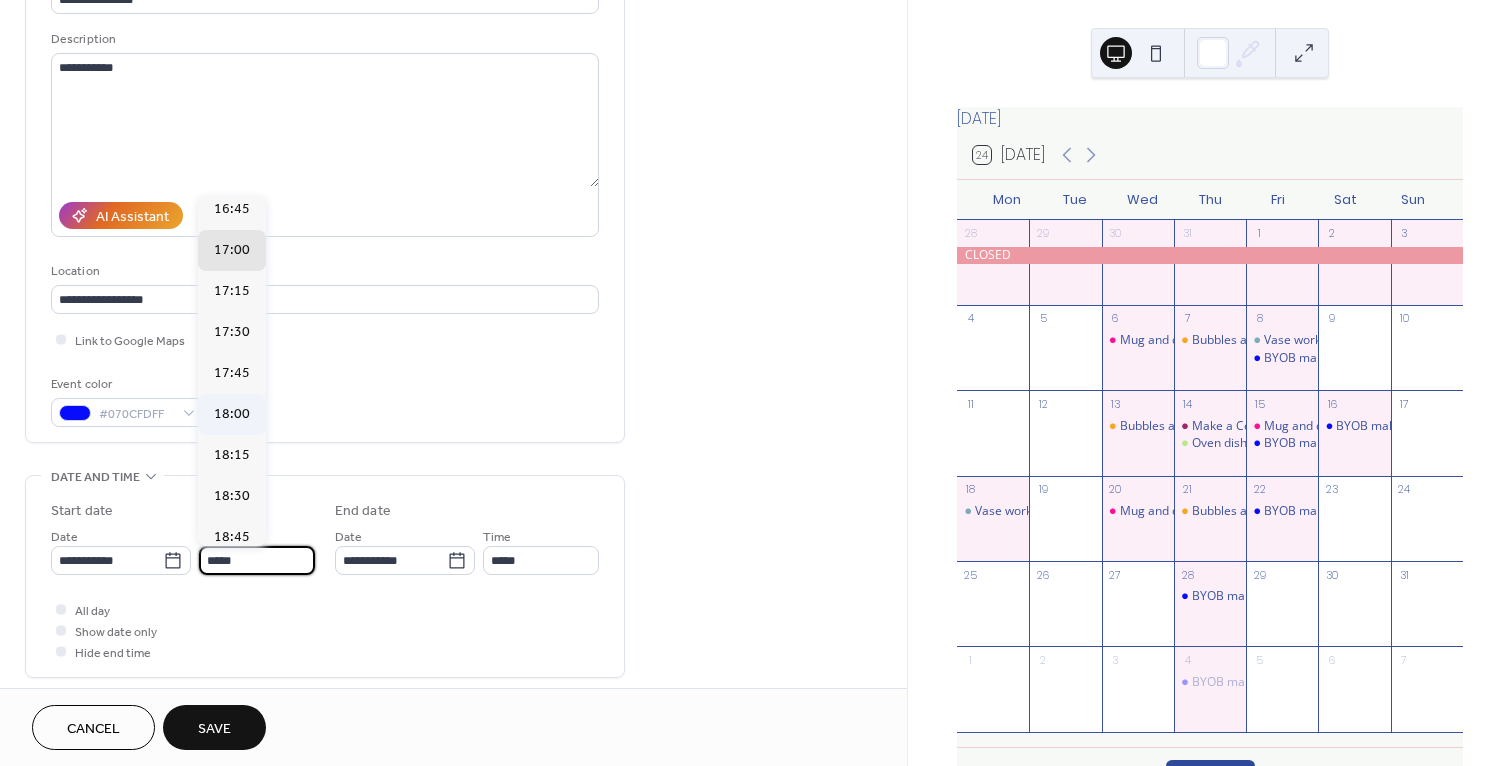 type on "*****" 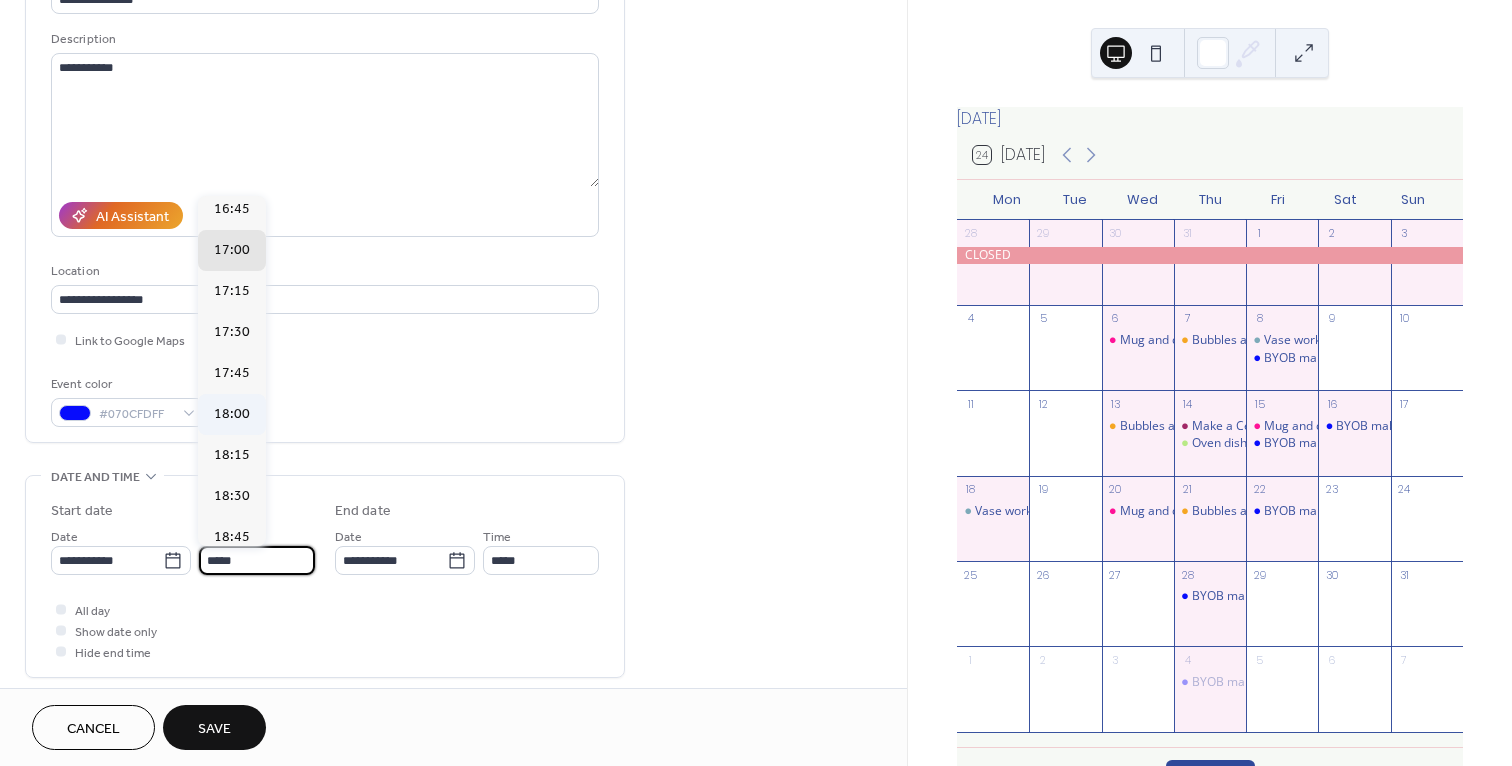 type on "*****" 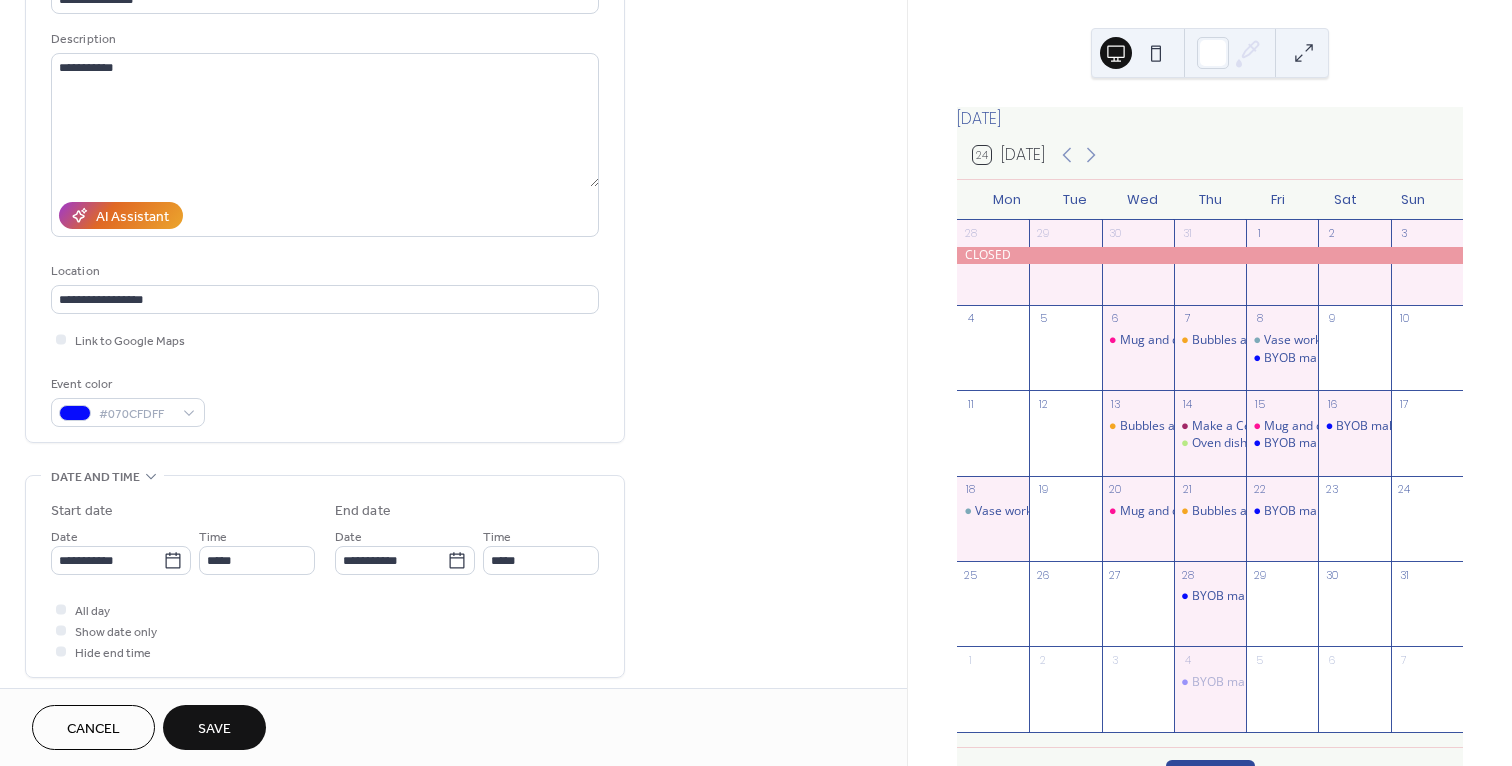 click on "Save" at bounding box center [214, 729] 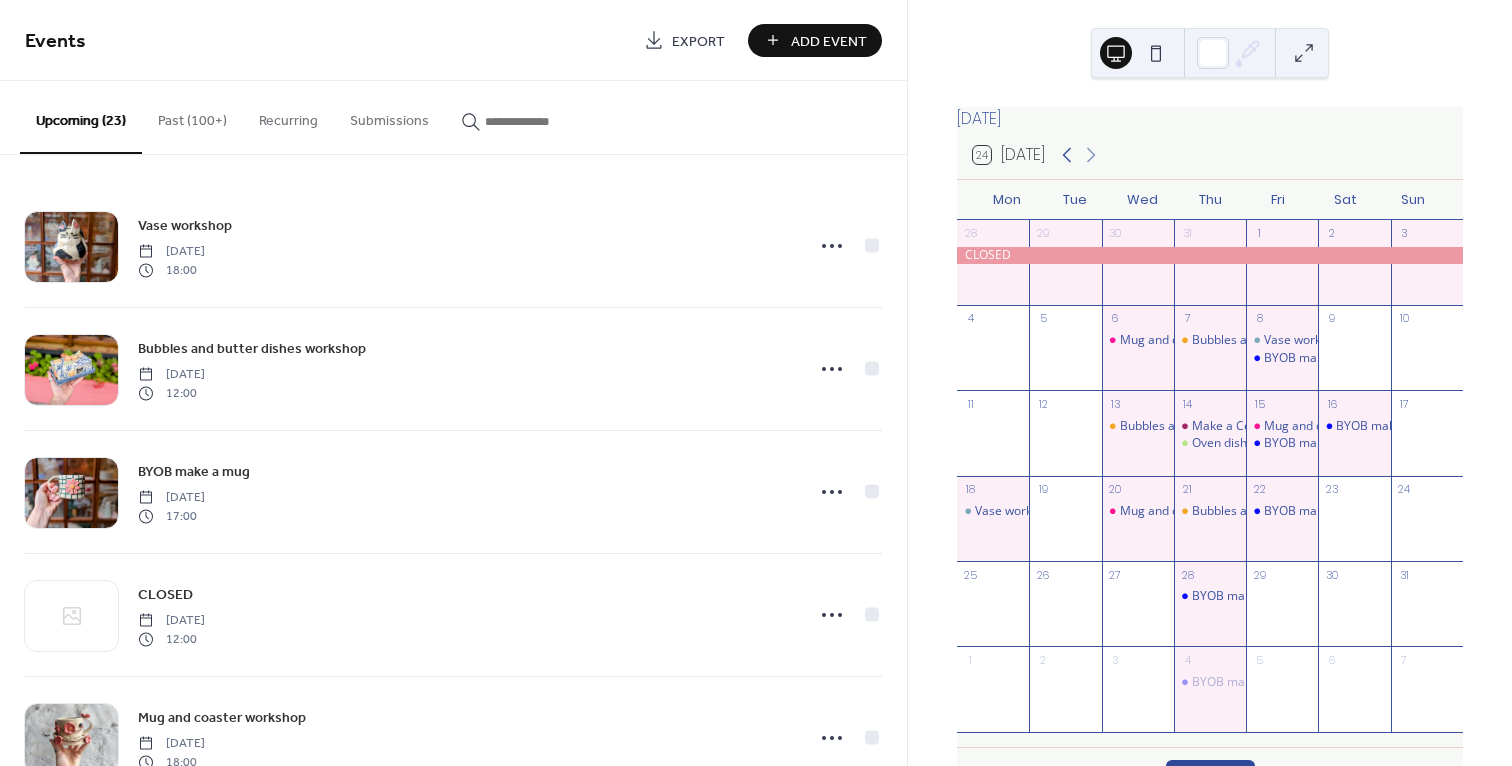 click 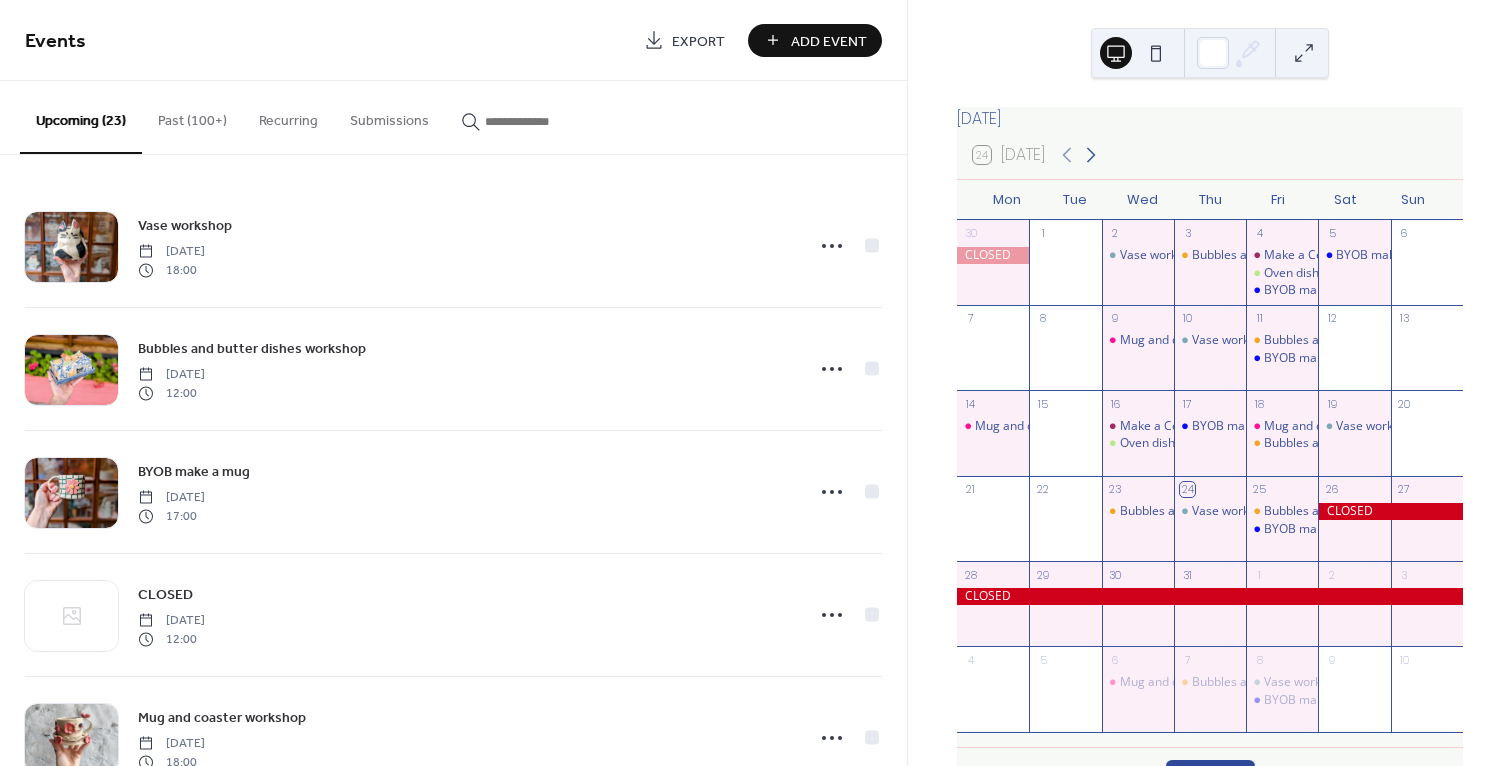 click 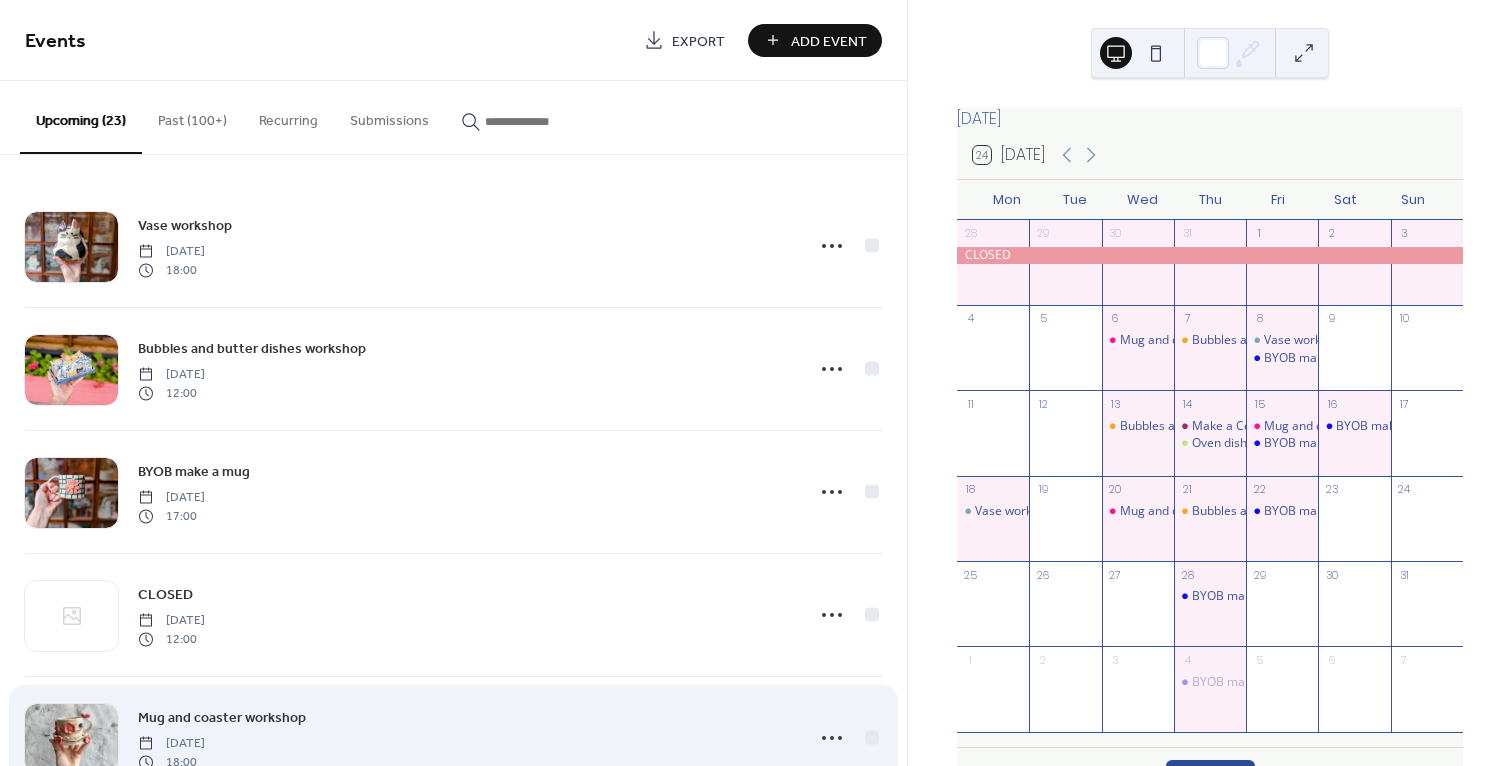 scroll, scrollTop: 141, scrollLeft: 0, axis: vertical 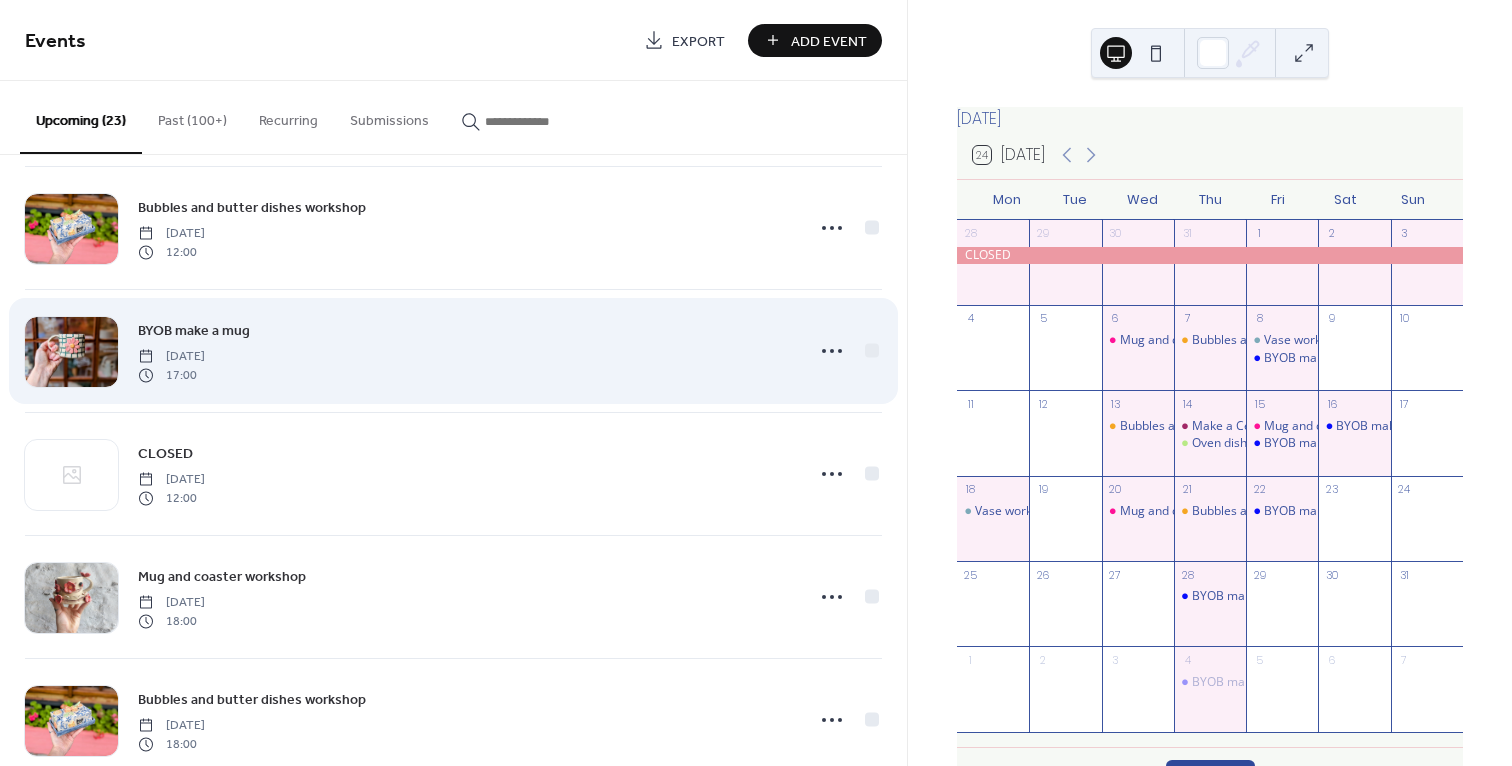 click 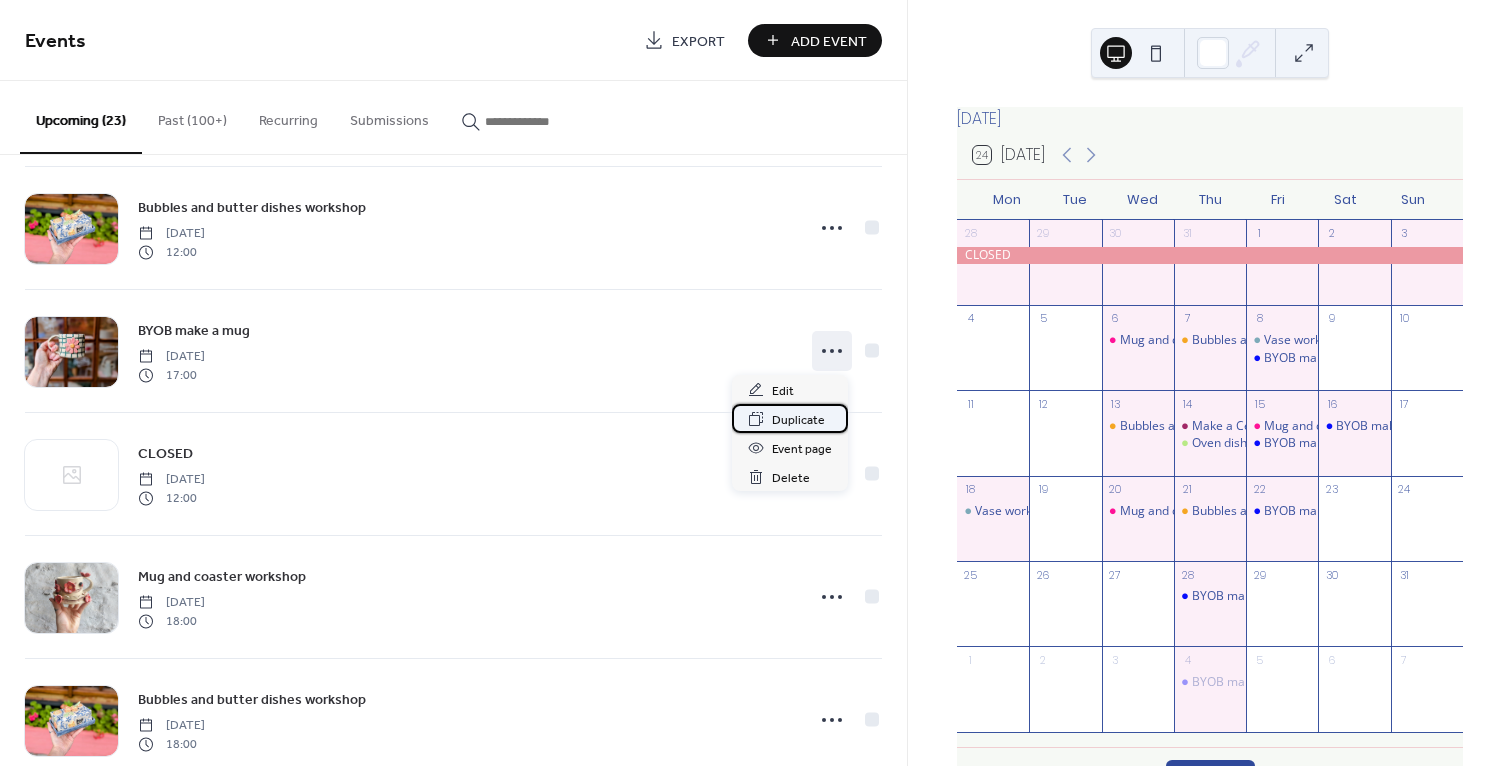 click on "Duplicate" at bounding box center (798, 420) 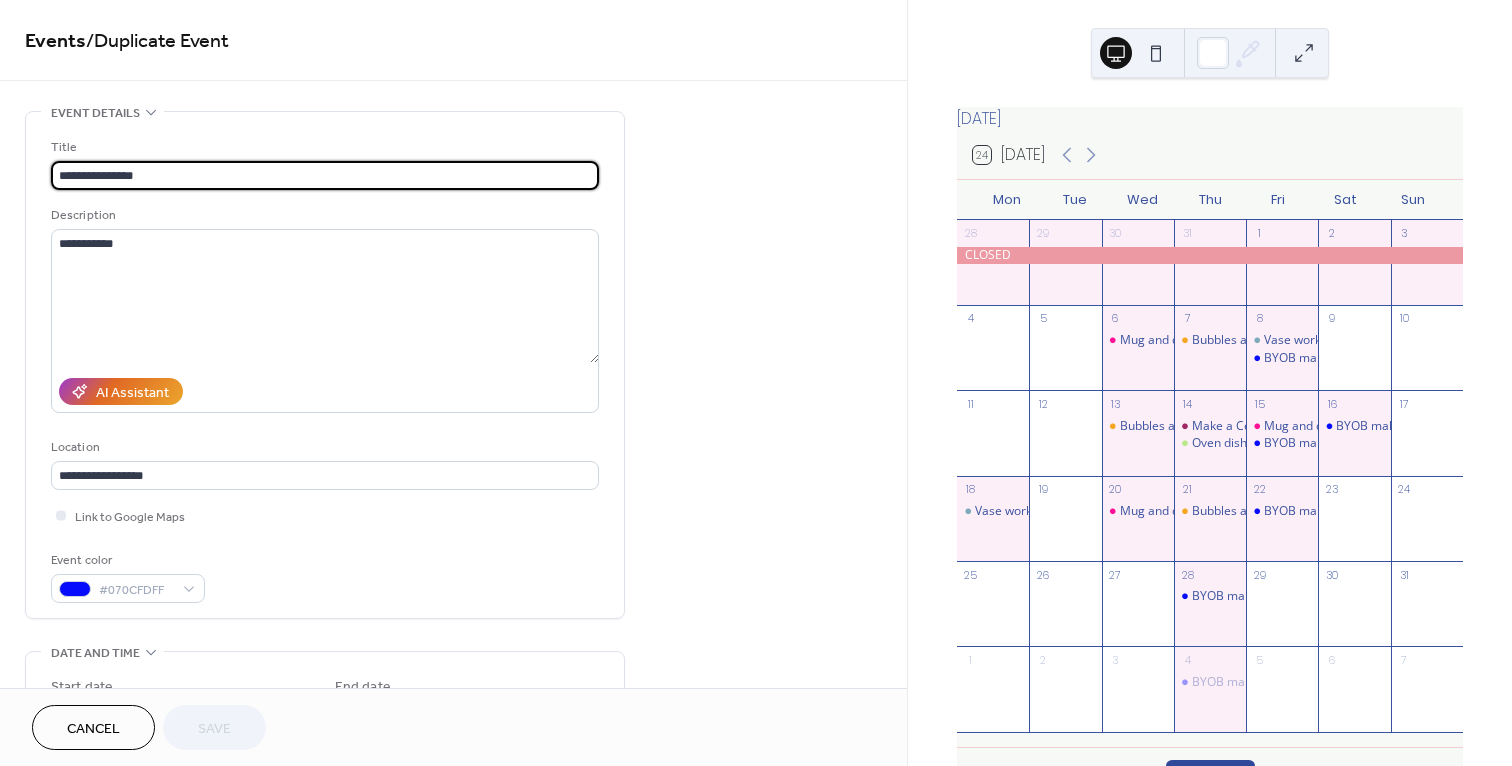 scroll, scrollTop: 188, scrollLeft: 0, axis: vertical 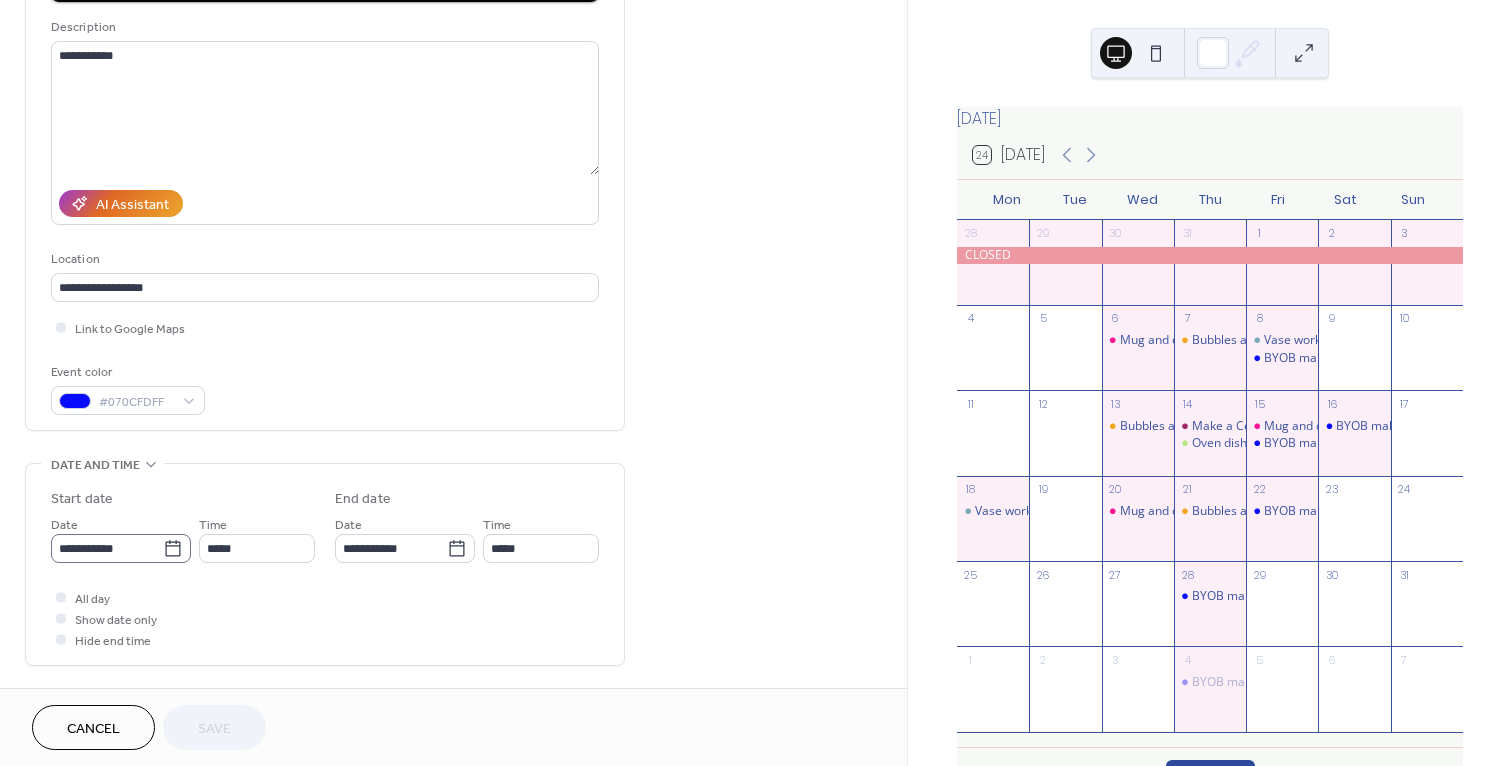 click on "**********" at bounding box center (121, 548) 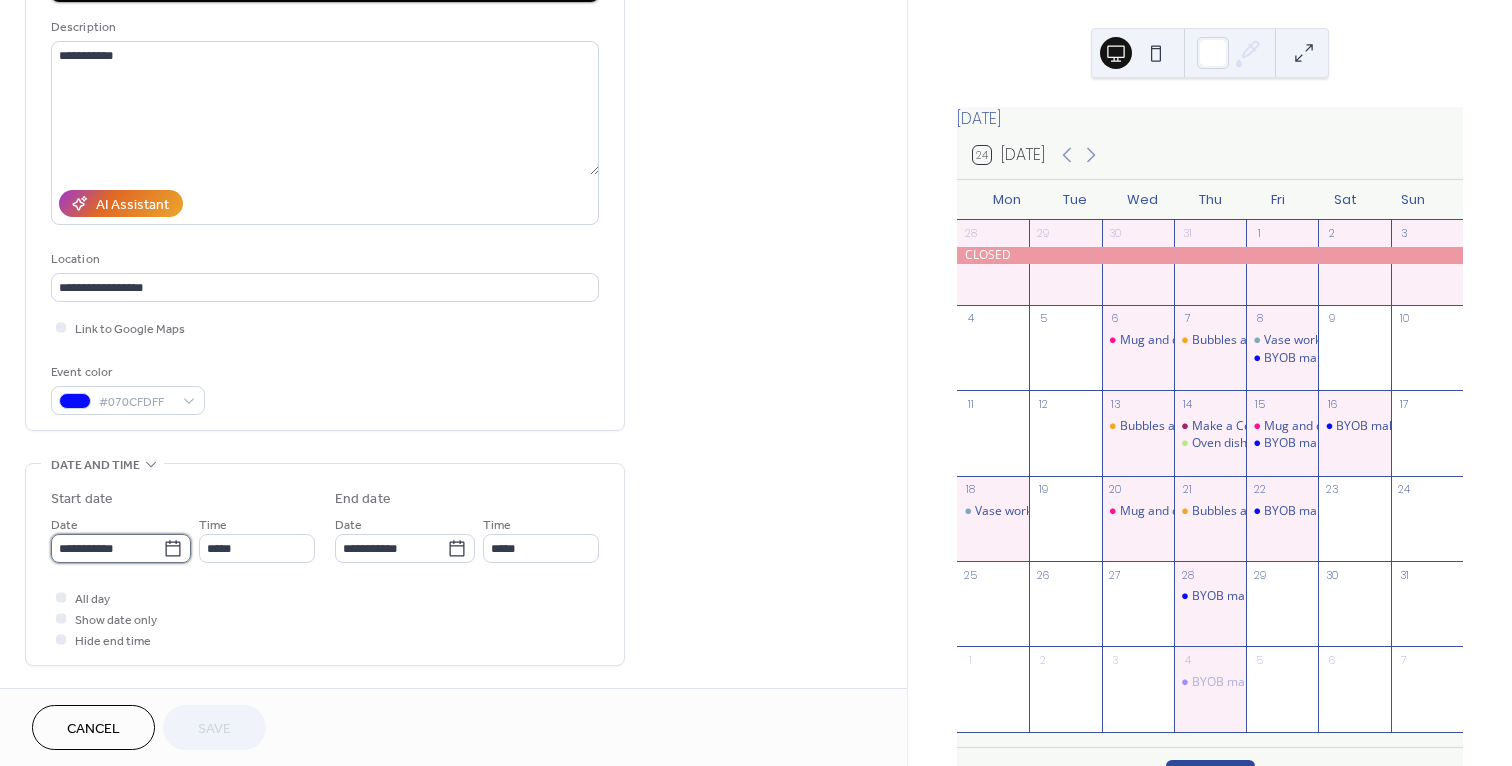 click on "**********" at bounding box center (107, 548) 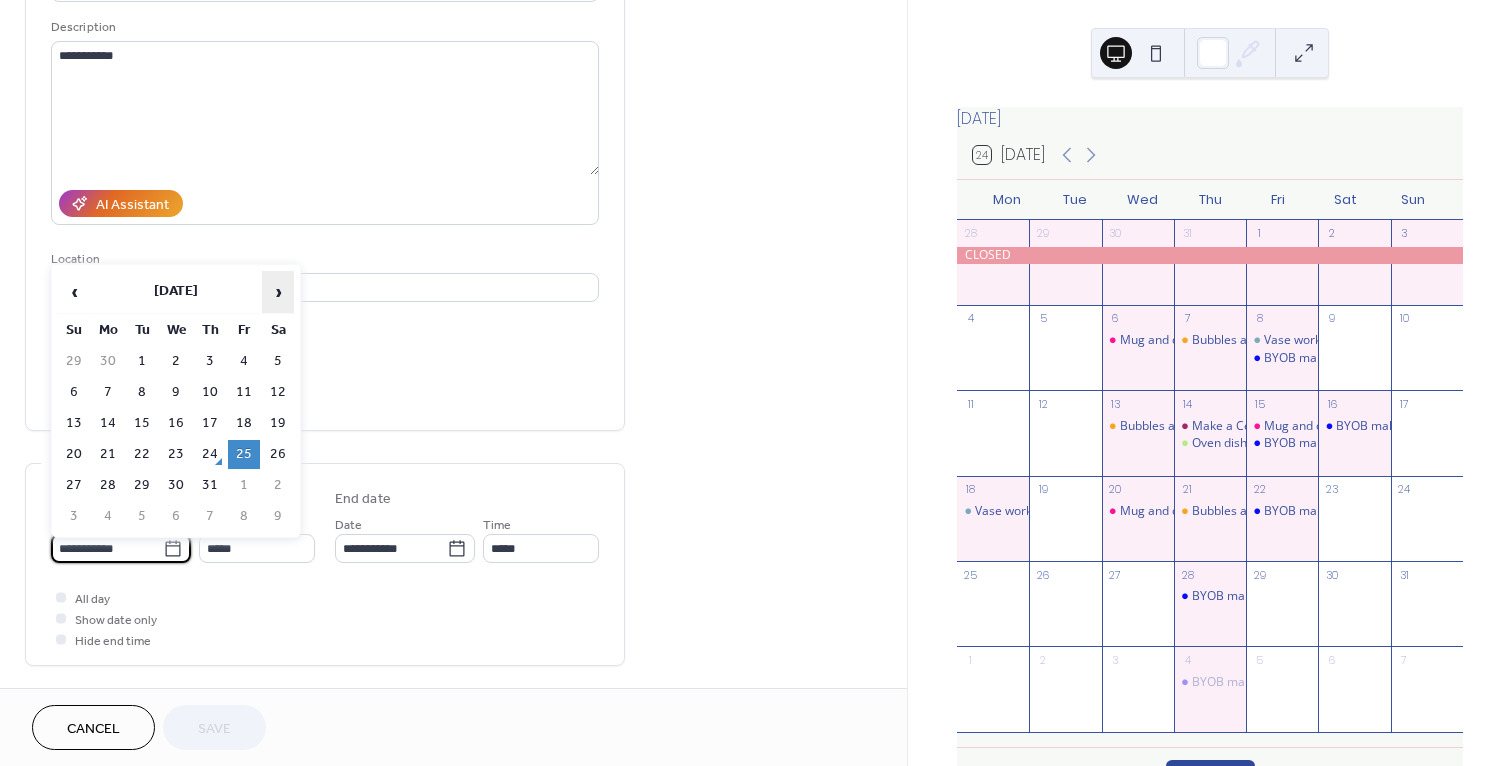 click on "›" at bounding box center [278, 292] 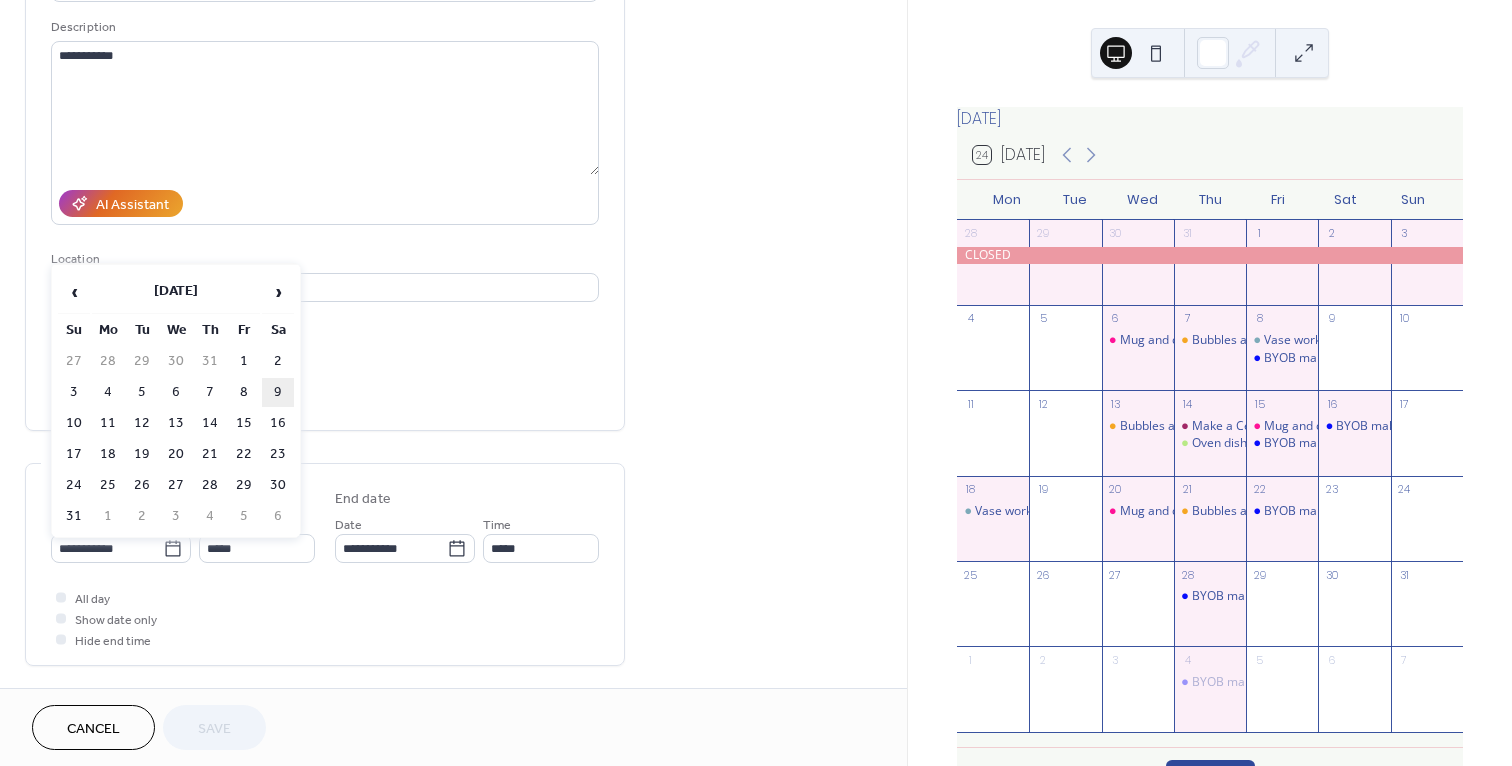 click on "9" at bounding box center [278, 392] 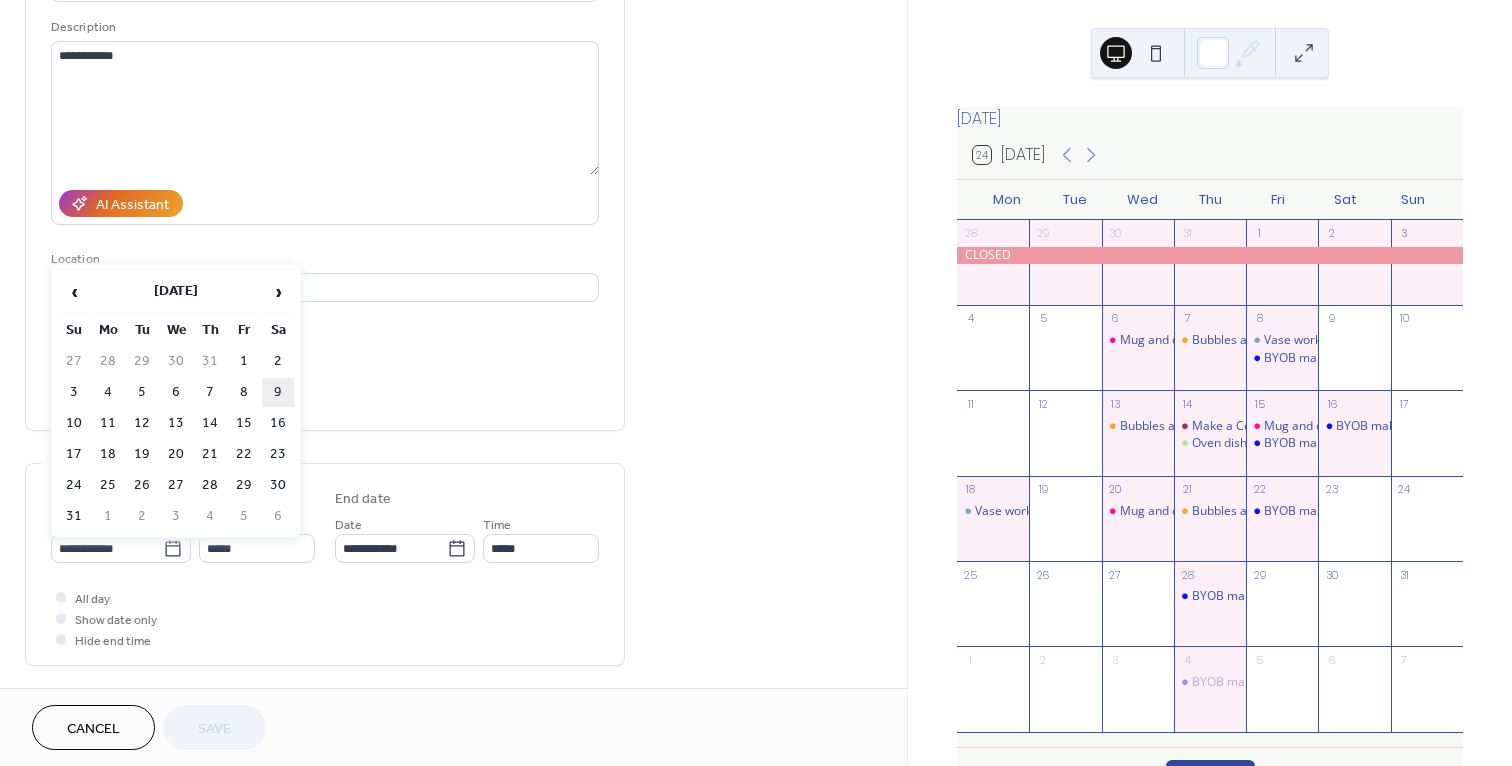 type on "**********" 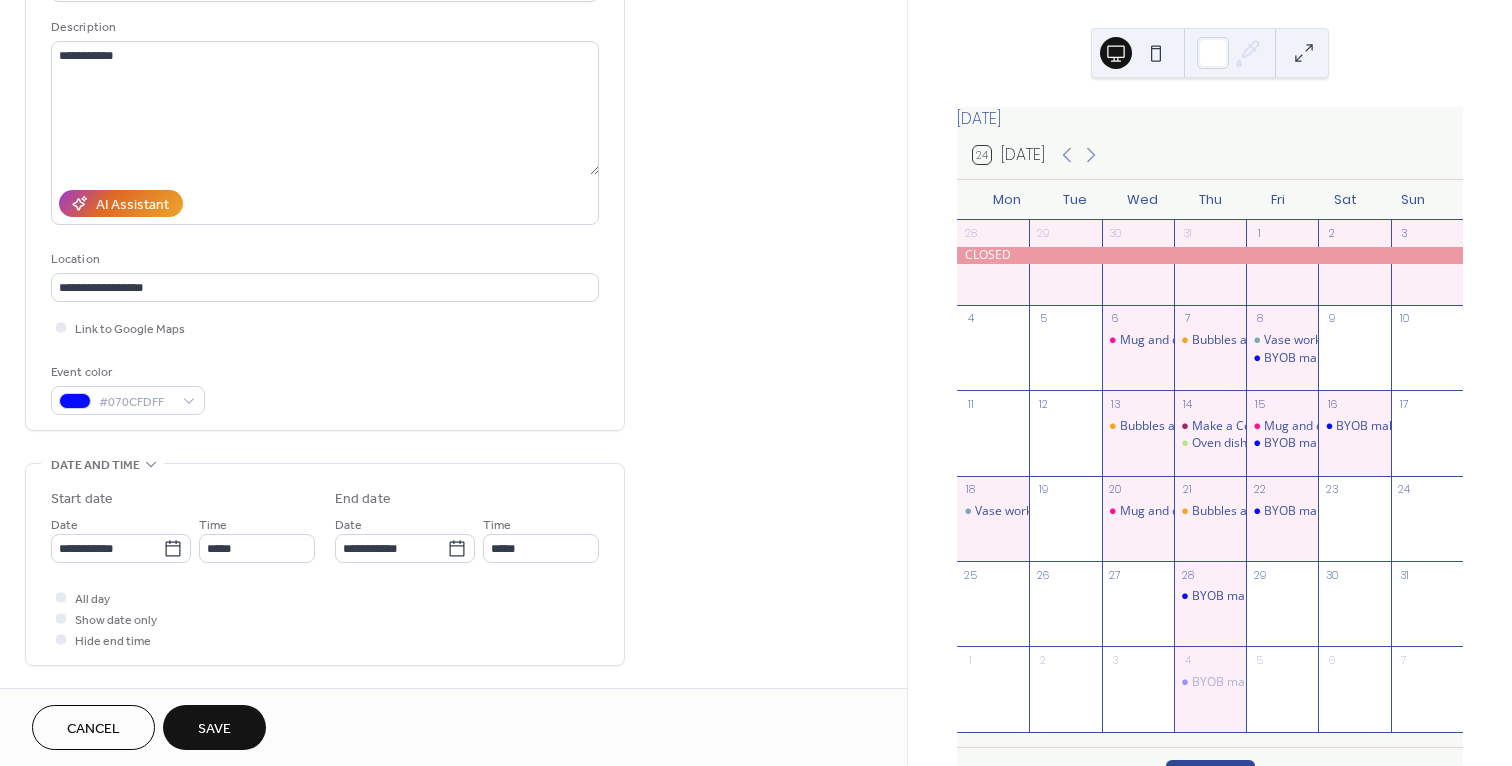 click on "Save" at bounding box center [214, 729] 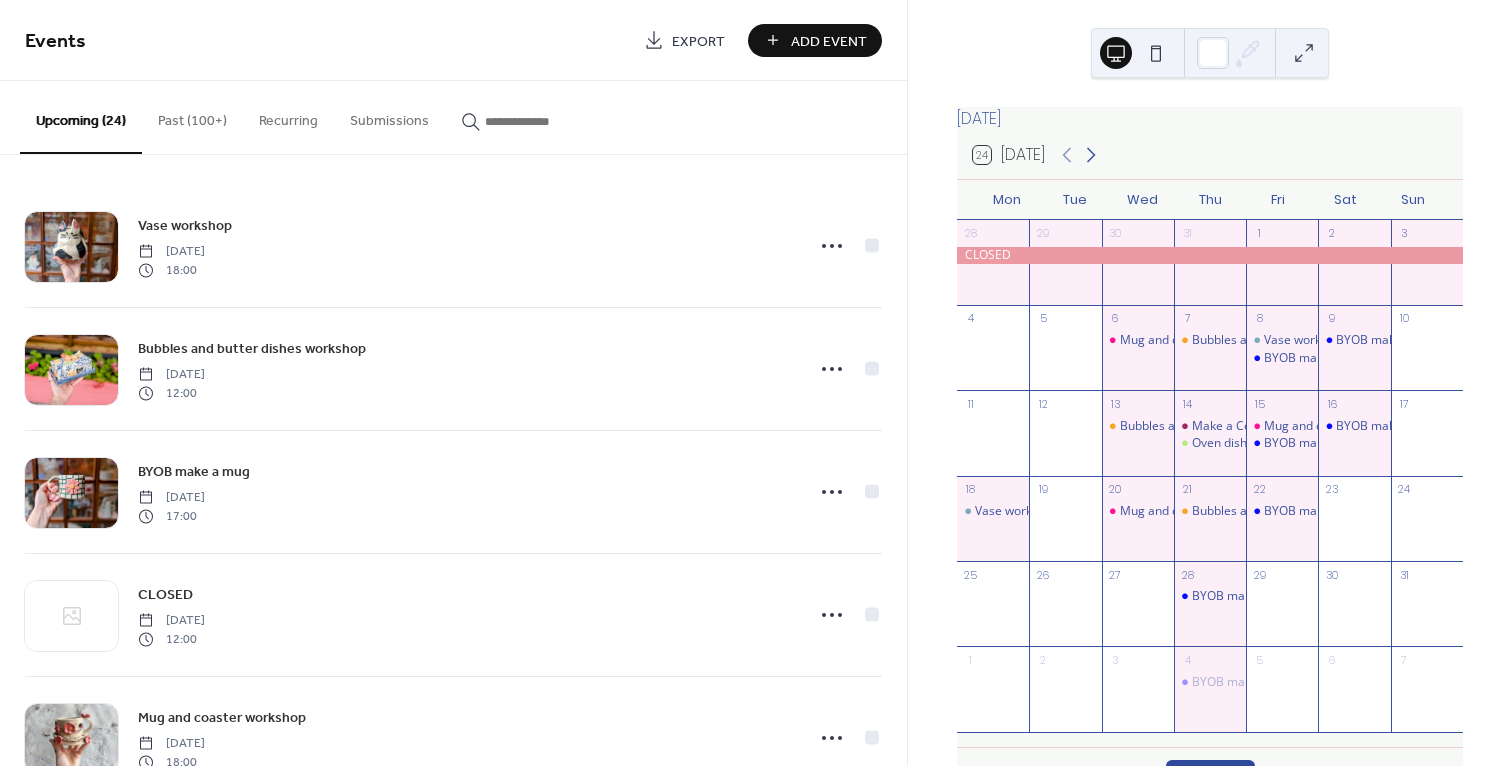 click 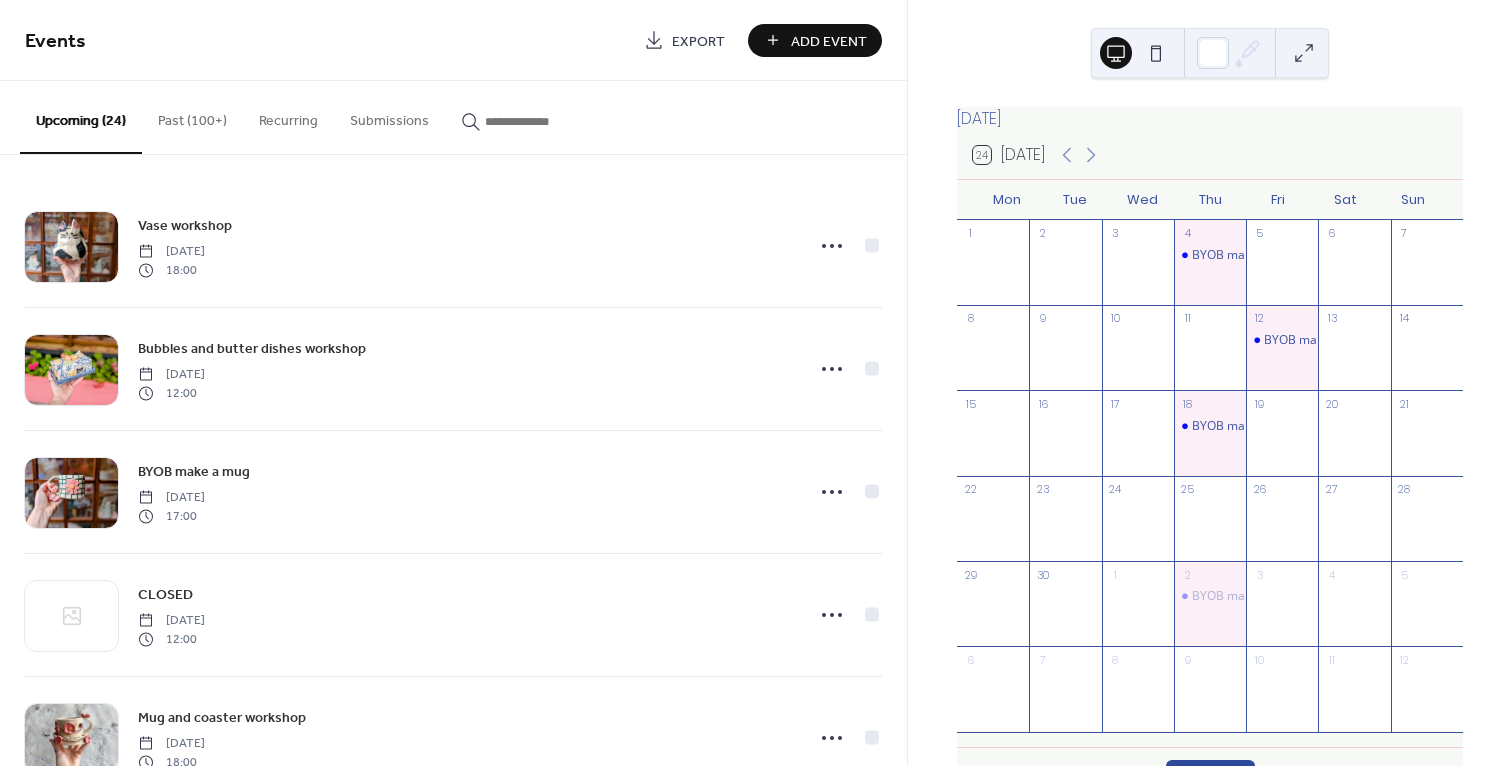 click on "September 2025 24 Today Mon Tue Wed Thu Fri Sat Sun 1 2 3 4 BYOB make a mug 5 6 7 8 9 10 11 12 BYOB make a mug 13 14 15 16 17 18 BYOB make a mug 19 20 21 22 23 24 25 26 27 28 29 30 1 2 BYOB make a mug 3 4 5 6 7 8 9 10 11 12 Subscribe" at bounding box center [1210, 383] 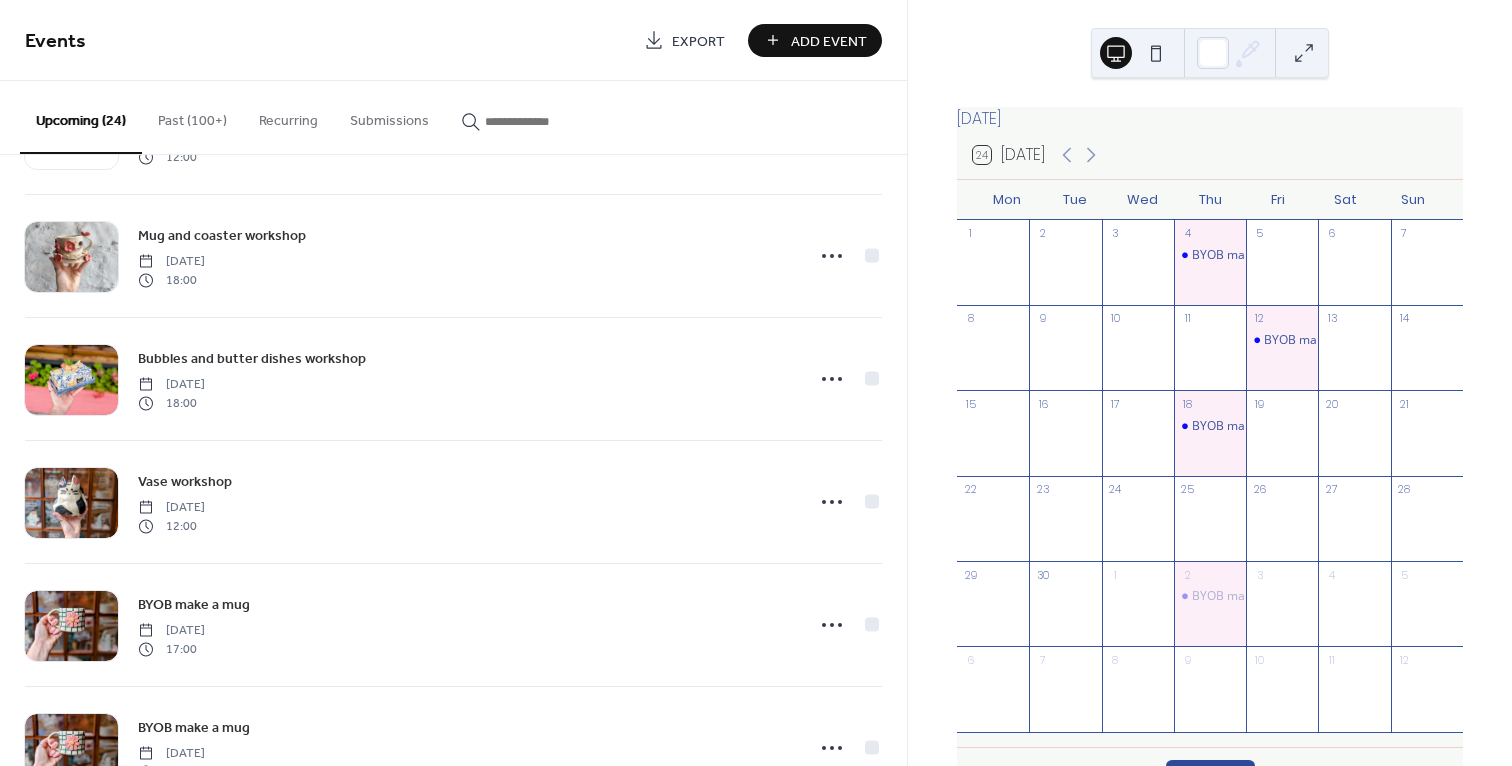 scroll, scrollTop: 1140, scrollLeft: 0, axis: vertical 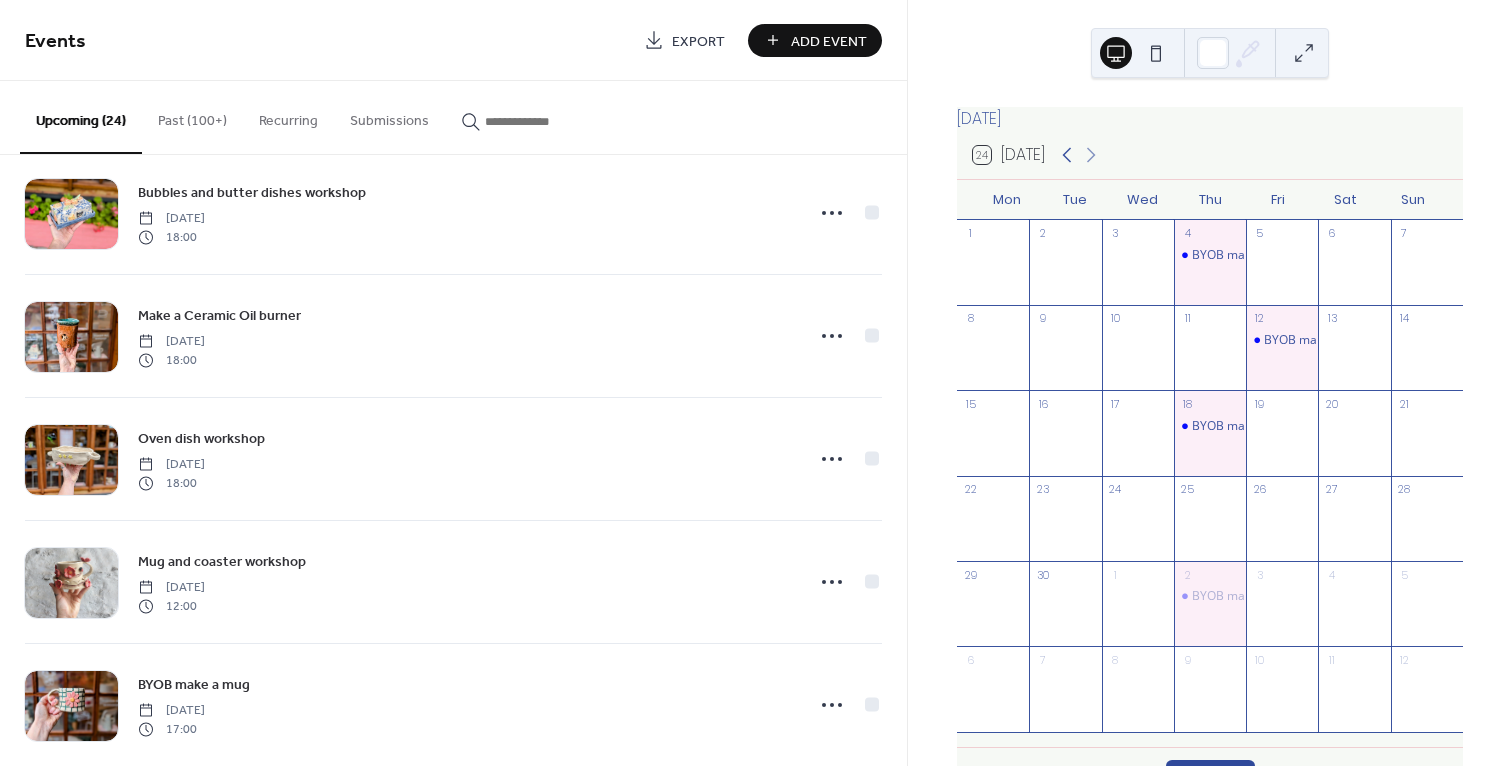 click 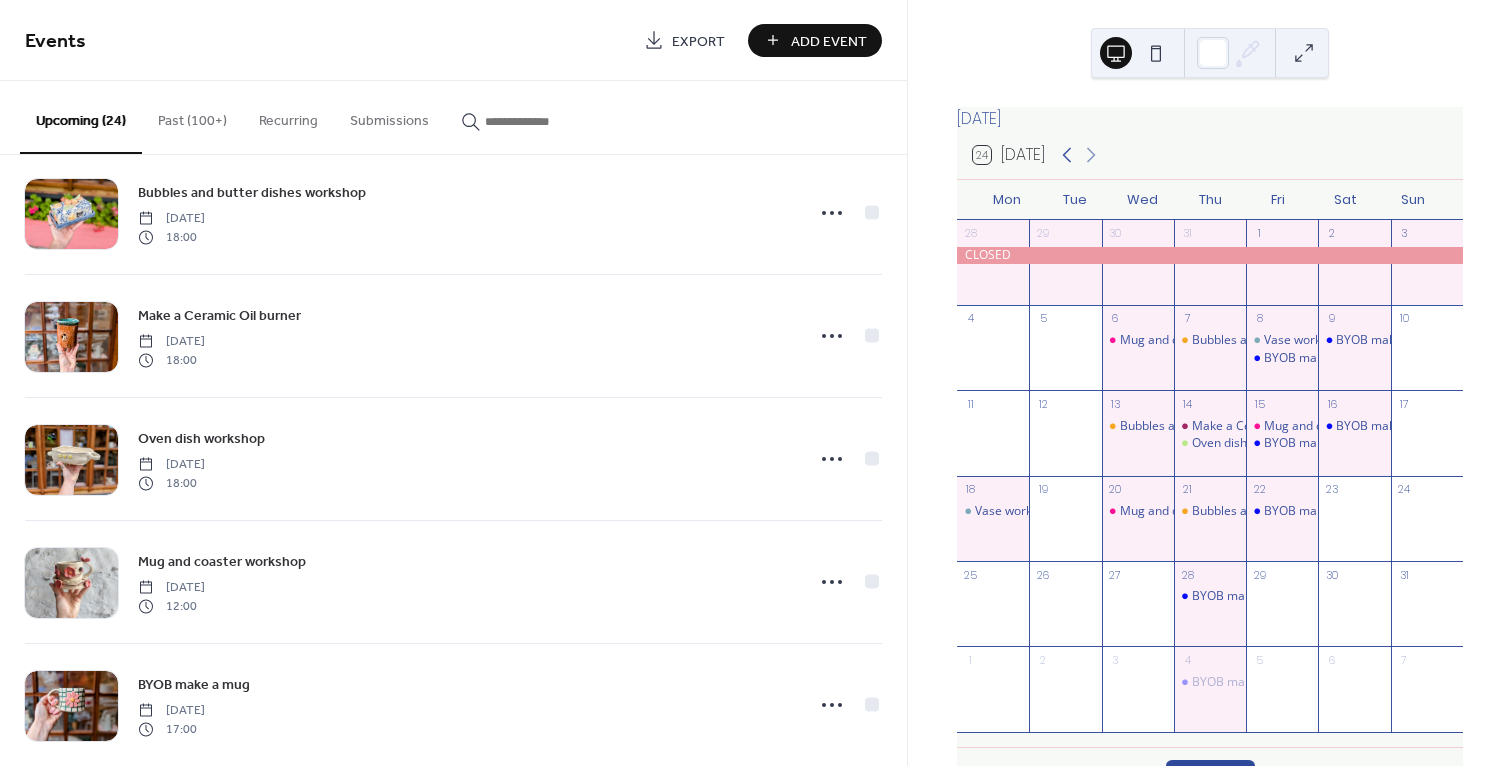 click 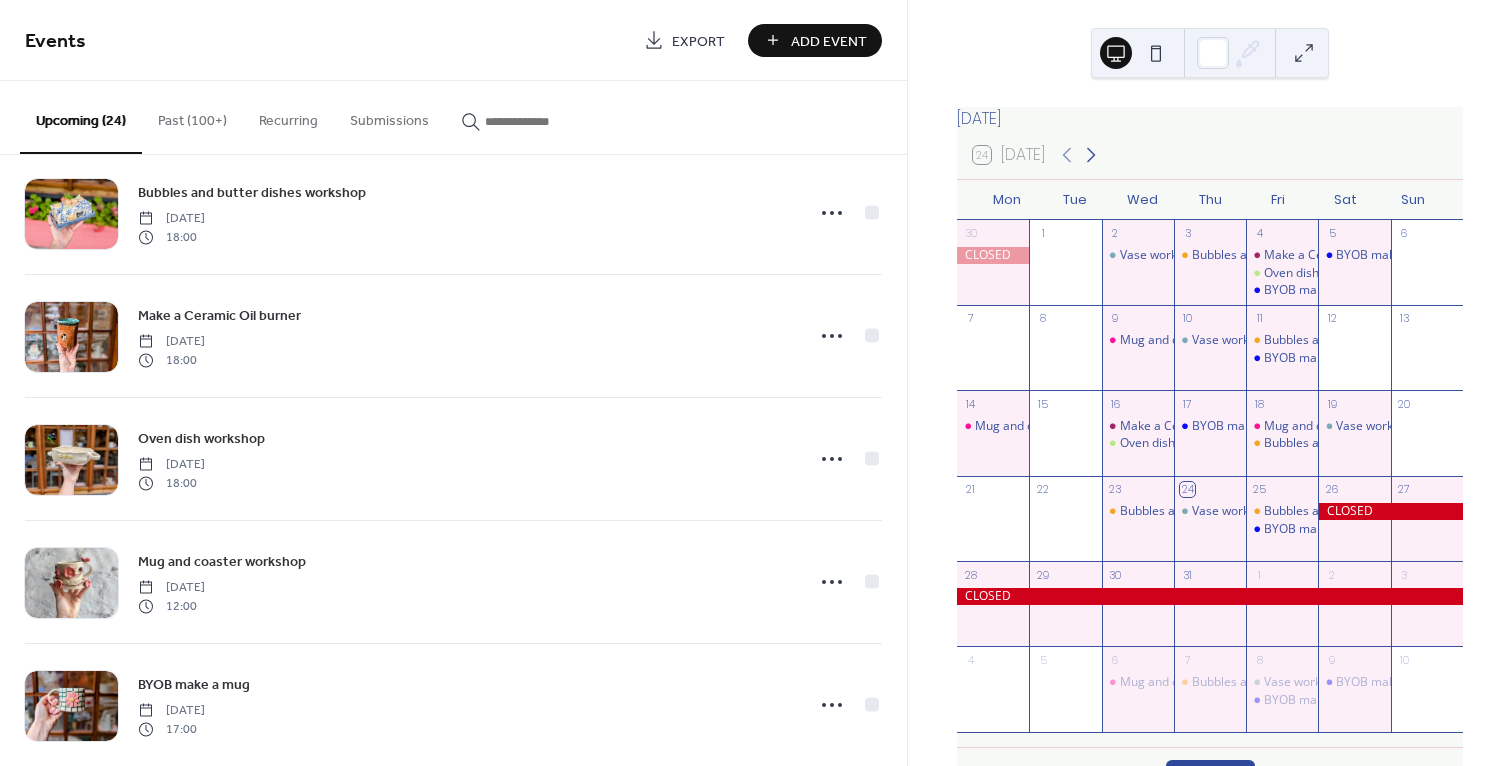 click 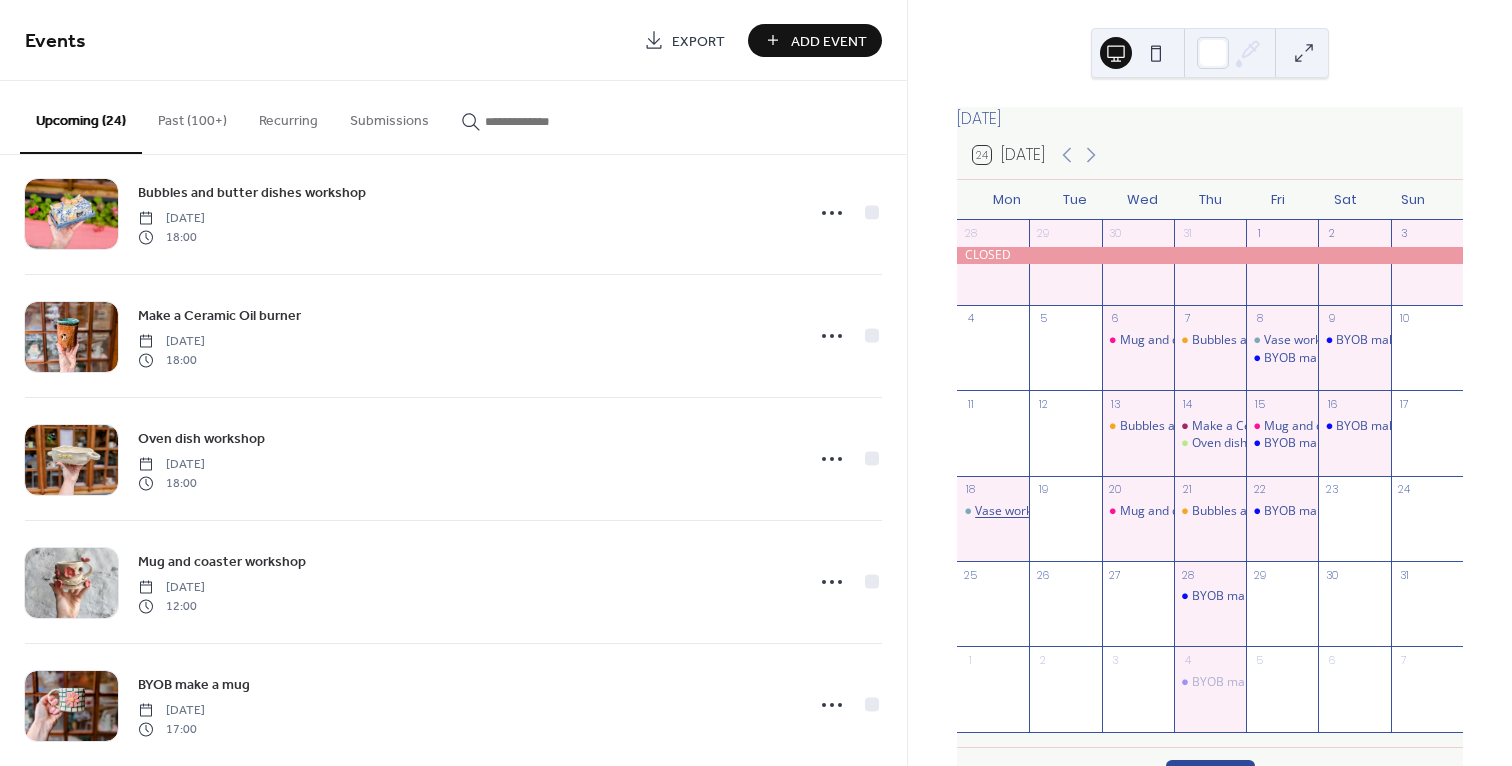 click on "Vase workshop" at bounding box center [1017, 511] 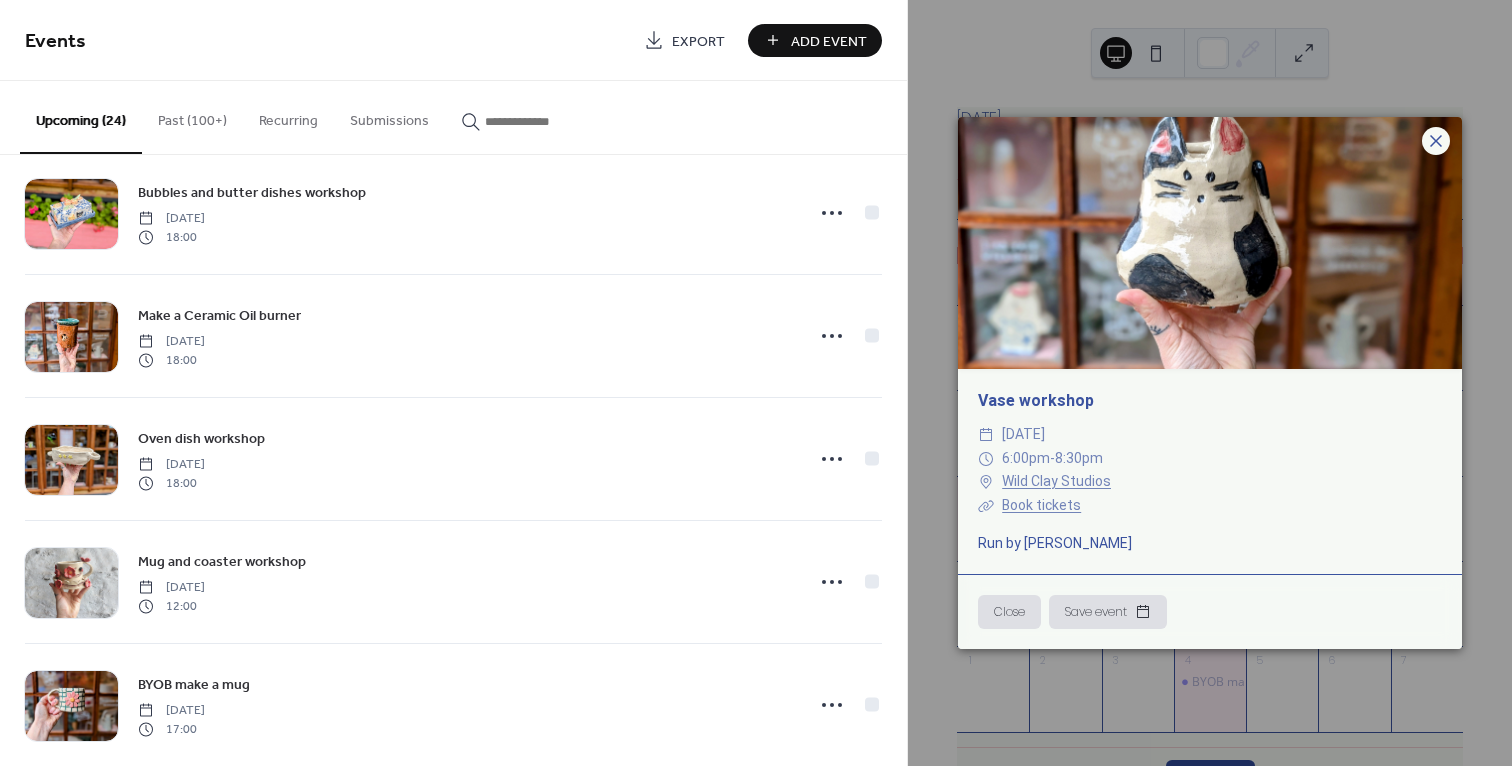 click 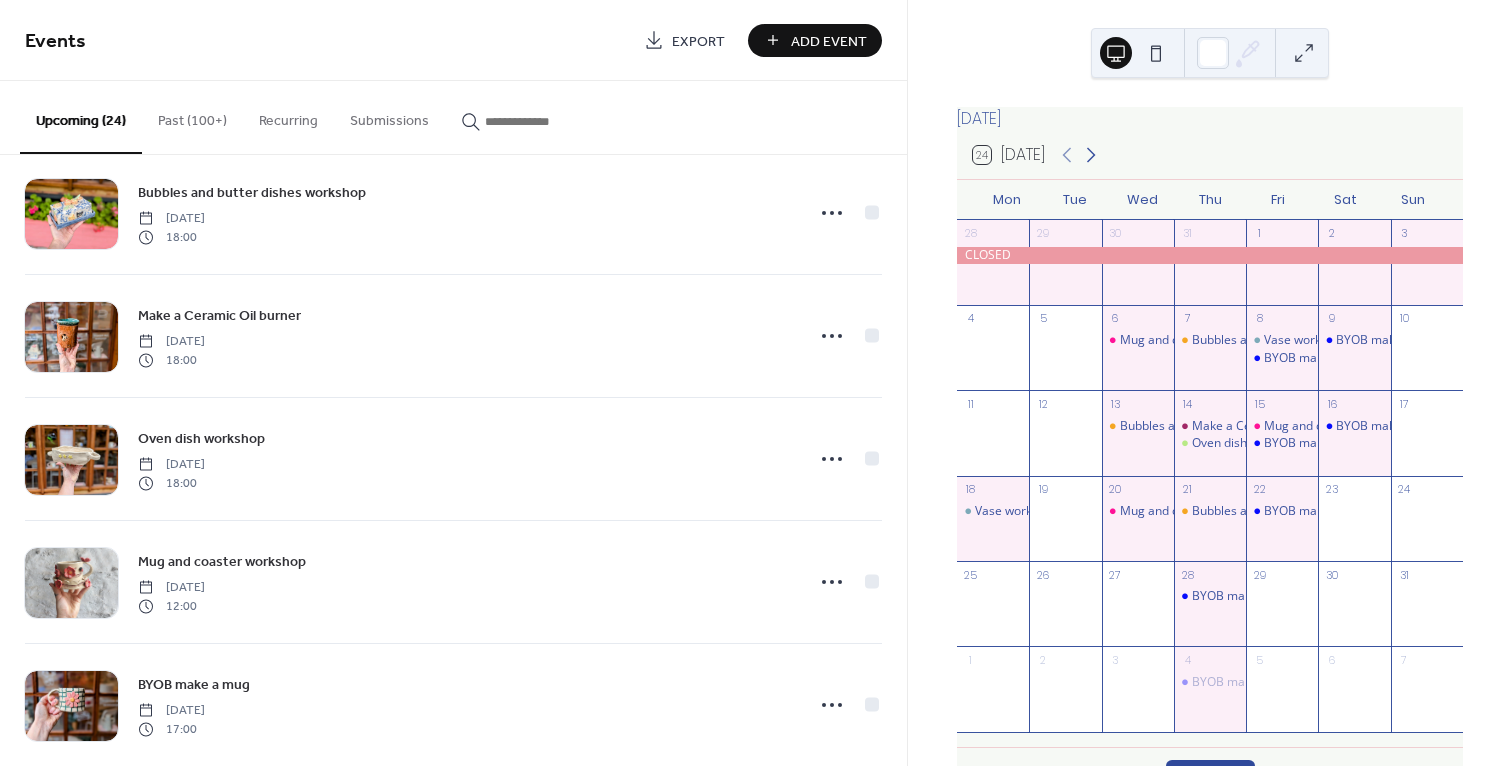 click 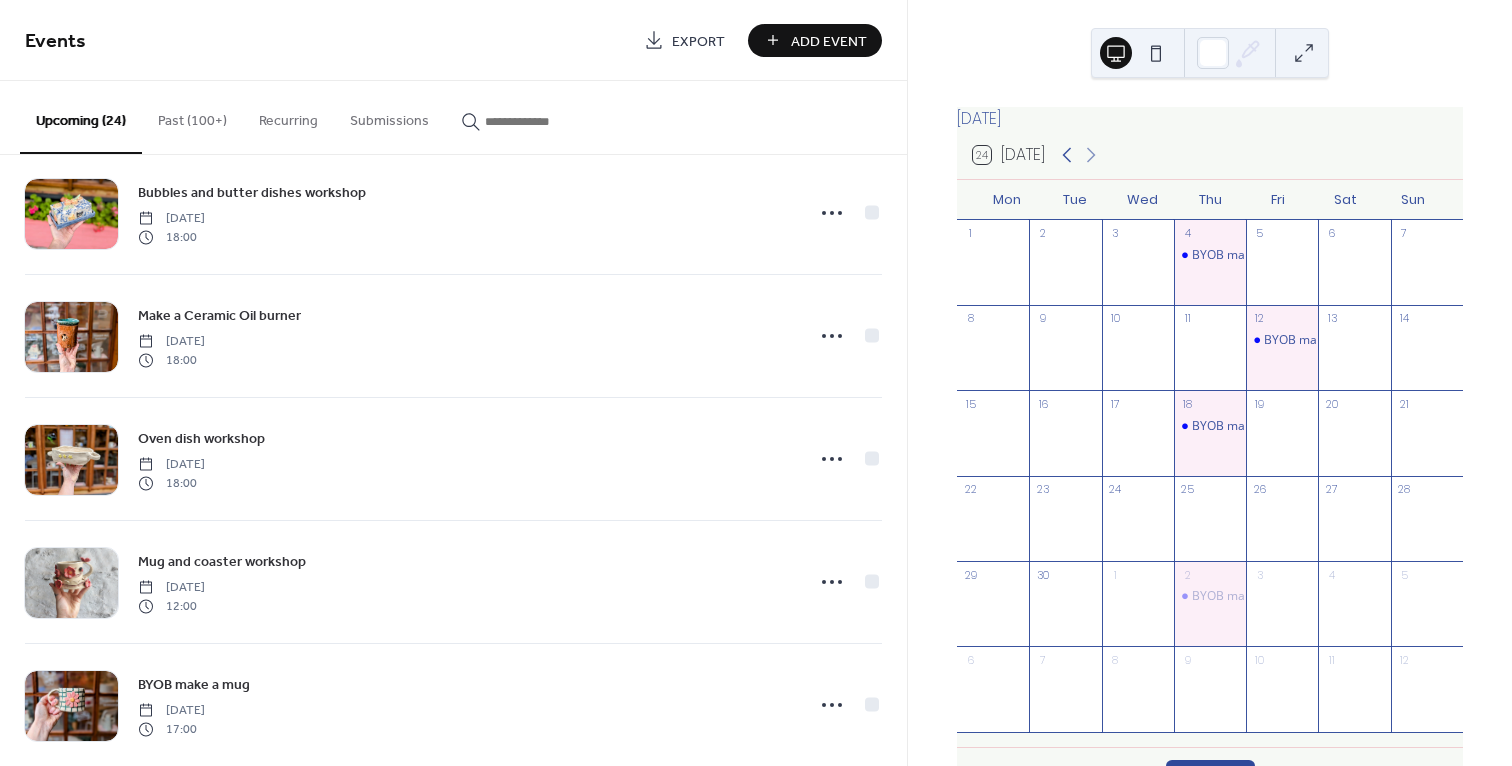 click 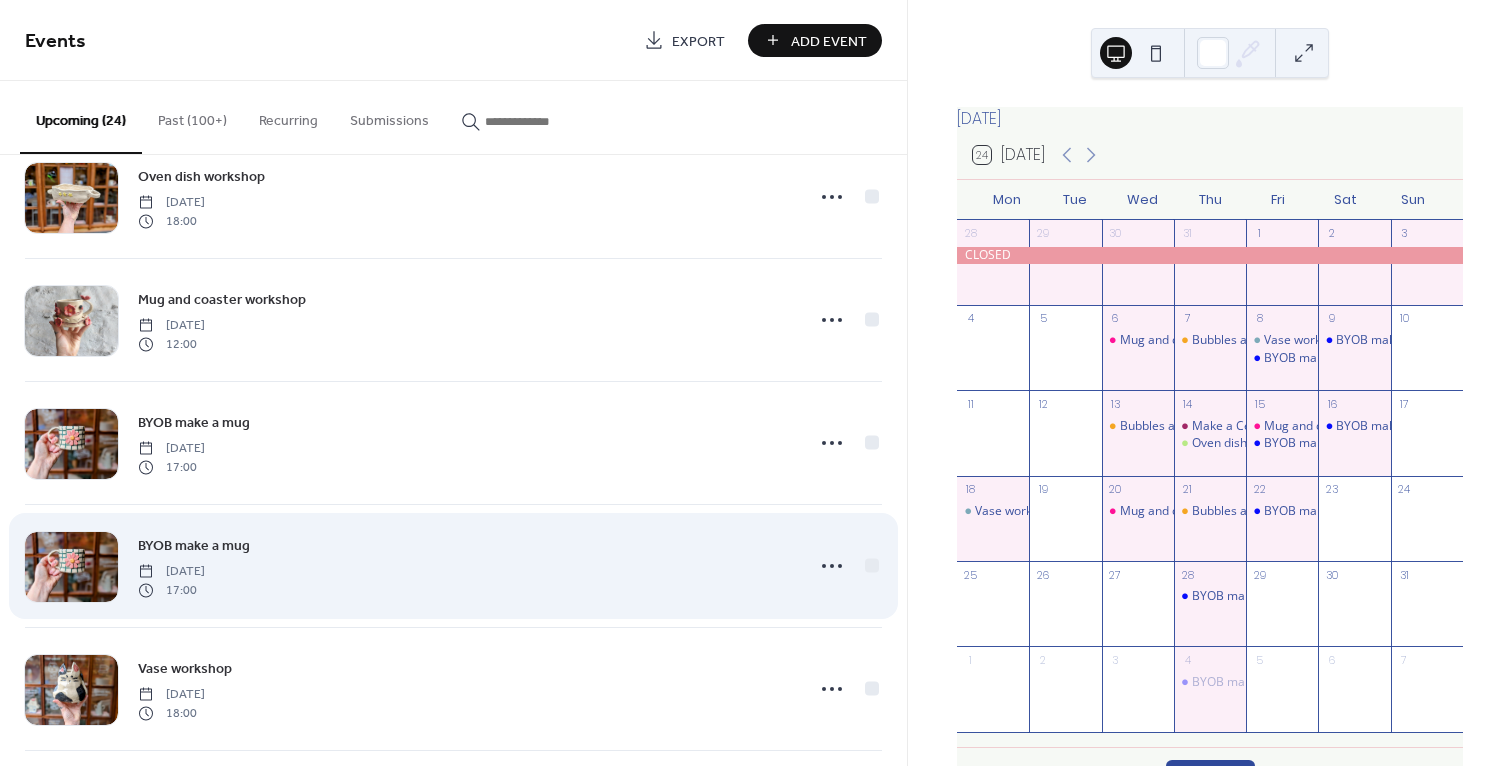 scroll, scrollTop: 1406, scrollLeft: 0, axis: vertical 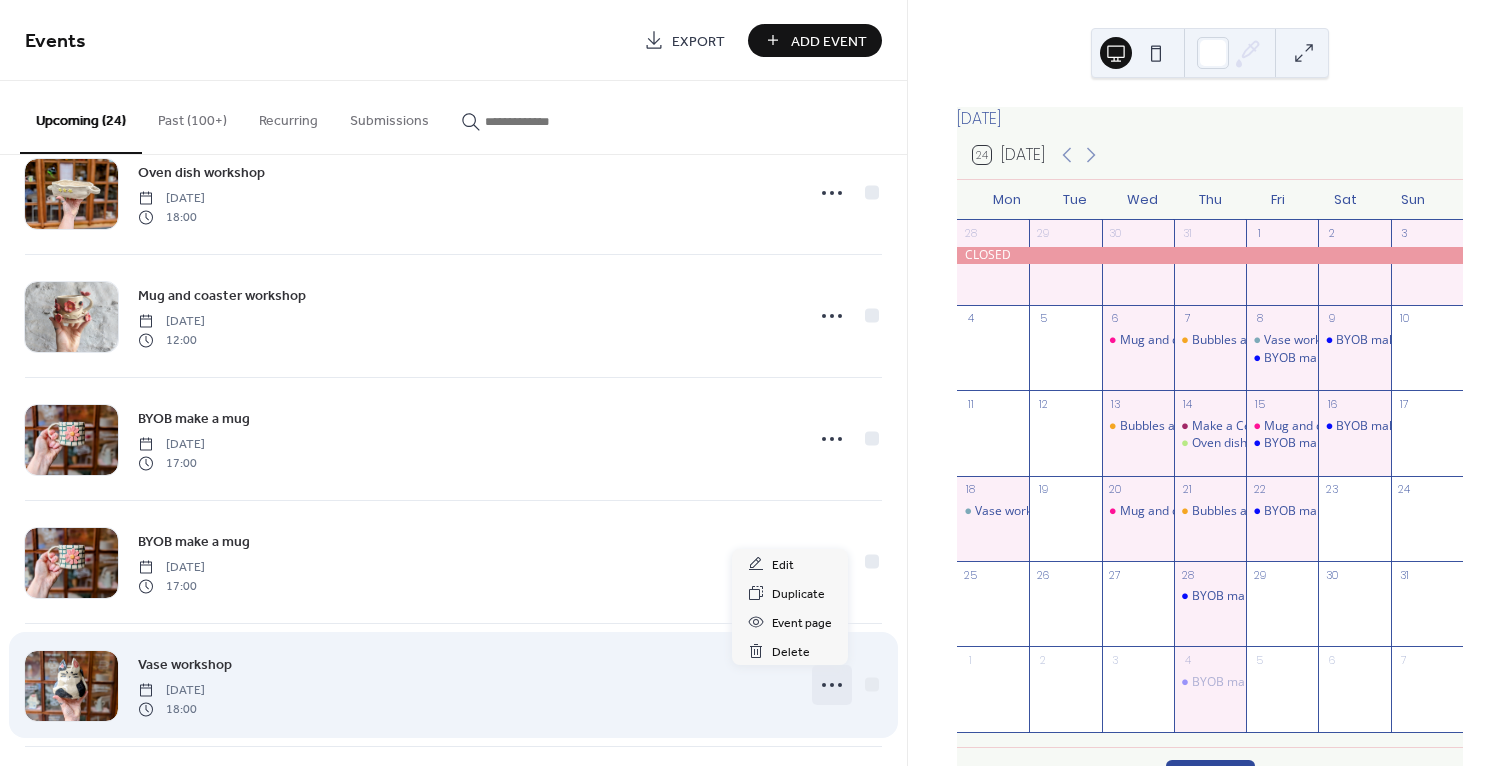 click 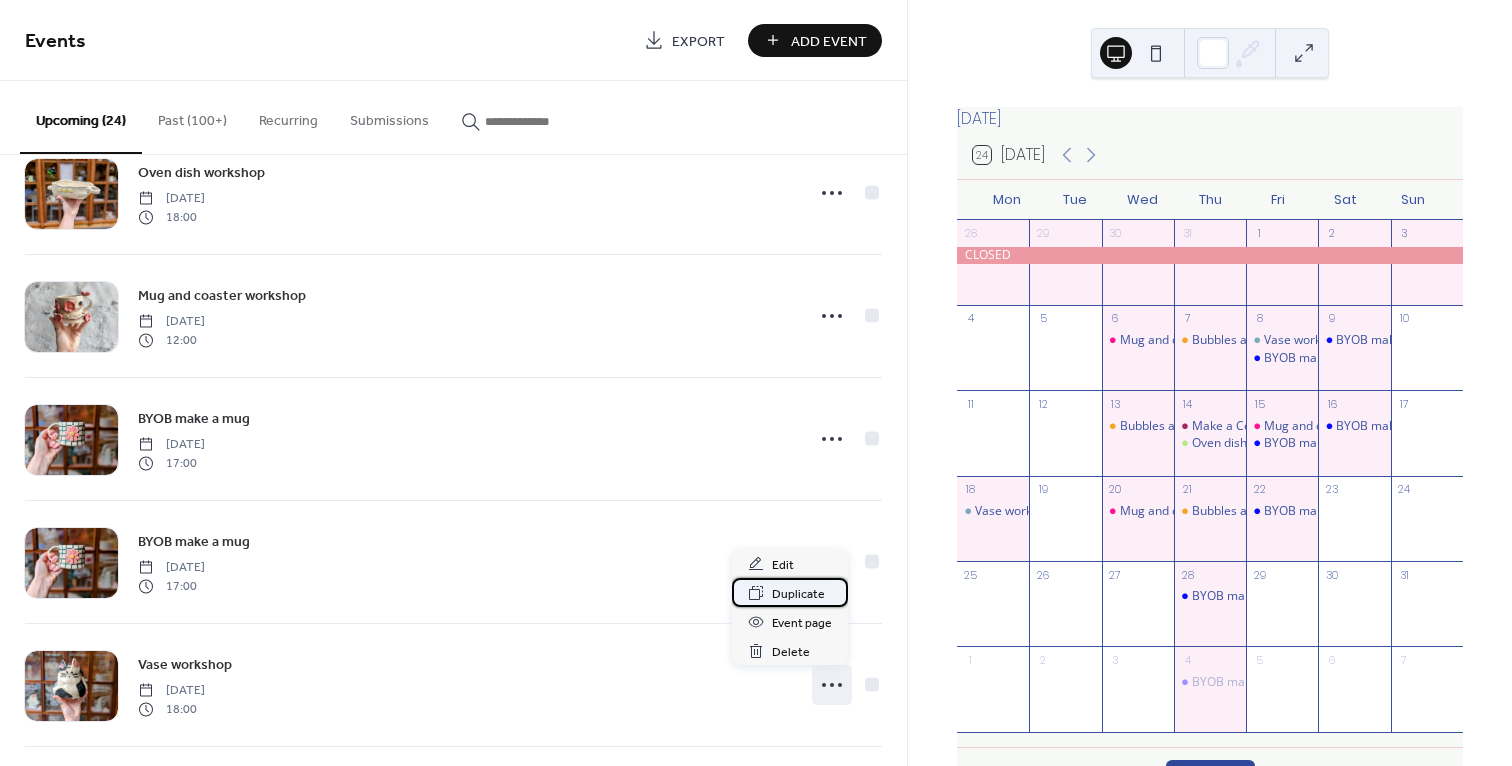 click on "Duplicate" at bounding box center (798, 594) 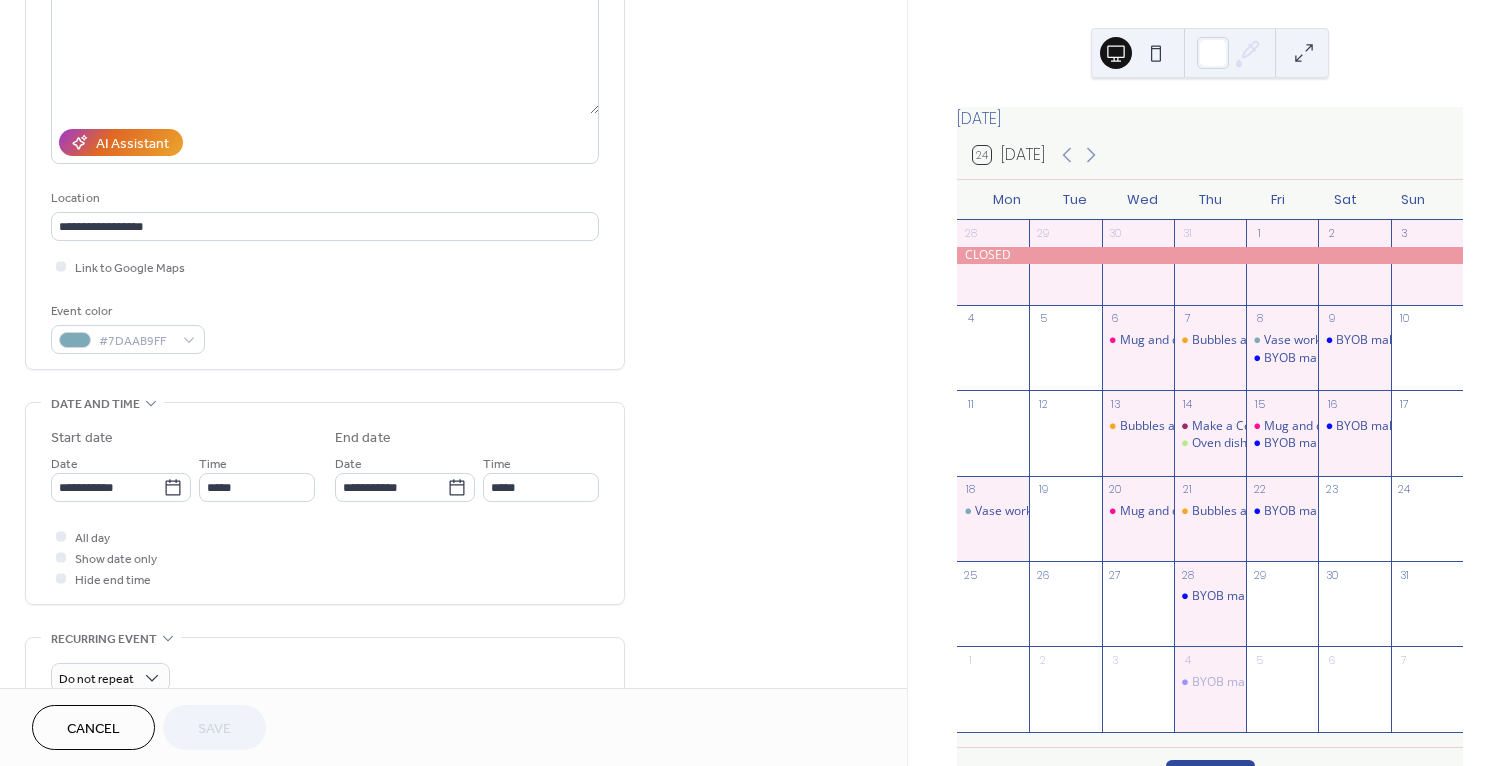 scroll, scrollTop: 269, scrollLeft: 0, axis: vertical 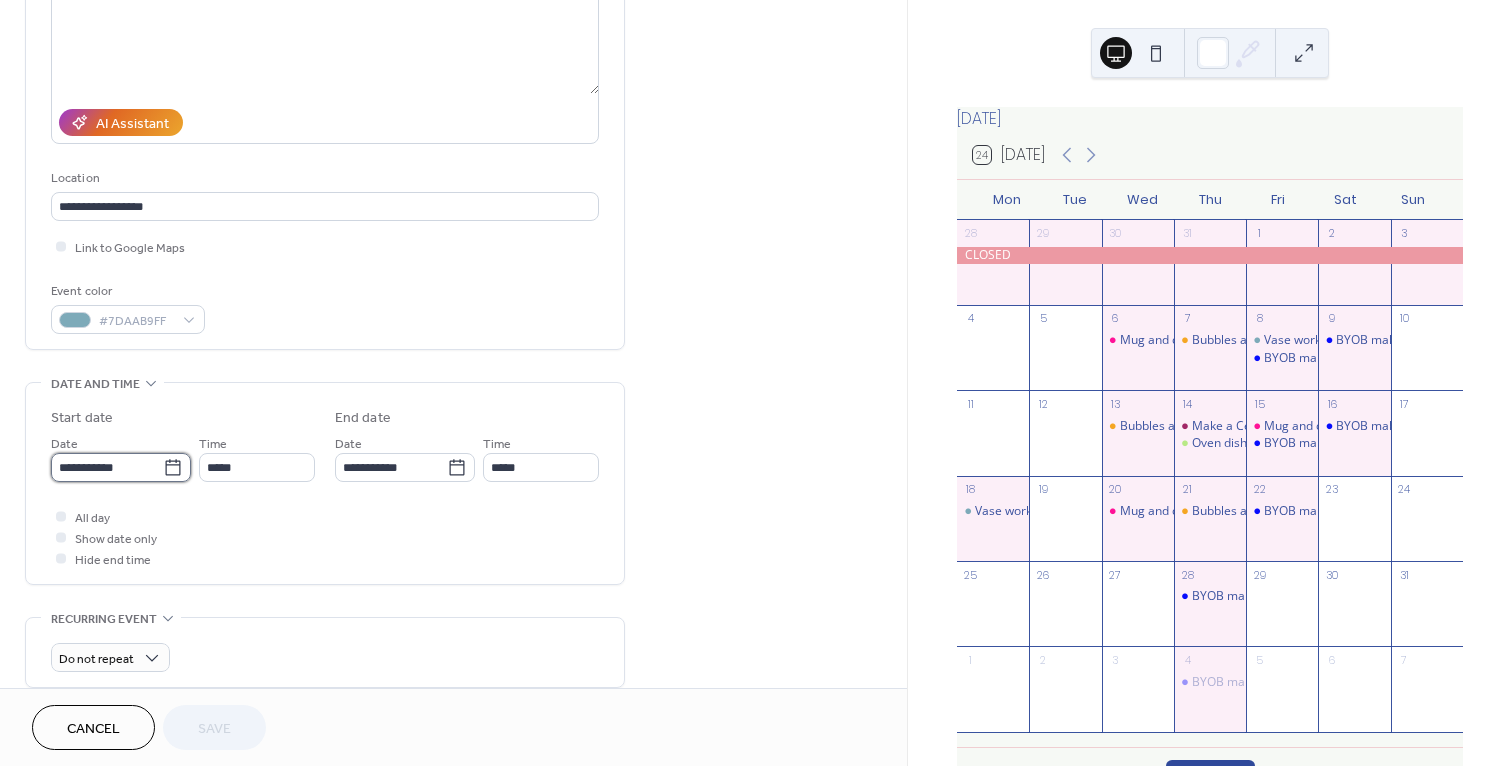 click on "**********" at bounding box center [107, 467] 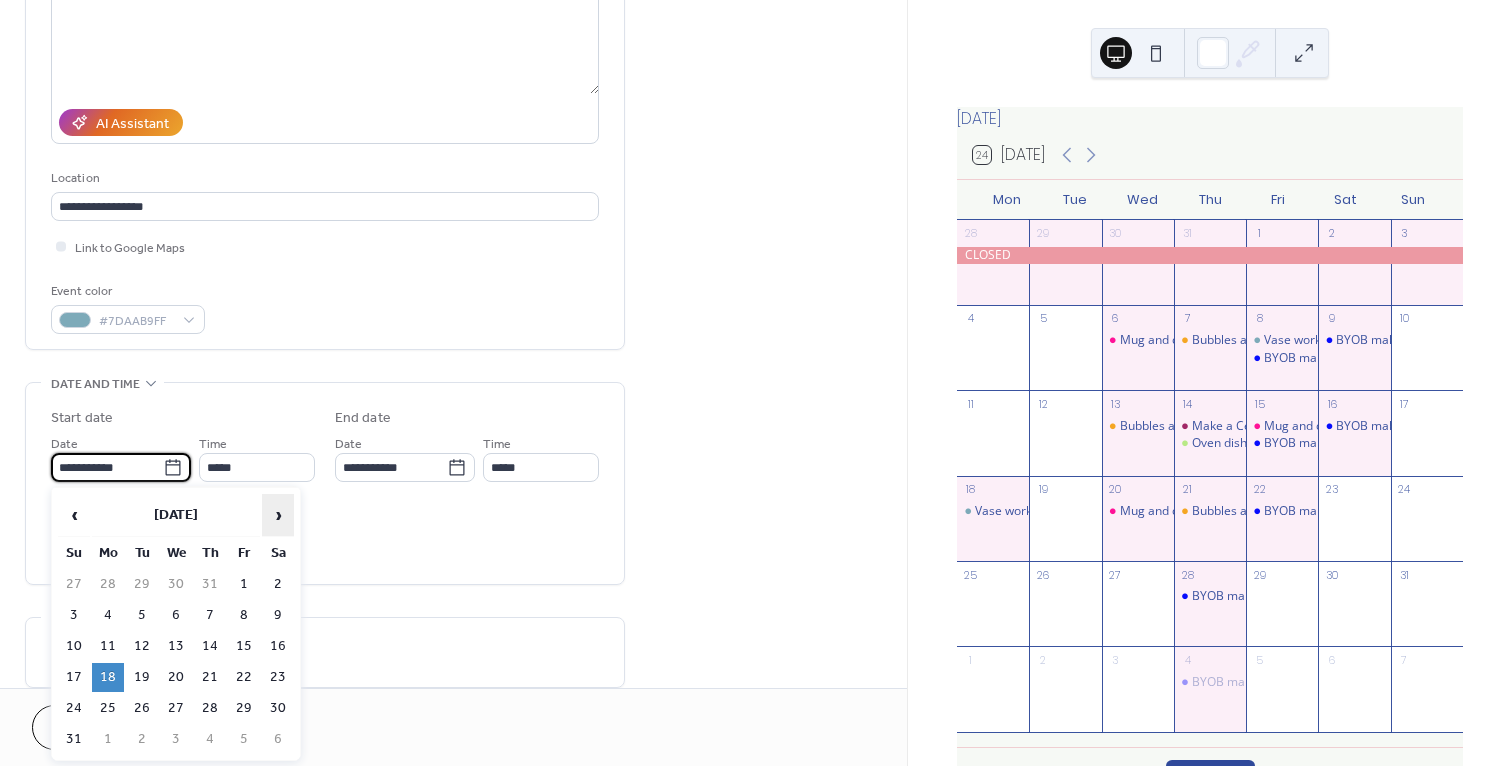 click on "›" at bounding box center (278, 515) 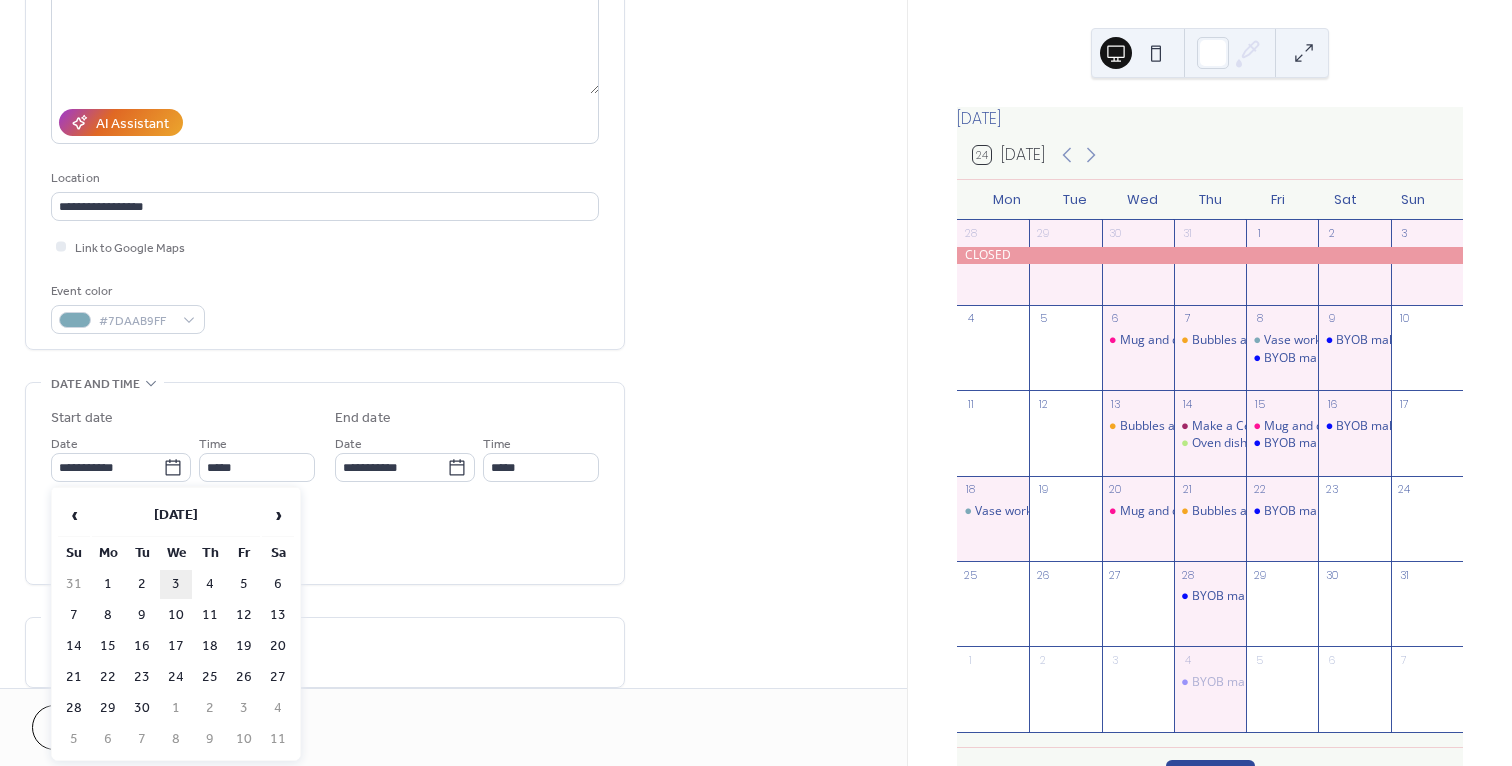 click on "3" at bounding box center (176, 584) 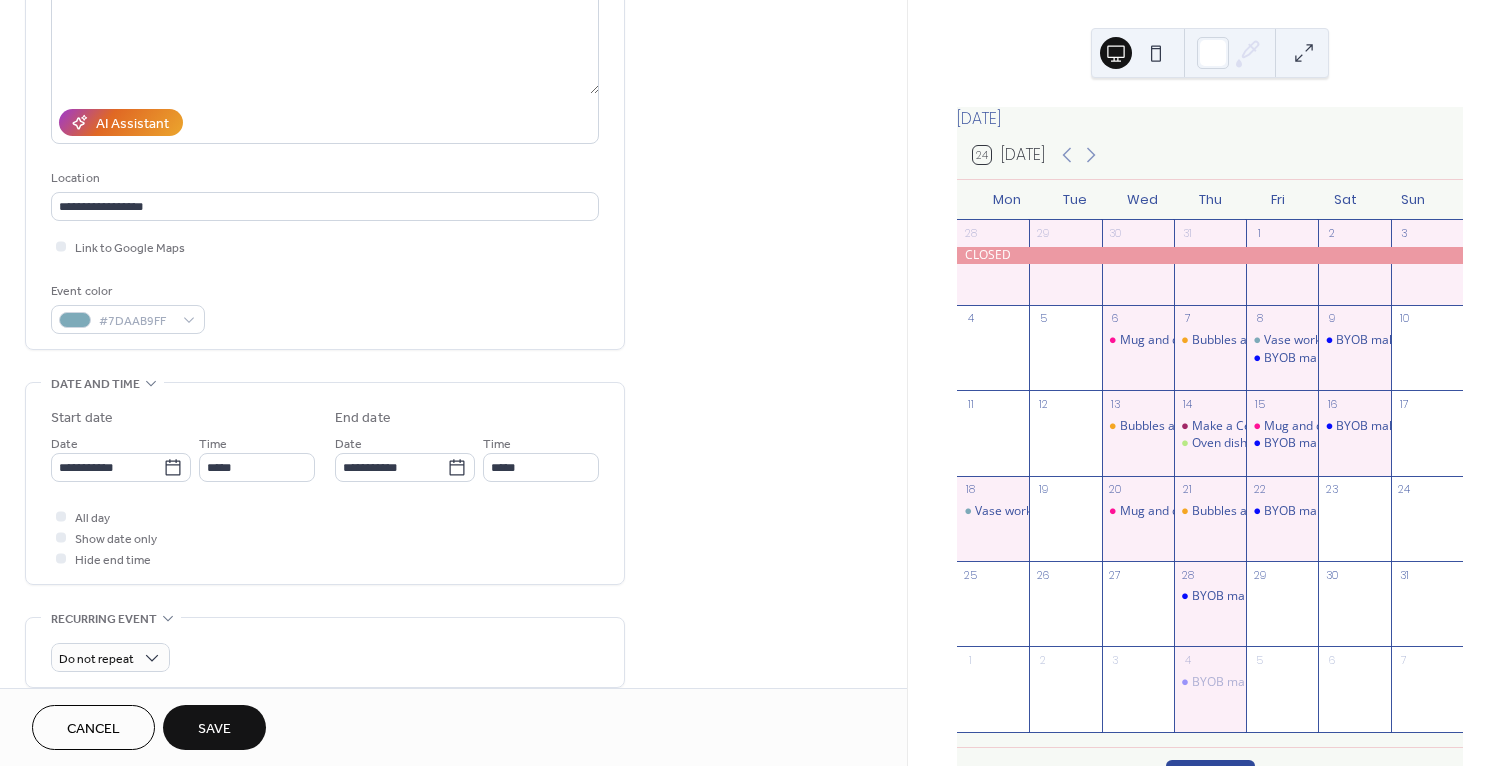 click on "Save" at bounding box center [214, 729] 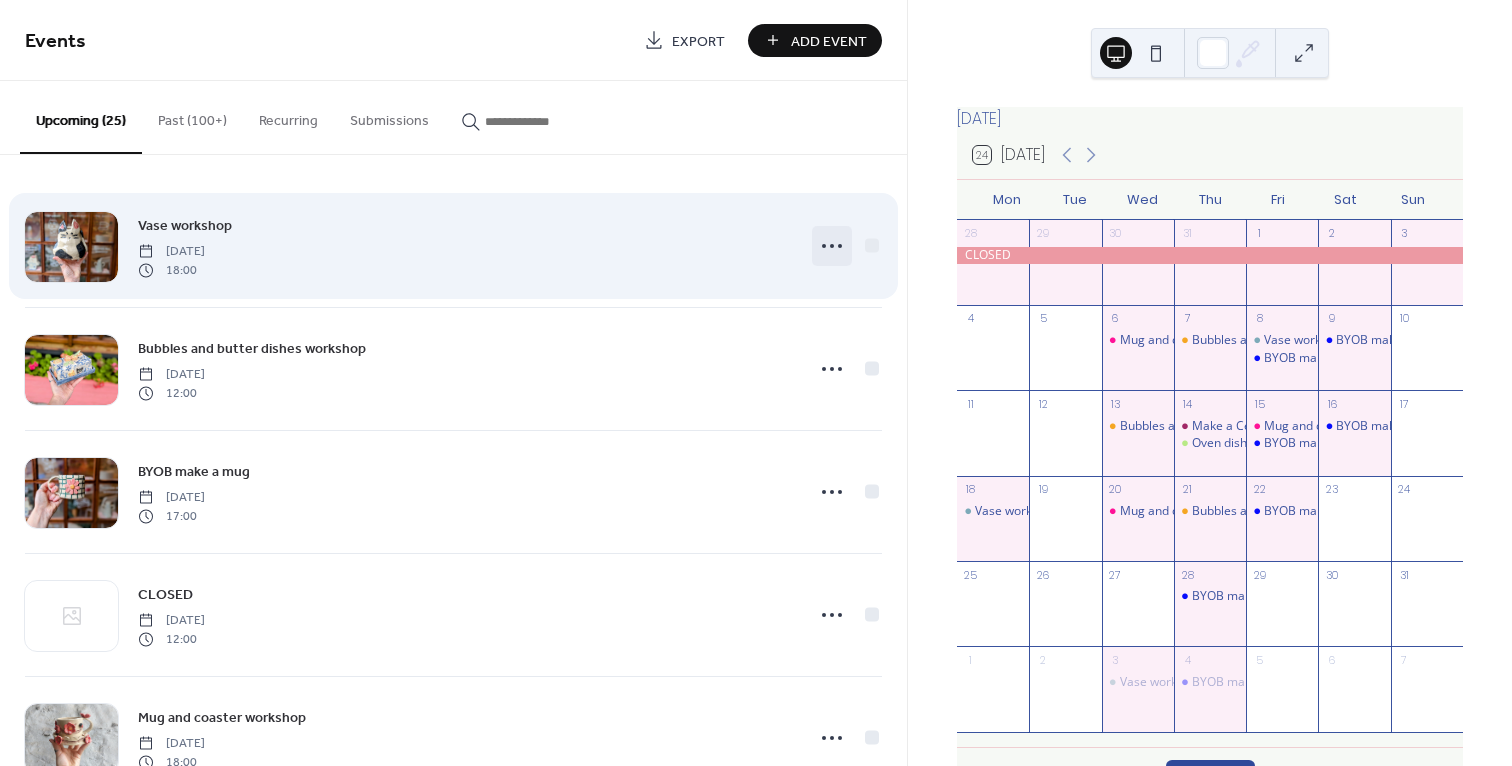 click 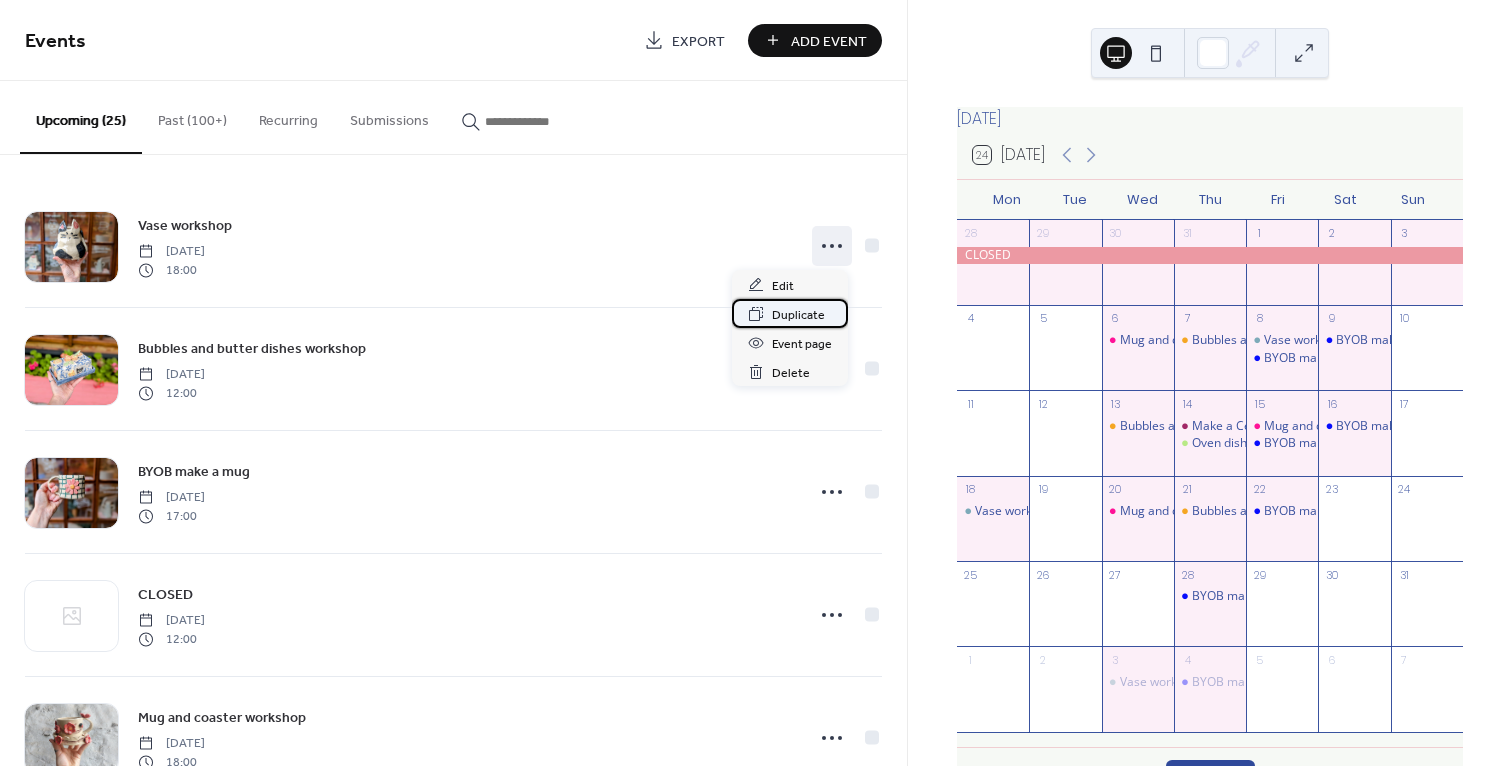 click on "Duplicate" at bounding box center (798, 315) 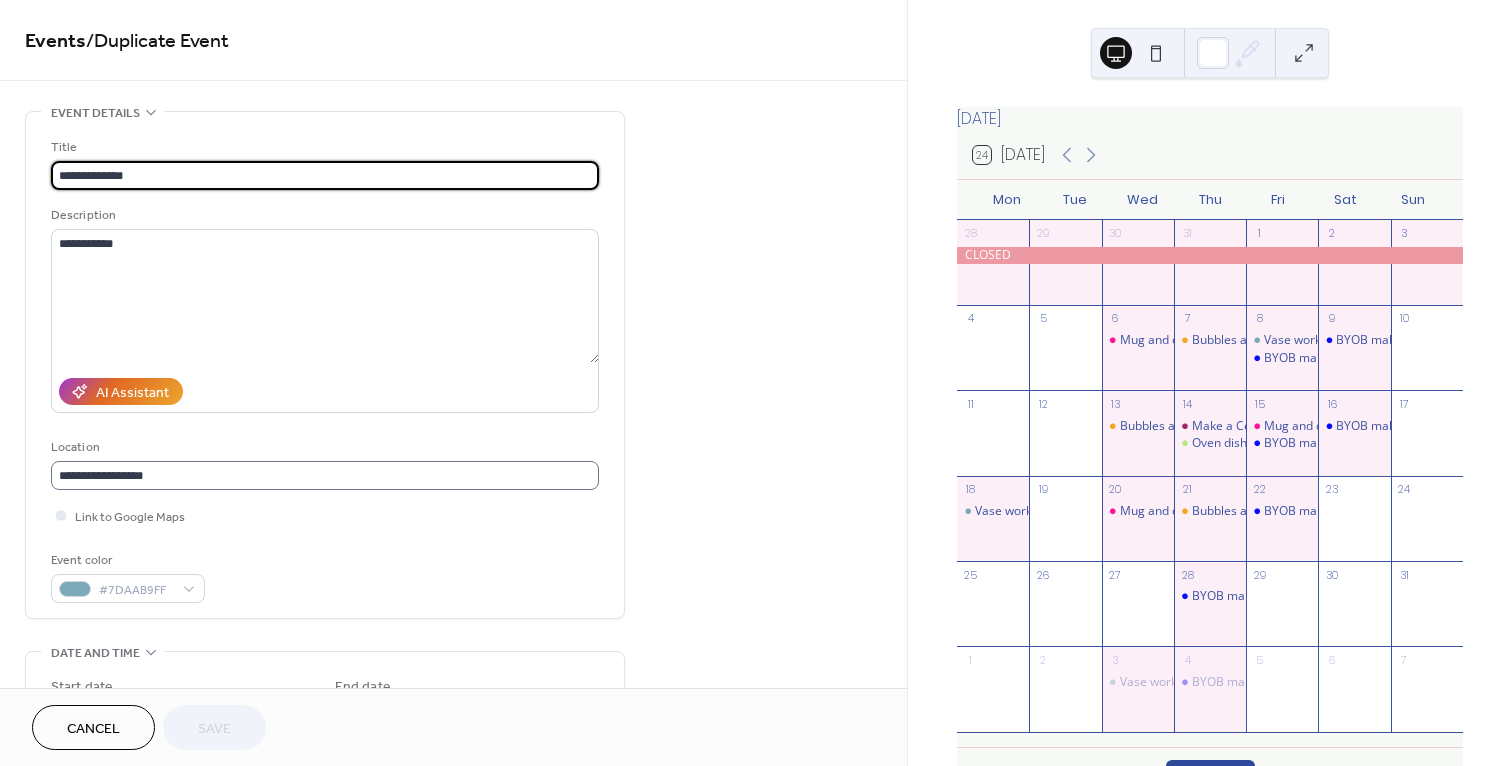 scroll, scrollTop: 285, scrollLeft: 0, axis: vertical 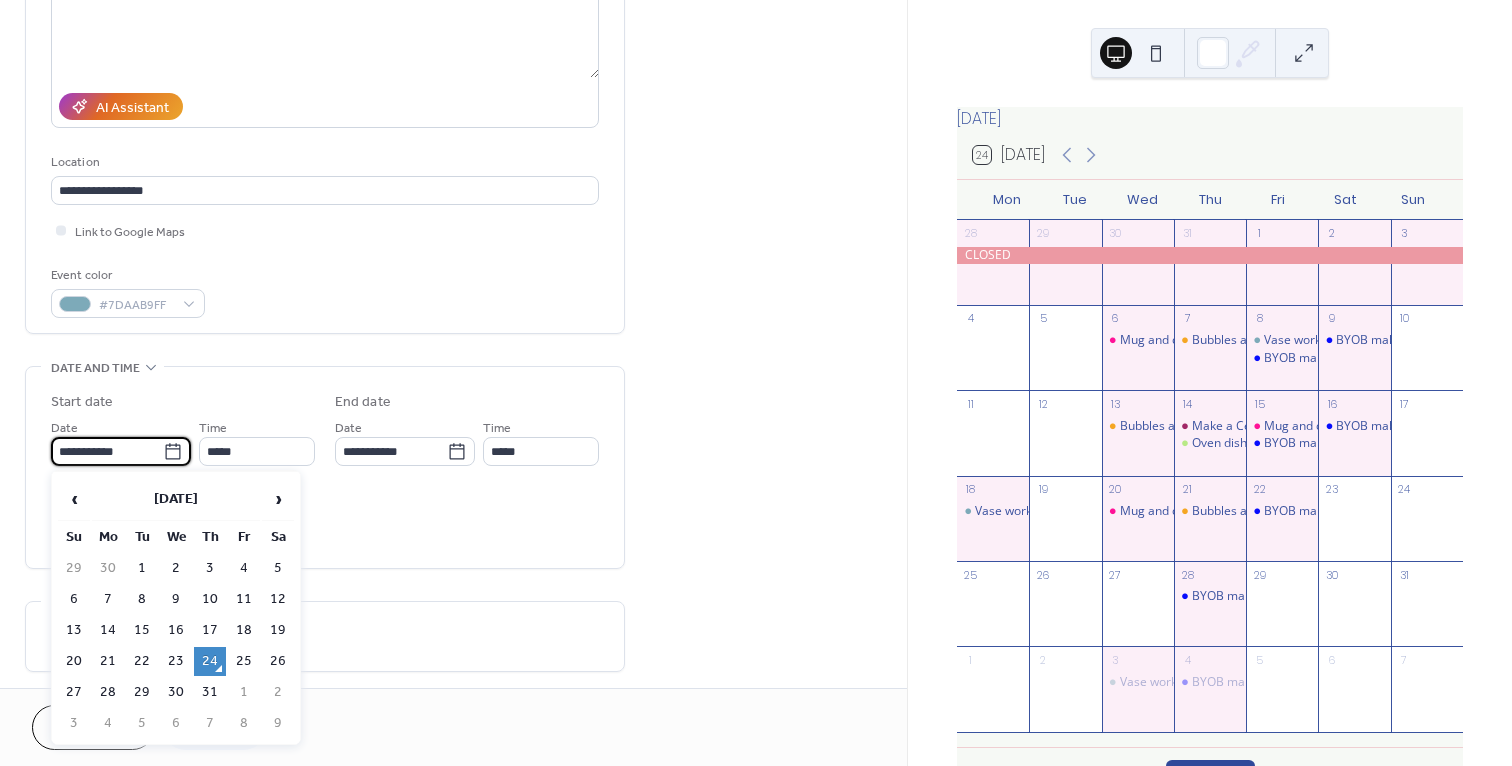 click on "**********" at bounding box center [107, 451] 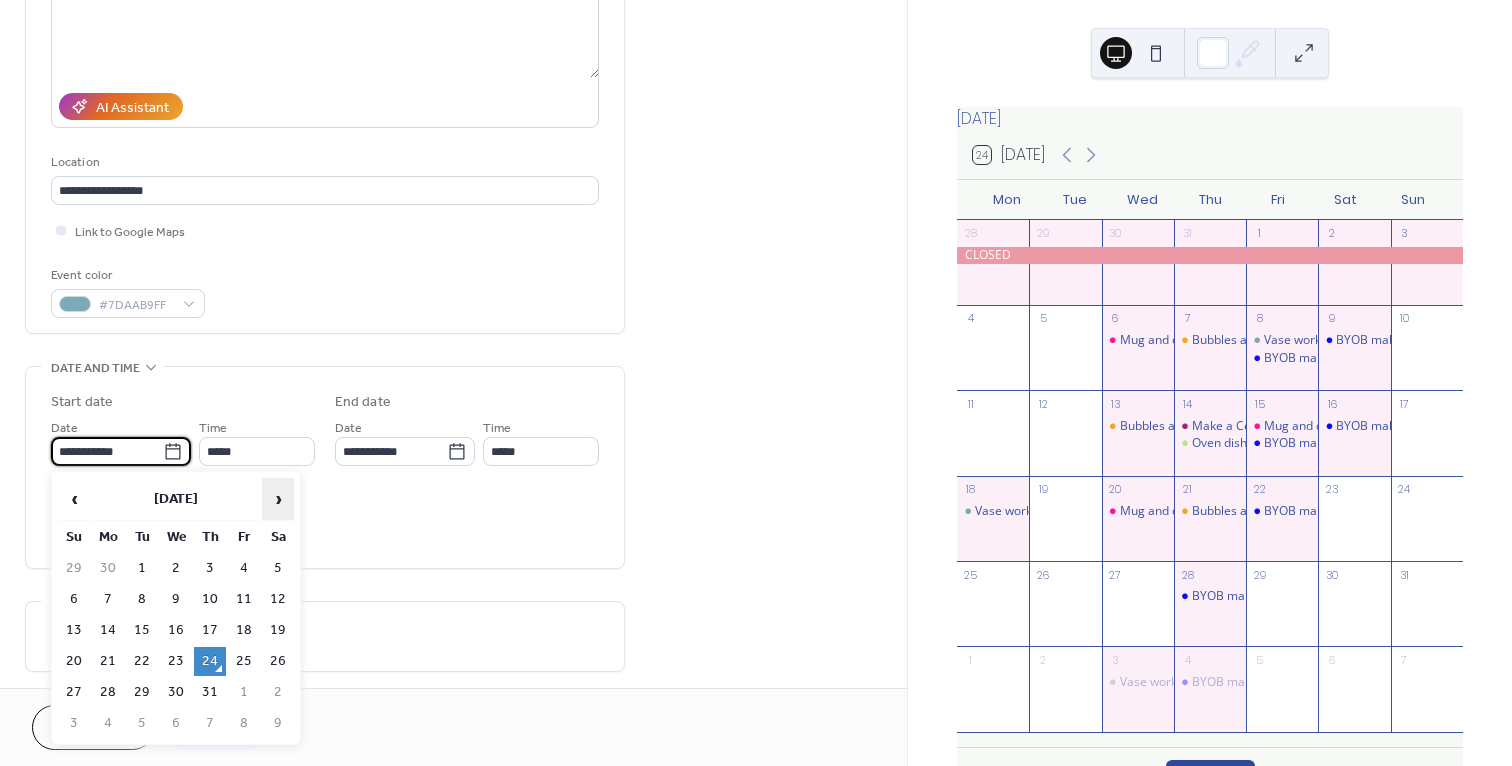 click on "›" at bounding box center (278, 499) 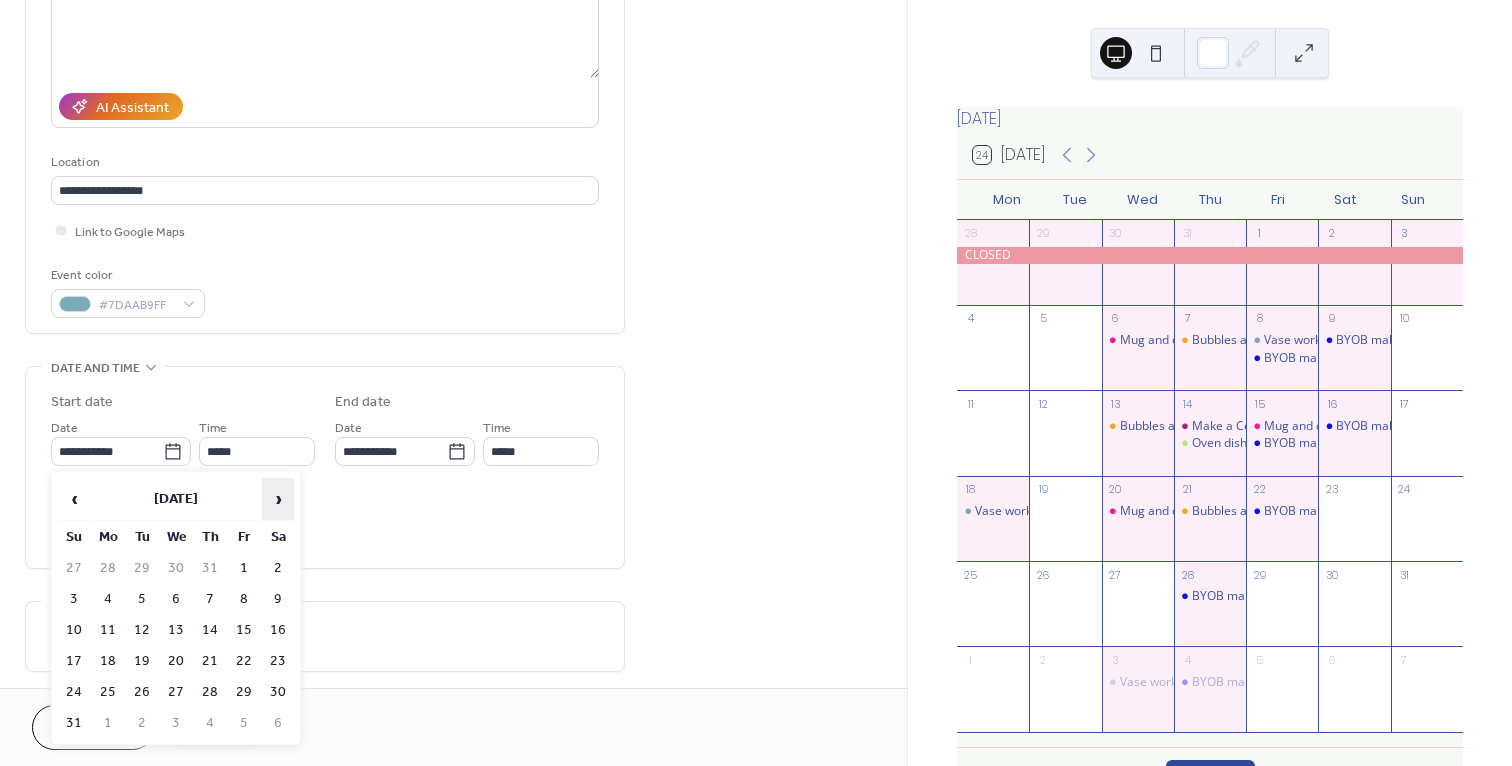 click on "›" at bounding box center (278, 499) 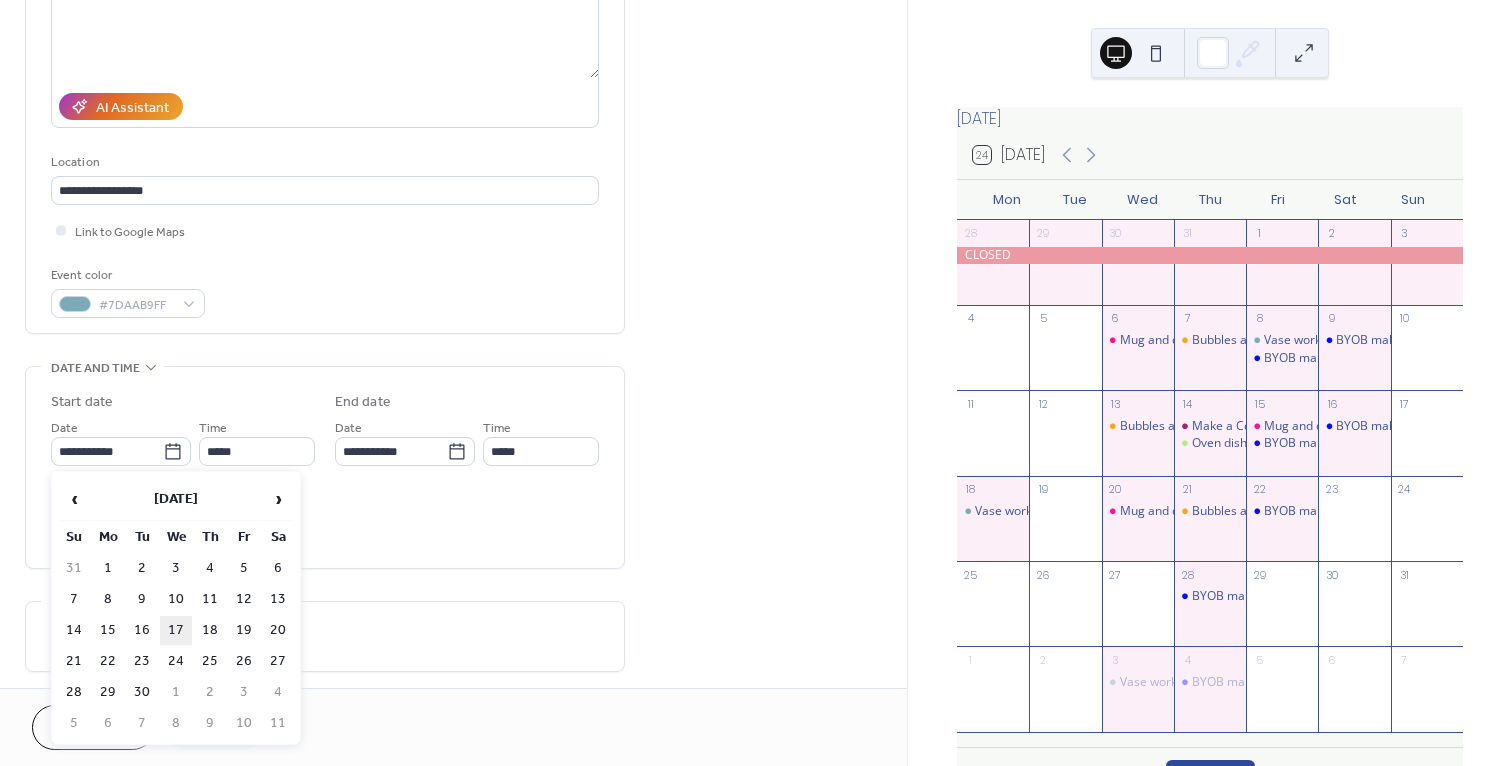 click on "17" at bounding box center (176, 630) 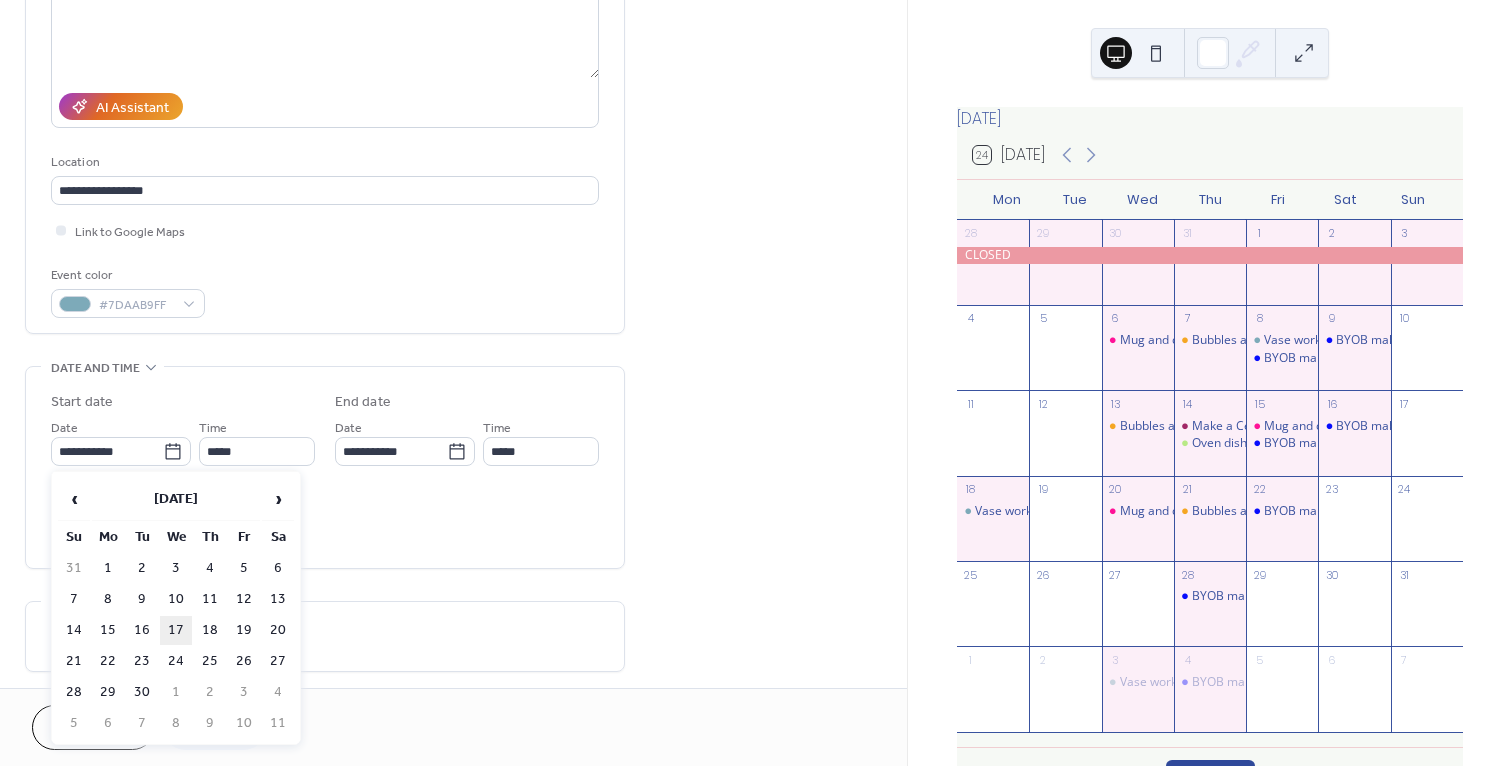 type on "**********" 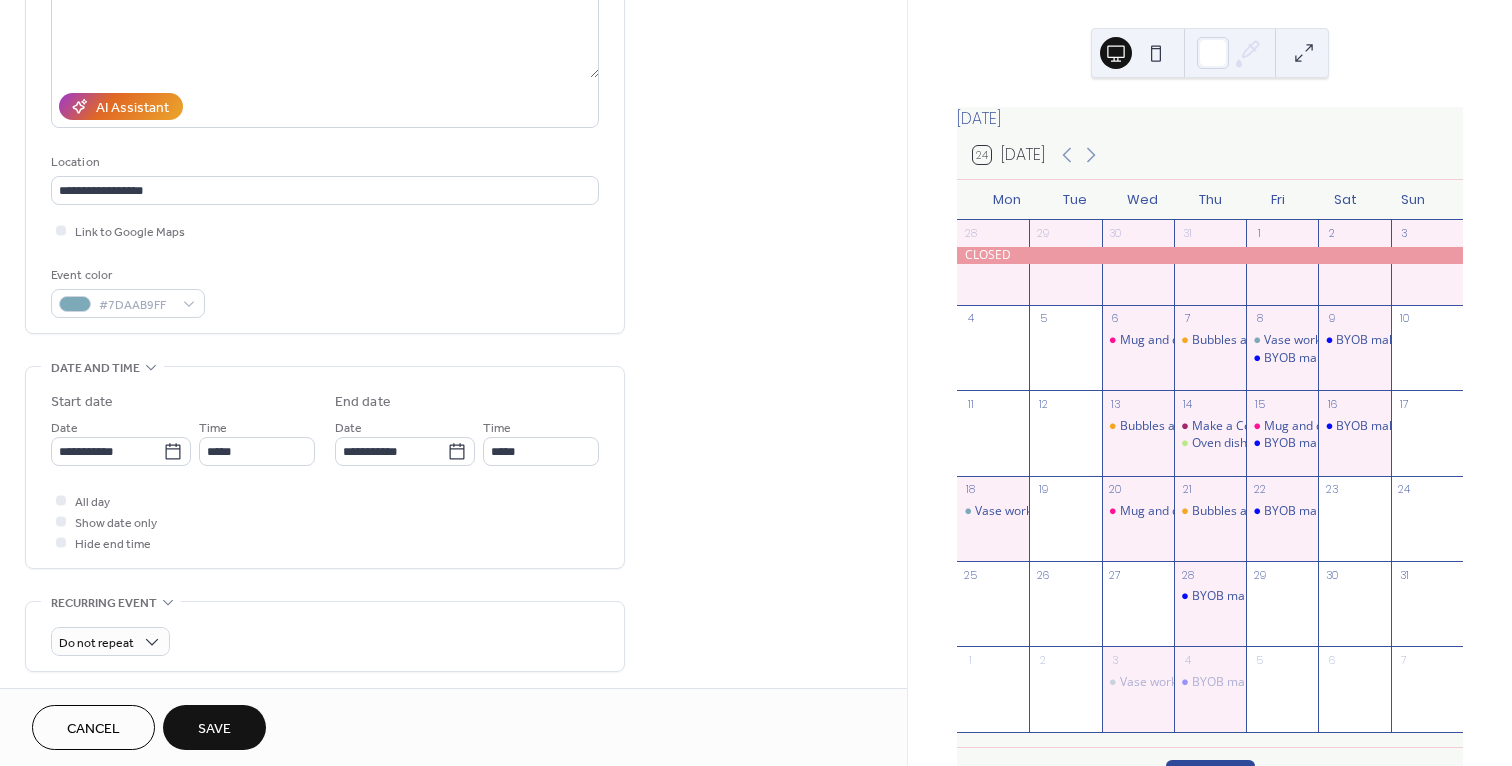 click on "Save" at bounding box center [214, 729] 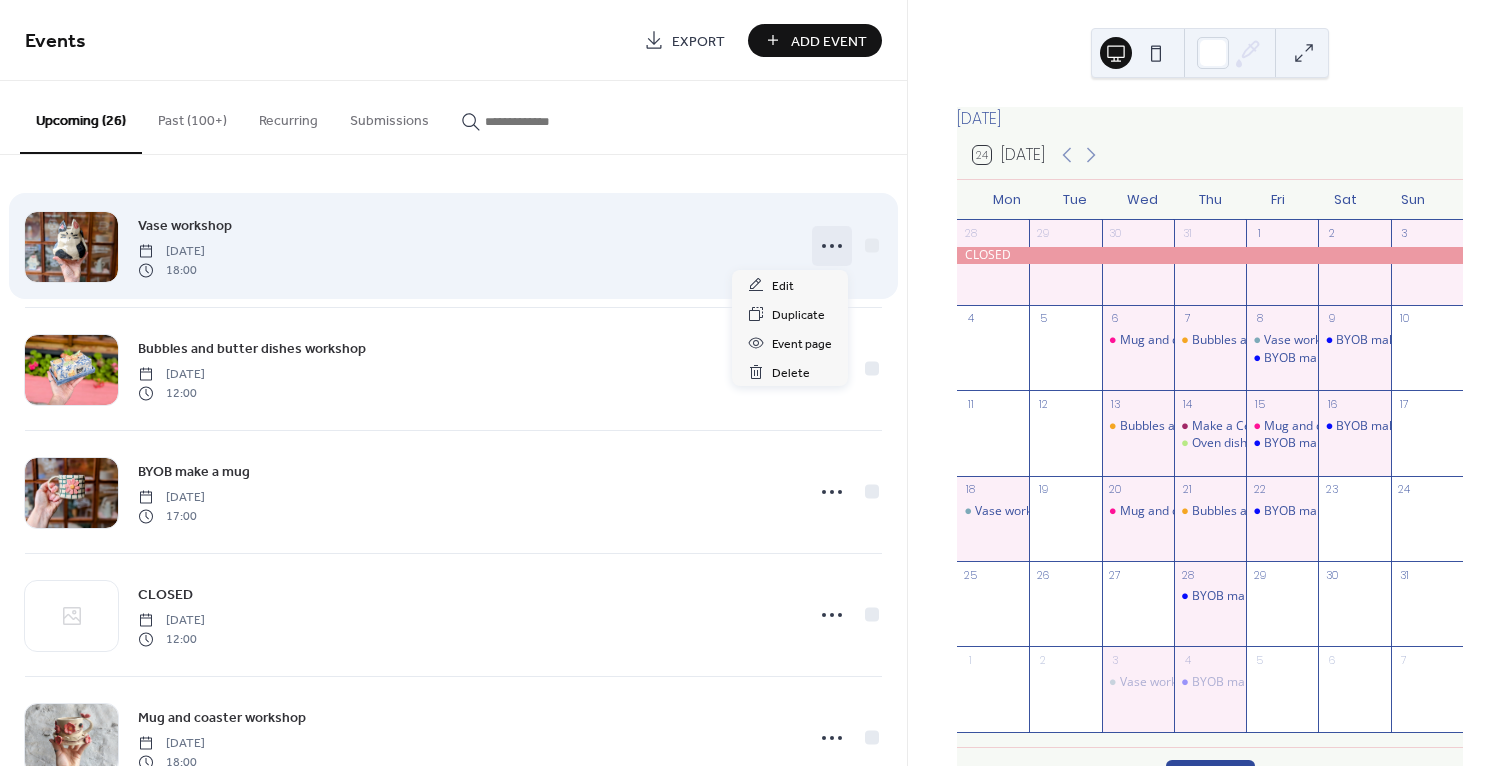 click 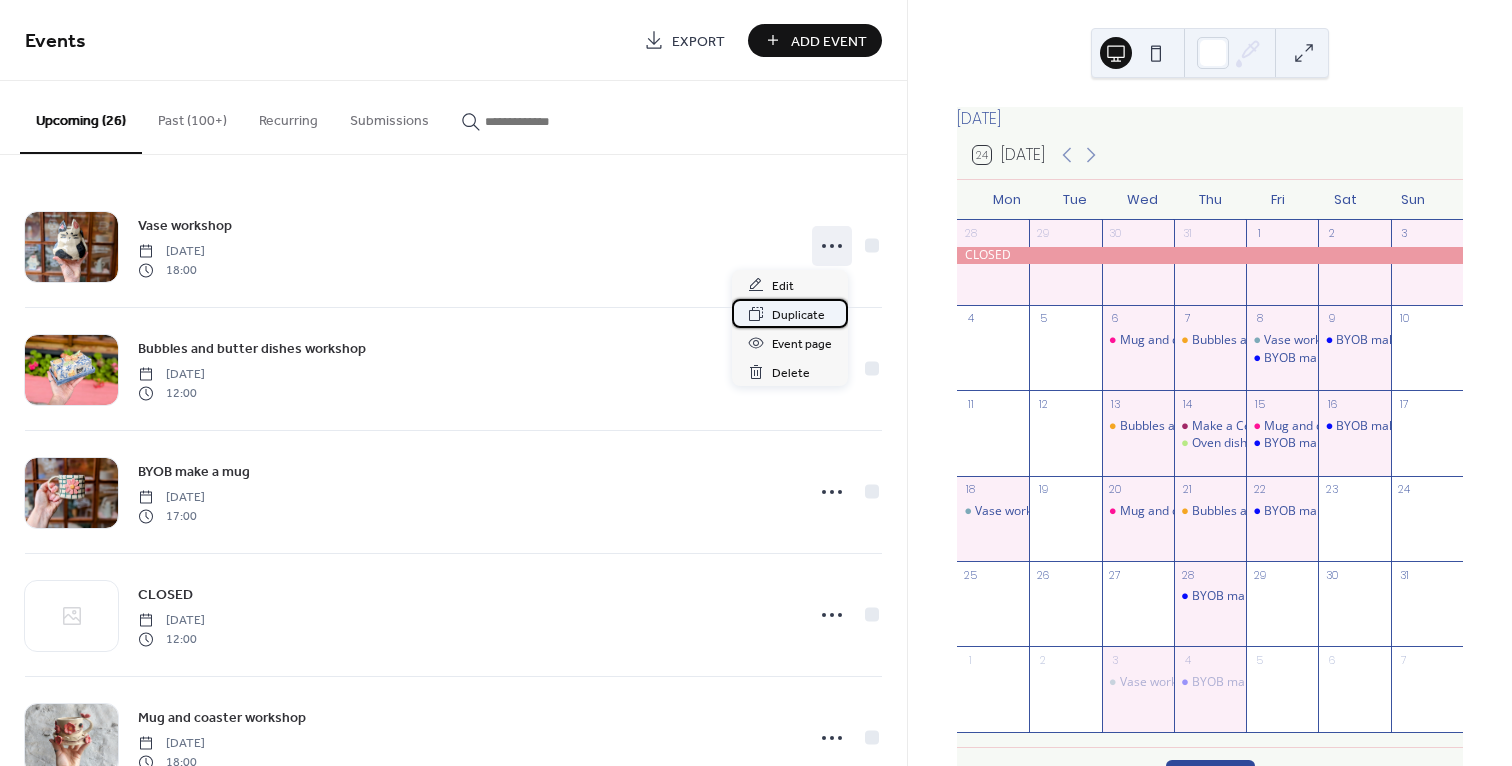 click on "Duplicate" at bounding box center (798, 315) 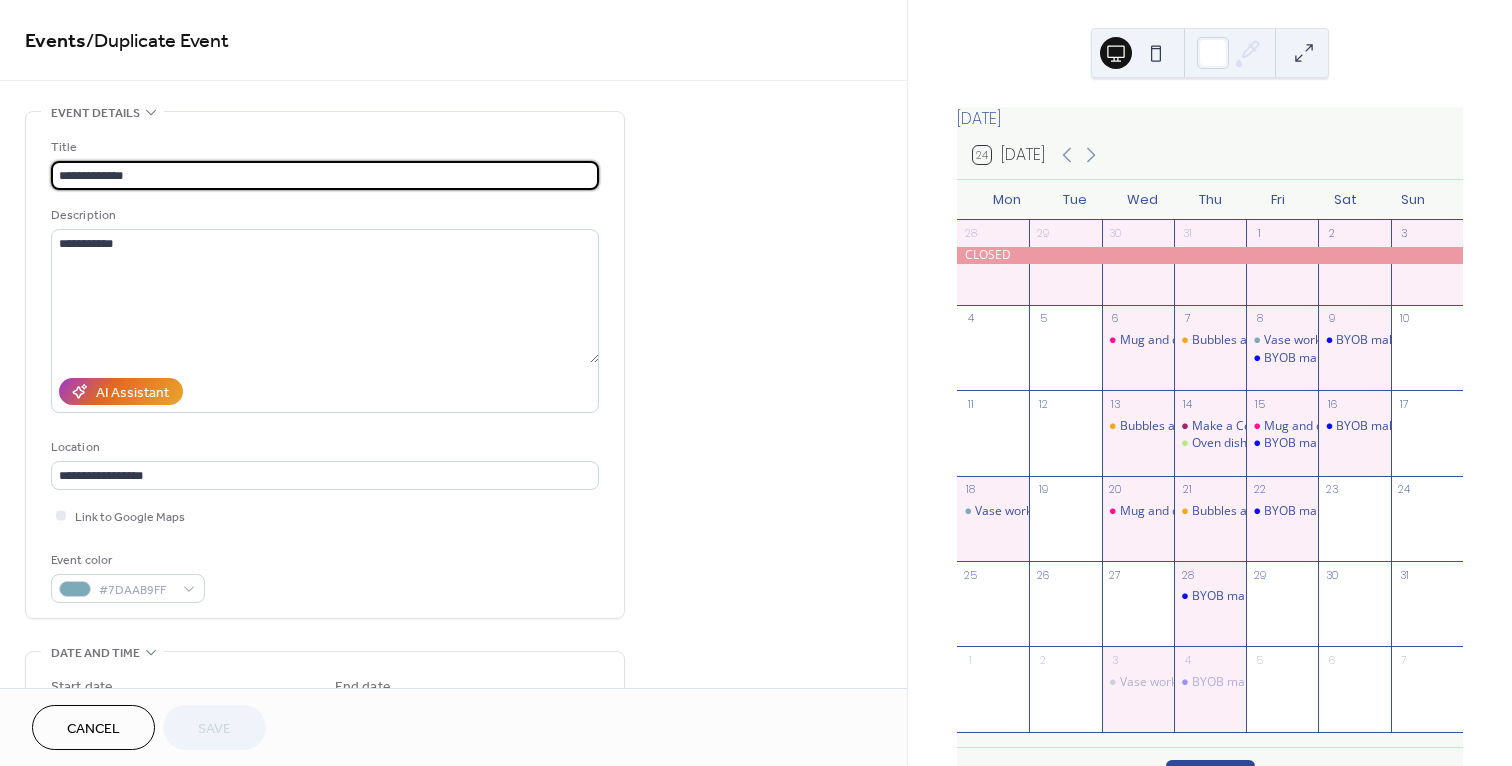 scroll, scrollTop: 278, scrollLeft: 0, axis: vertical 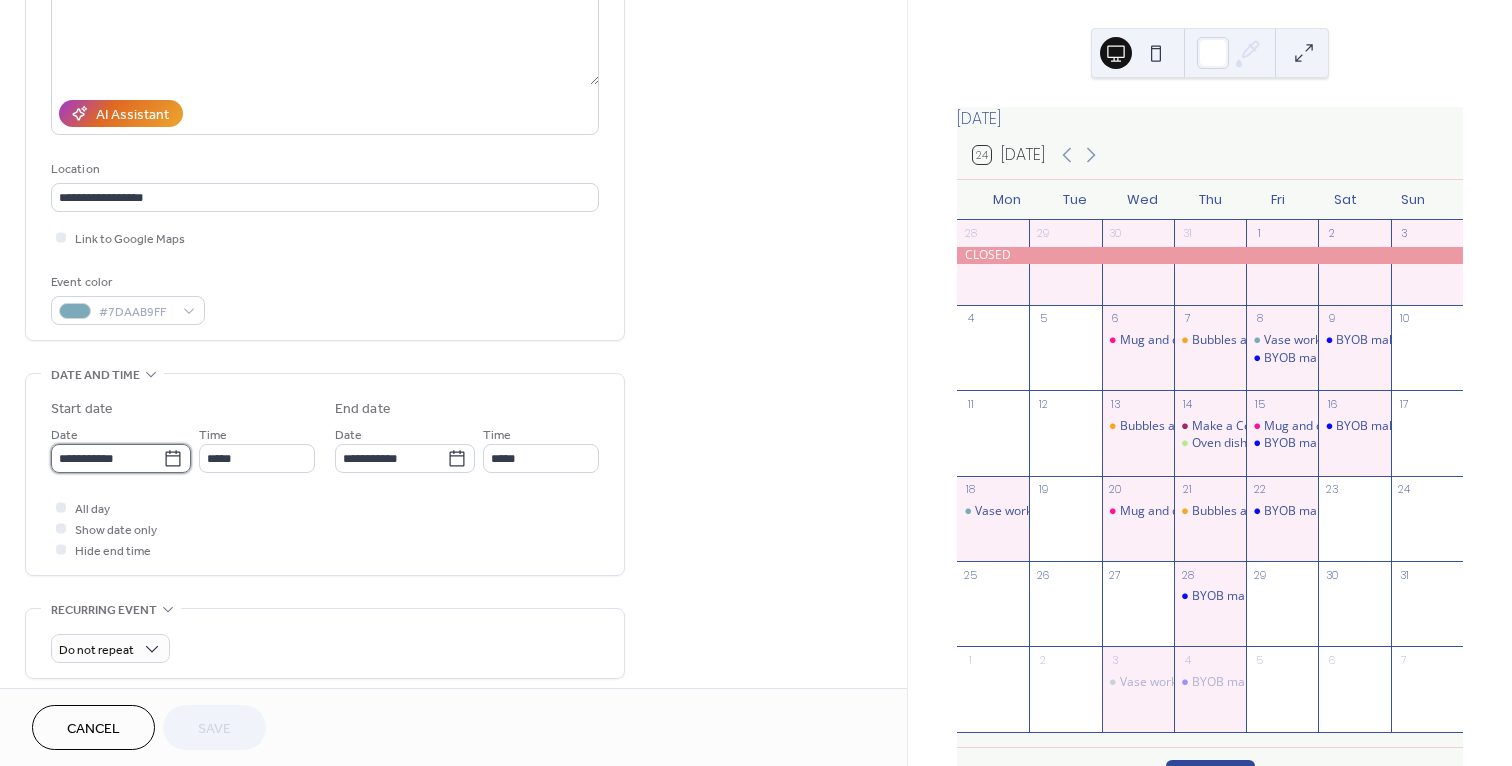 click on "**********" at bounding box center [107, 458] 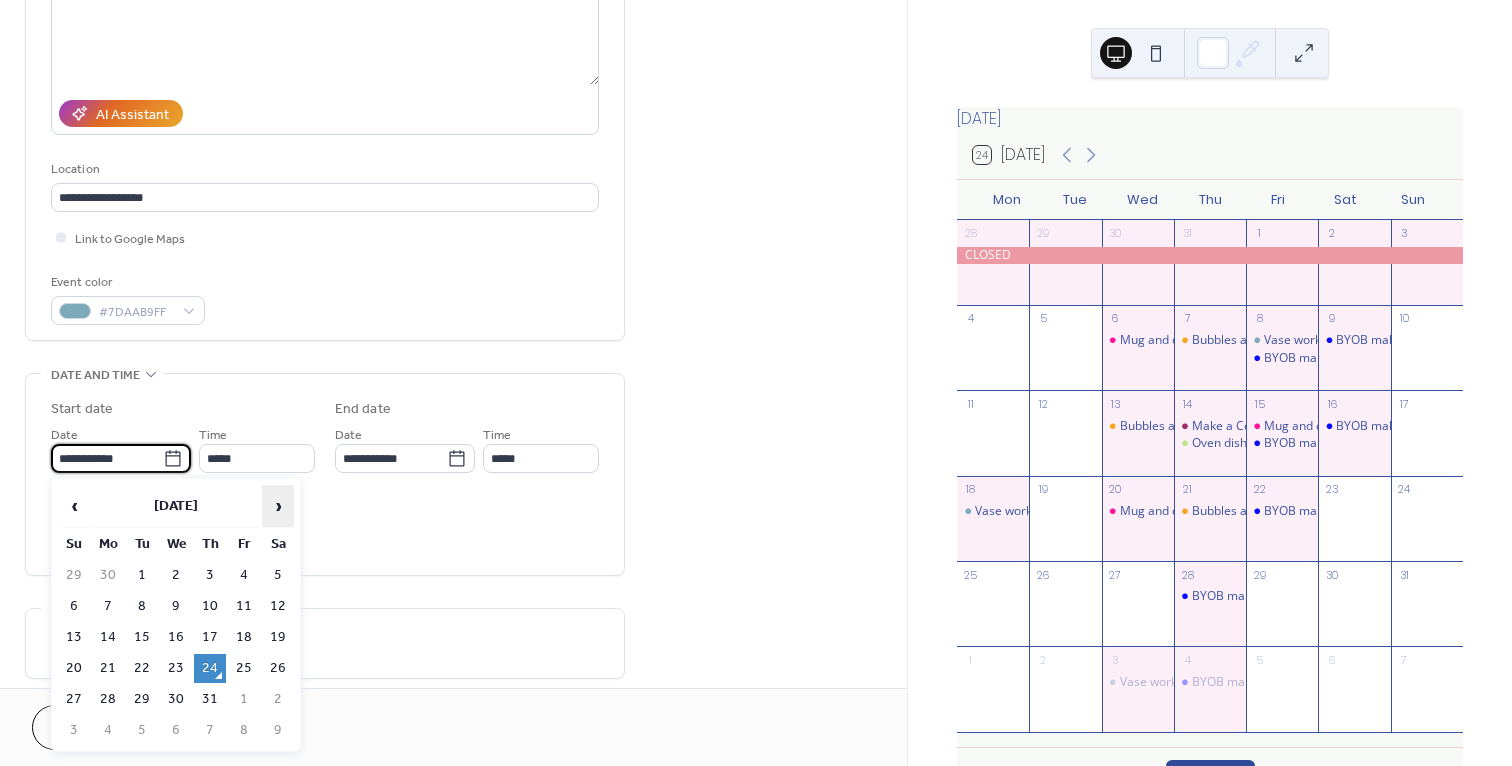 click on "›" at bounding box center [278, 506] 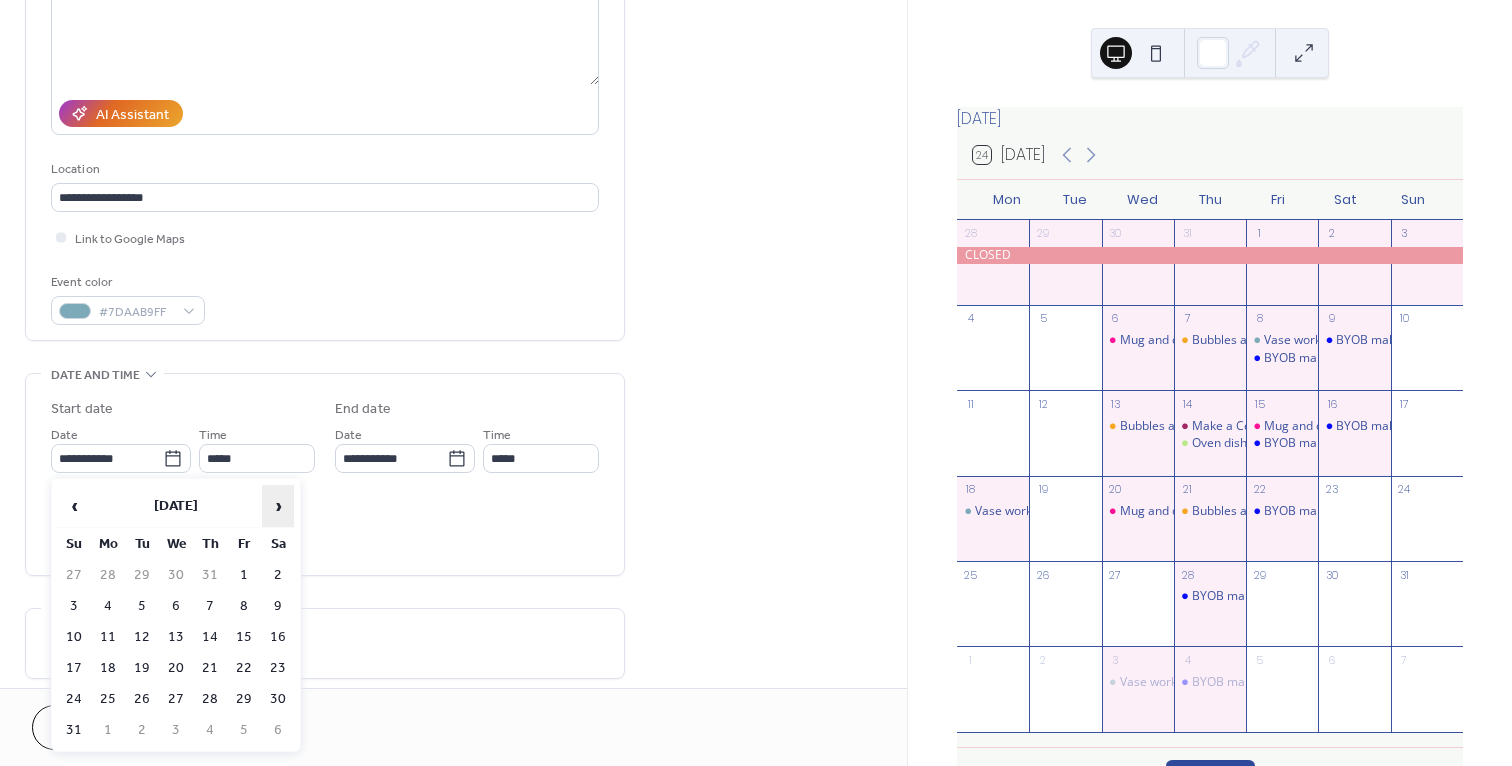 click on "›" at bounding box center [278, 506] 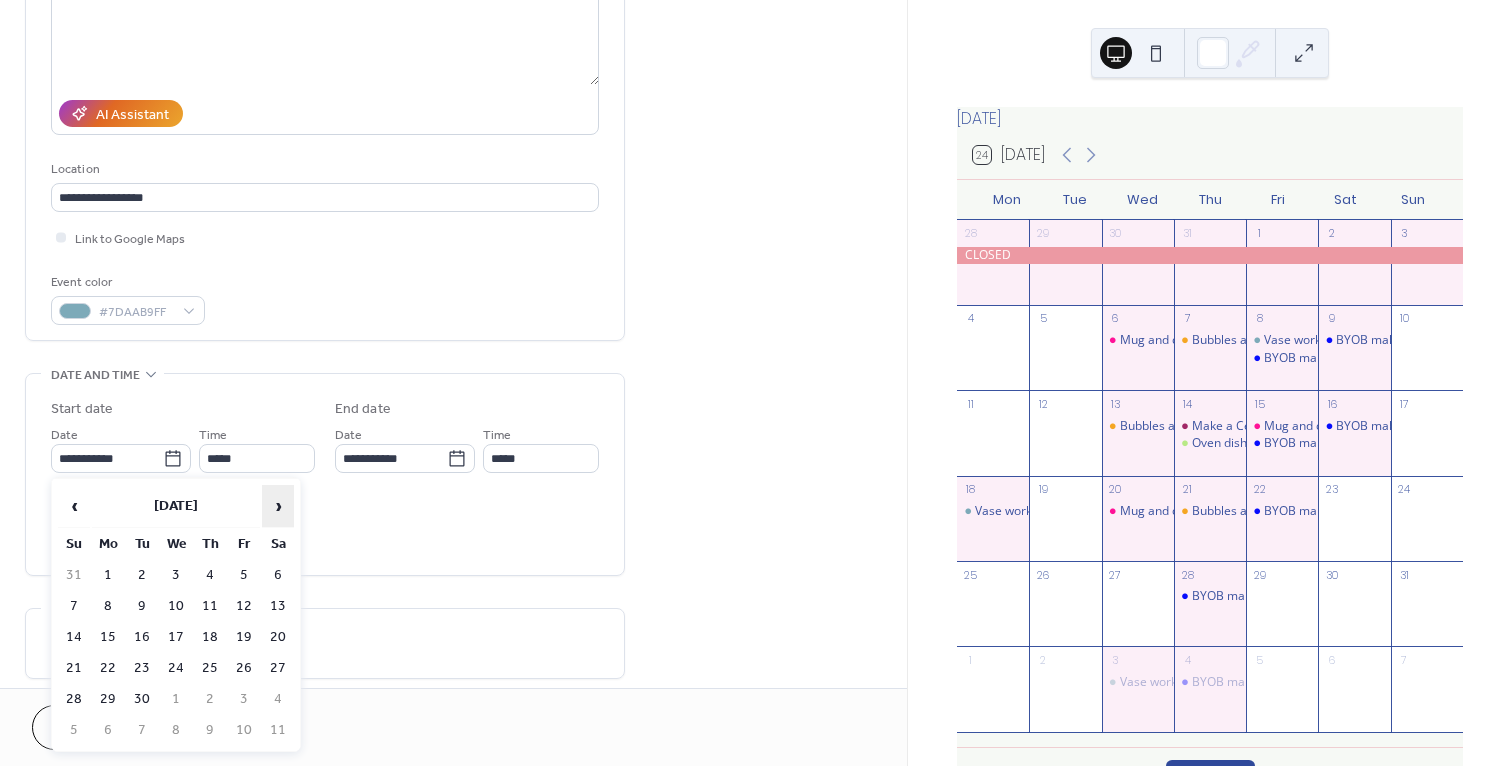 click on "›" at bounding box center (278, 506) 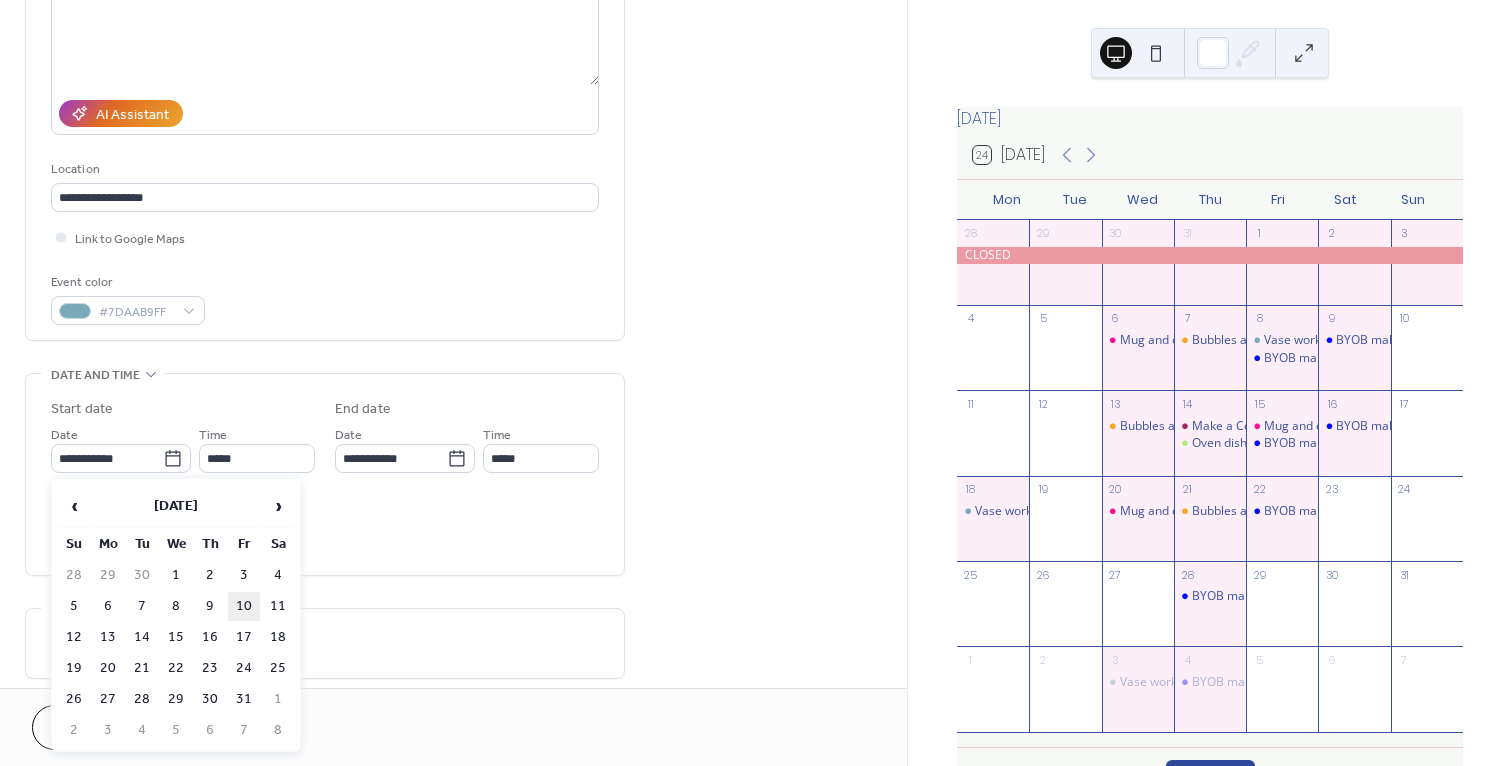 click on "10" at bounding box center (244, 606) 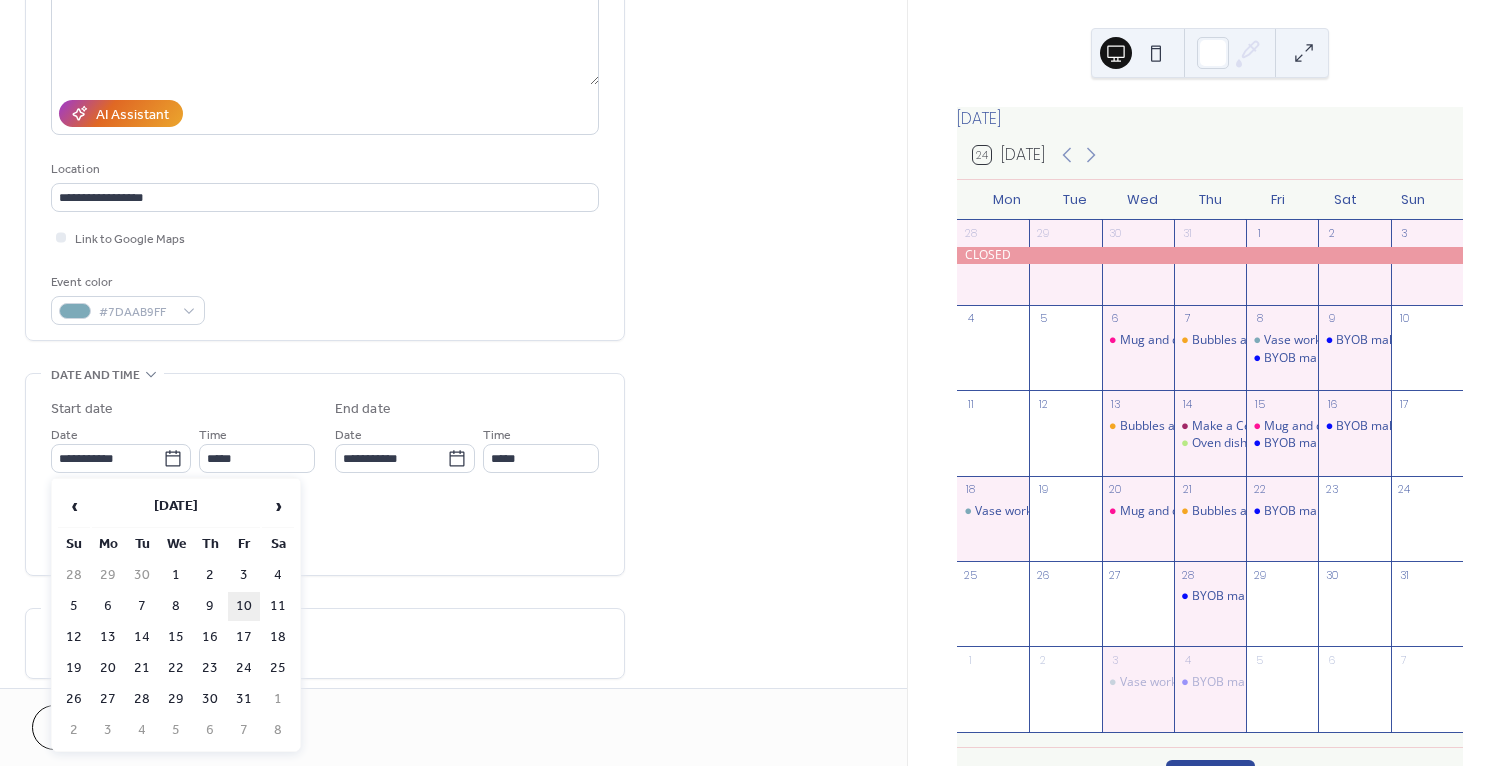 type on "**********" 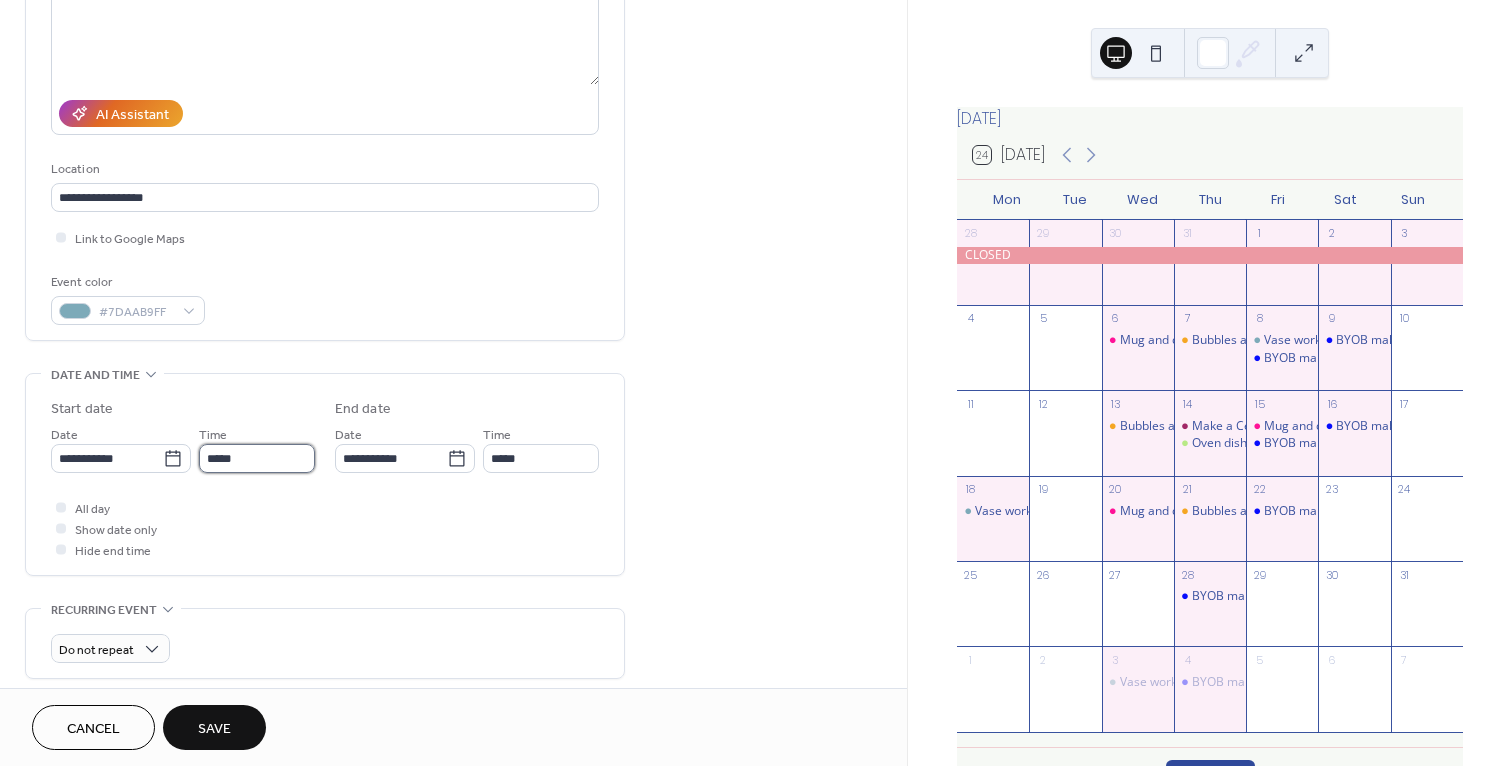 click on "*****" at bounding box center [257, 458] 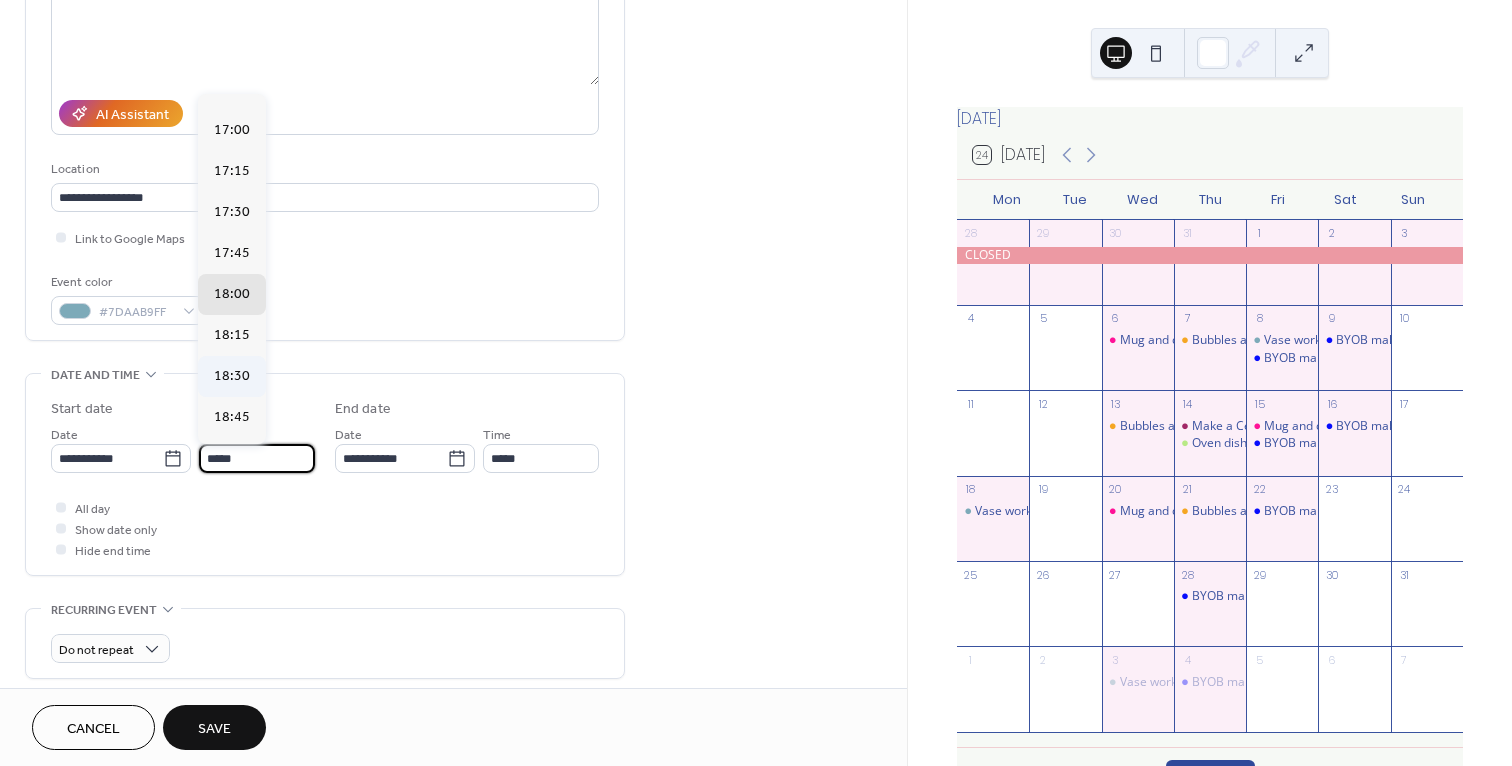 scroll, scrollTop: 2748, scrollLeft: 0, axis: vertical 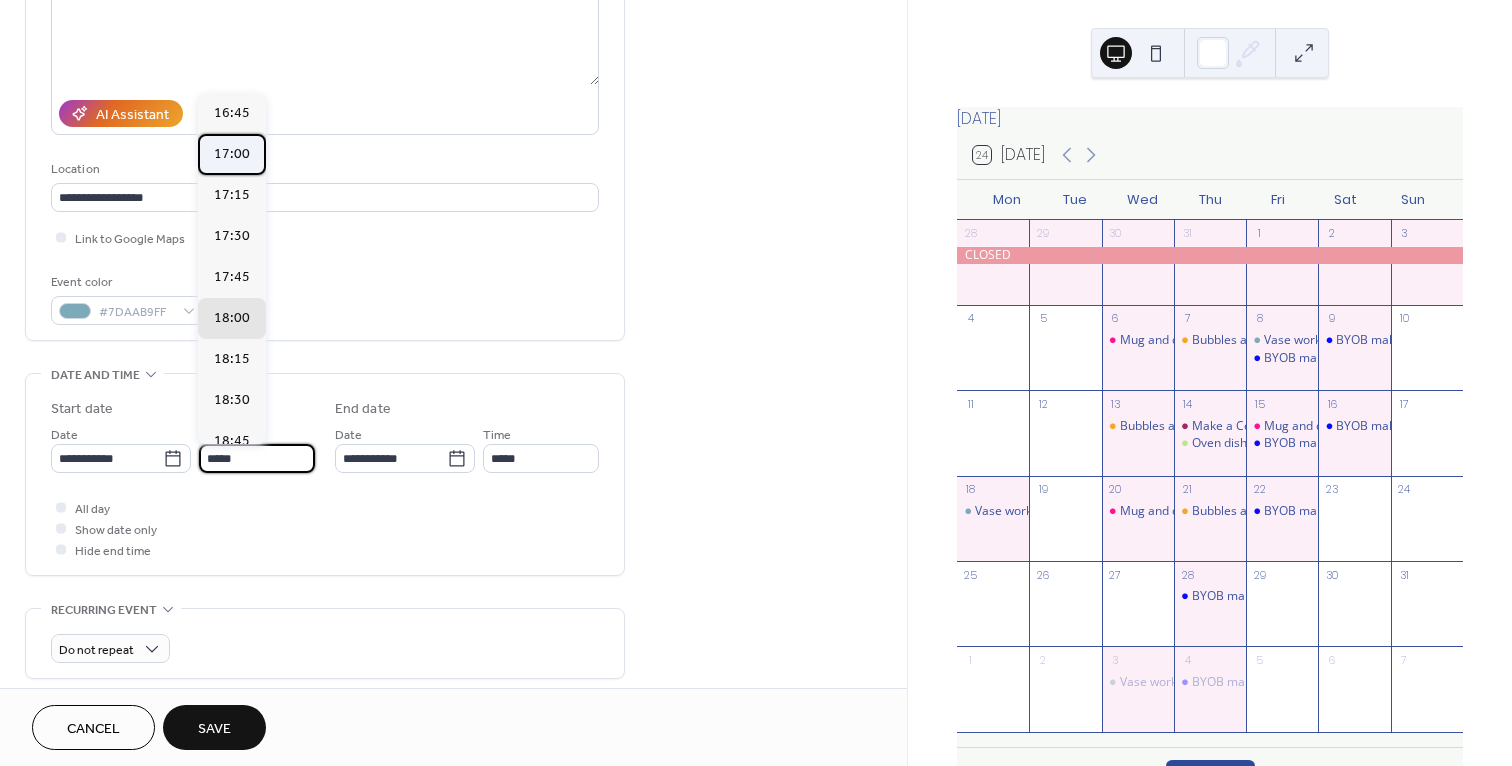 click on "17:00" at bounding box center (232, 154) 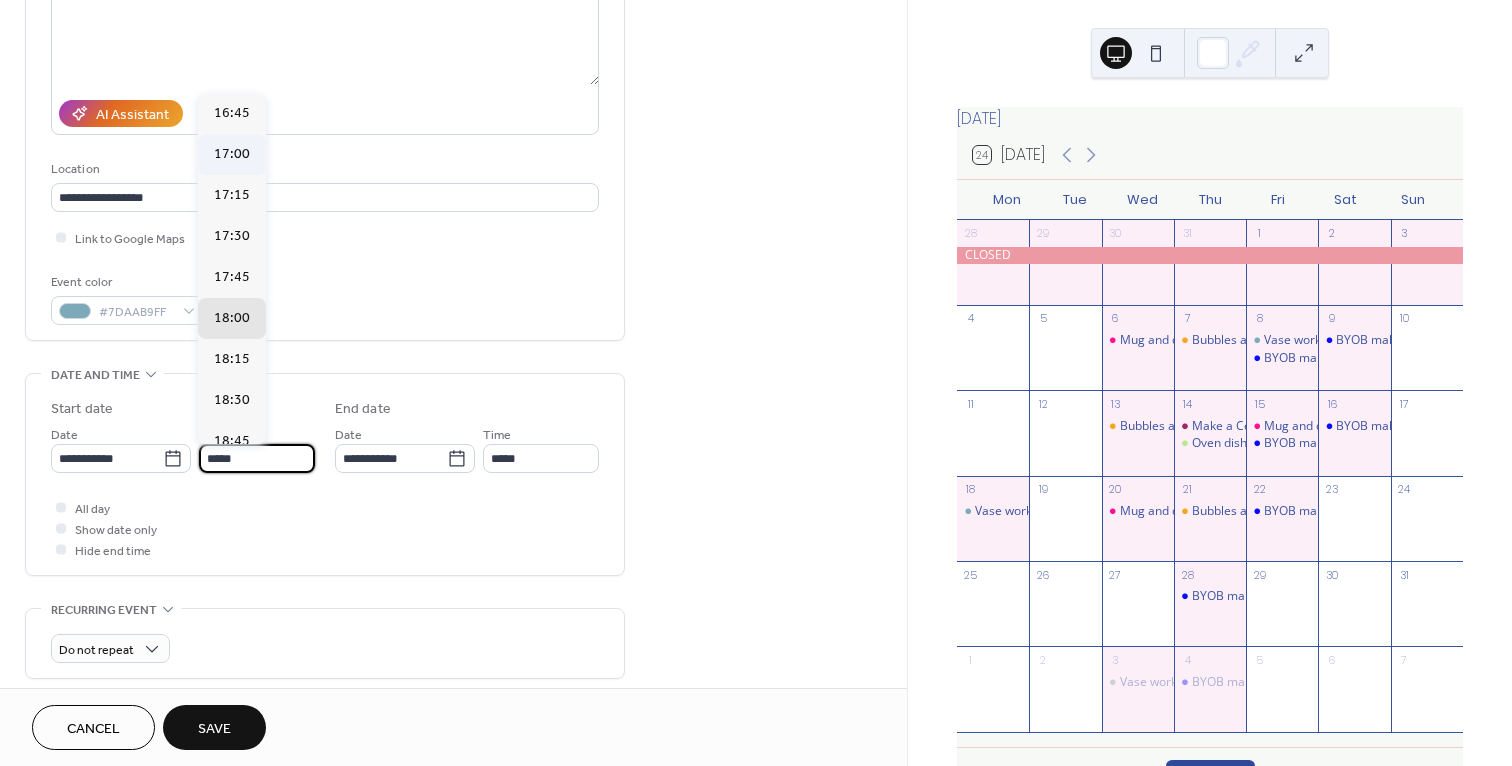 type on "*****" 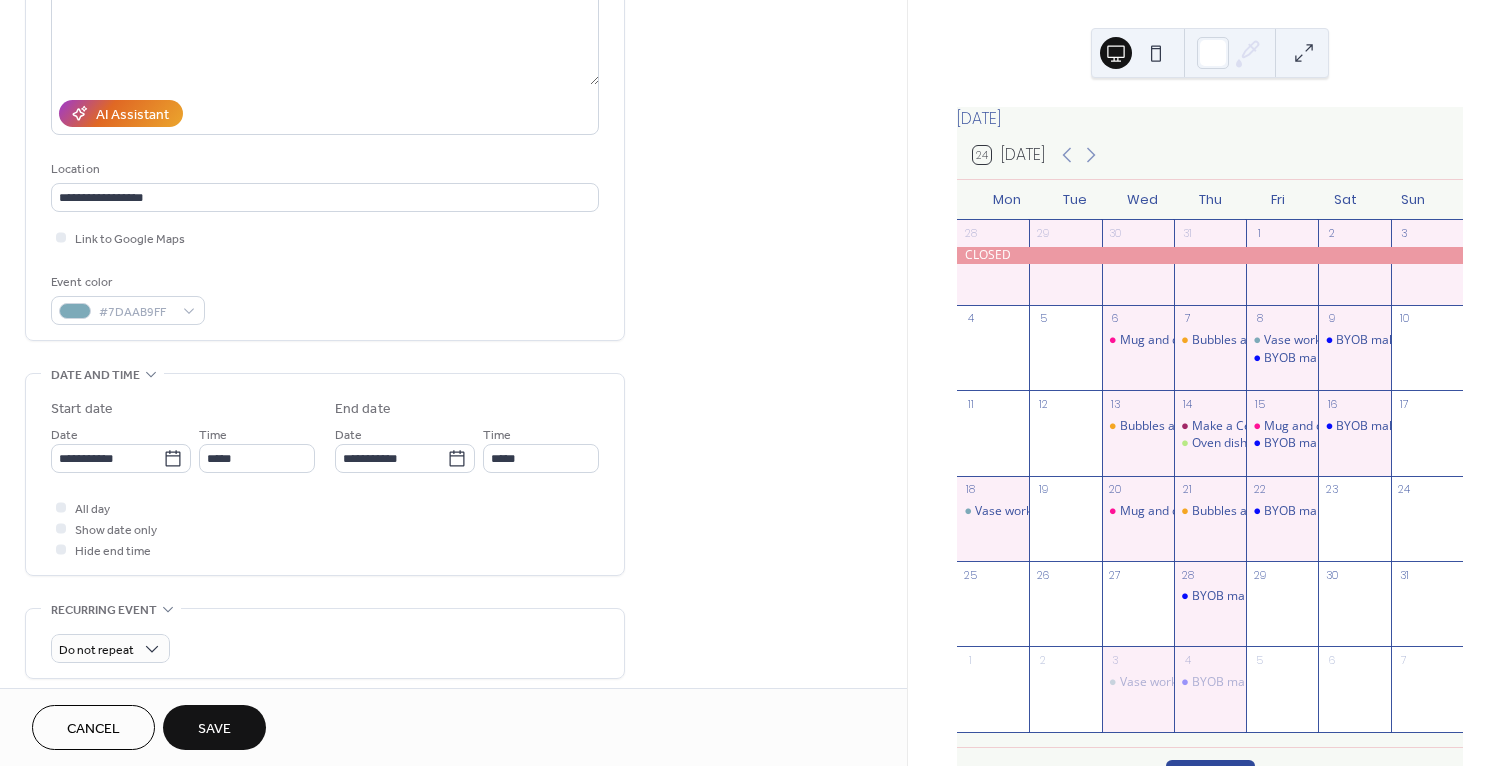 click on "Save" at bounding box center [214, 729] 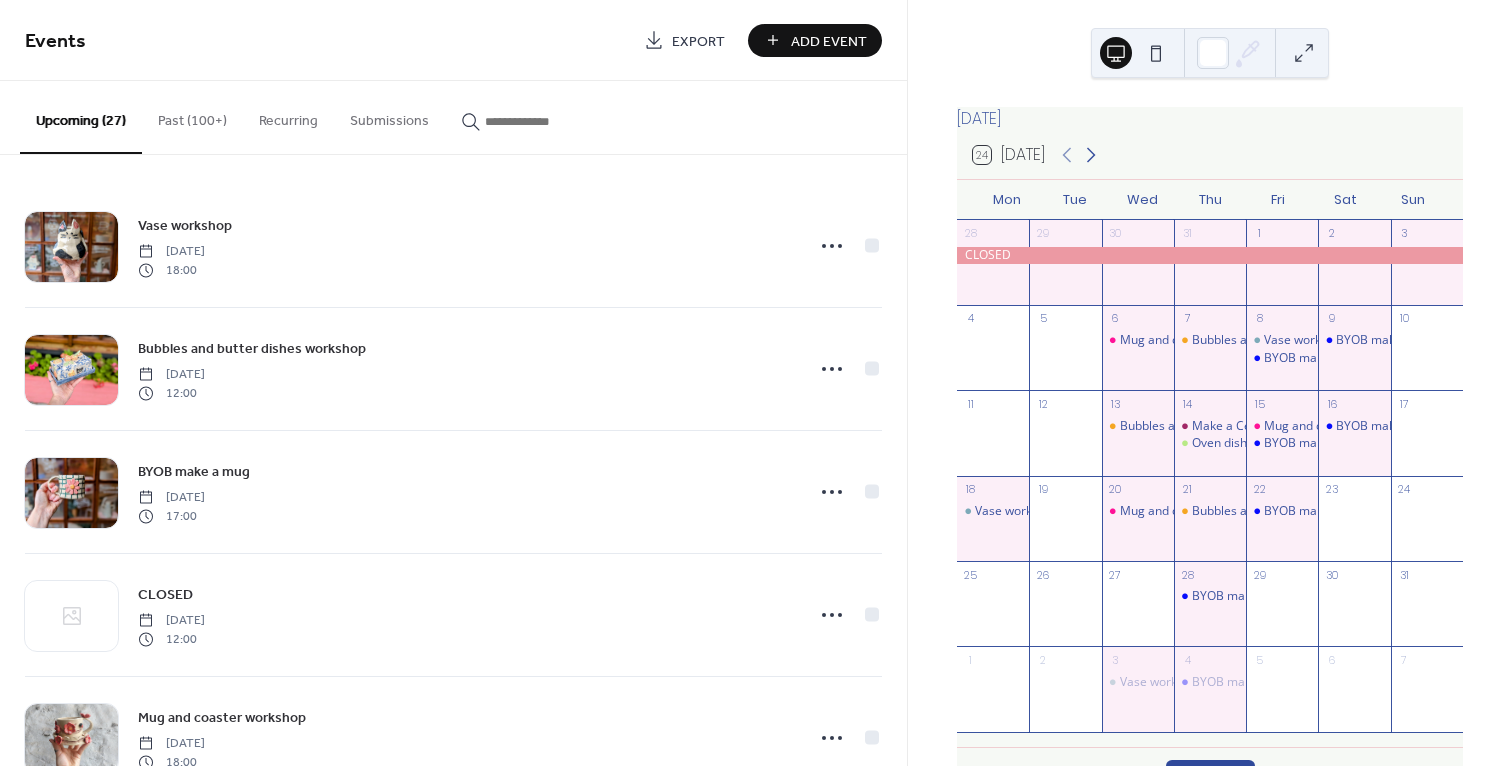 click 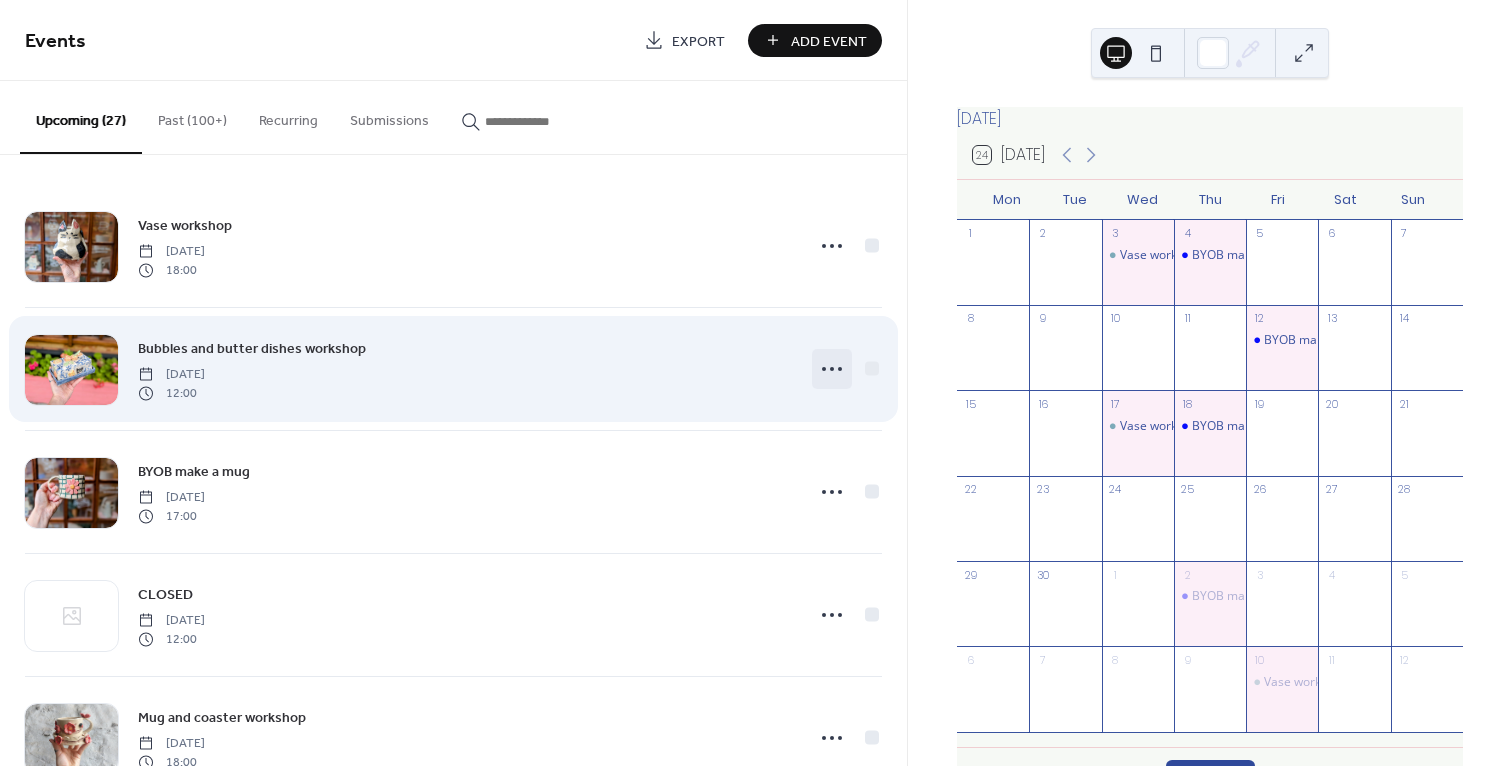 click 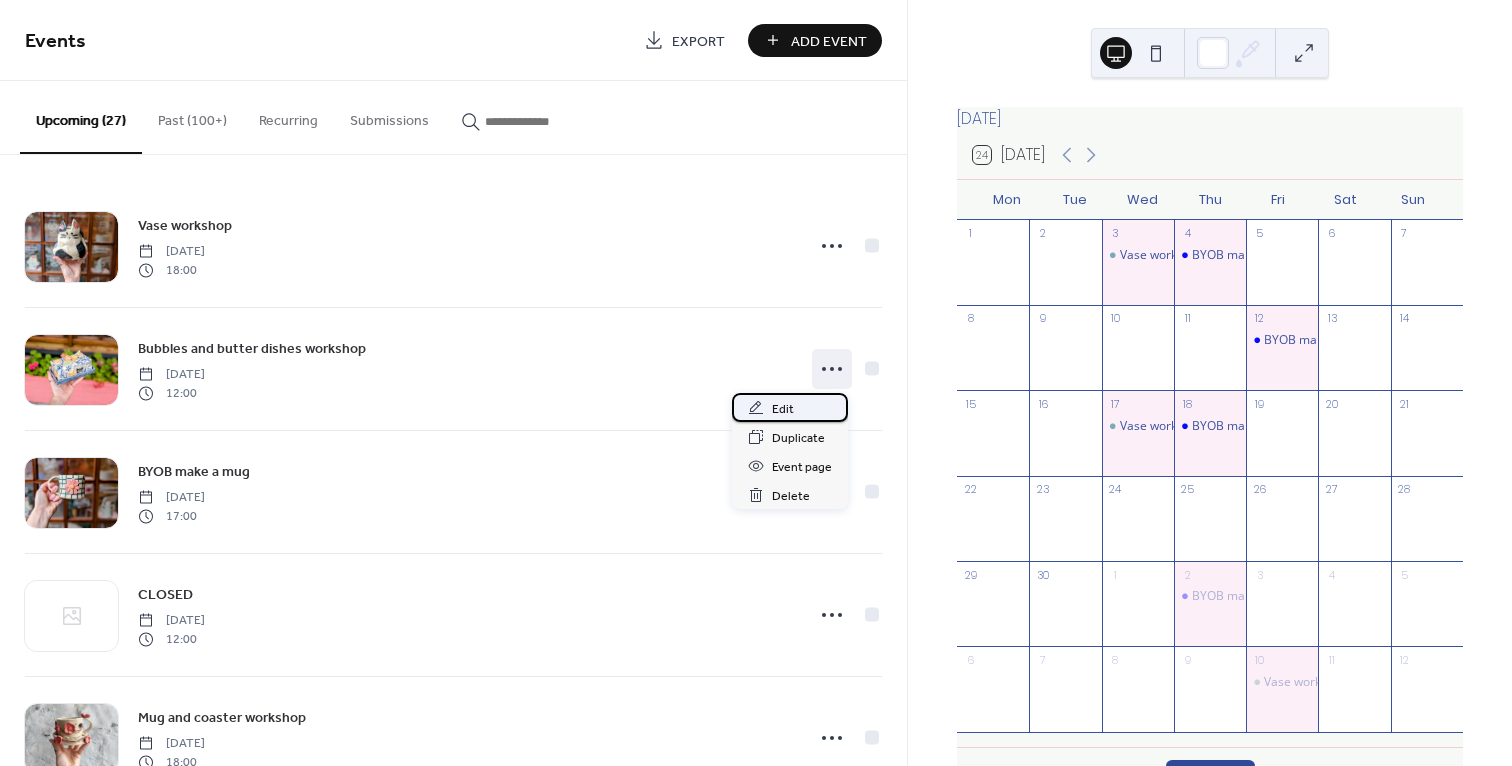 click 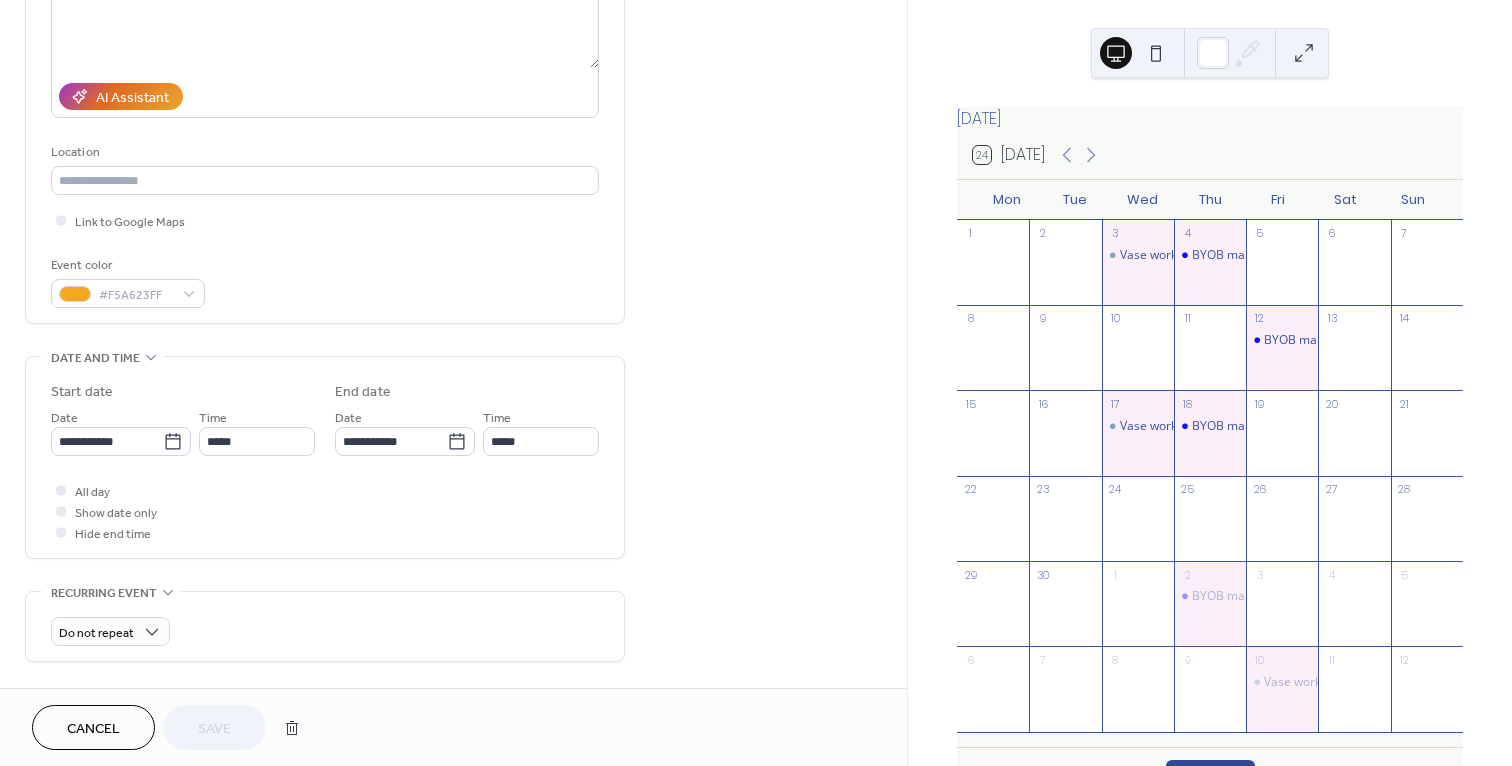 scroll, scrollTop: 620, scrollLeft: 0, axis: vertical 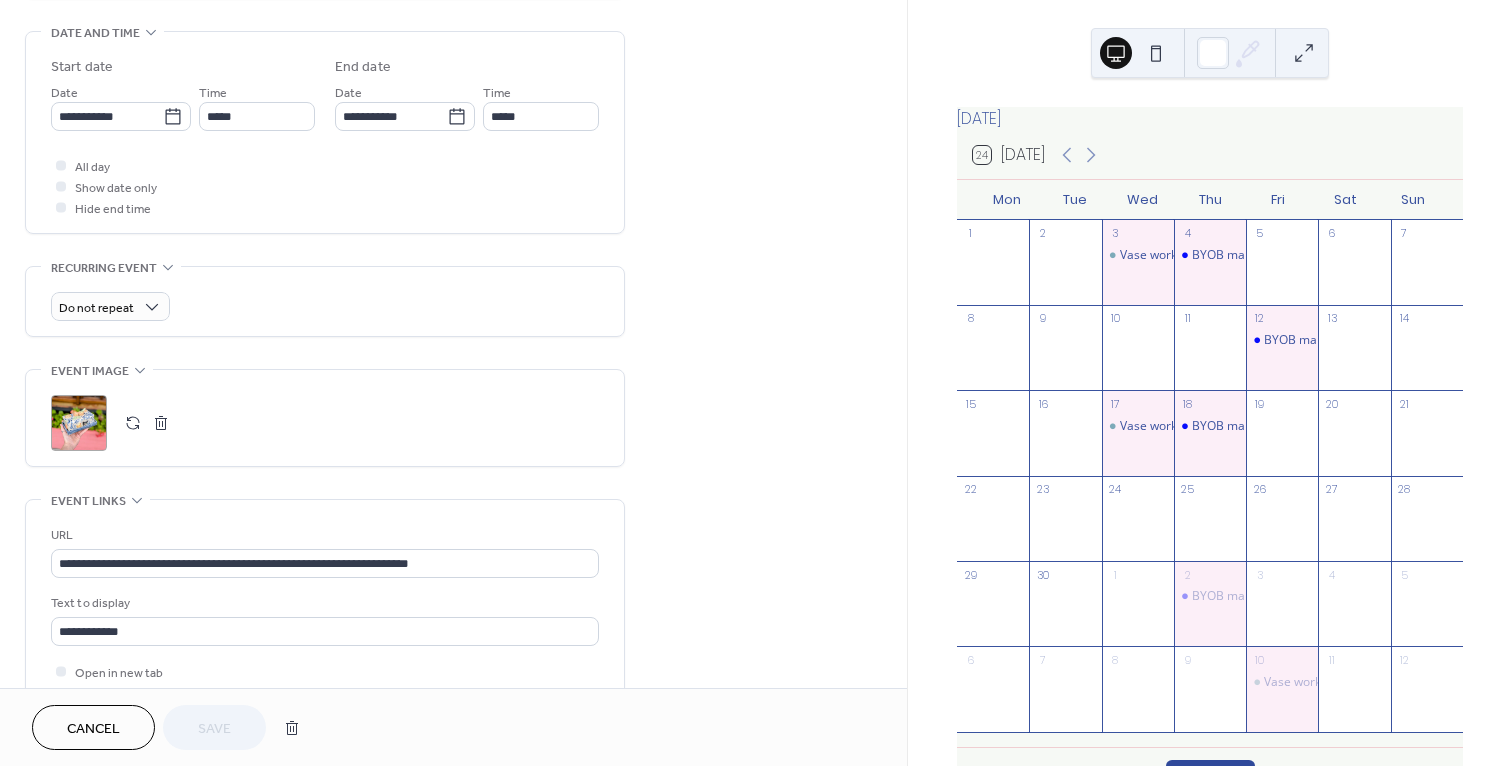 click on ";" at bounding box center [79, 423] 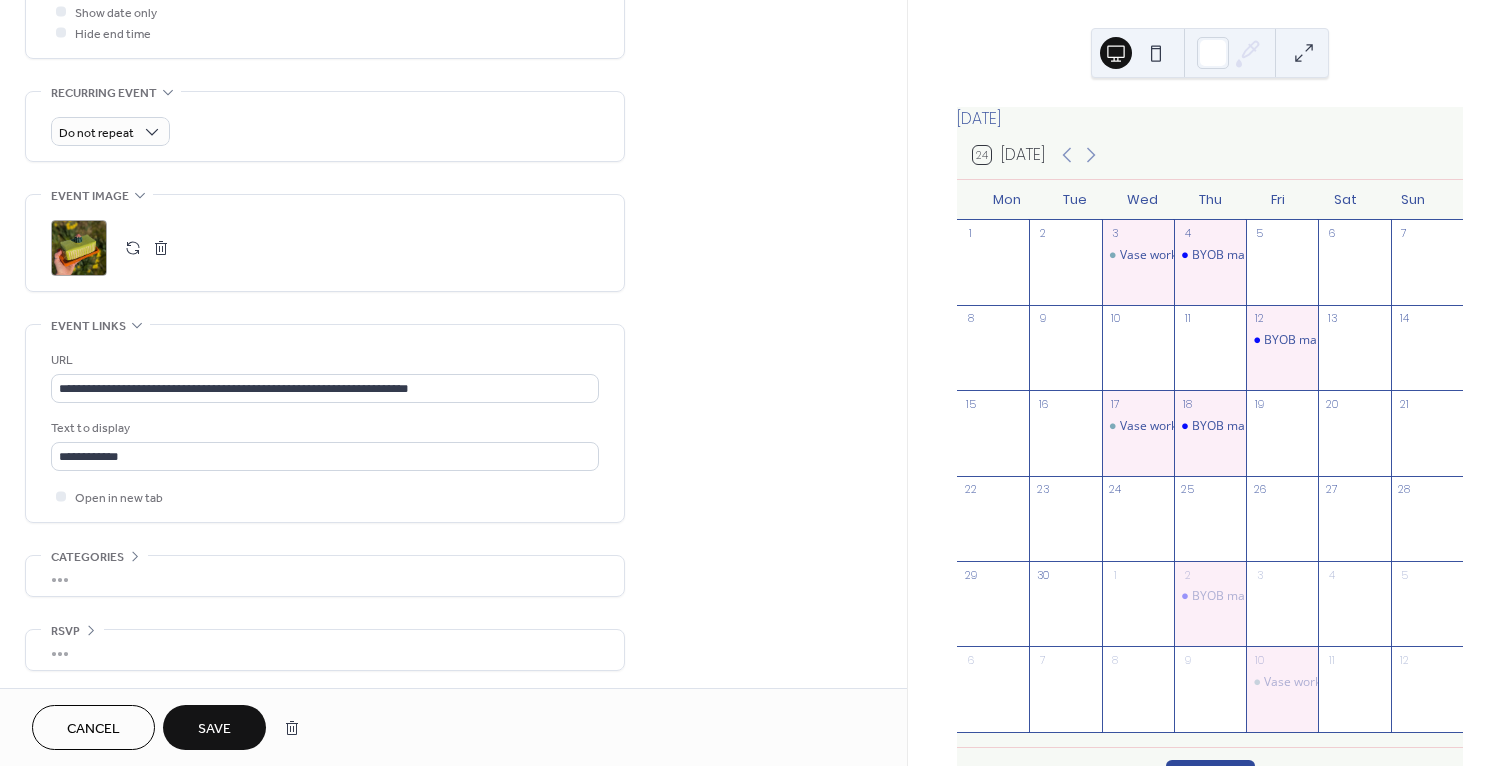 scroll, scrollTop: 798, scrollLeft: 0, axis: vertical 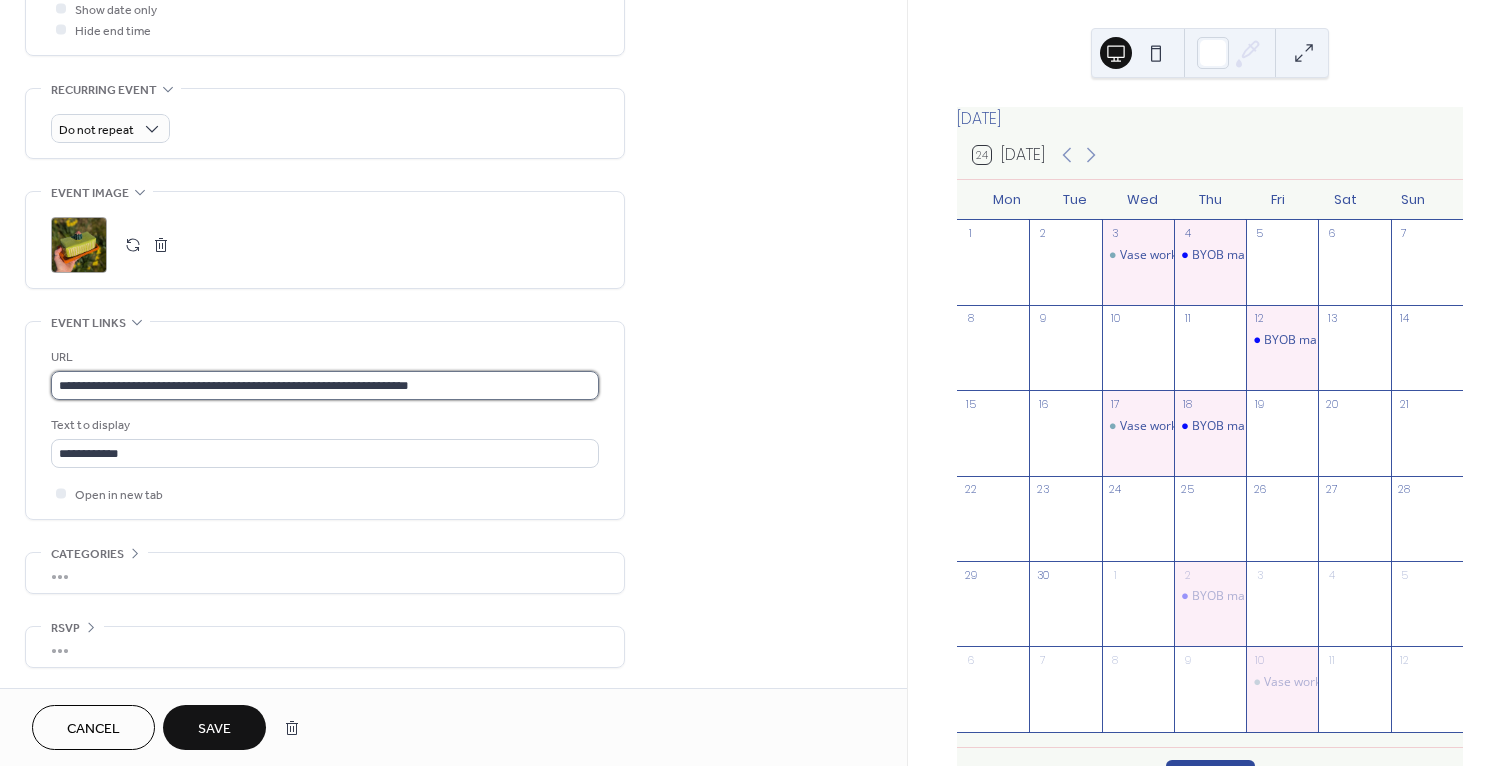 click on "**********" at bounding box center (325, 385) 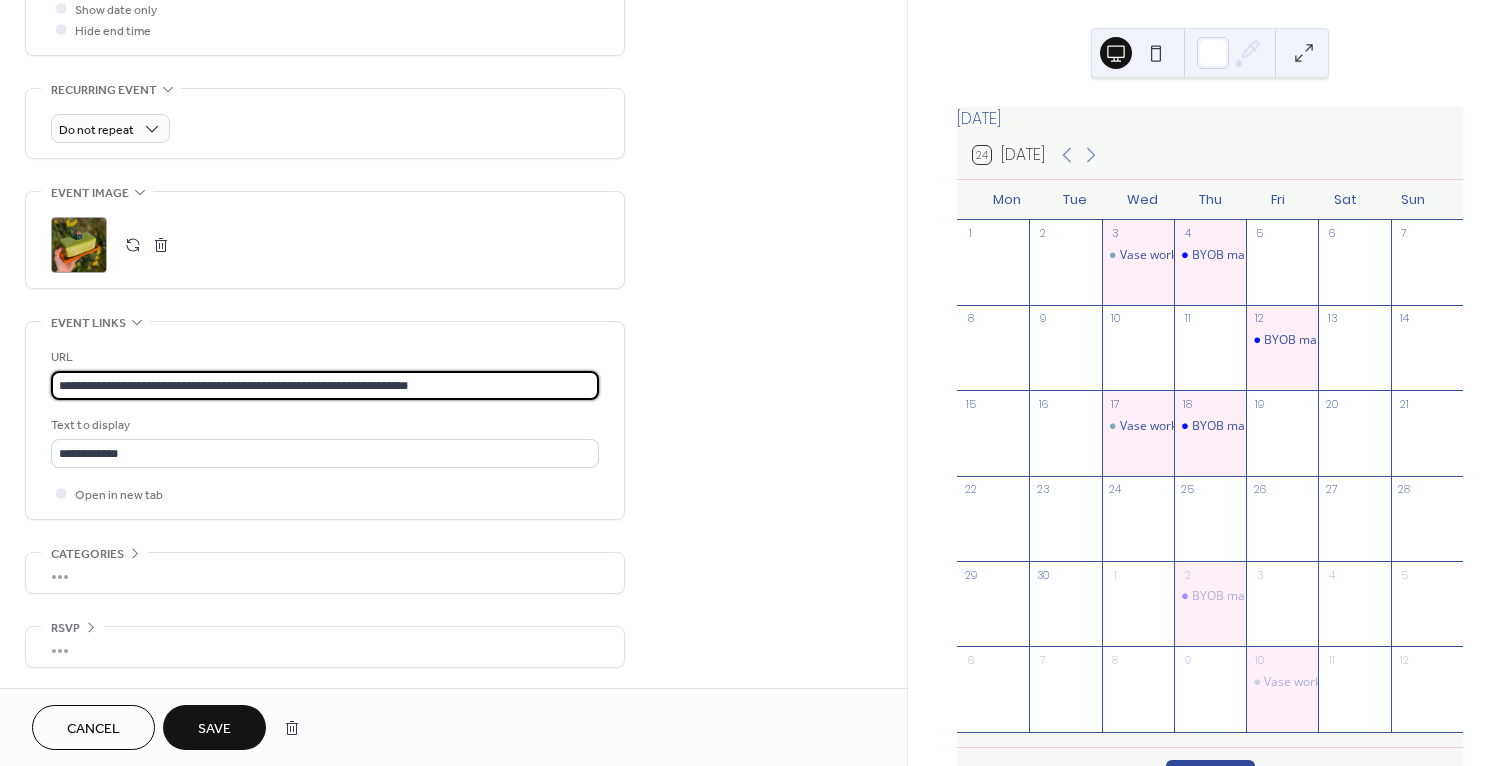 click on "**********" at bounding box center (325, 385) 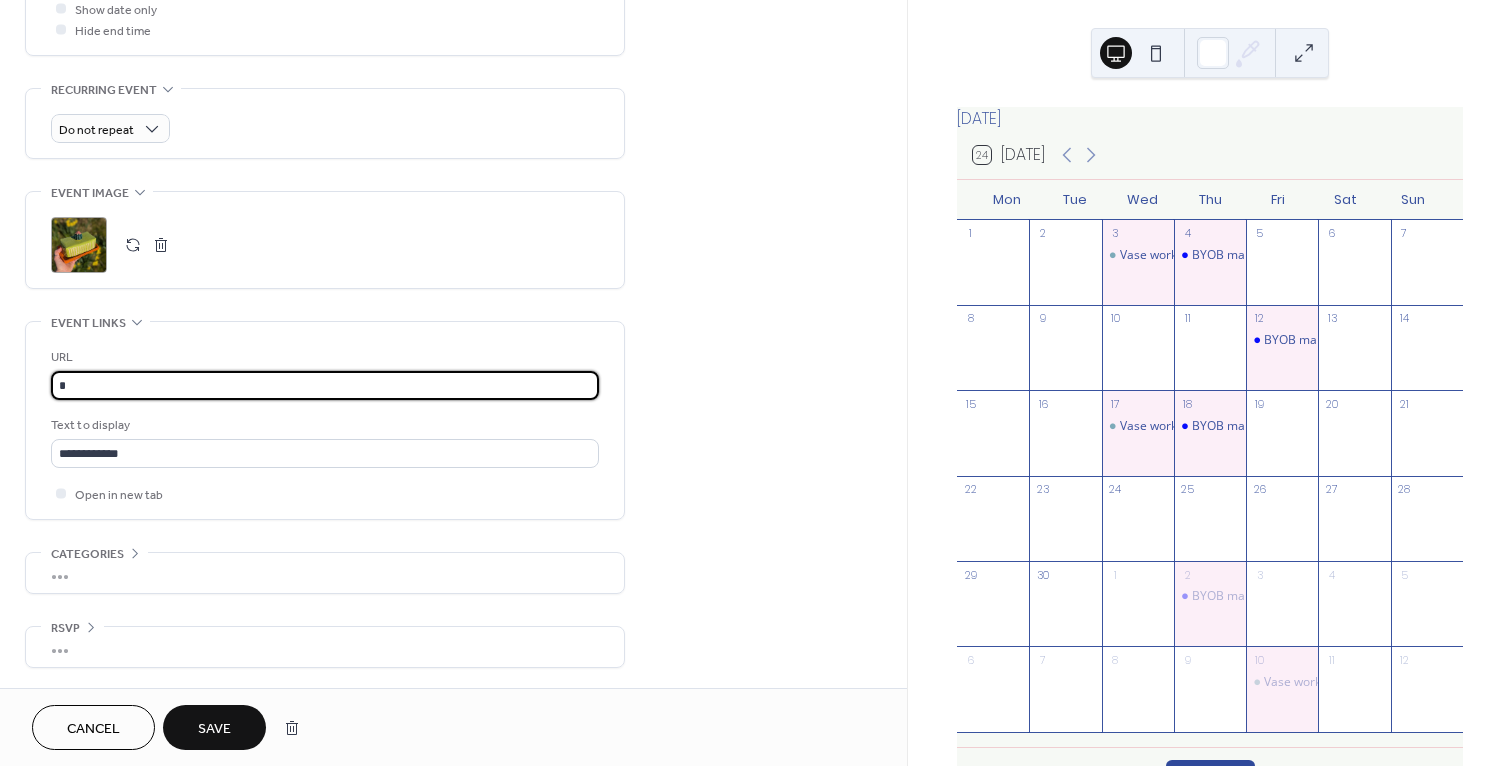 type on "*" 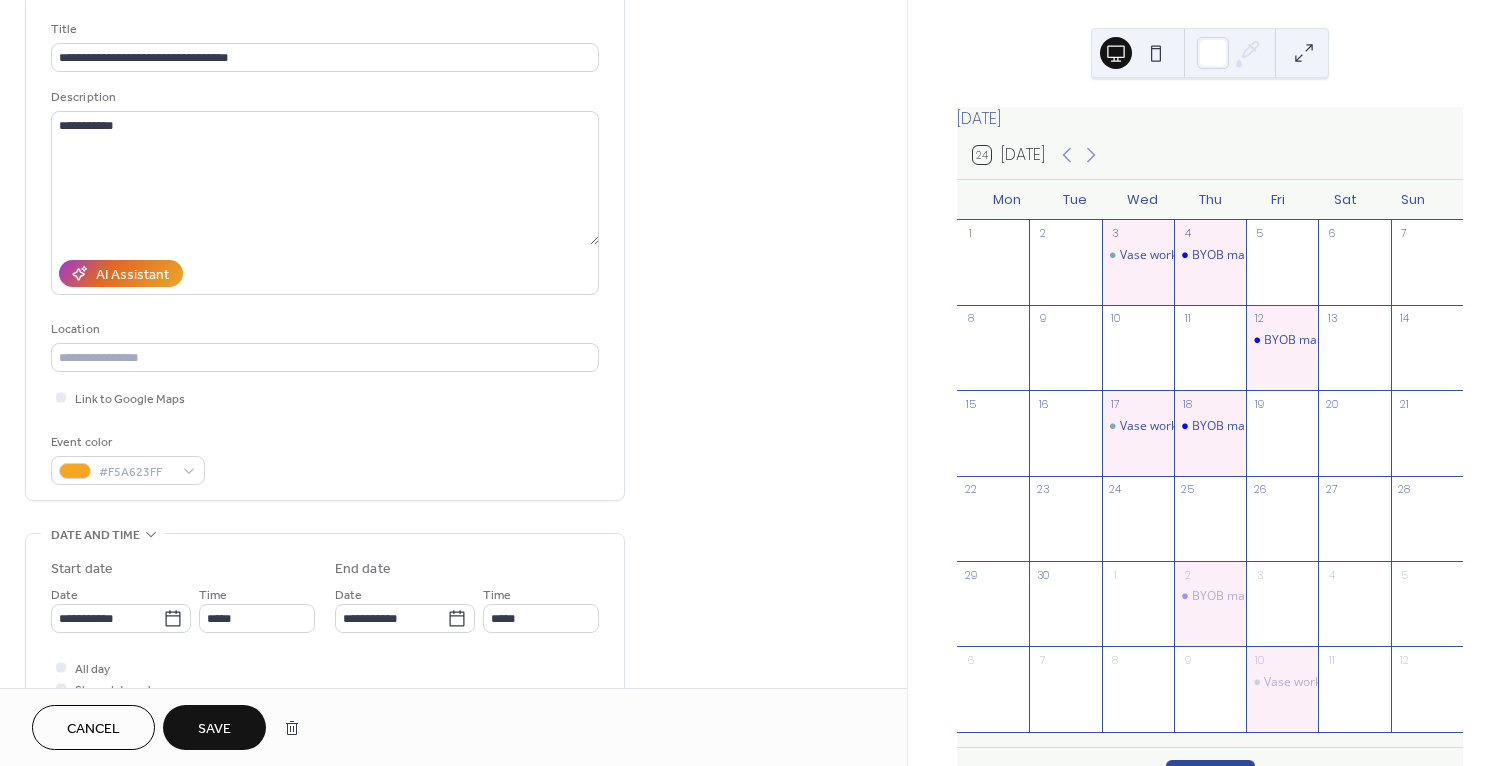 scroll, scrollTop: 91, scrollLeft: 0, axis: vertical 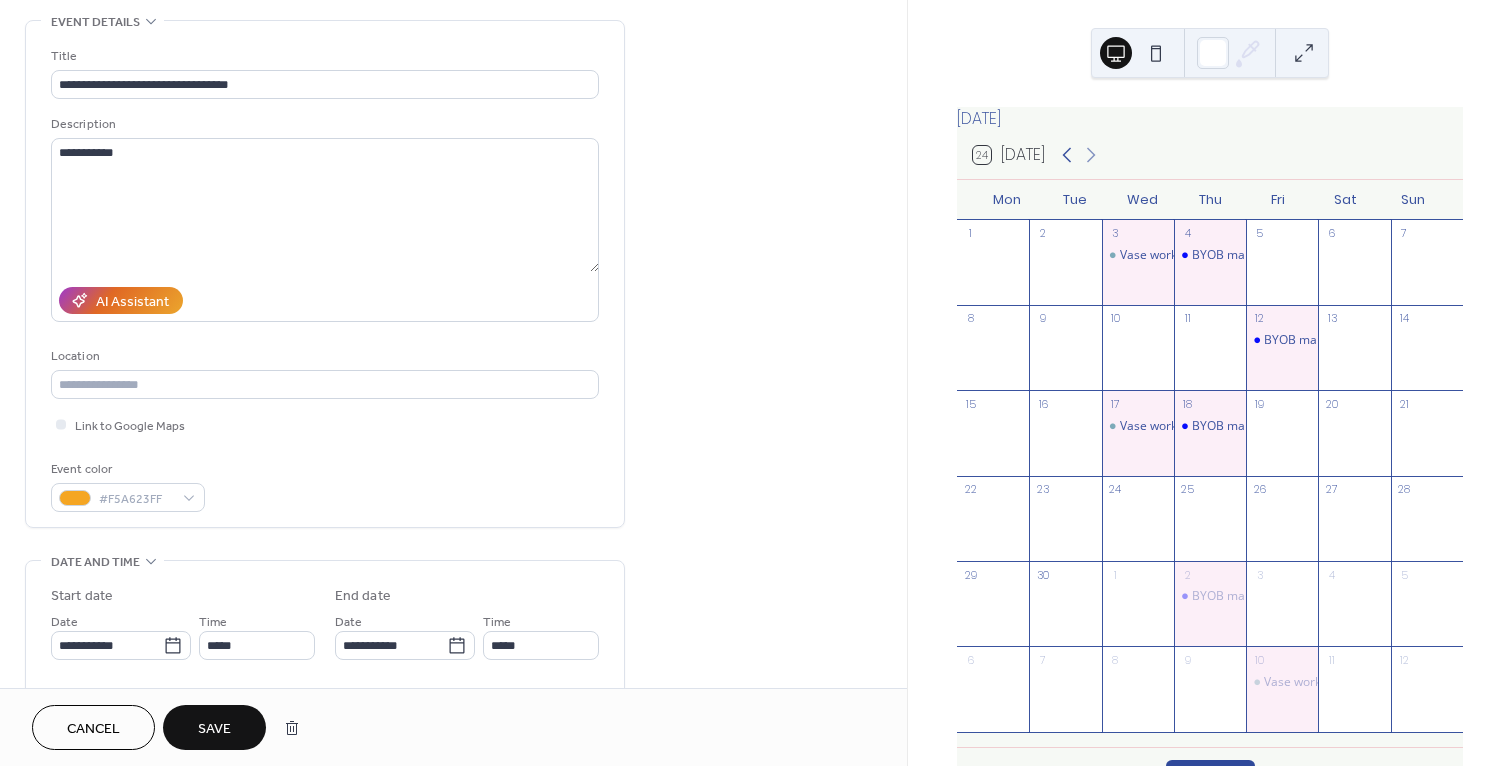 type on "**********" 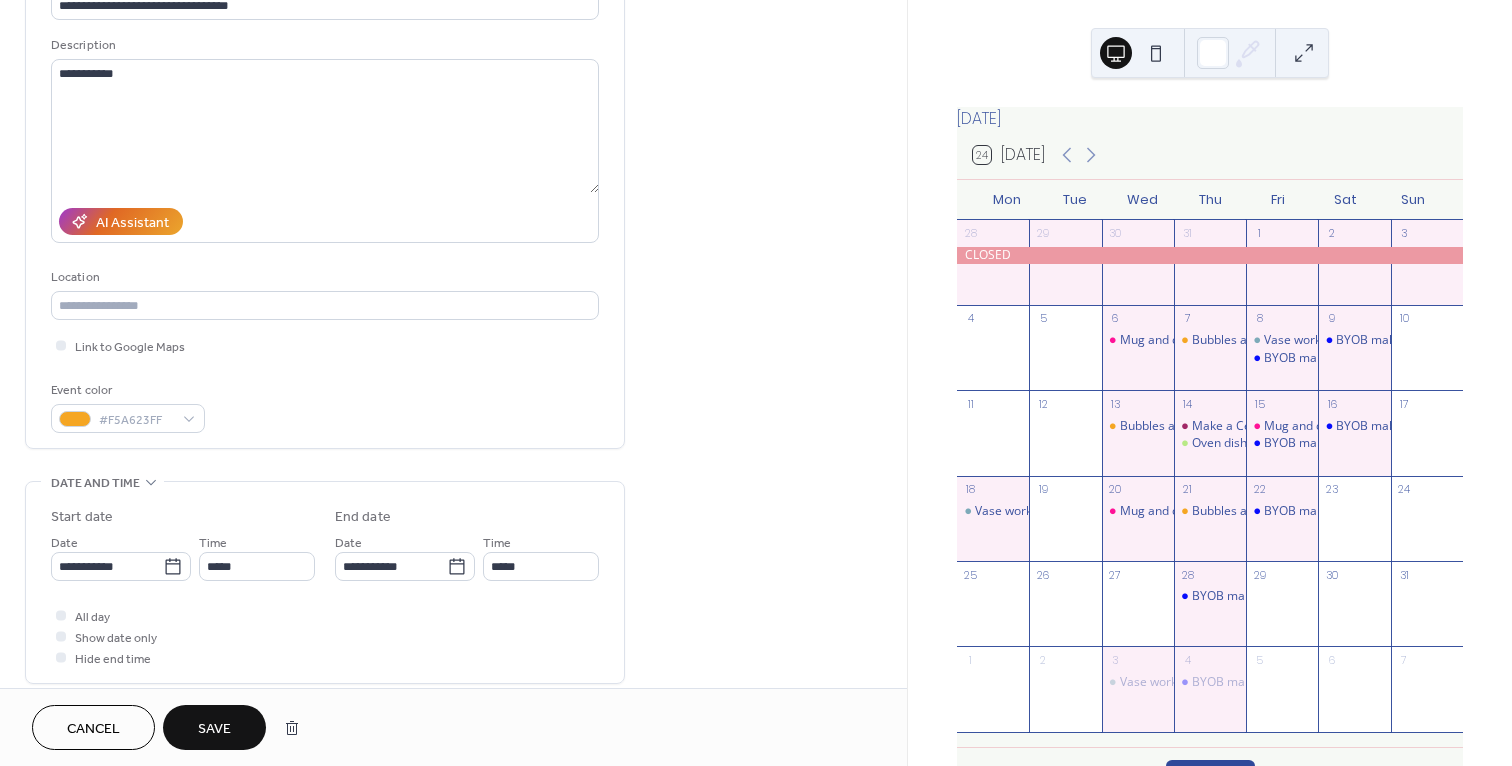 scroll, scrollTop: 171, scrollLeft: 0, axis: vertical 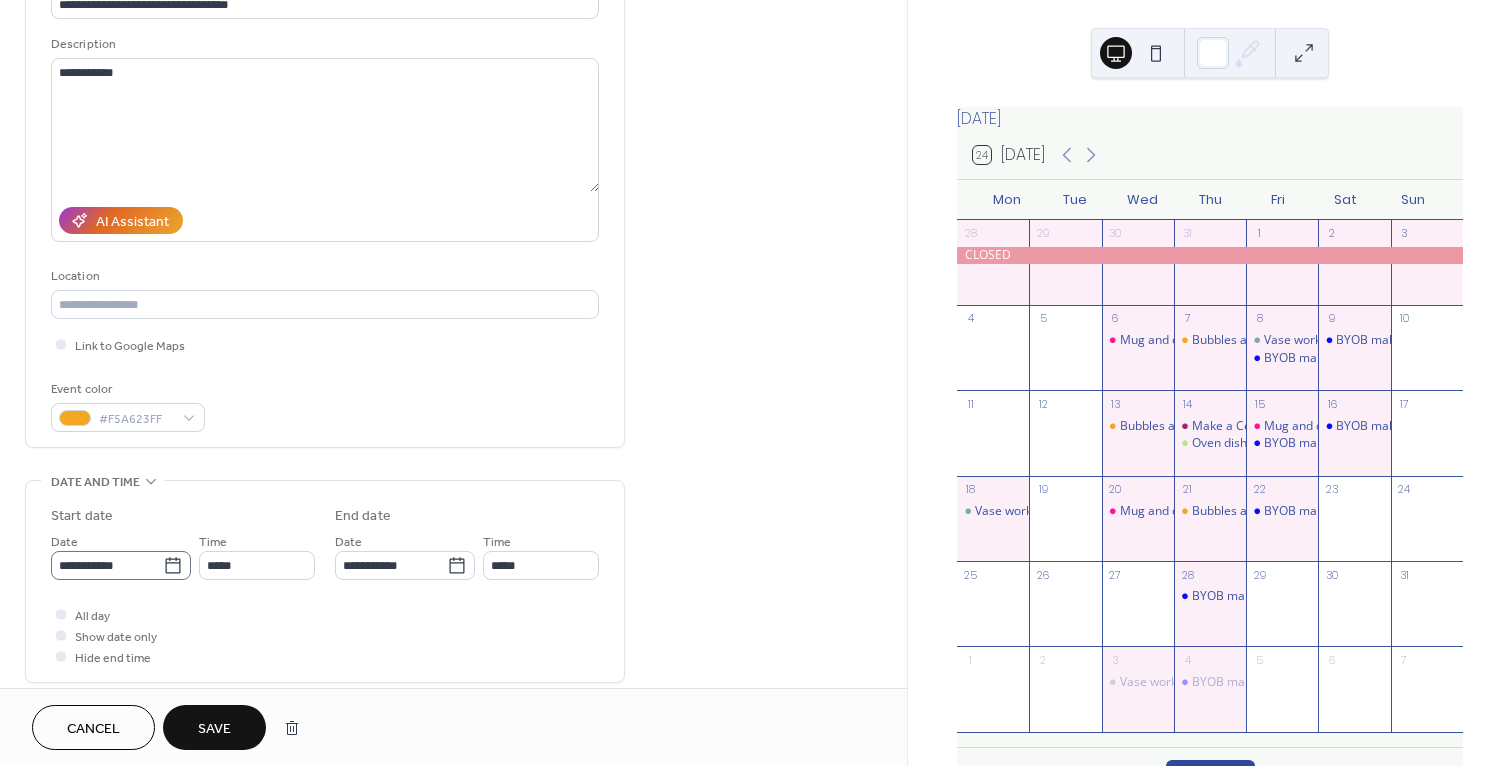 click 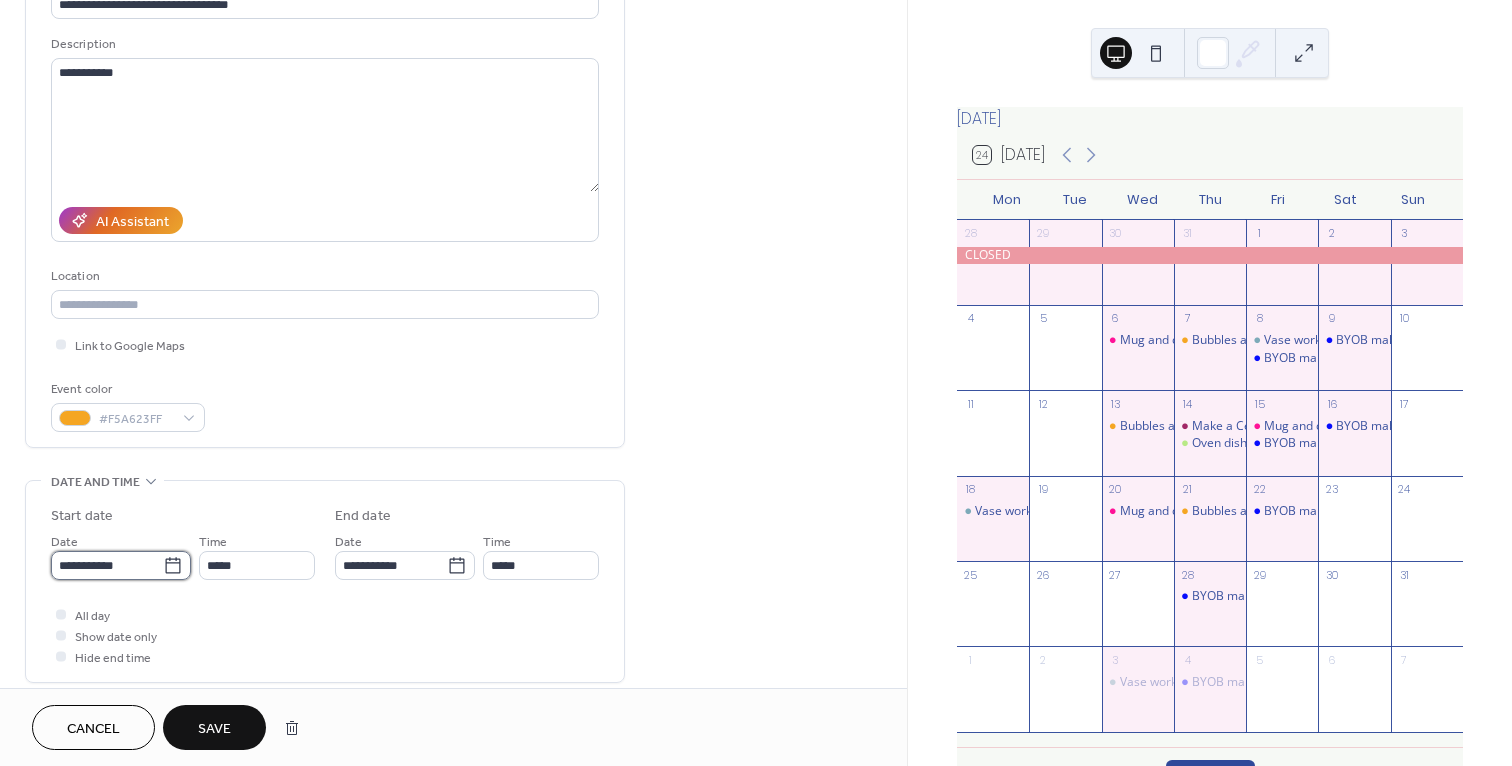 click on "**********" at bounding box center (107, 565) 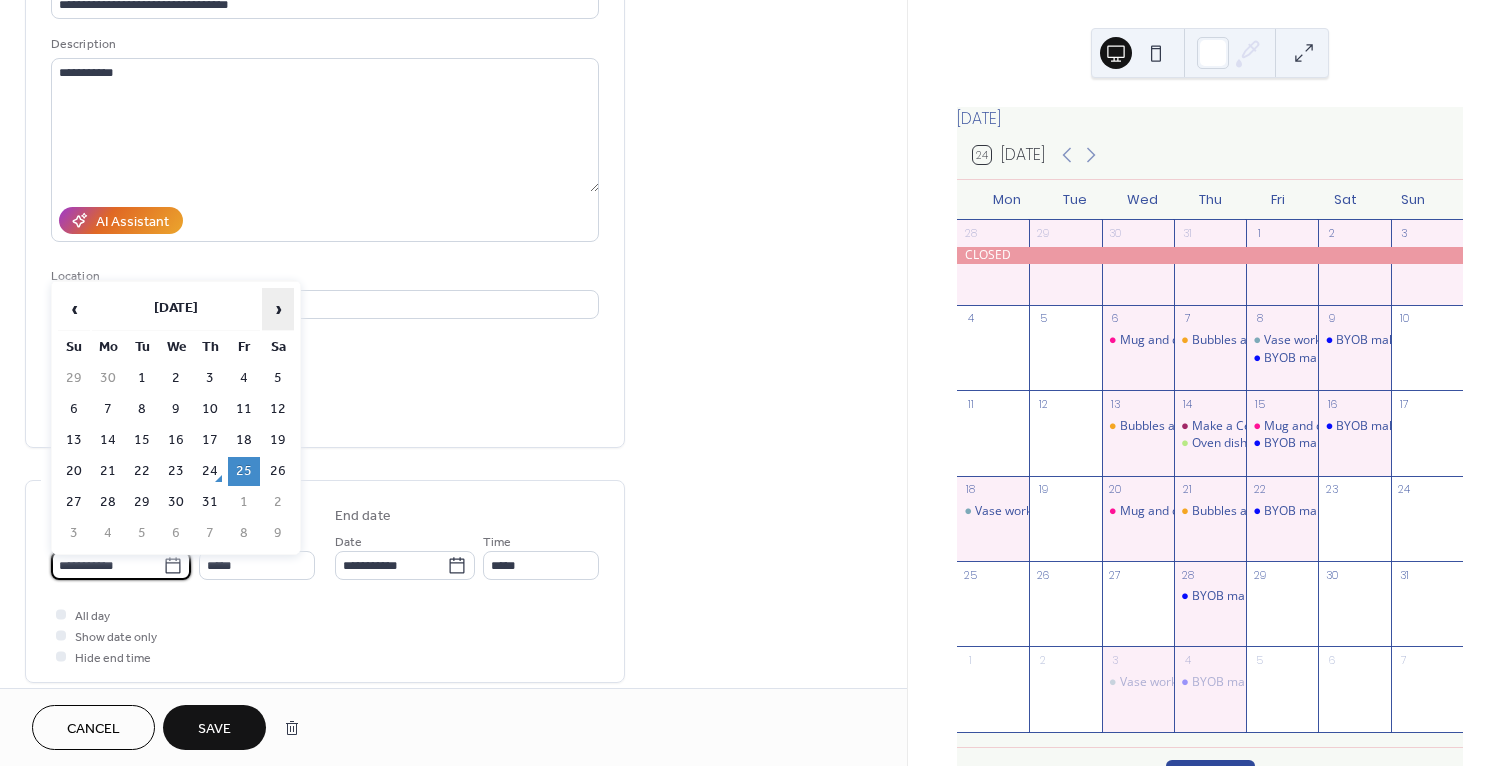 click on "›" at bounding box center (278, 309) 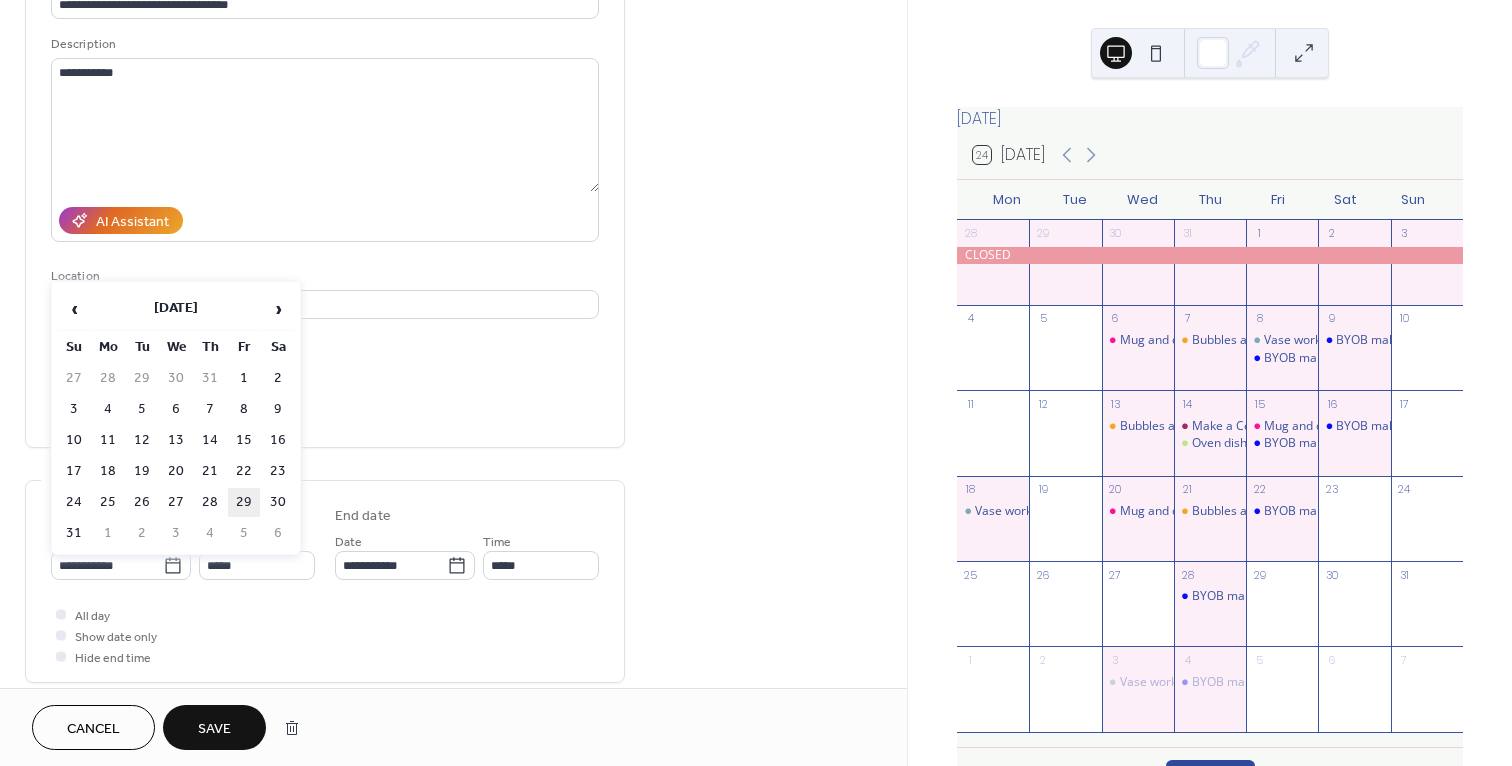 click on "29" at bounding box center [244, 502] 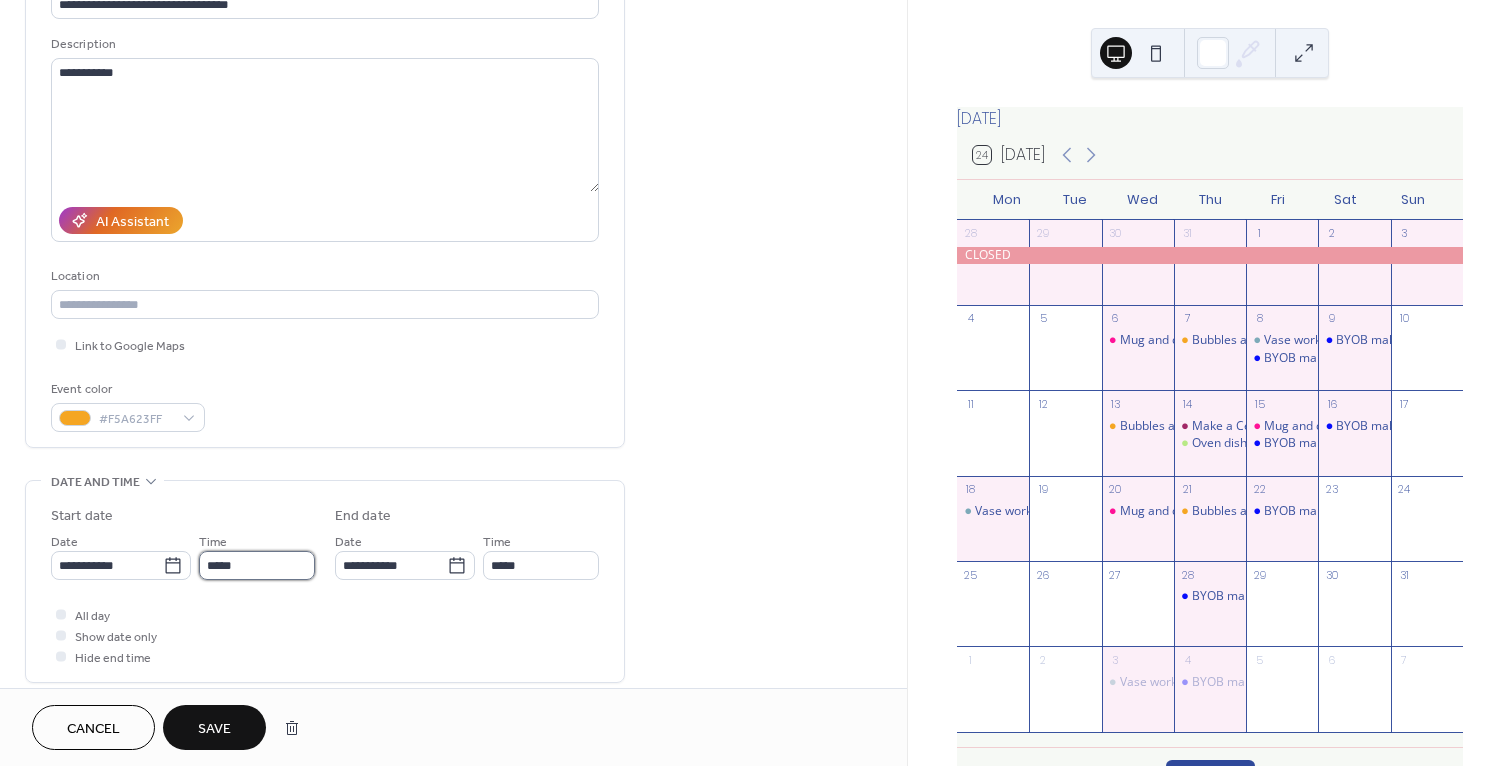 click on "*****" at bounding box center (257, 565) 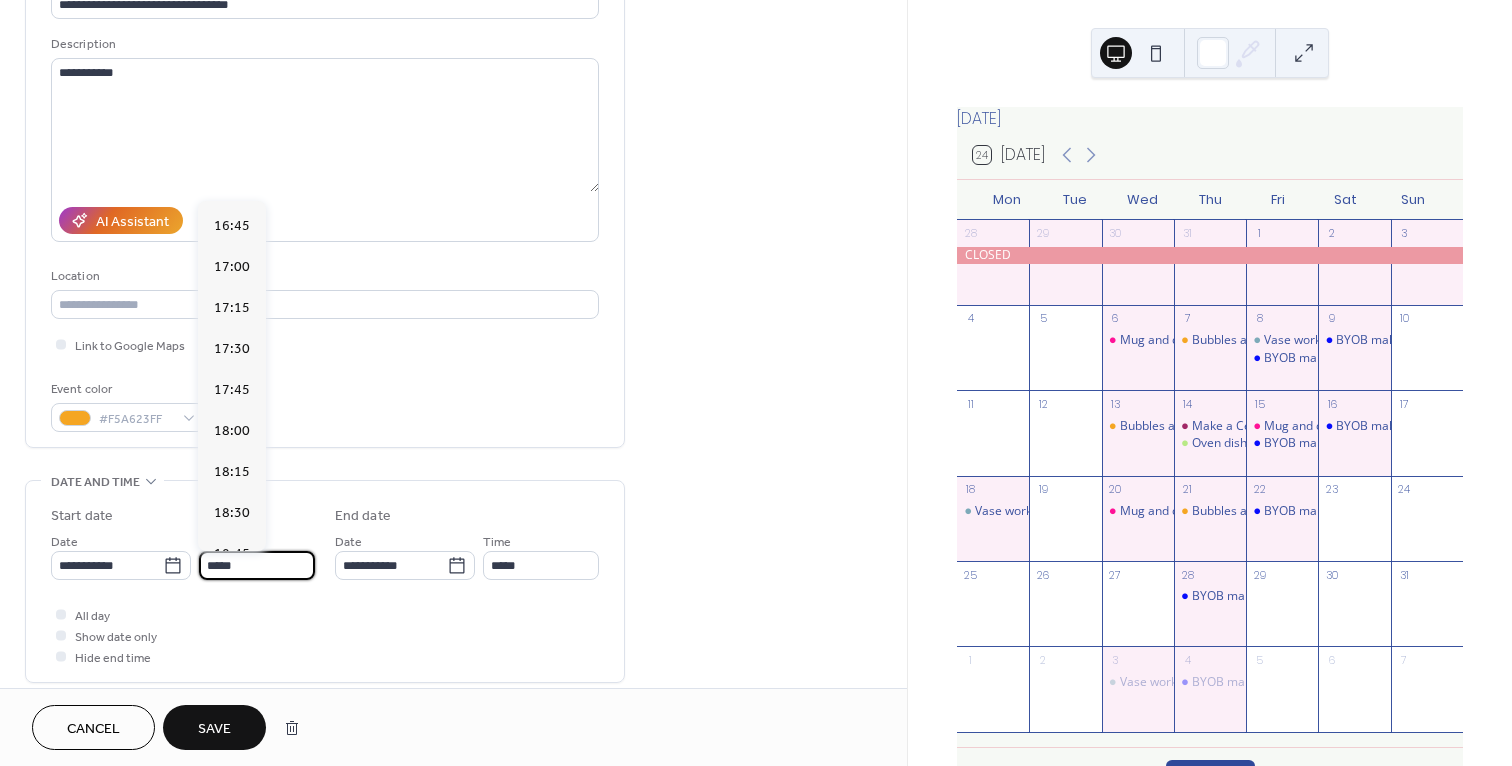 scroll, scrollTop: 2711, scrollLeft: 0, axis: vertical 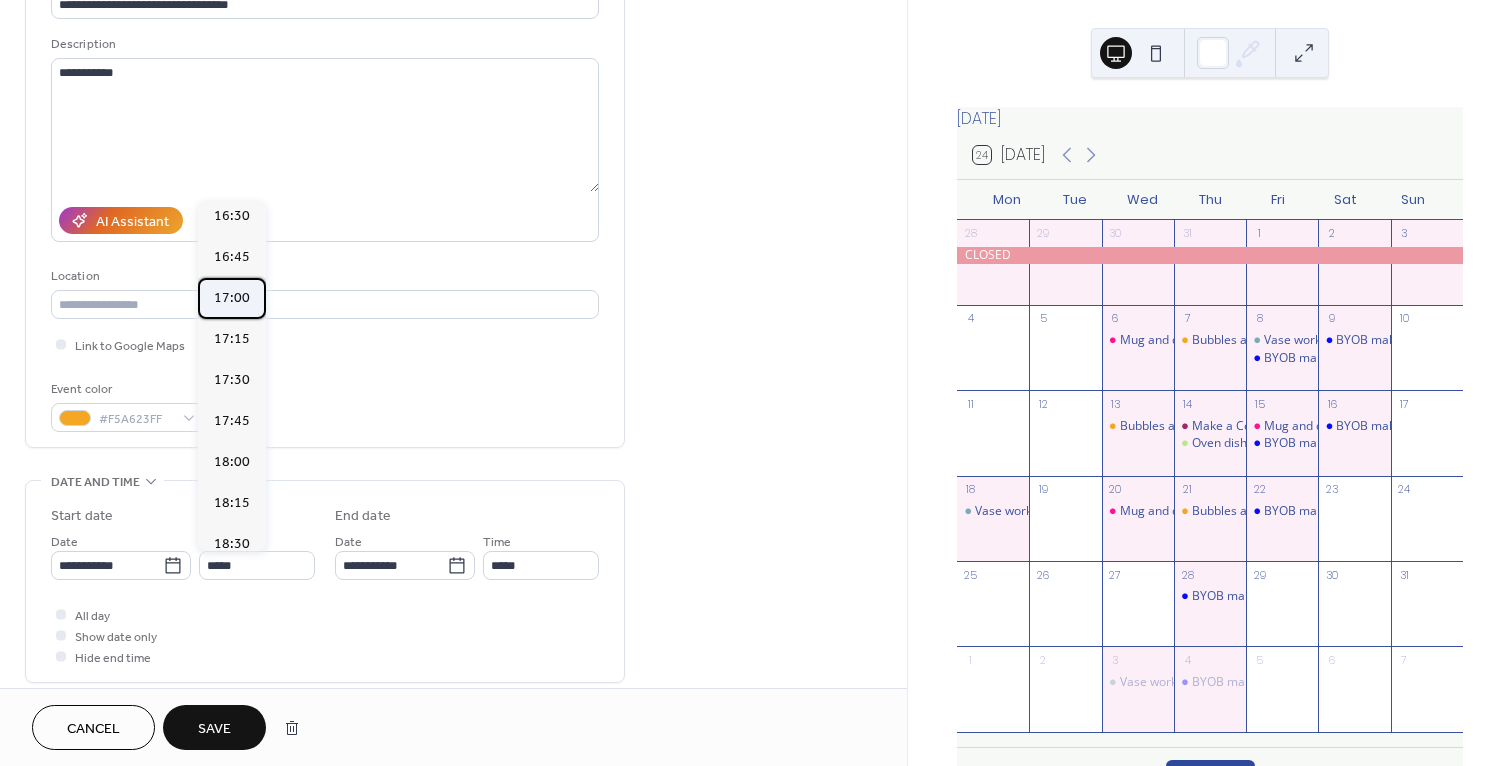 click on "17:00" at bounding box center (232, 298) 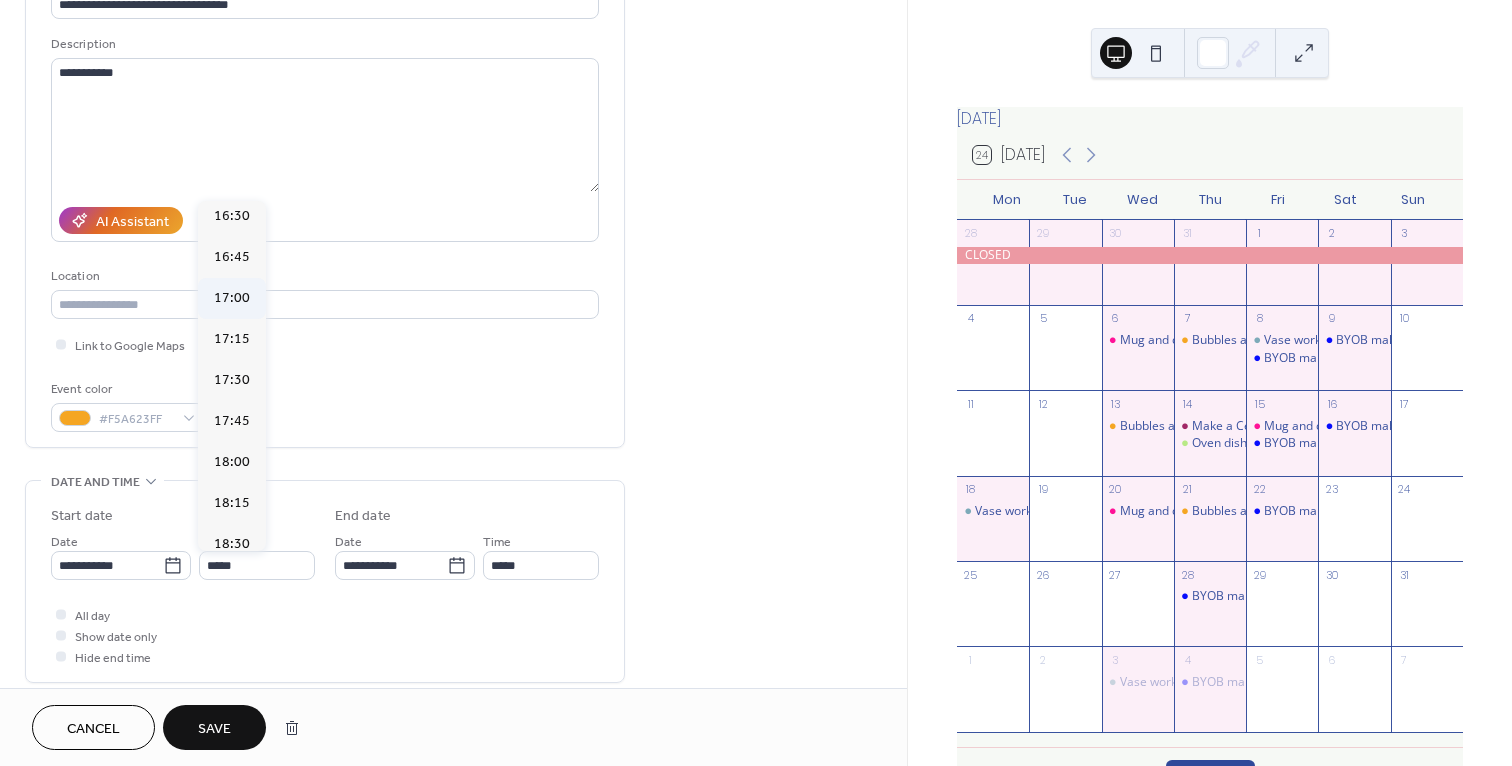 type on "*****" 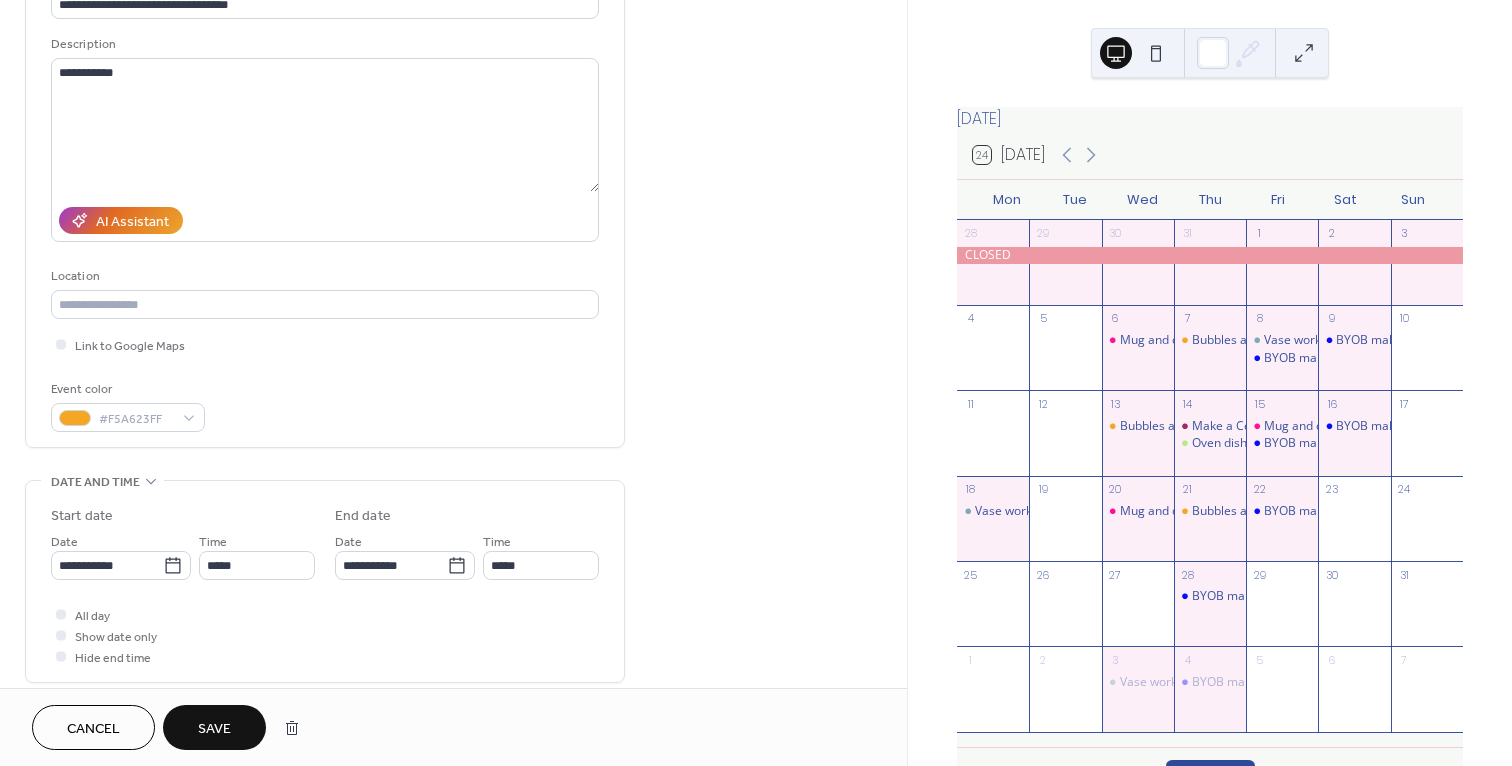 click on "Save" at bounding box center (214, 729) 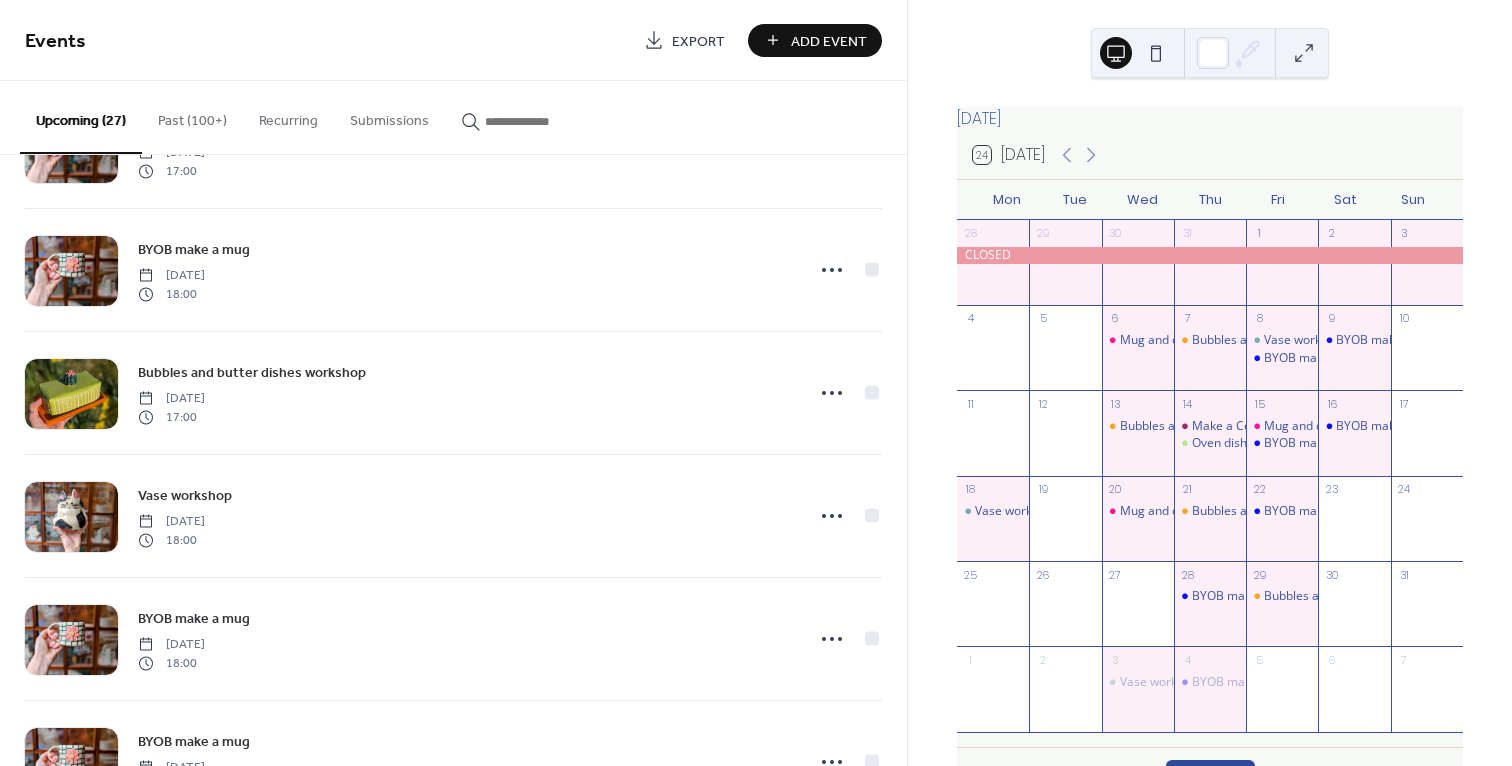 scroll, scrollTop: 2154, scrollLeft: 0, axis: vertical 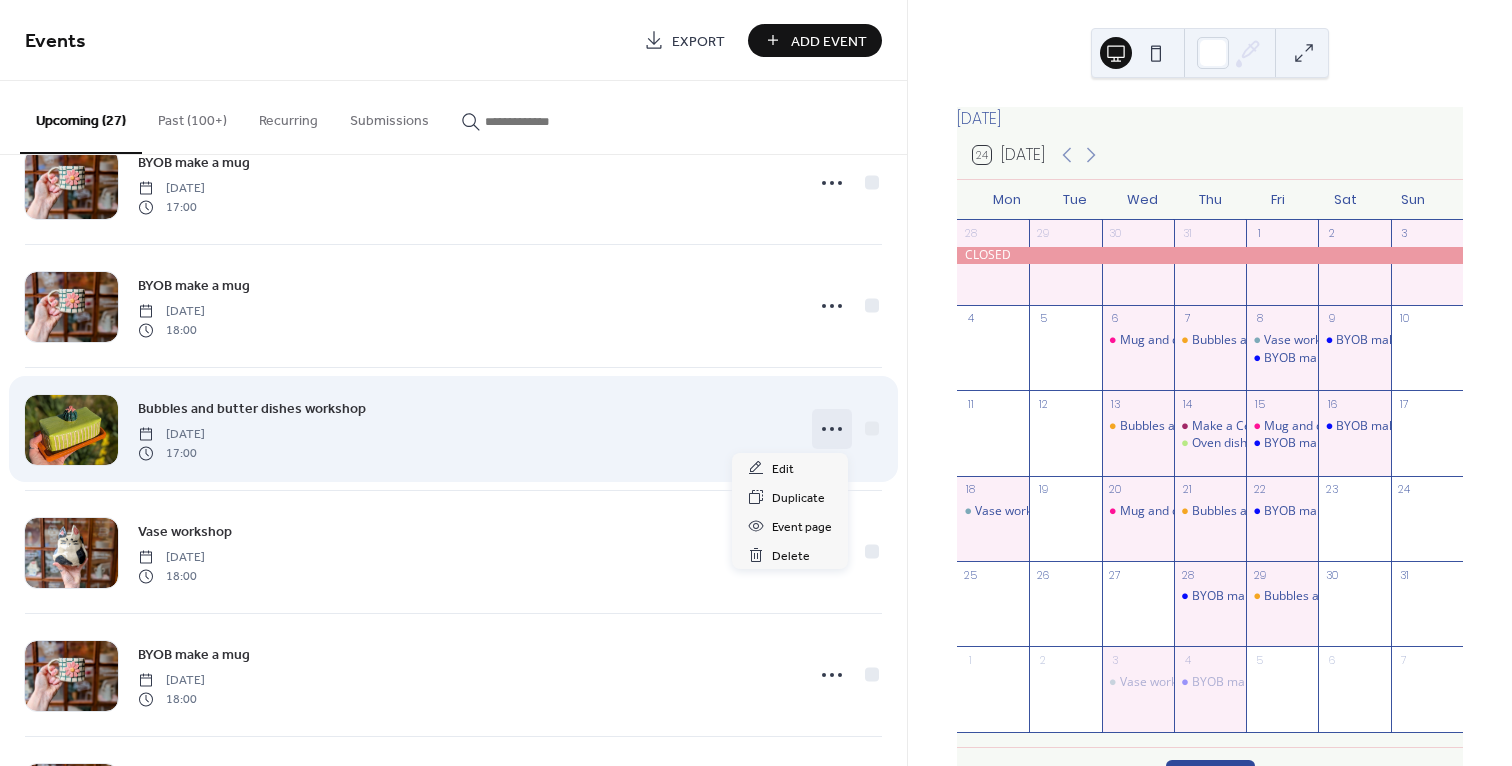 click 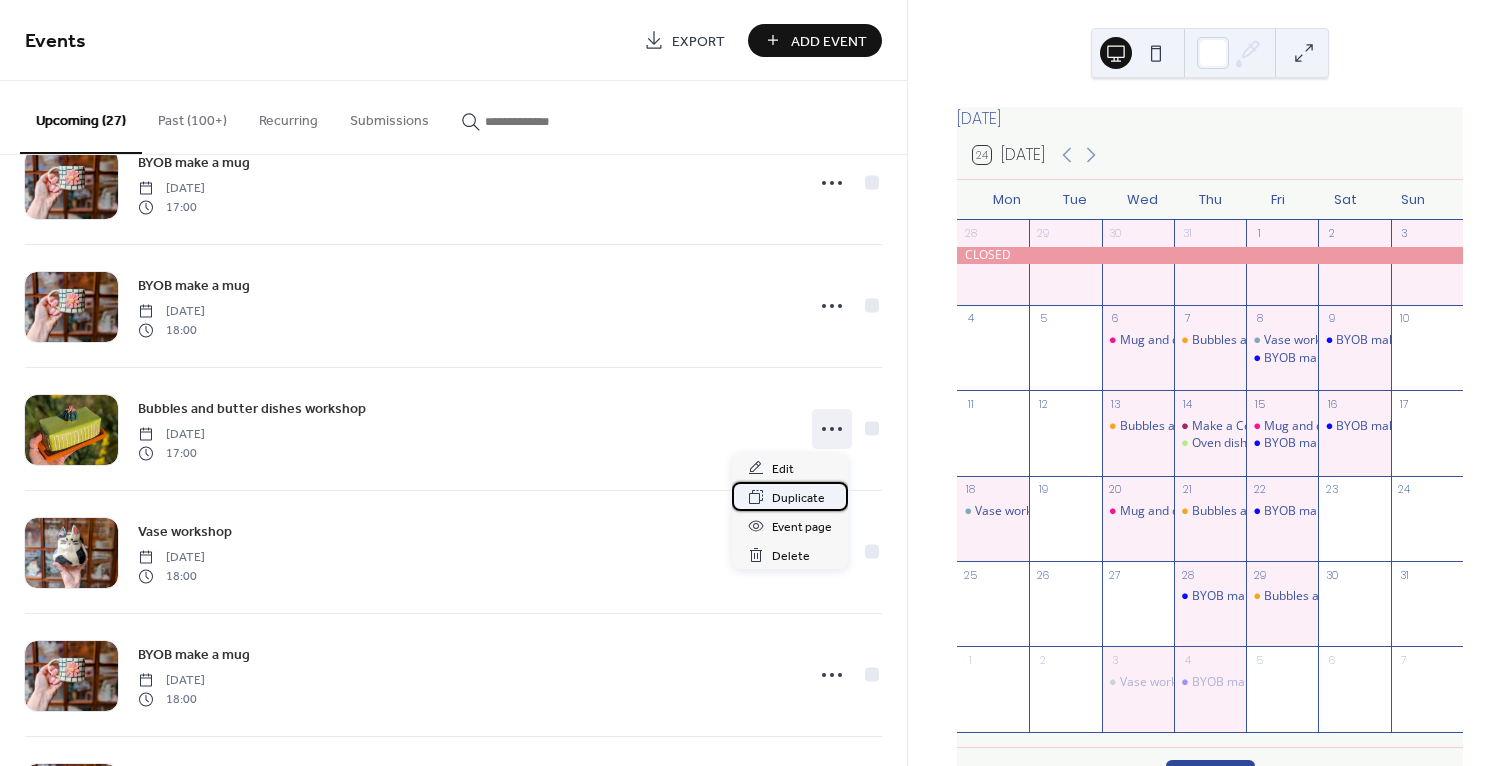 click on "Duplicate" at bounding box center (798, 498) 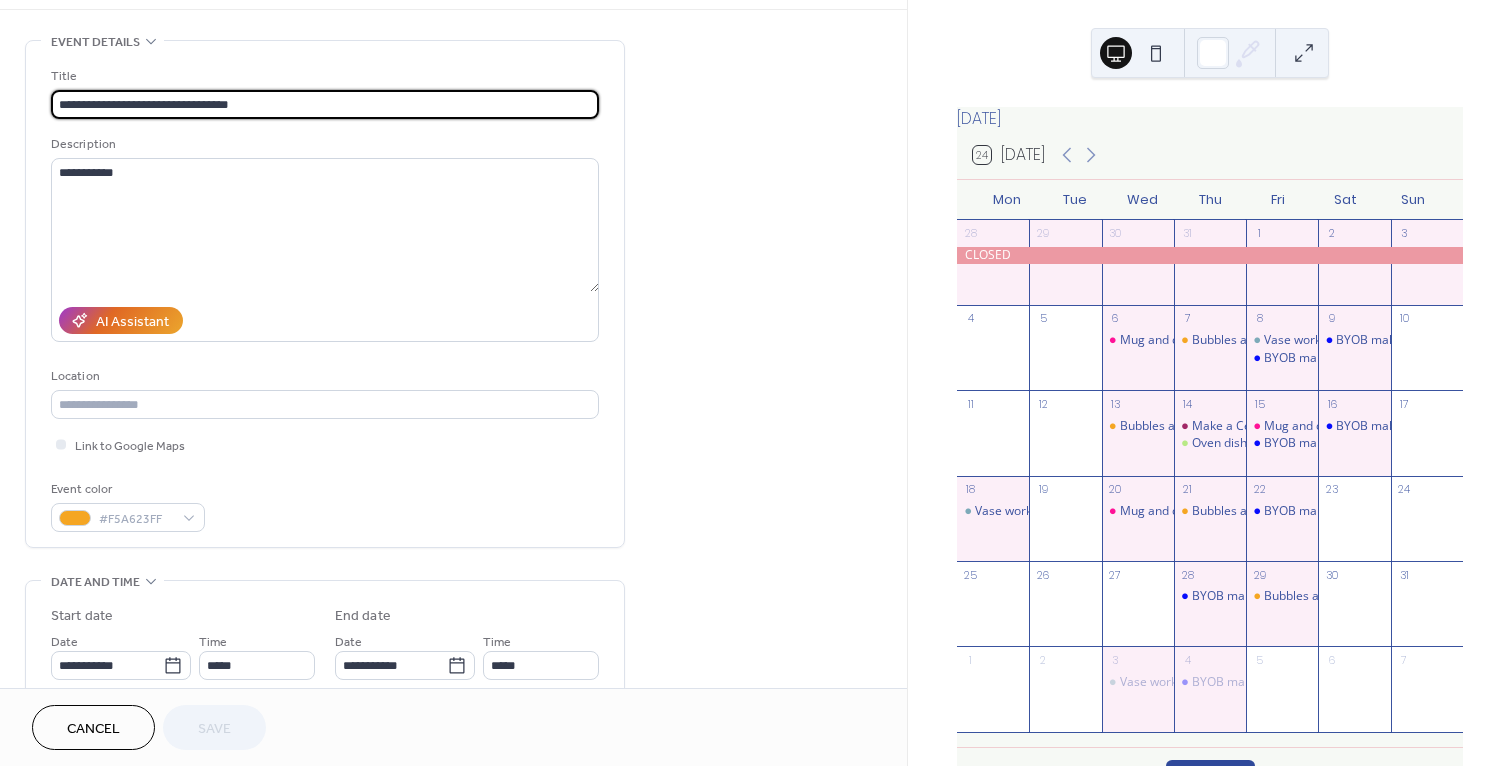 scroll, scrollTop: 145, scrollLeft: 0, axis: vertical 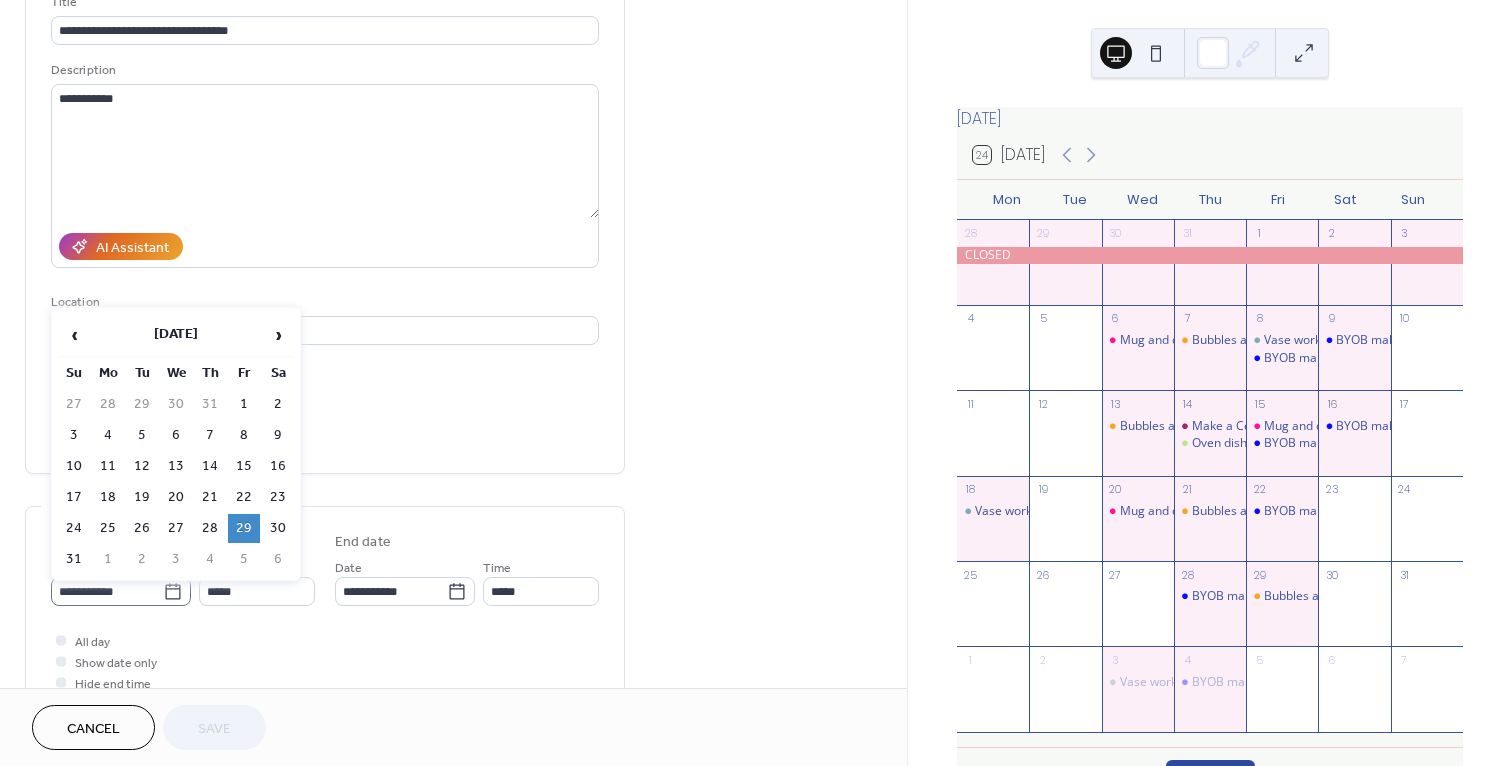click 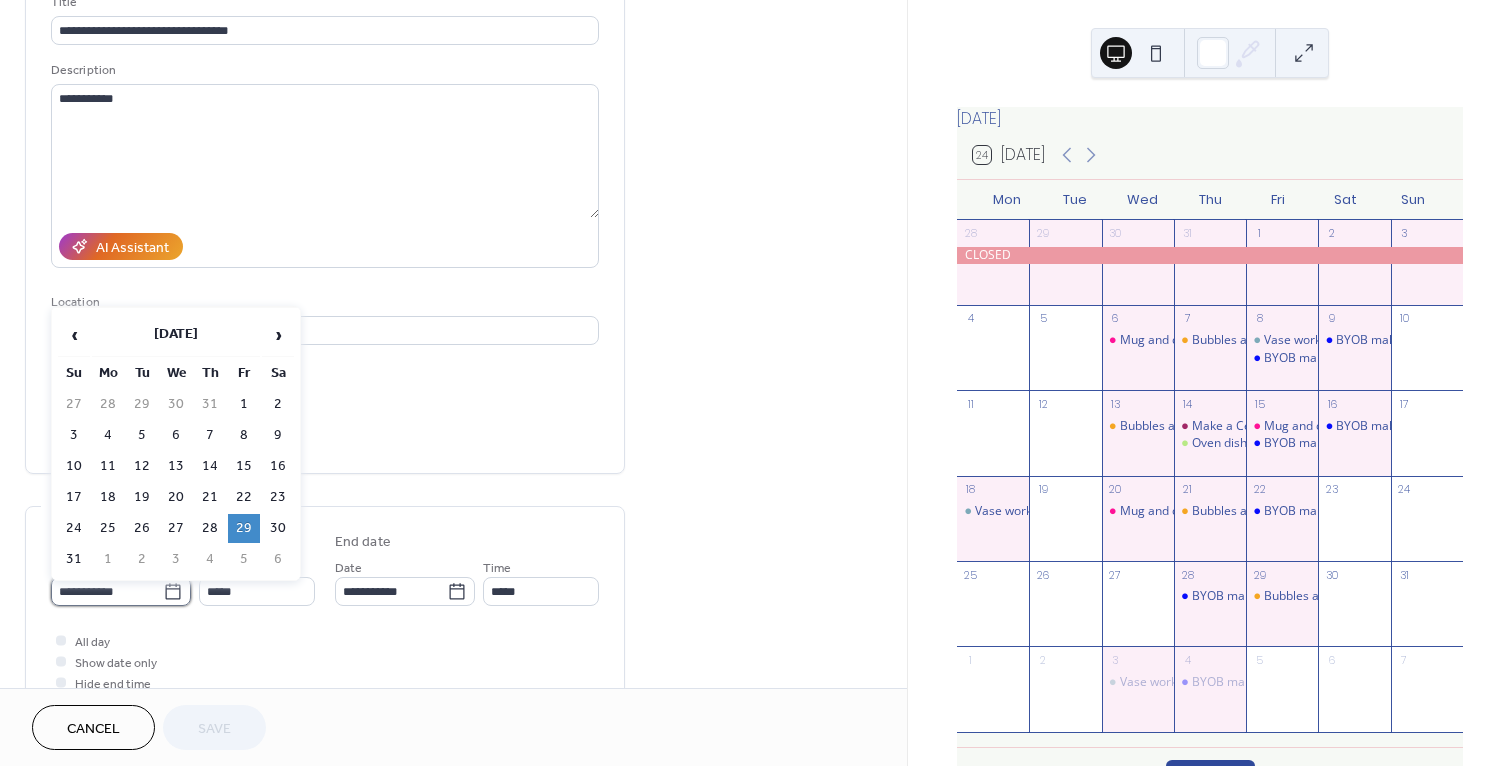 click on "**********" at bounding box center (107, 591) 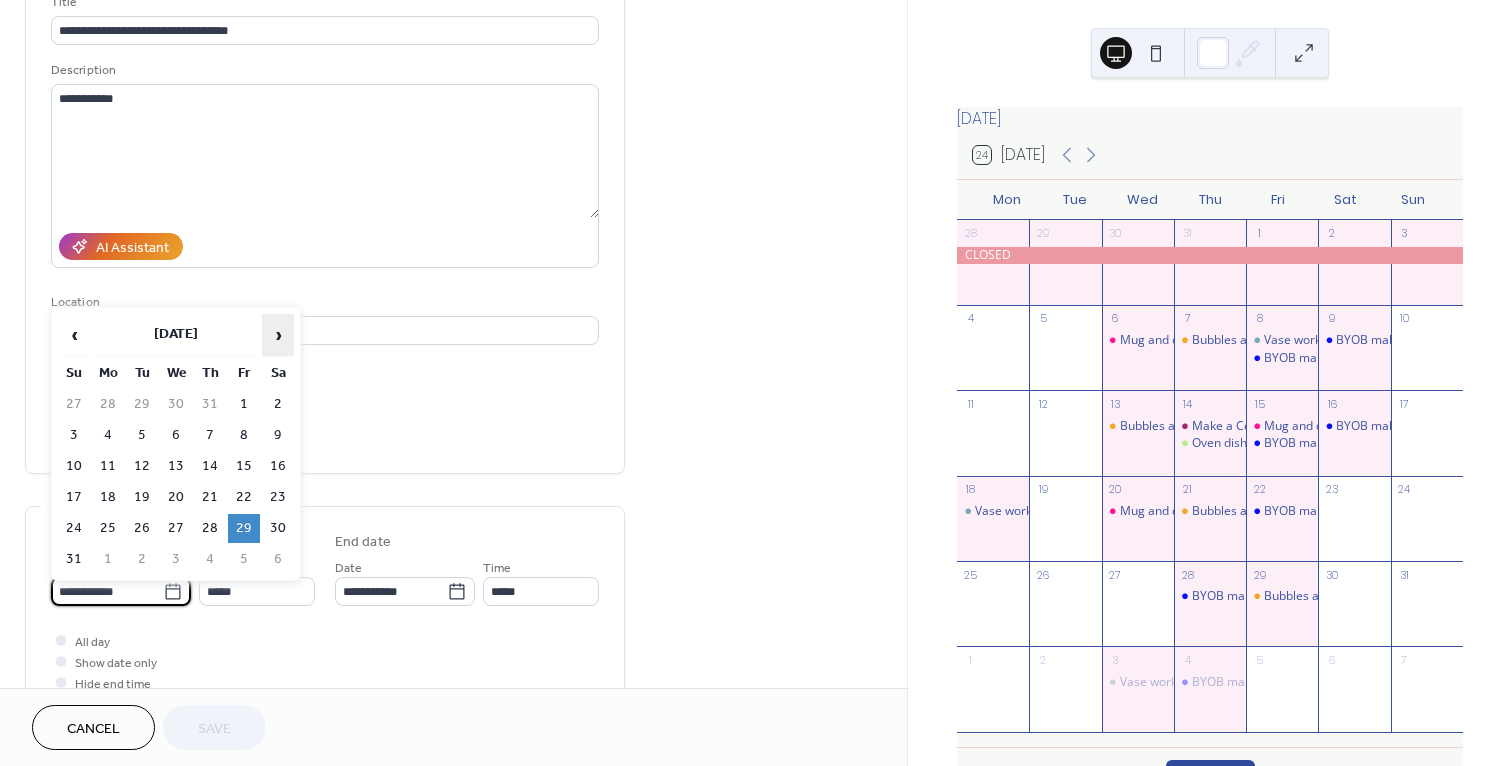 click on "›" at bounding box center (278, 335) 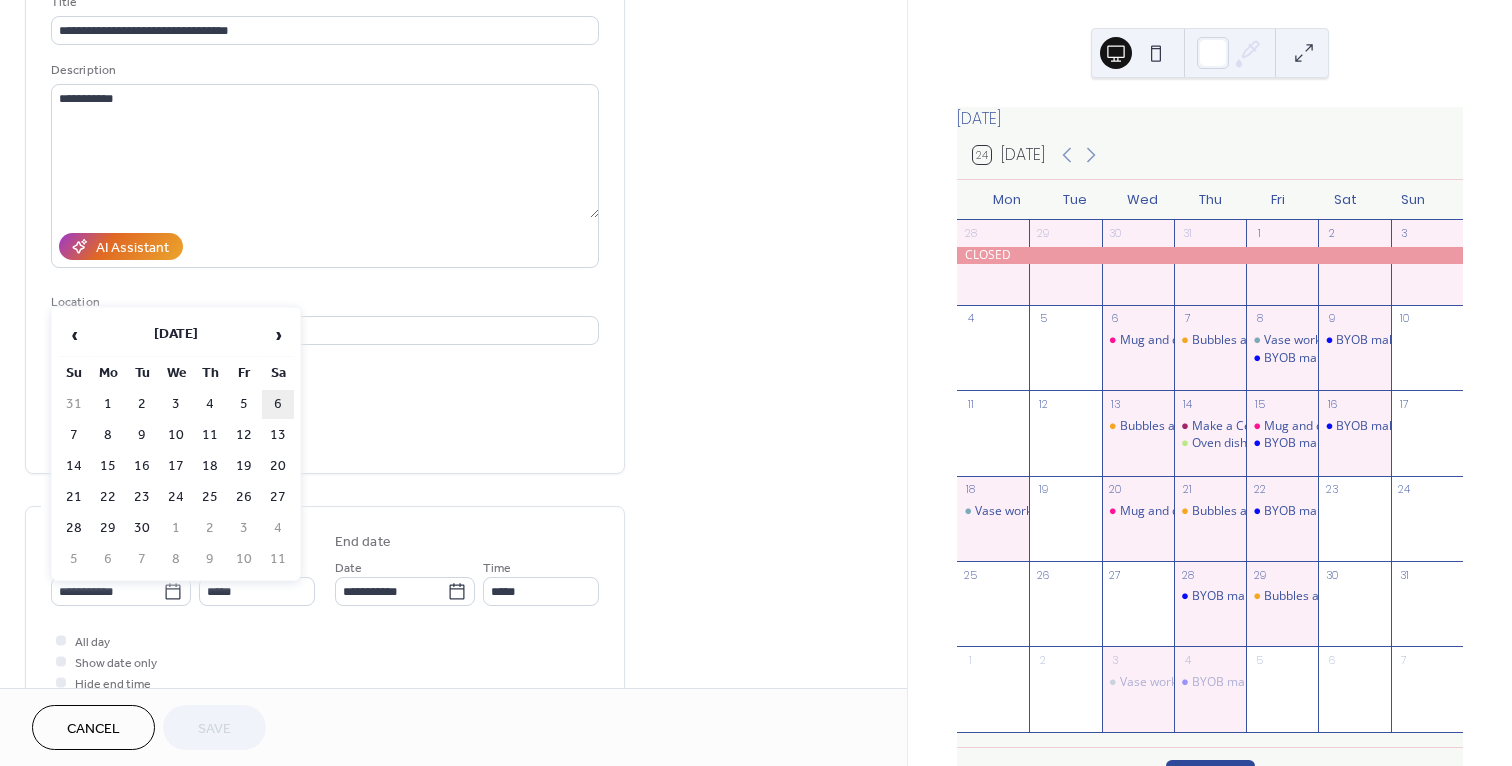 click on "6" at bounding box center [278, 404] 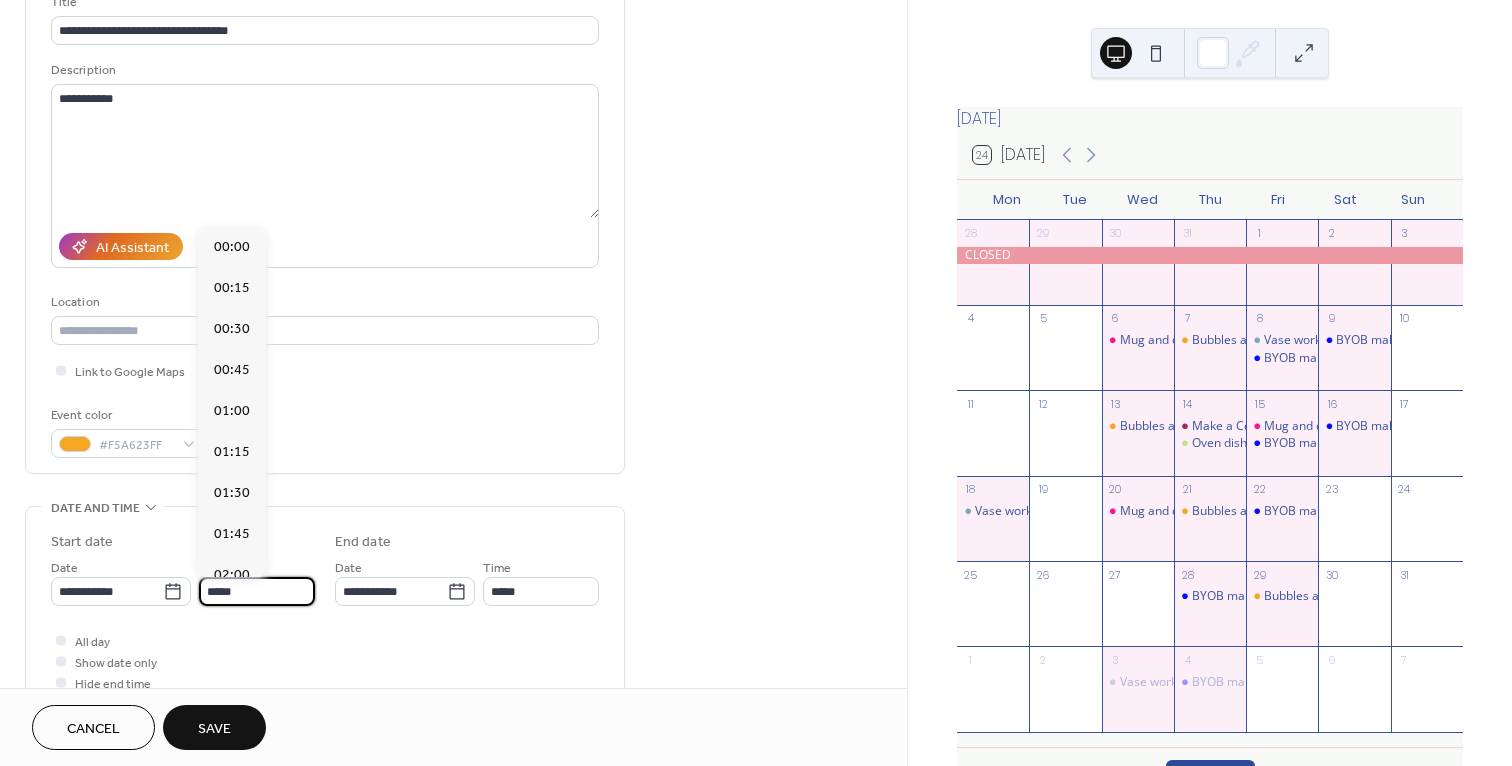 click on "*****" at bounding box center [257, 591] 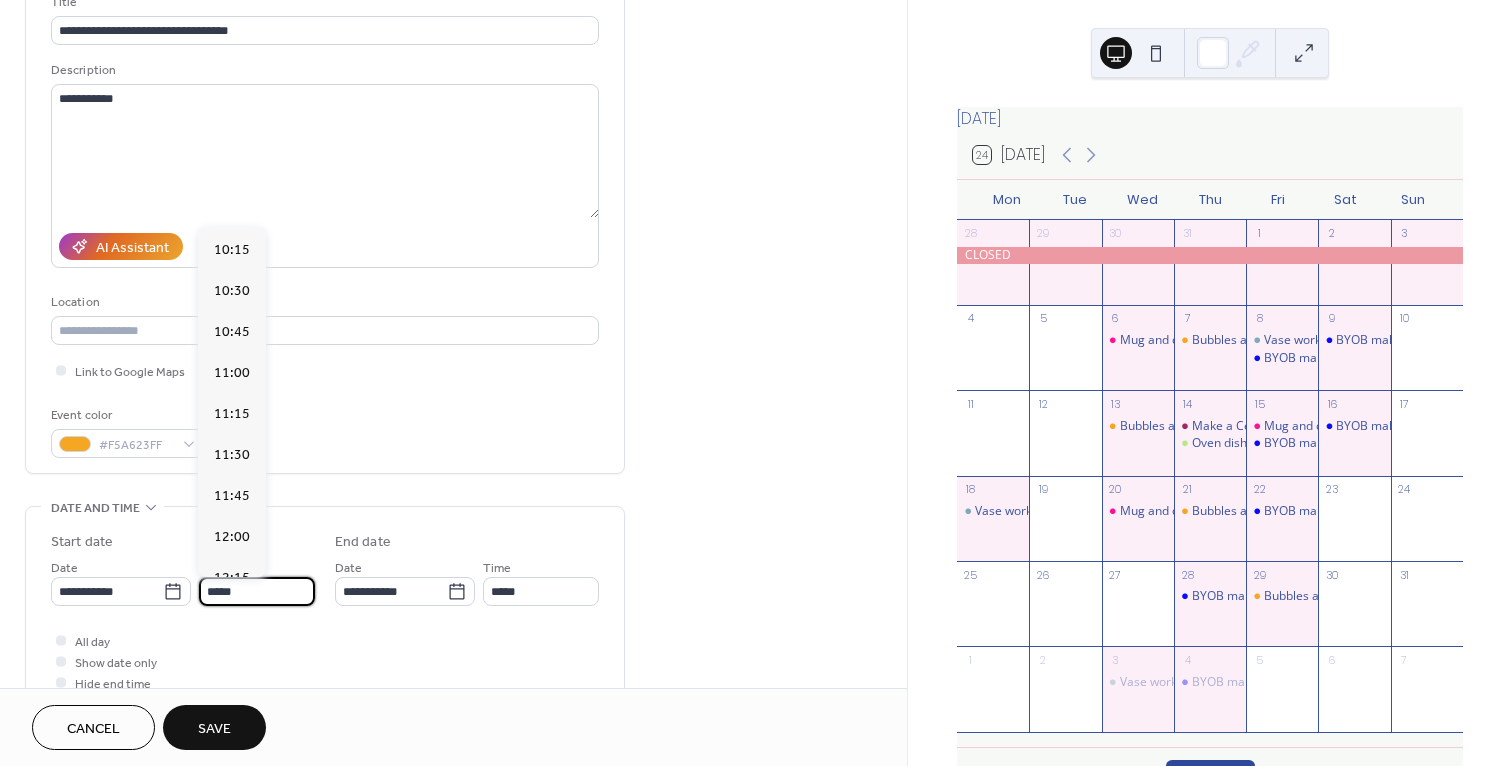 scroll, scrollTop: 1647, scrollLeft: 0, axis: vertical 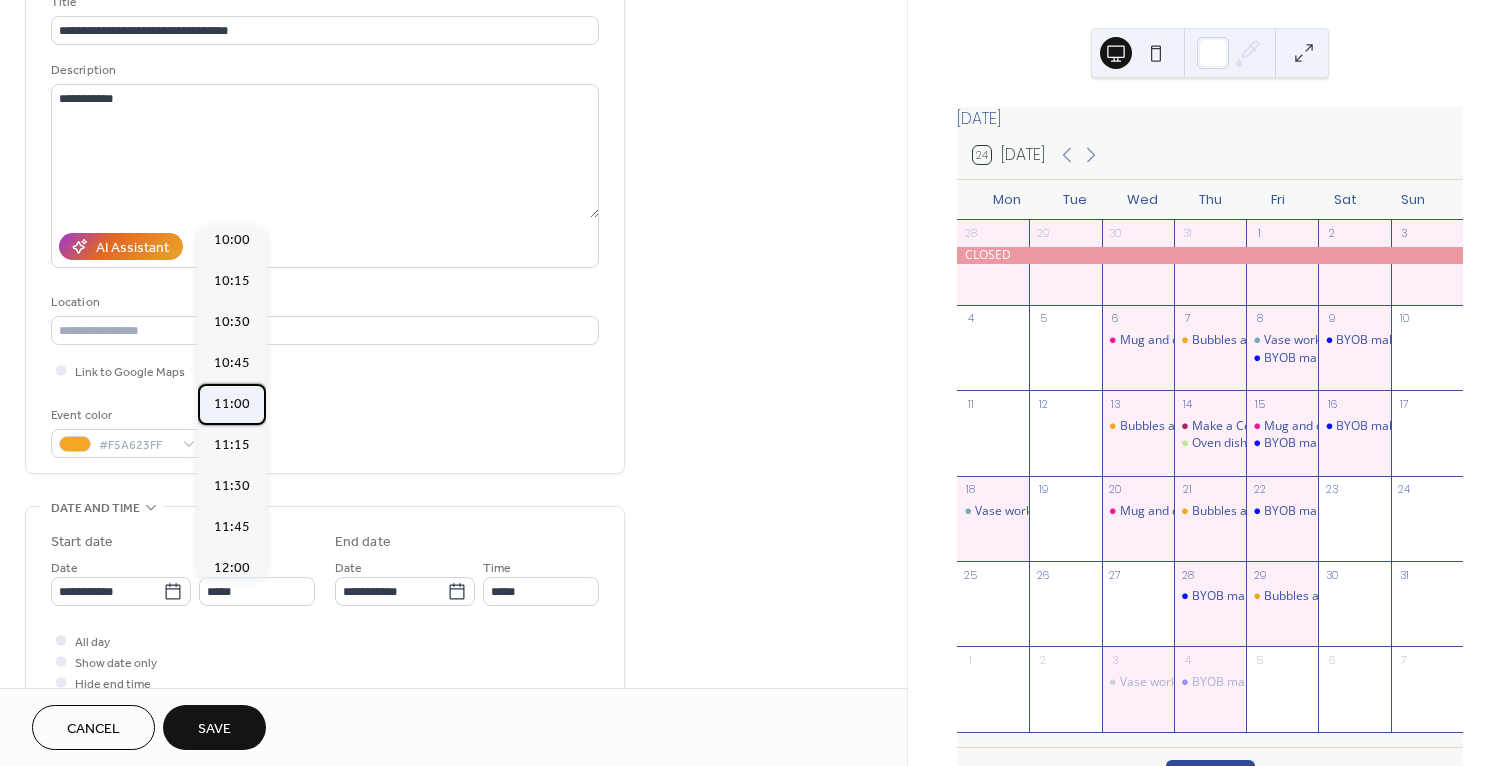 click on "11:00" at bounding box center (232, 404) 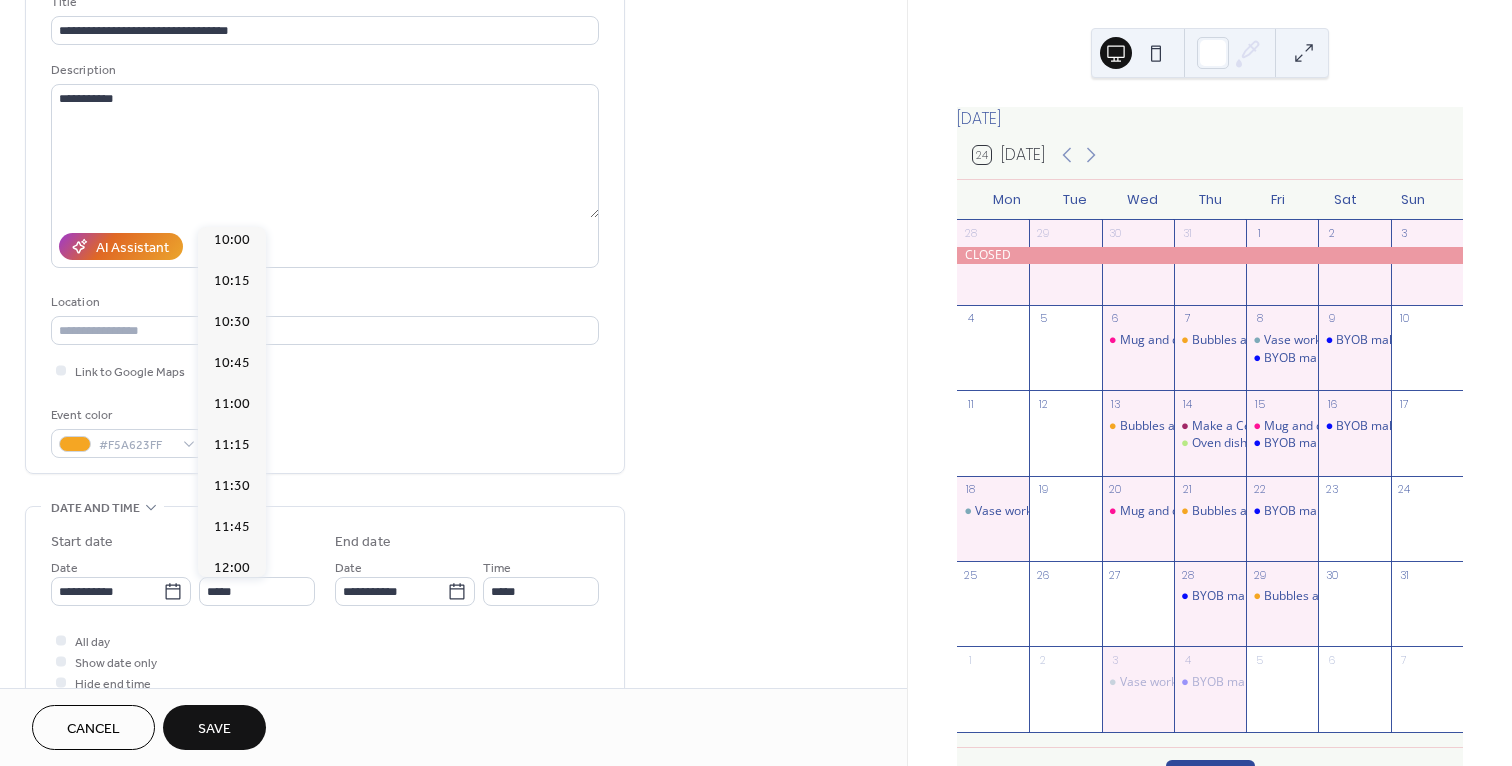 type on "*****" 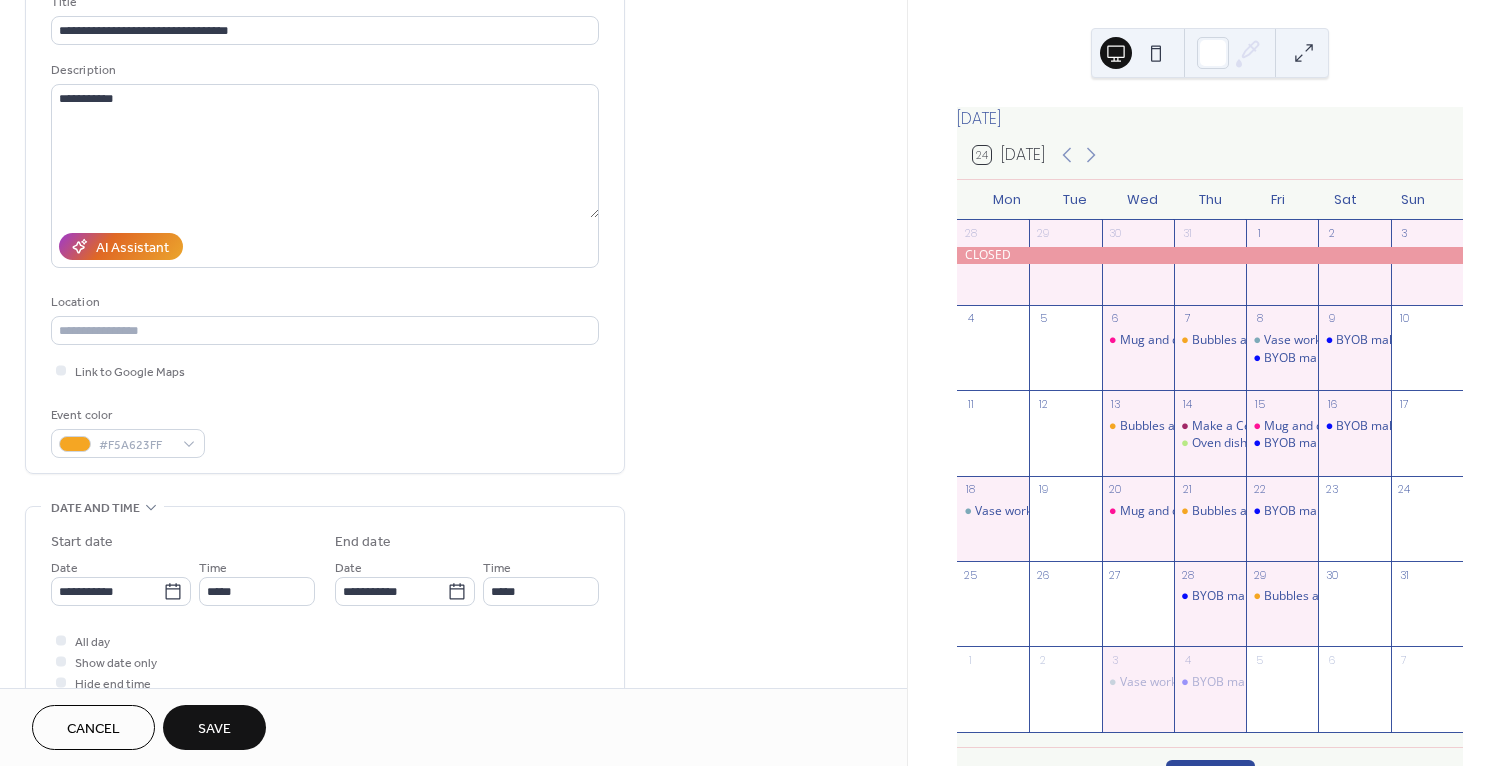 click on "Save" at bounding box center (214, 729) 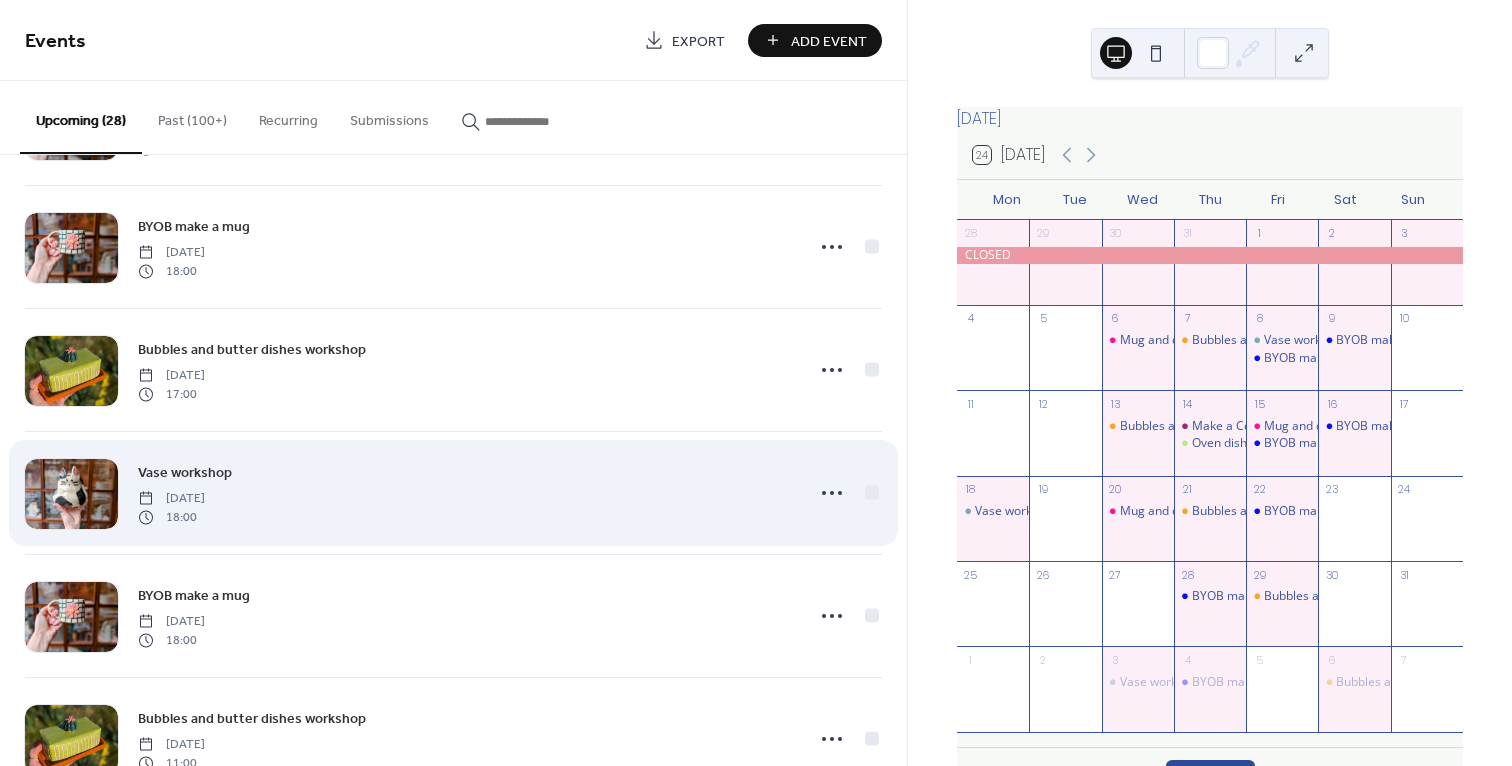 scroll, scrollTop: 2296, scrollLeft: 0, axis: vertical 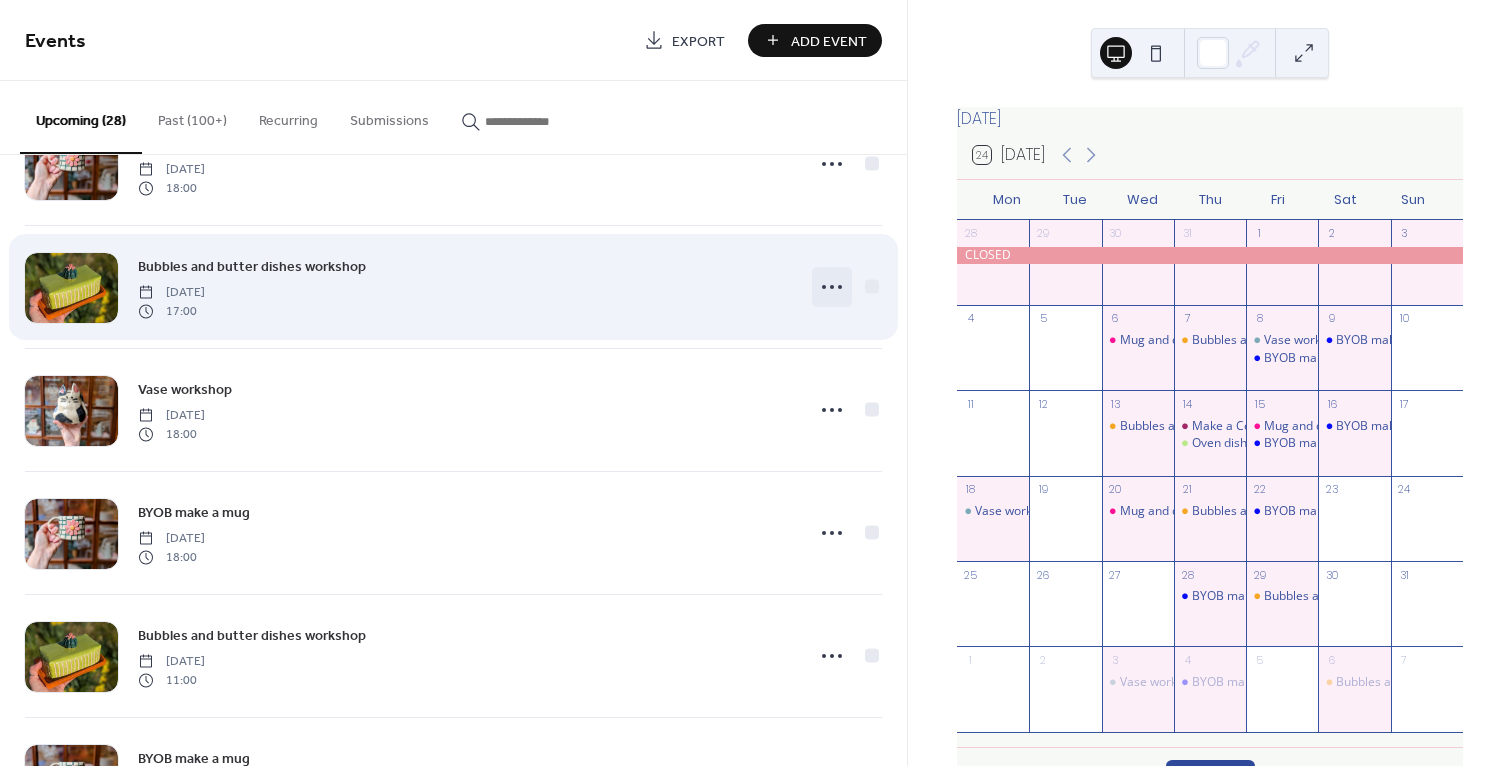 click 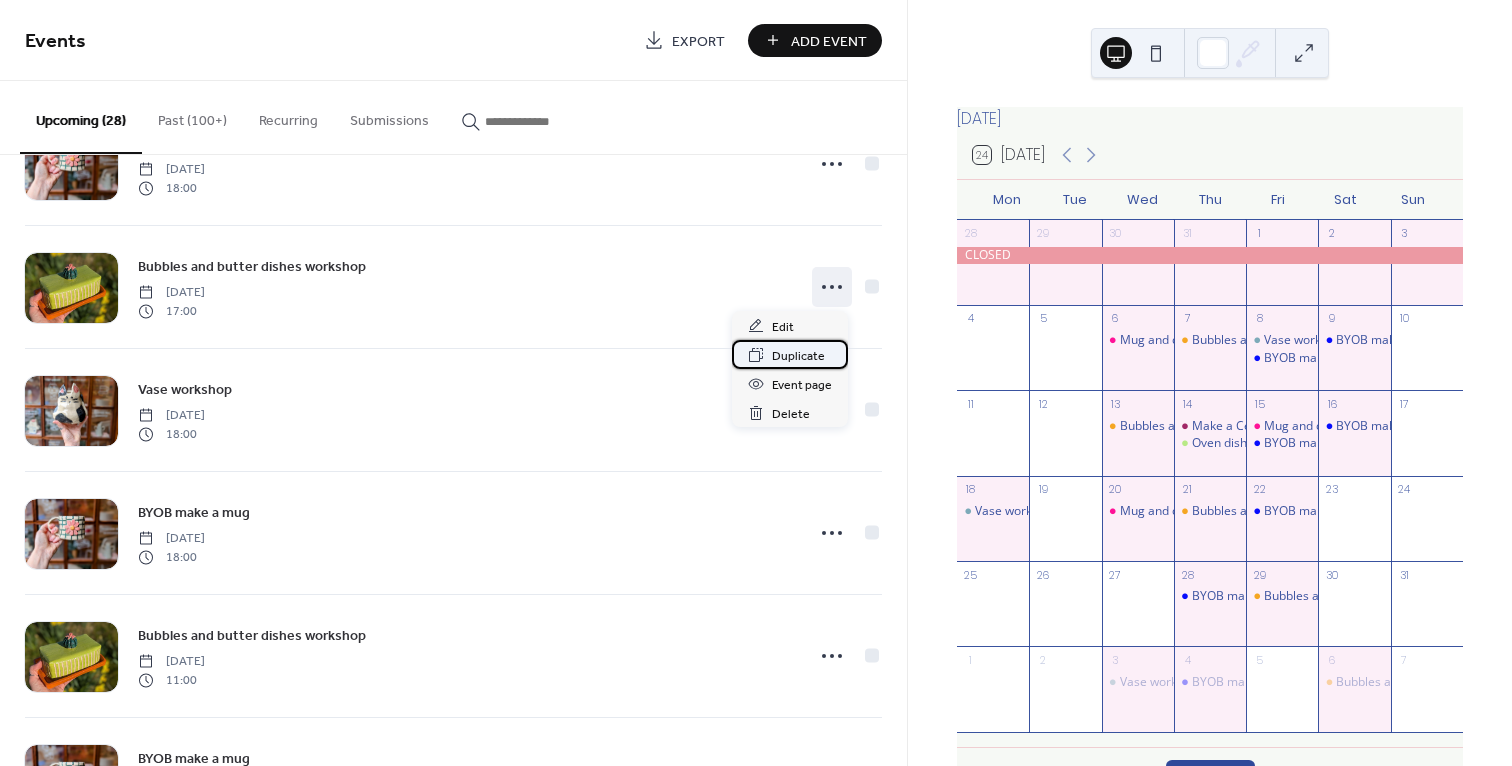 click on "Duplicate" at bounding box center [798, 356] 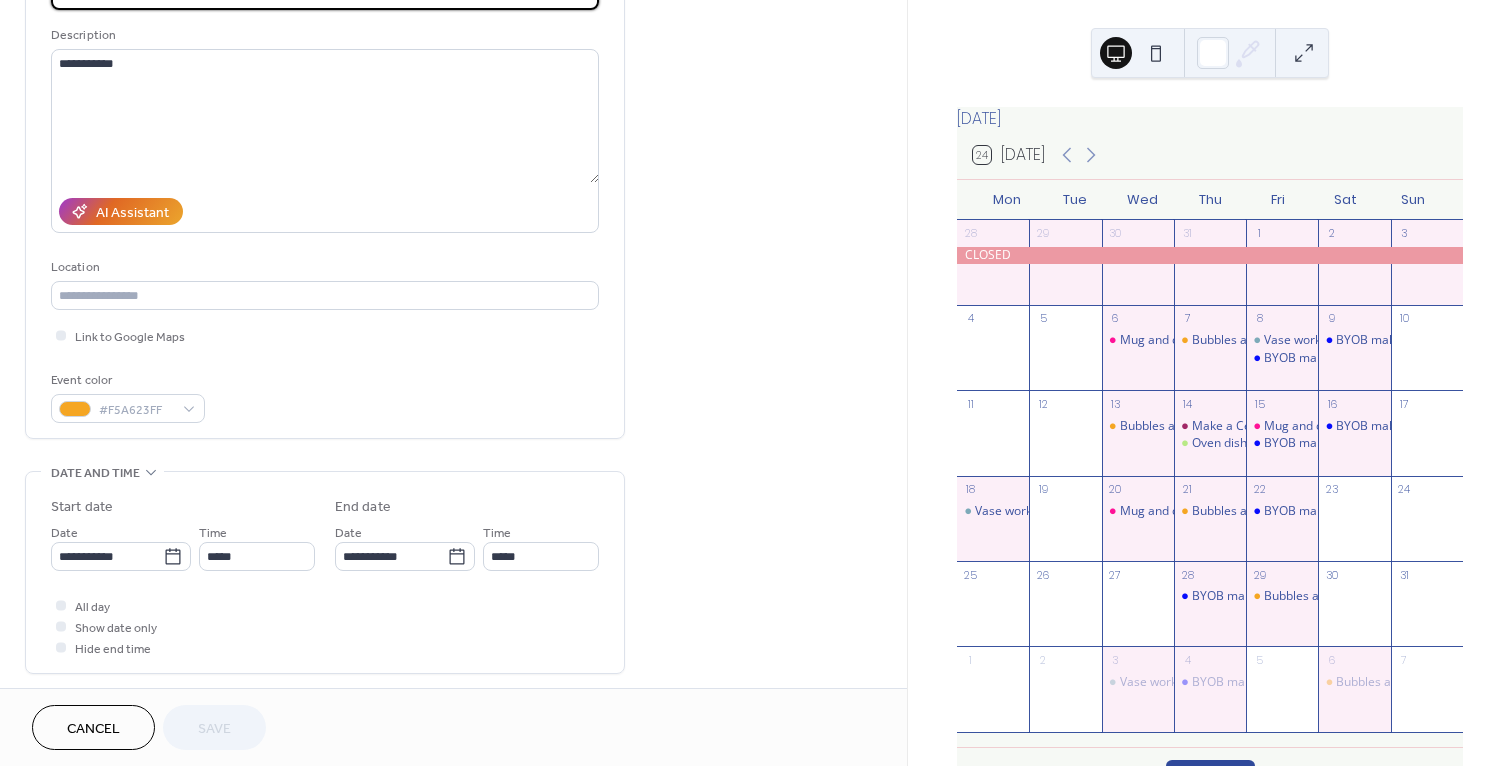 scroll, scrollTop: 221, scrollLeft: 0, axis: vertical 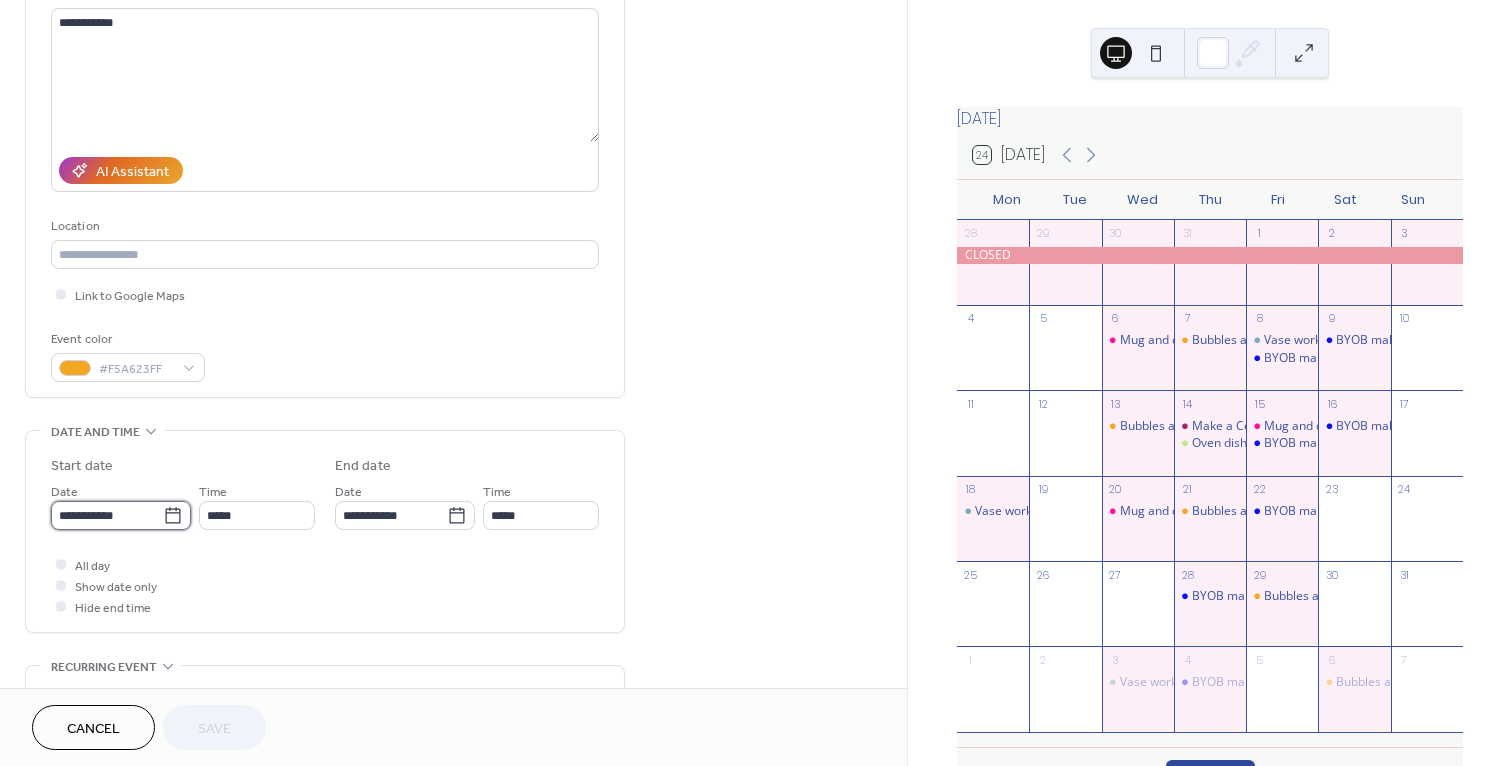 click on "**********" at bounding box center [107, 515] 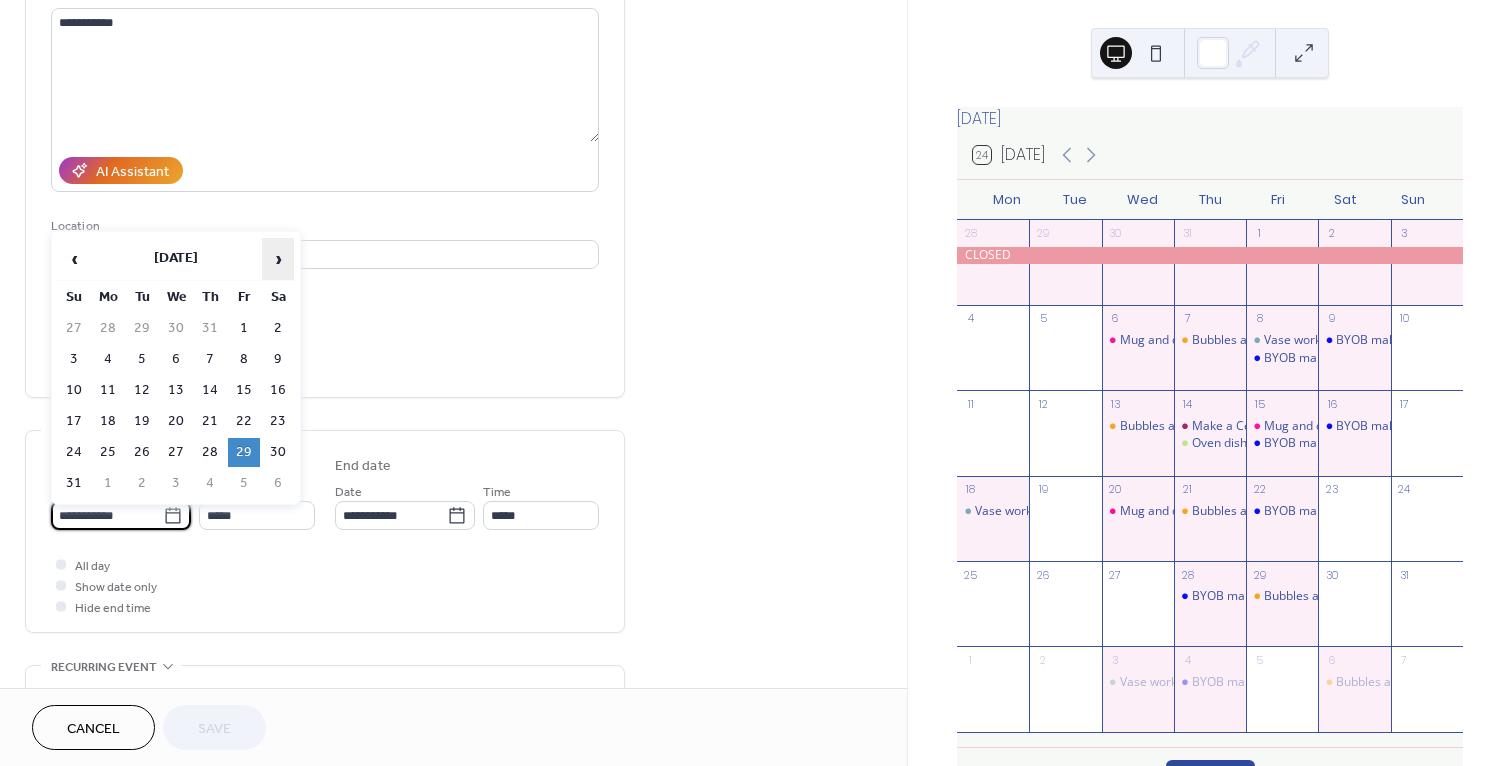 click on "›" at bounding box center [278, 259] 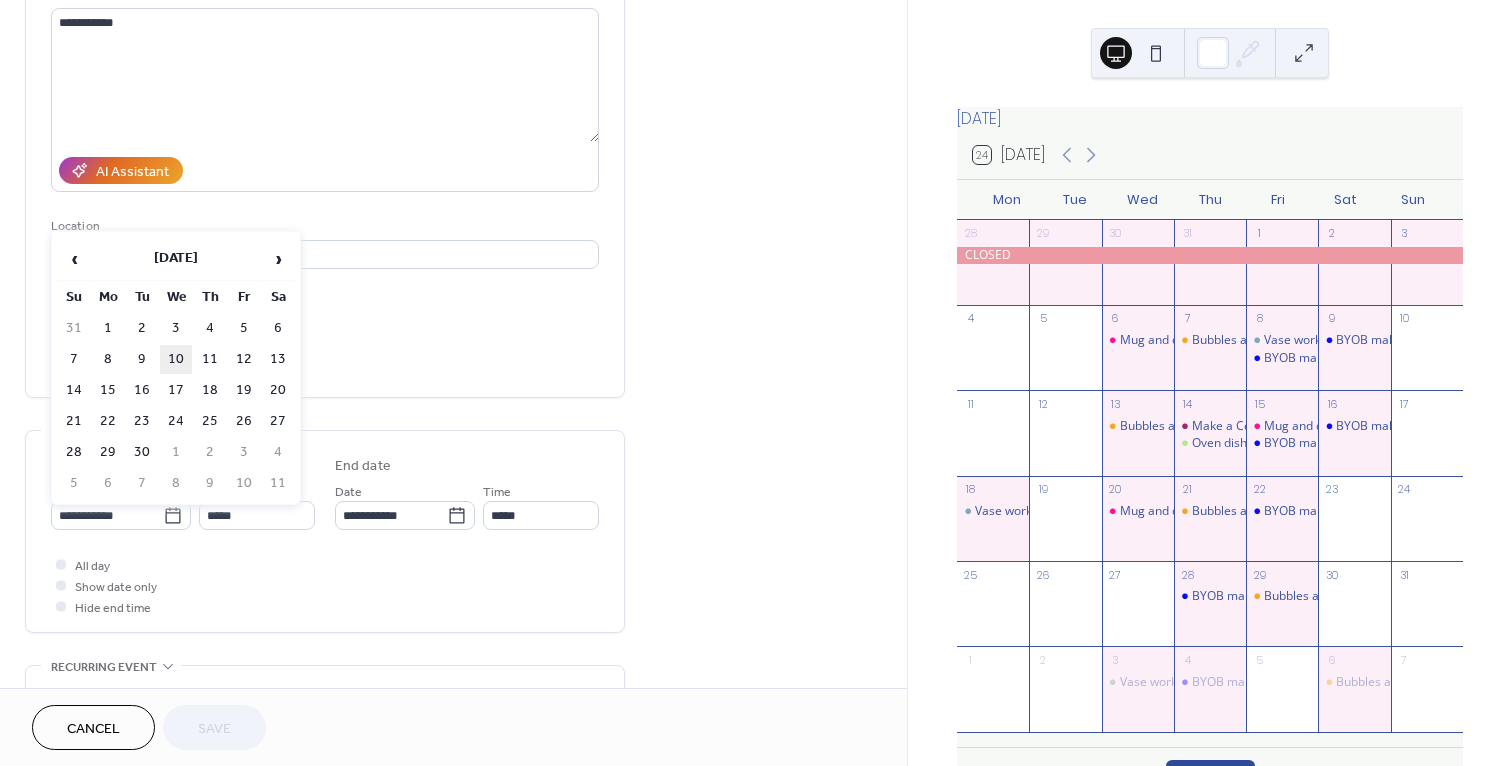 click on "10" at bounding box center [176, 359] 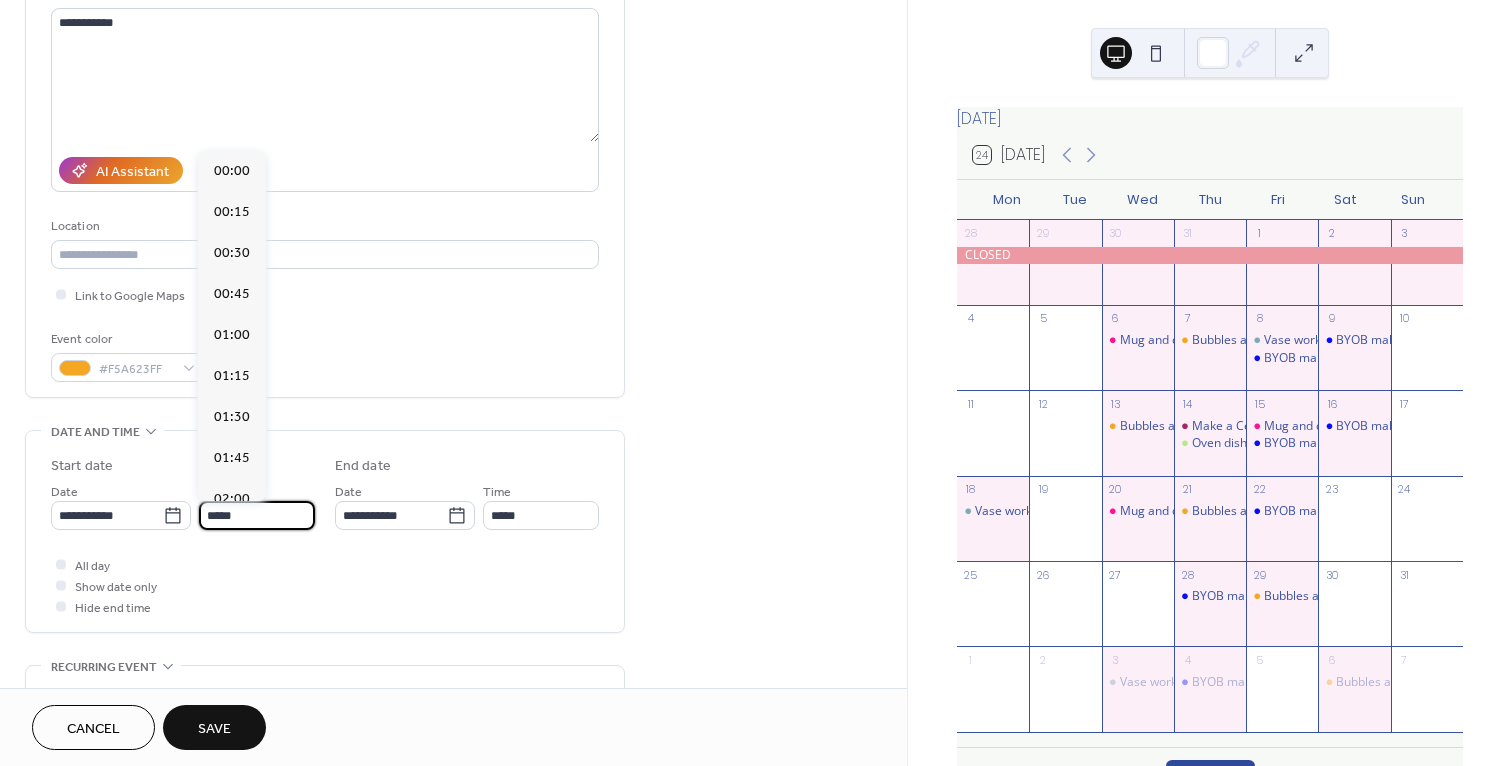 click on "*****" at bounding box center [257, 515] 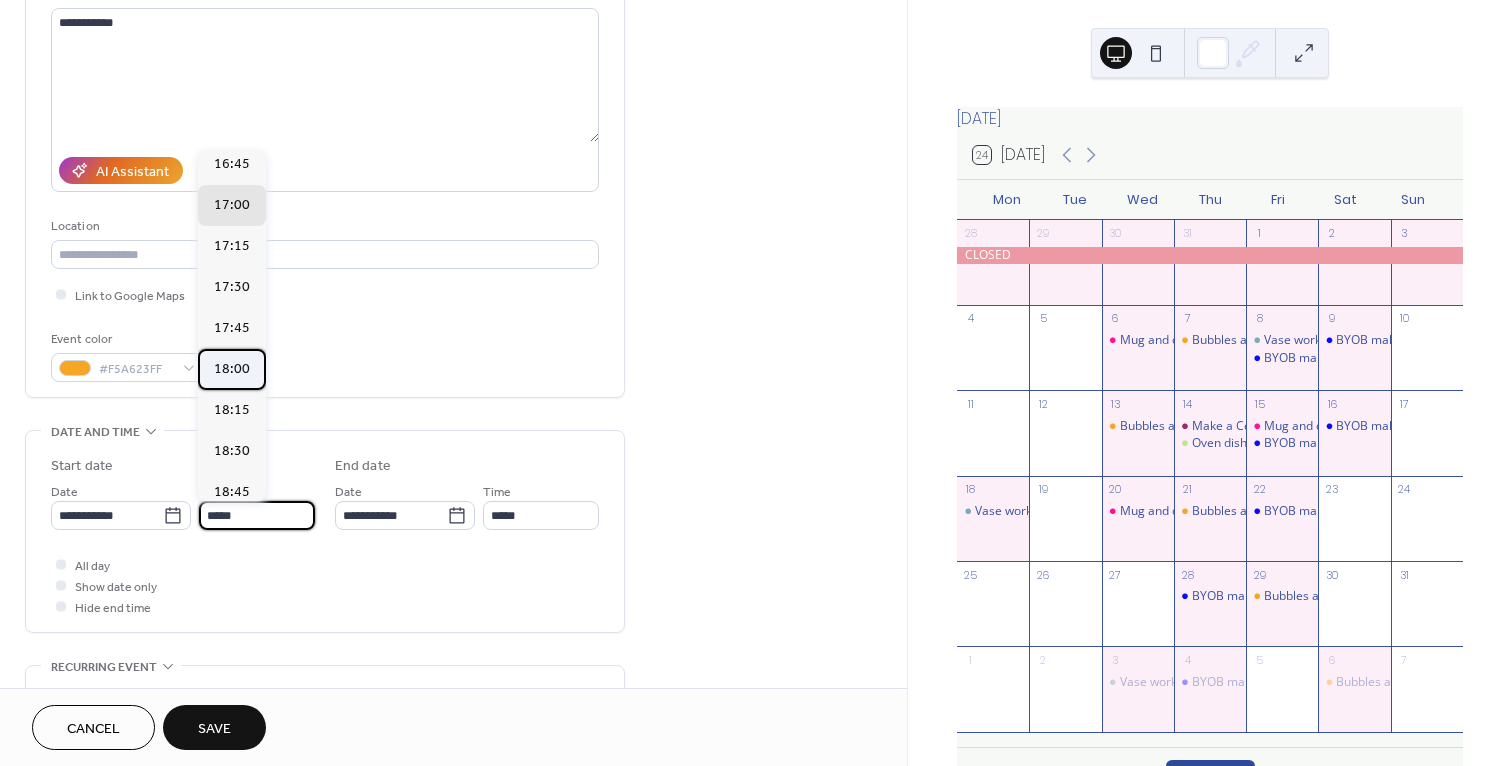 click on "18:00" at bounding box center [232, 369] 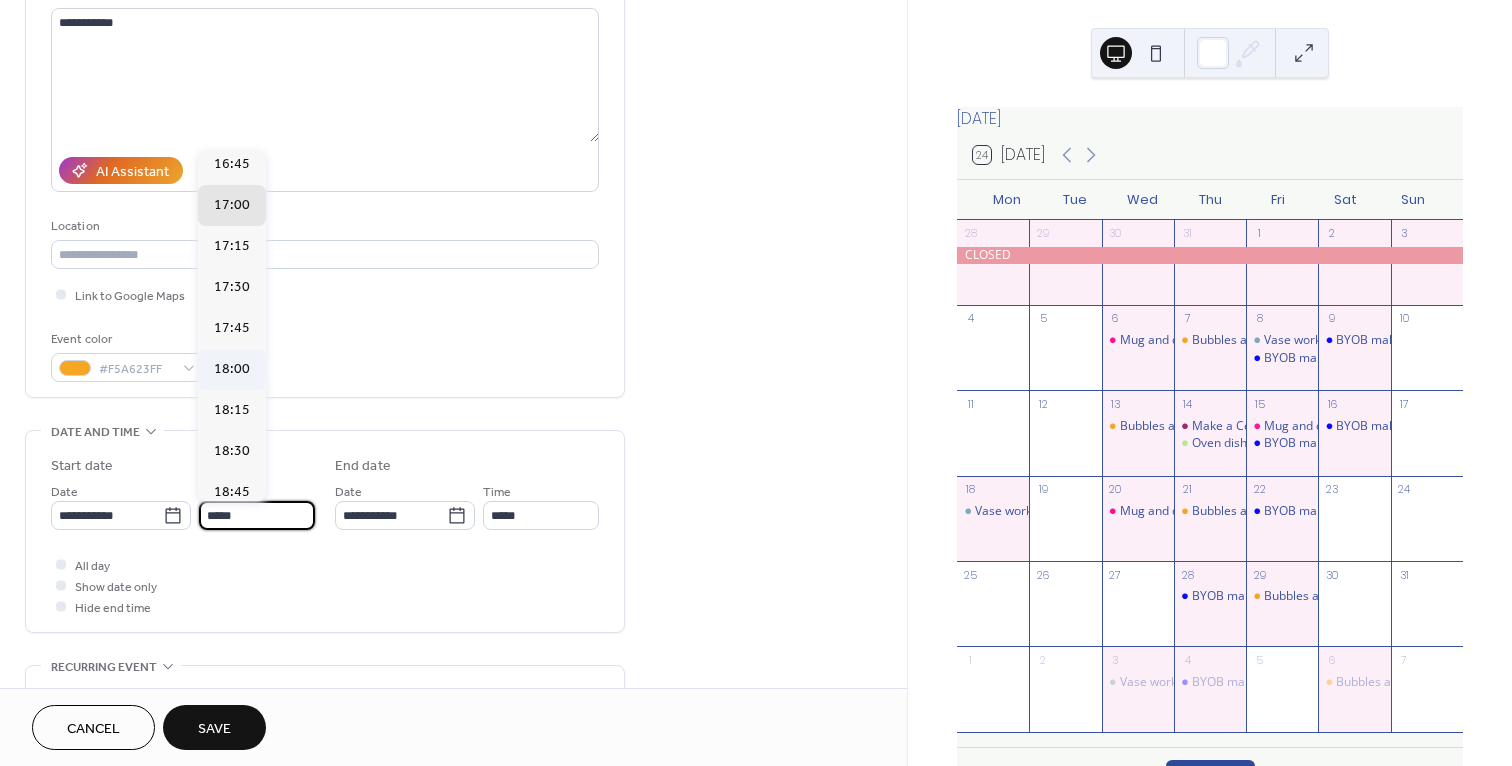 type on "*****" 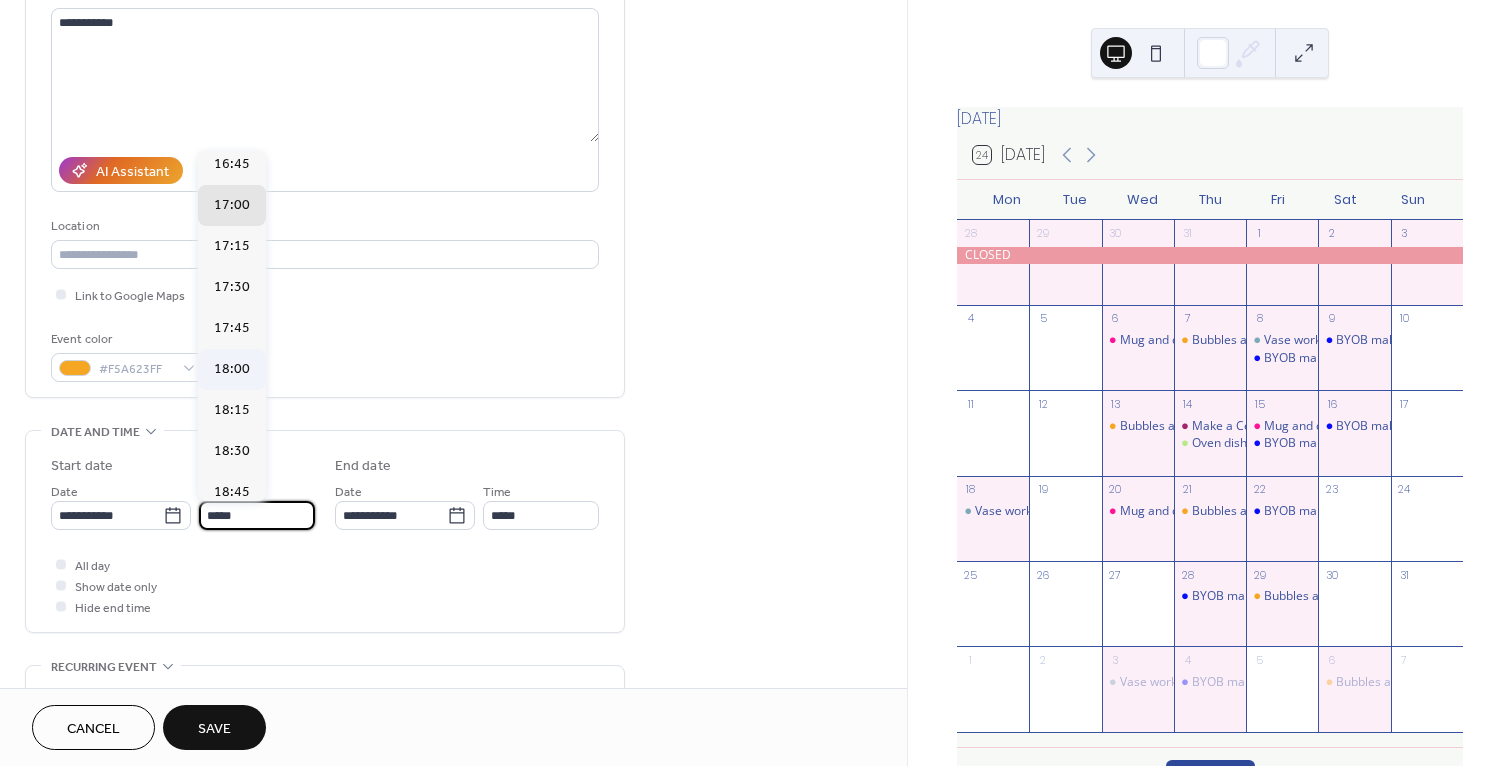 type on "*****" 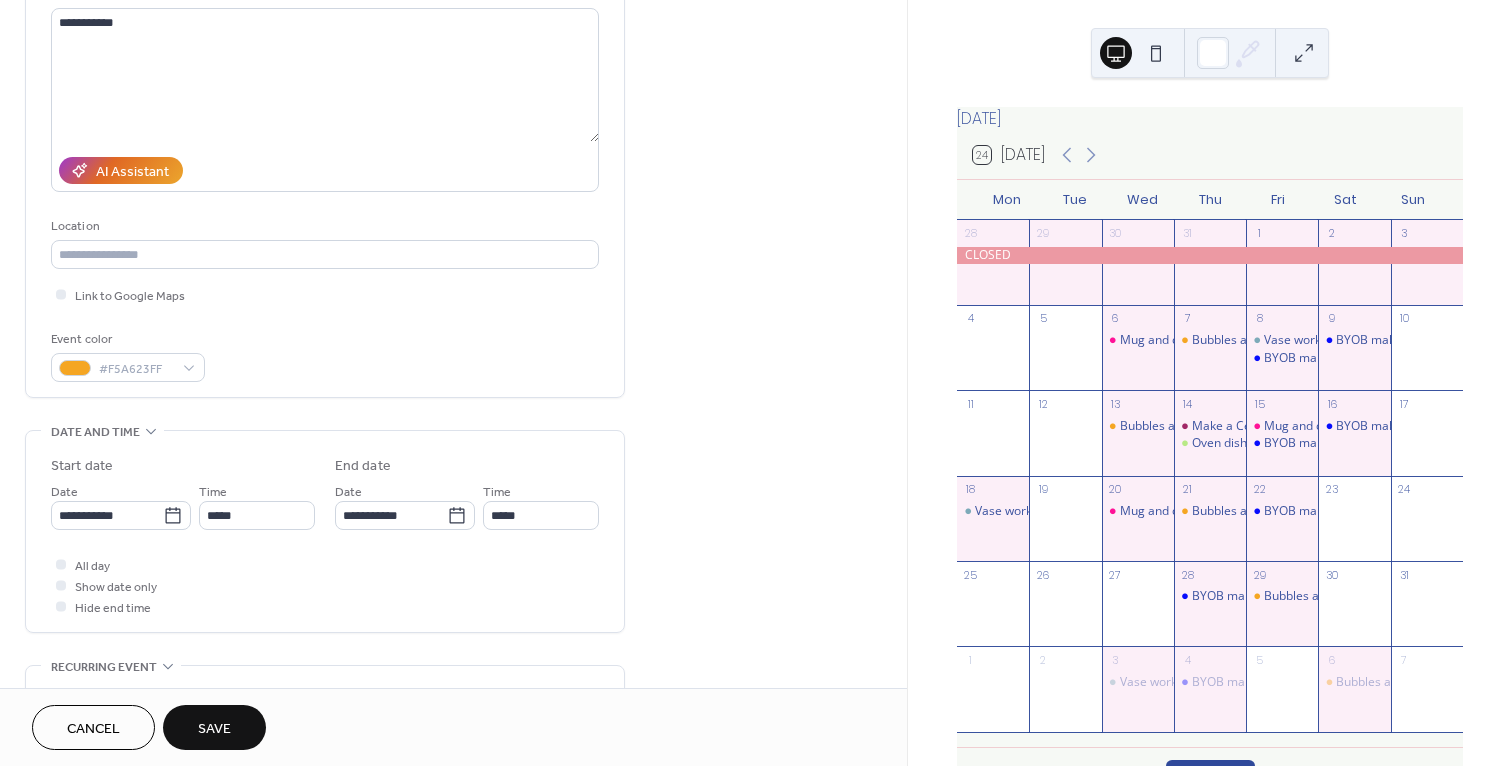 click on "Save" at bounding box center (214, 729) 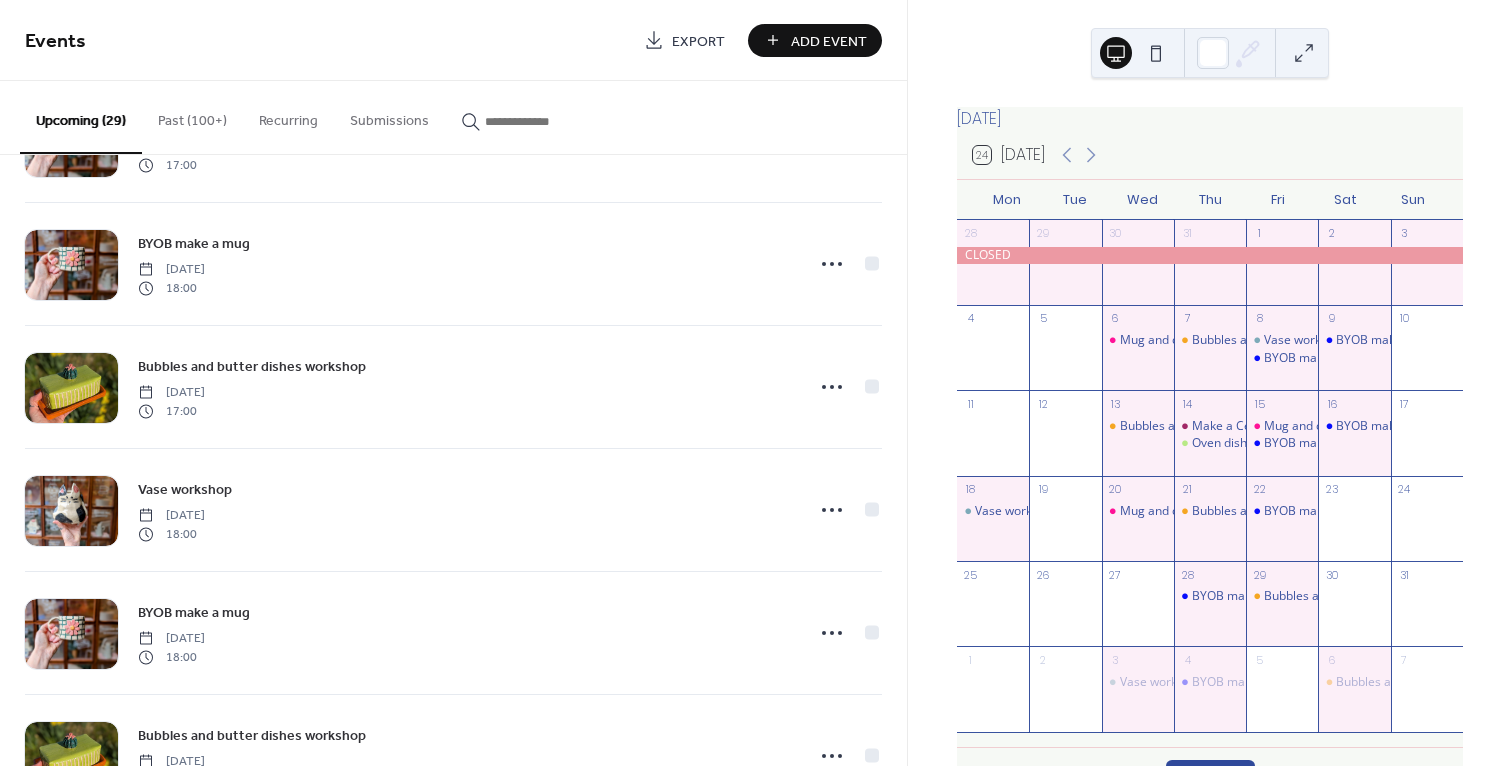 scroll, scrollTop: 2236, scrollLeft: 0, axis: vertical 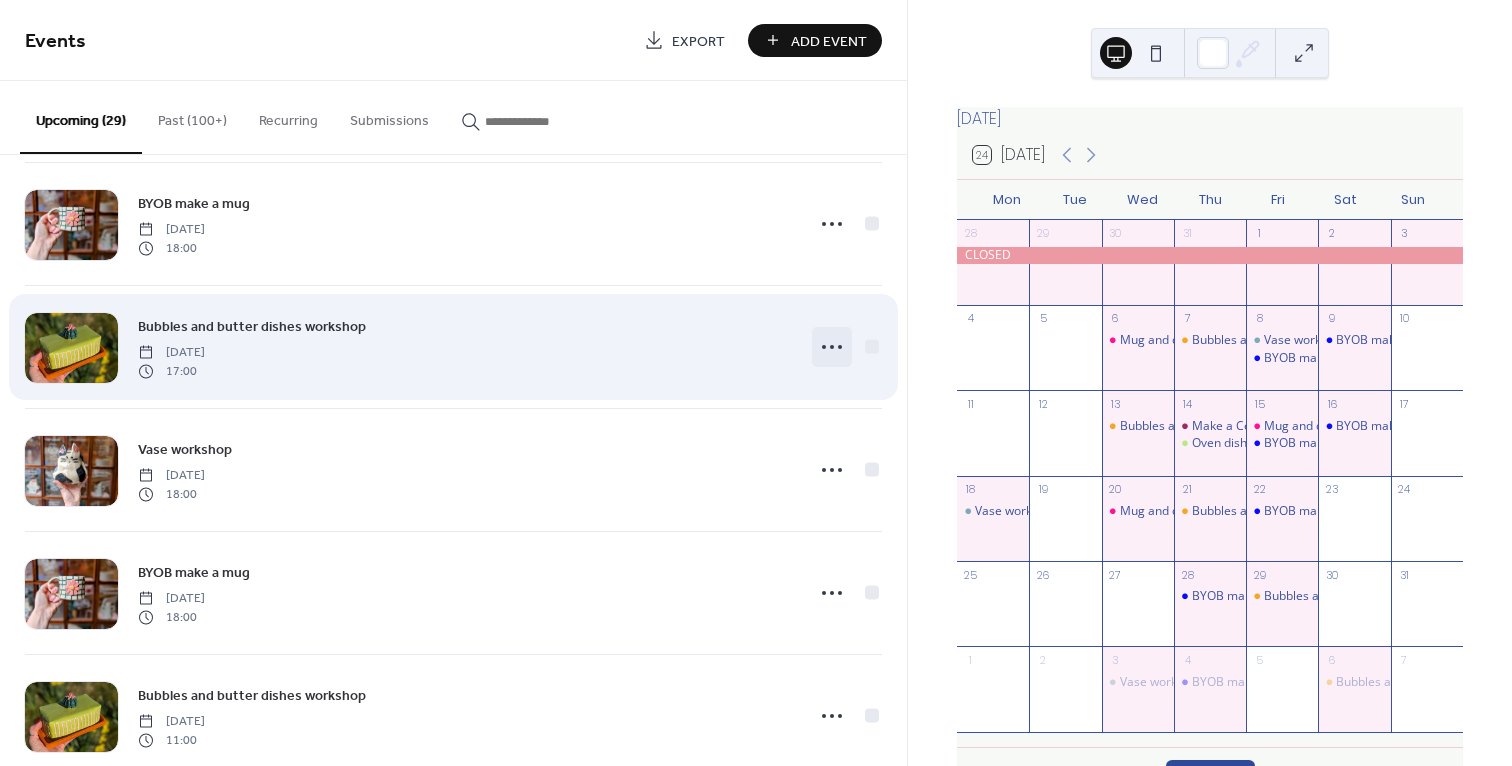 click 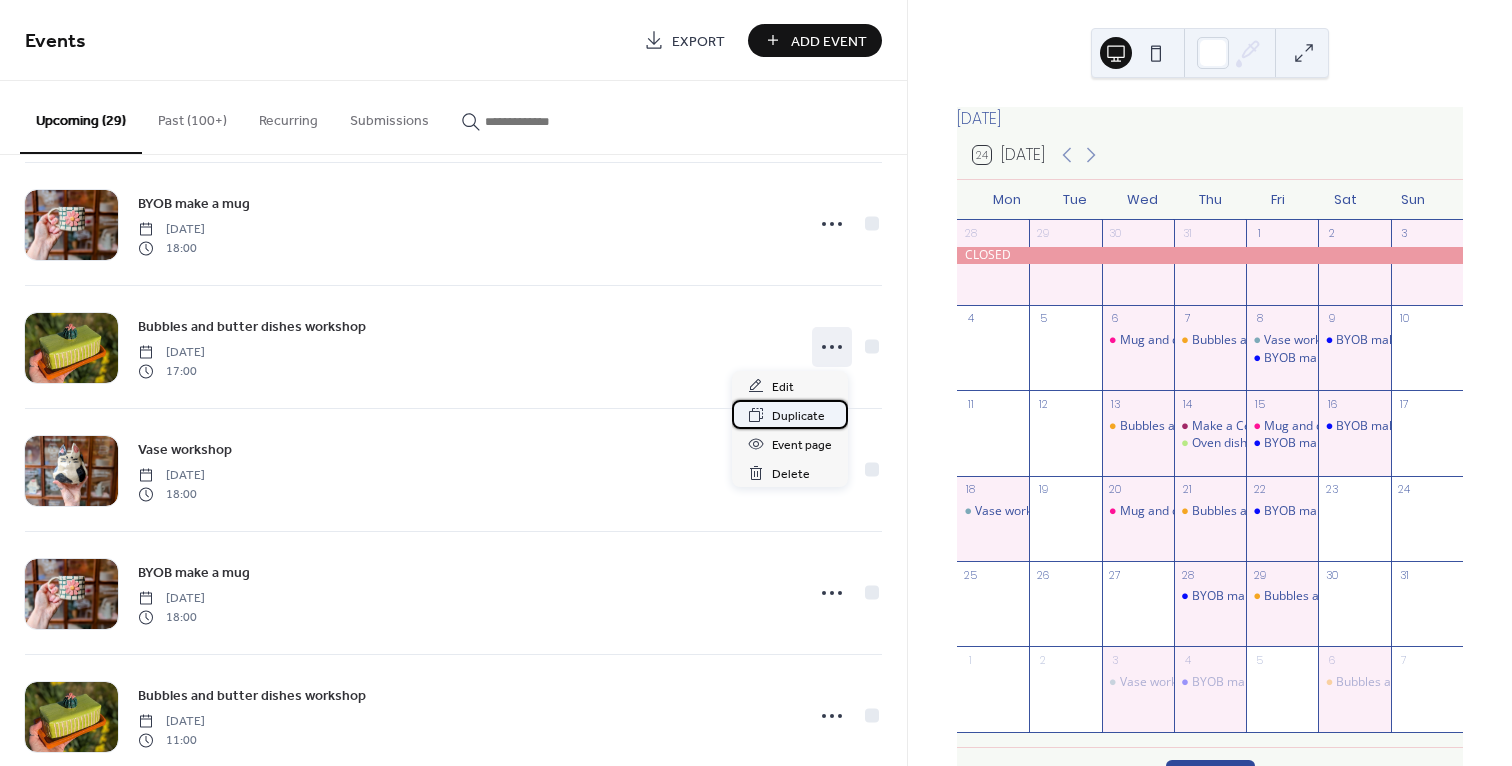 click on "Duplicate" at bounding box center [798, 416] 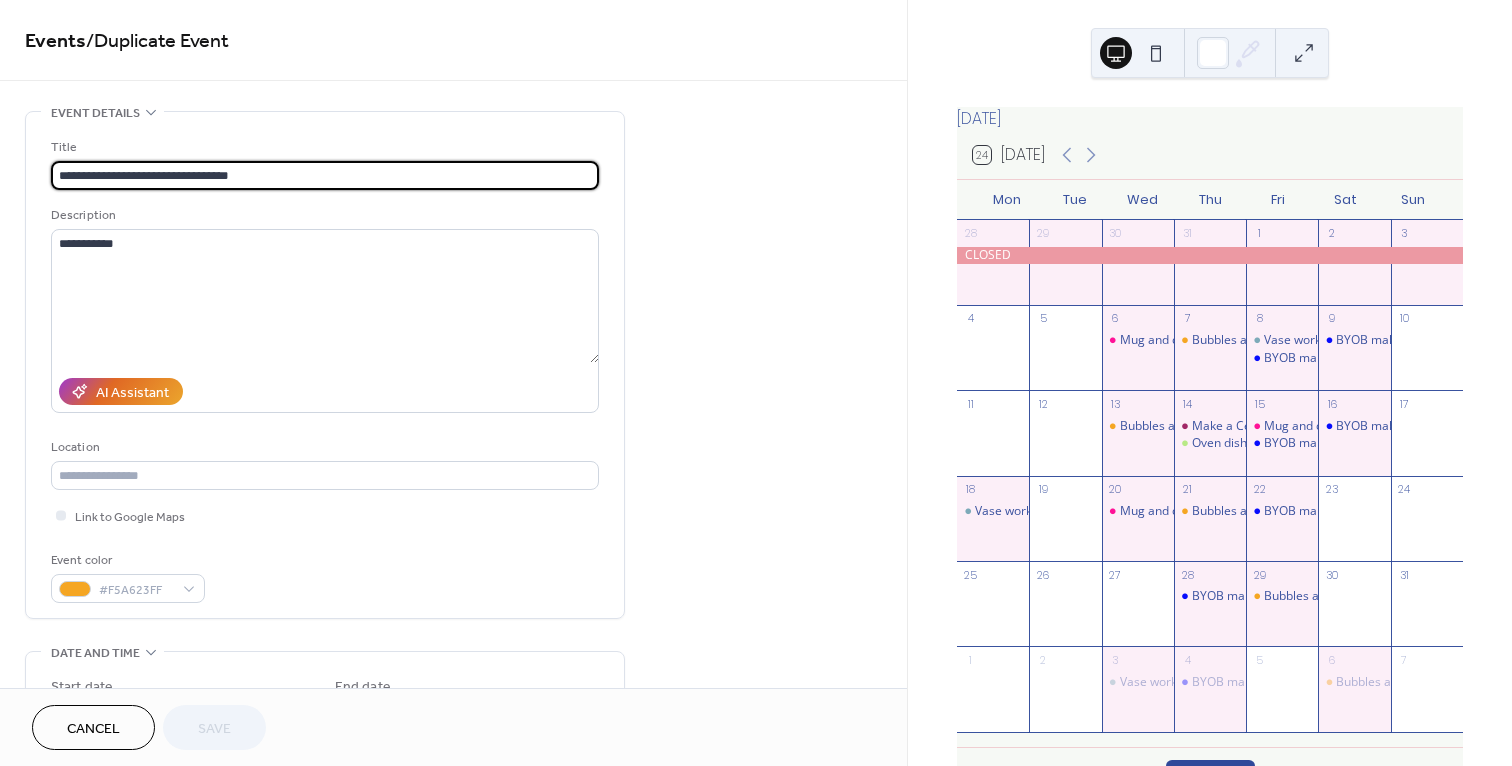 scroll, scrollTop: 185, scrollLeft: 0, axis: vertical 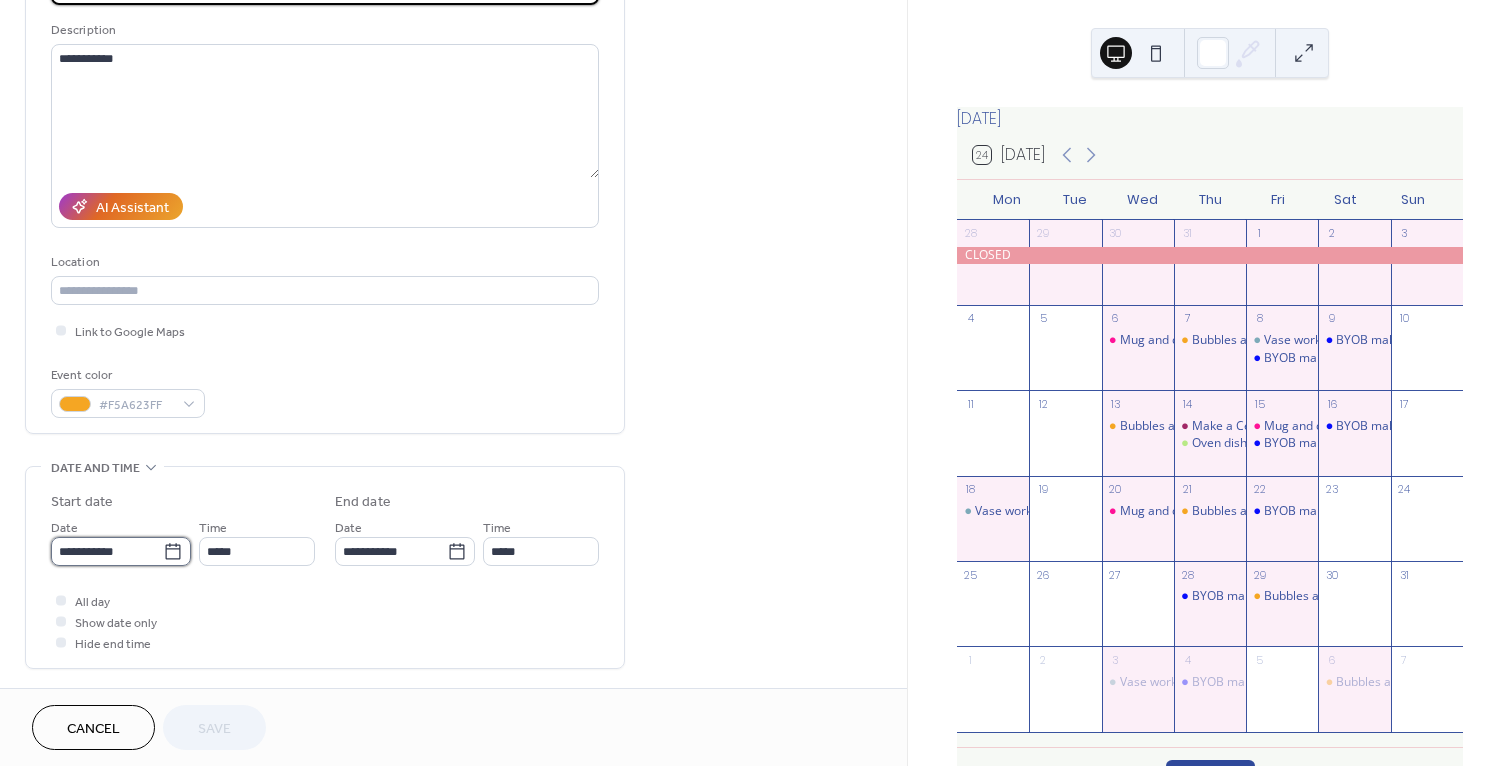 click on "**********" at bounding box center (107, 551) 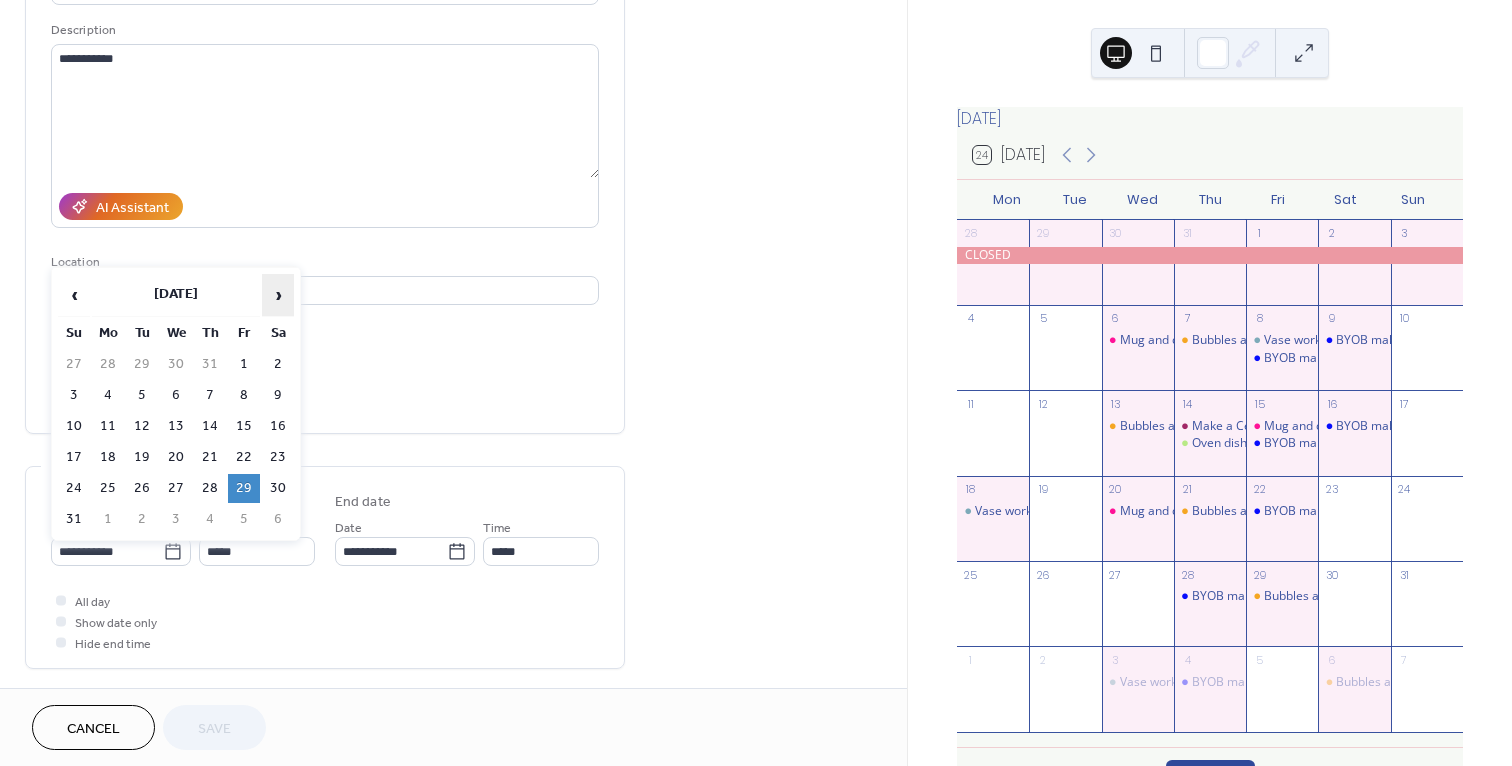 click on "›" at bounding box center (278, 295) 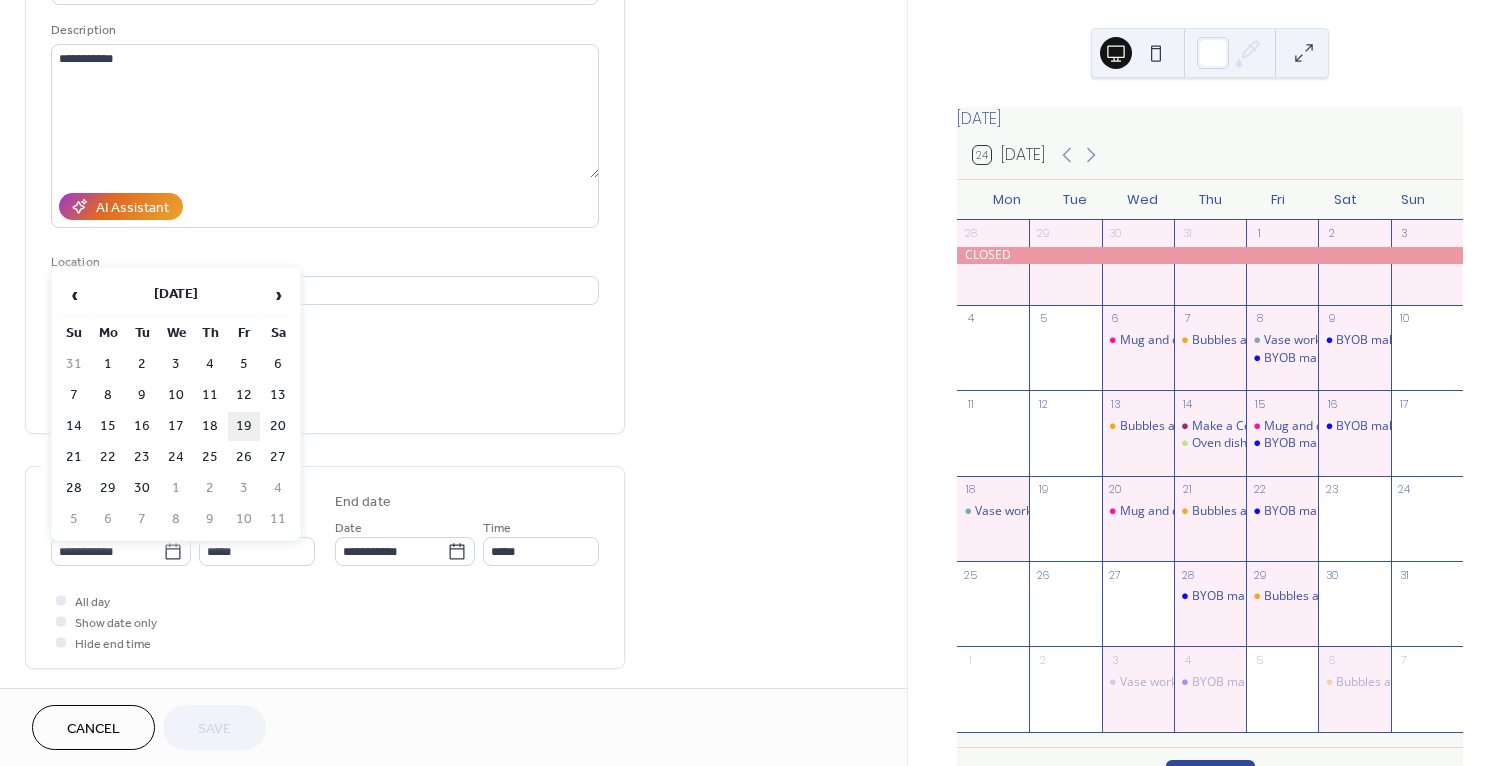 click on "19" at bounding box center (244, 426) 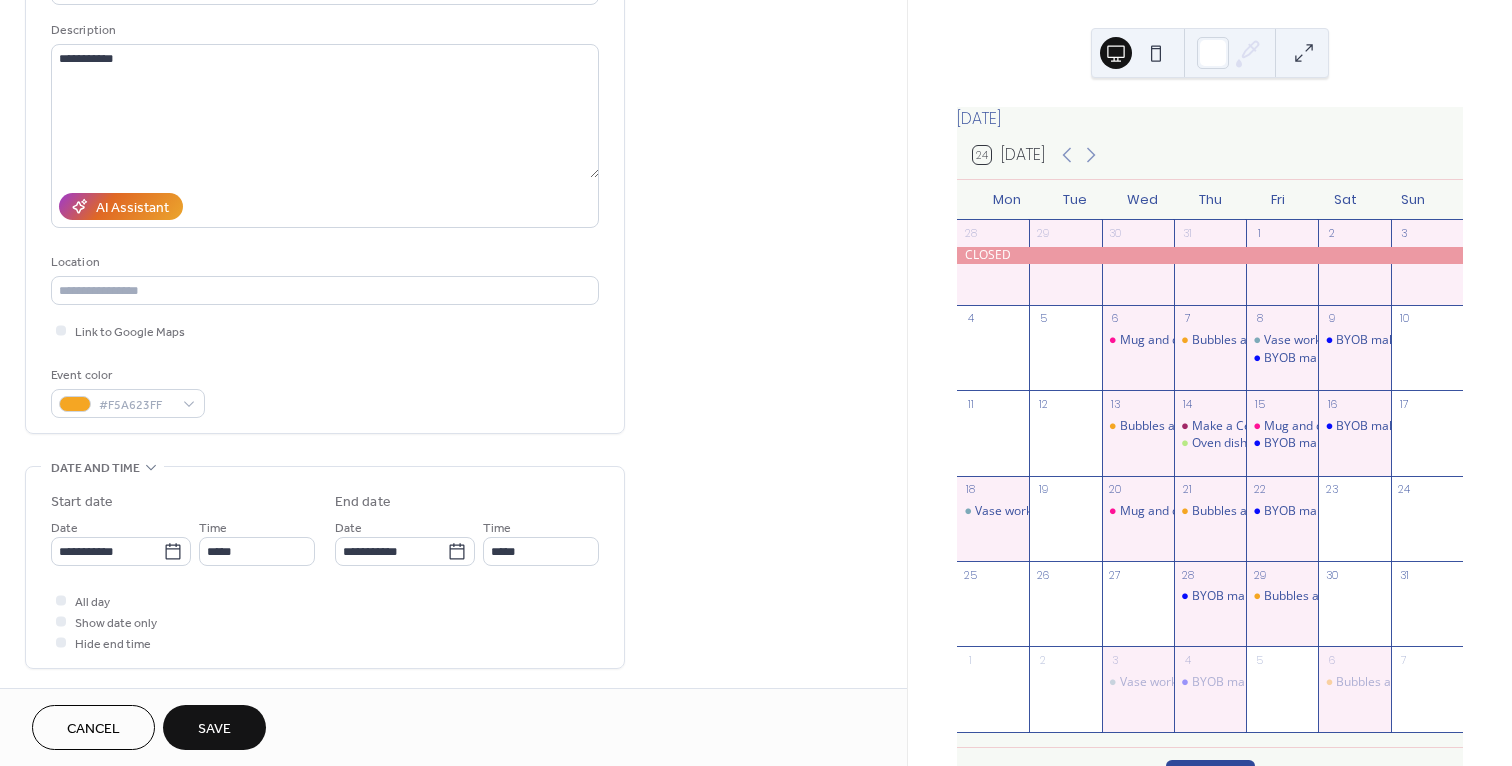 click on "Save" at bounding box center [214, 729] 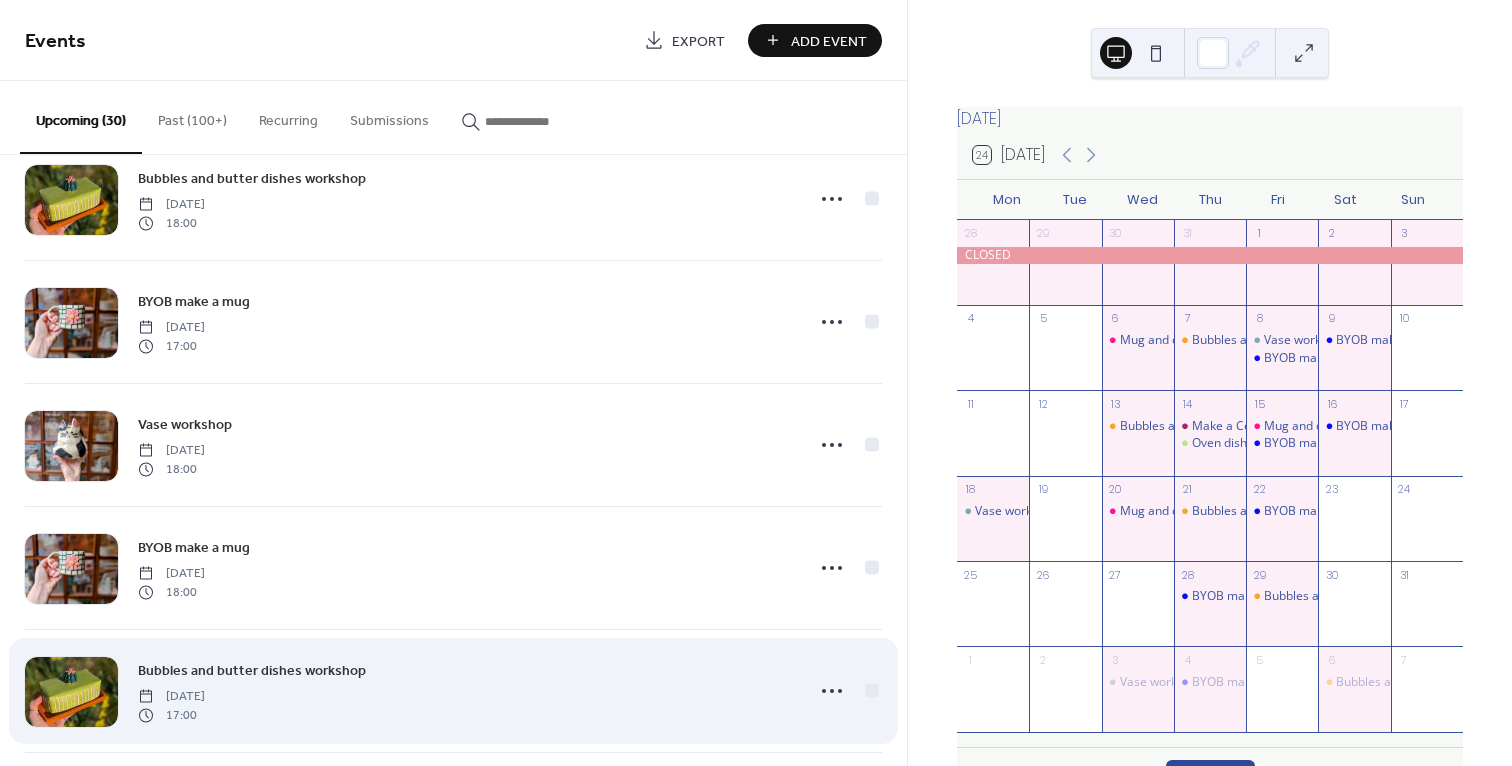 scroll, scrollTop: 2837, scrollLeft: 0, axis: vertical 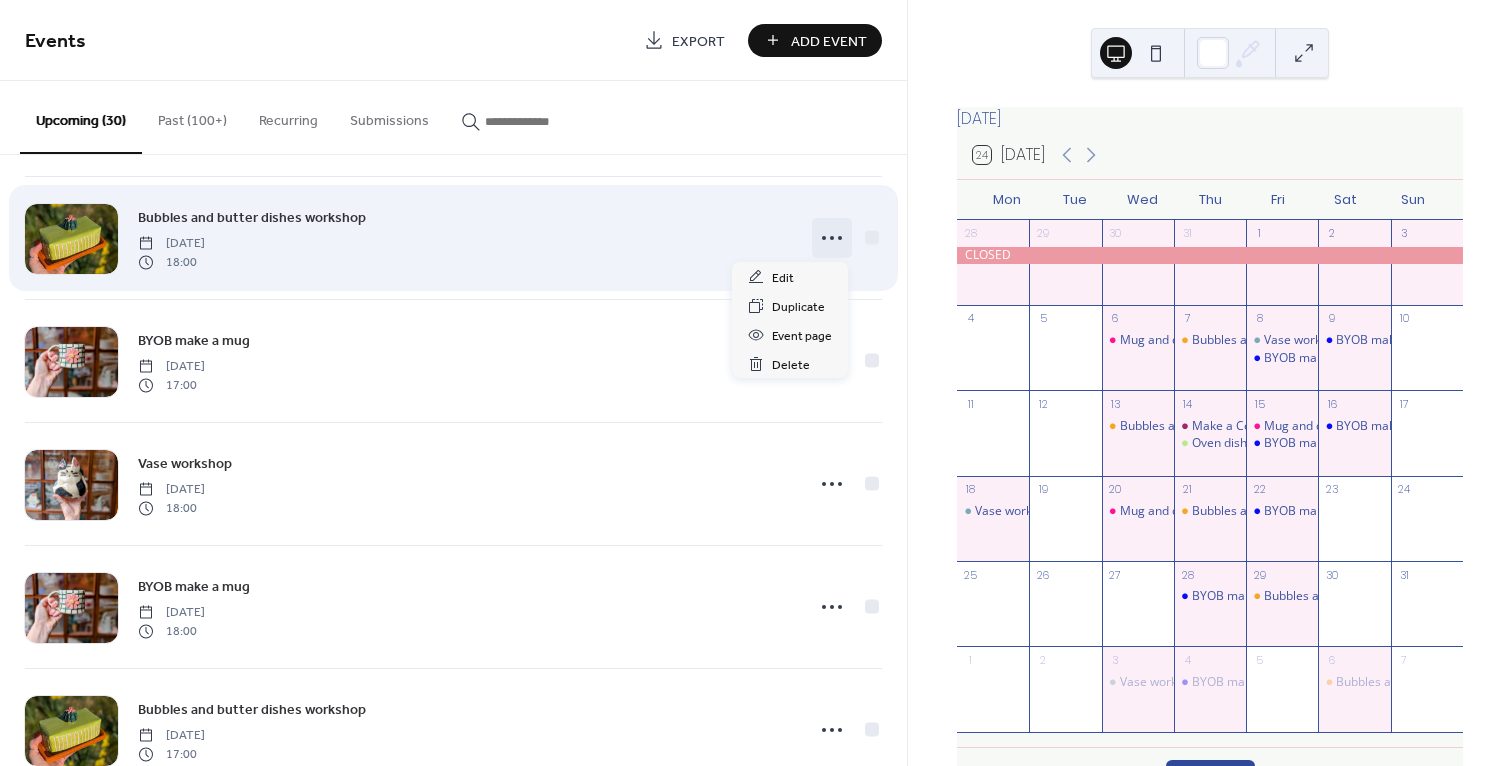 click 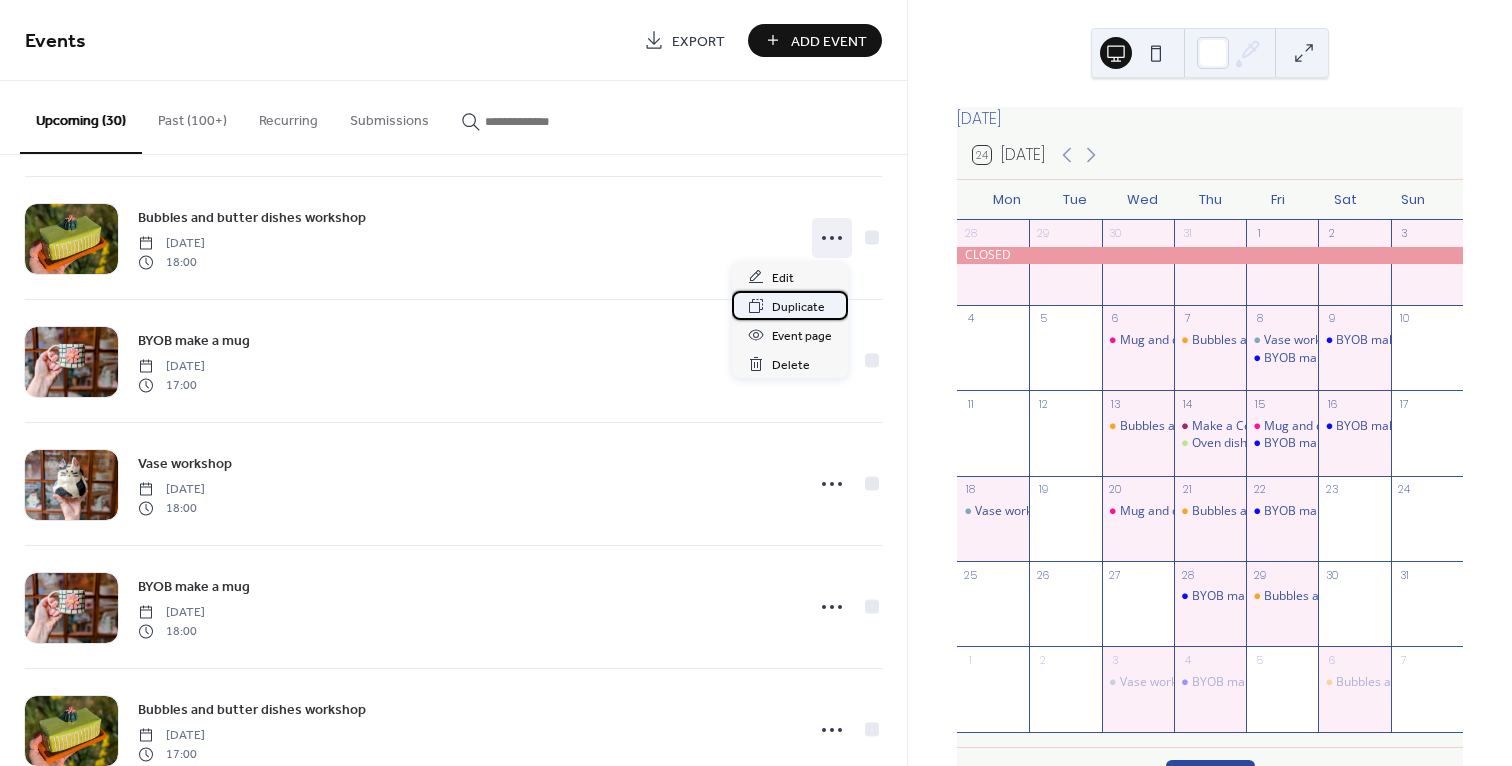 click on "Duplicate" at bounding box center [798, 307] 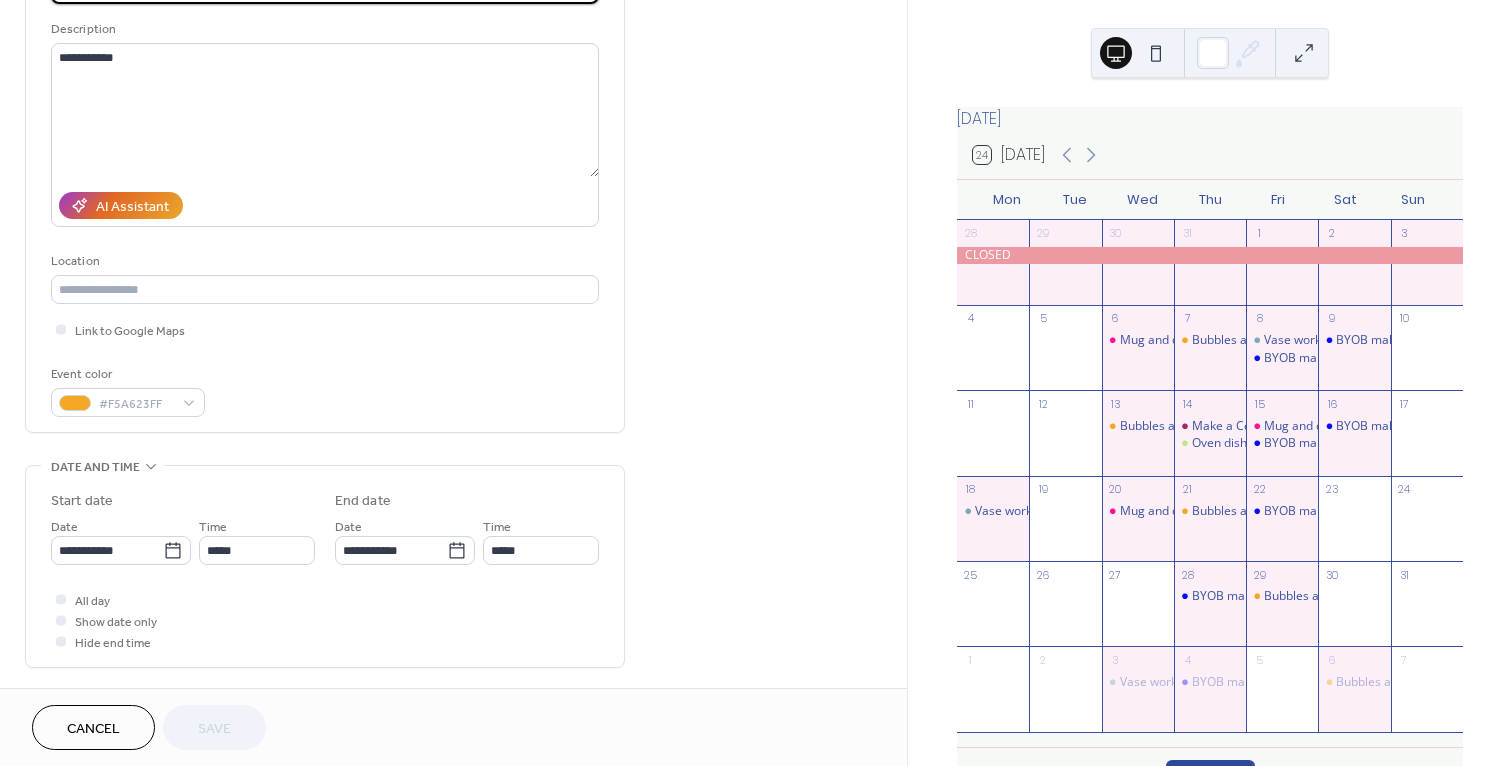 scroll, scrollTop: 206, scrollLeft: 0, axis: vertical 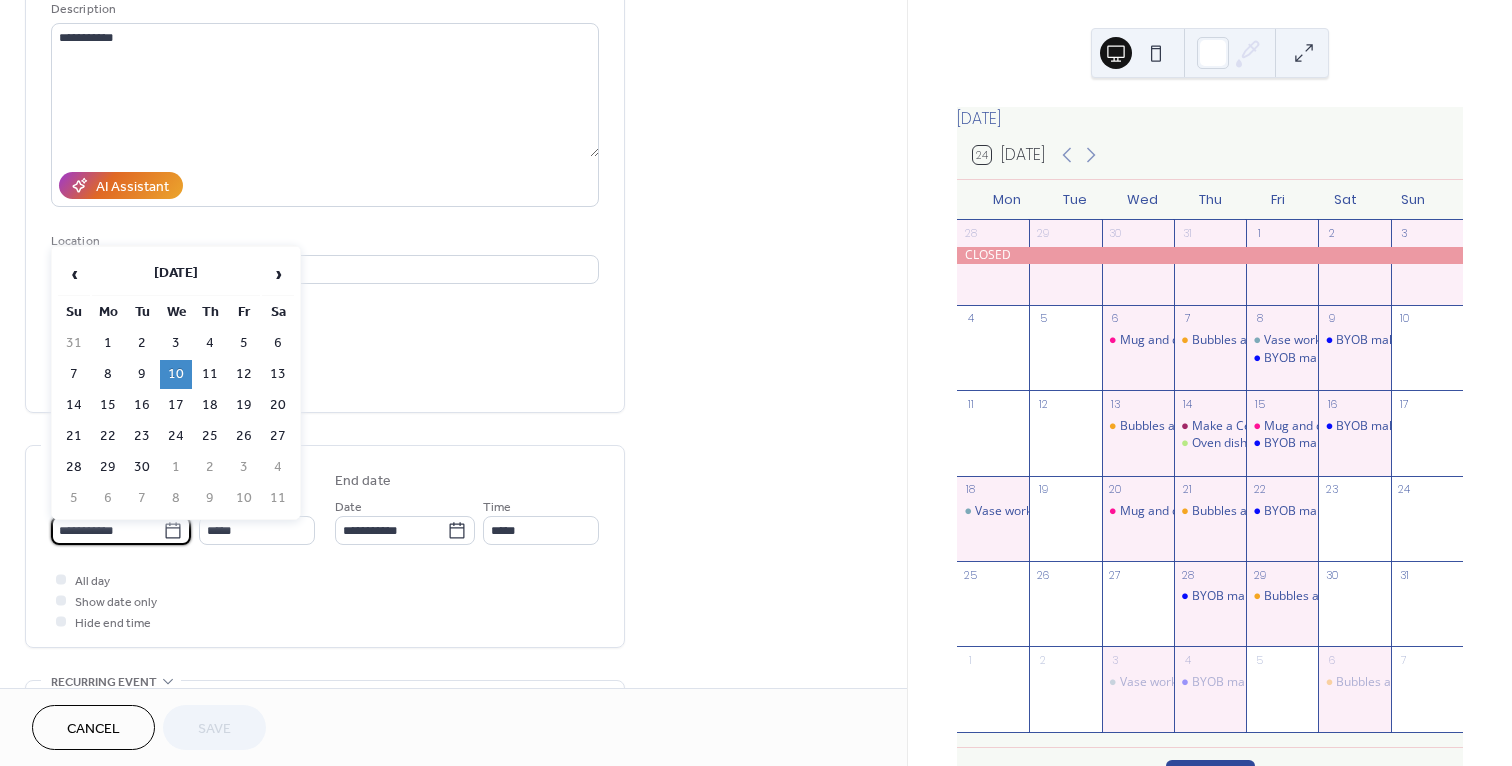 click on "**********" at bounding box center [107, 530] 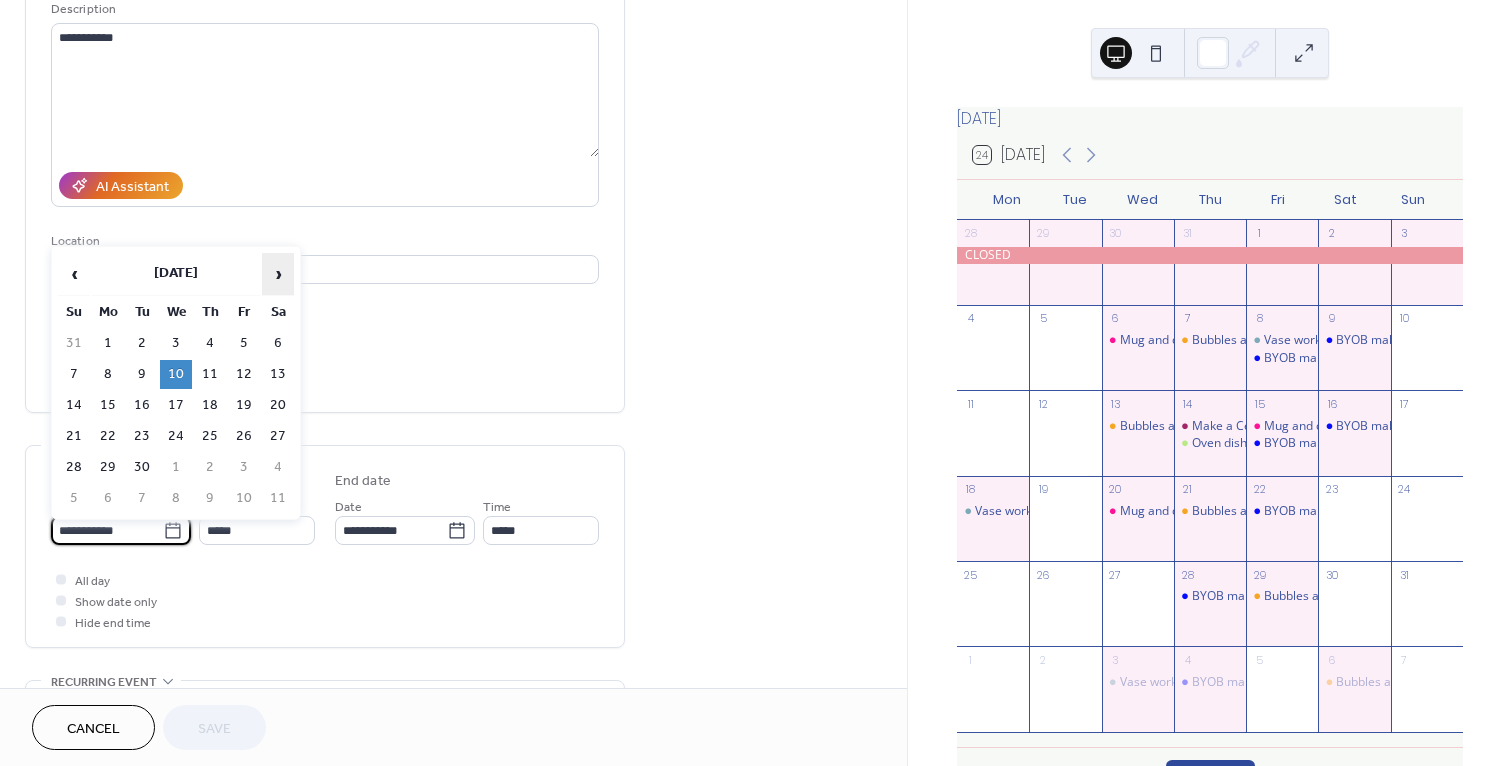 click on "›" at bounding box center [278, 274] 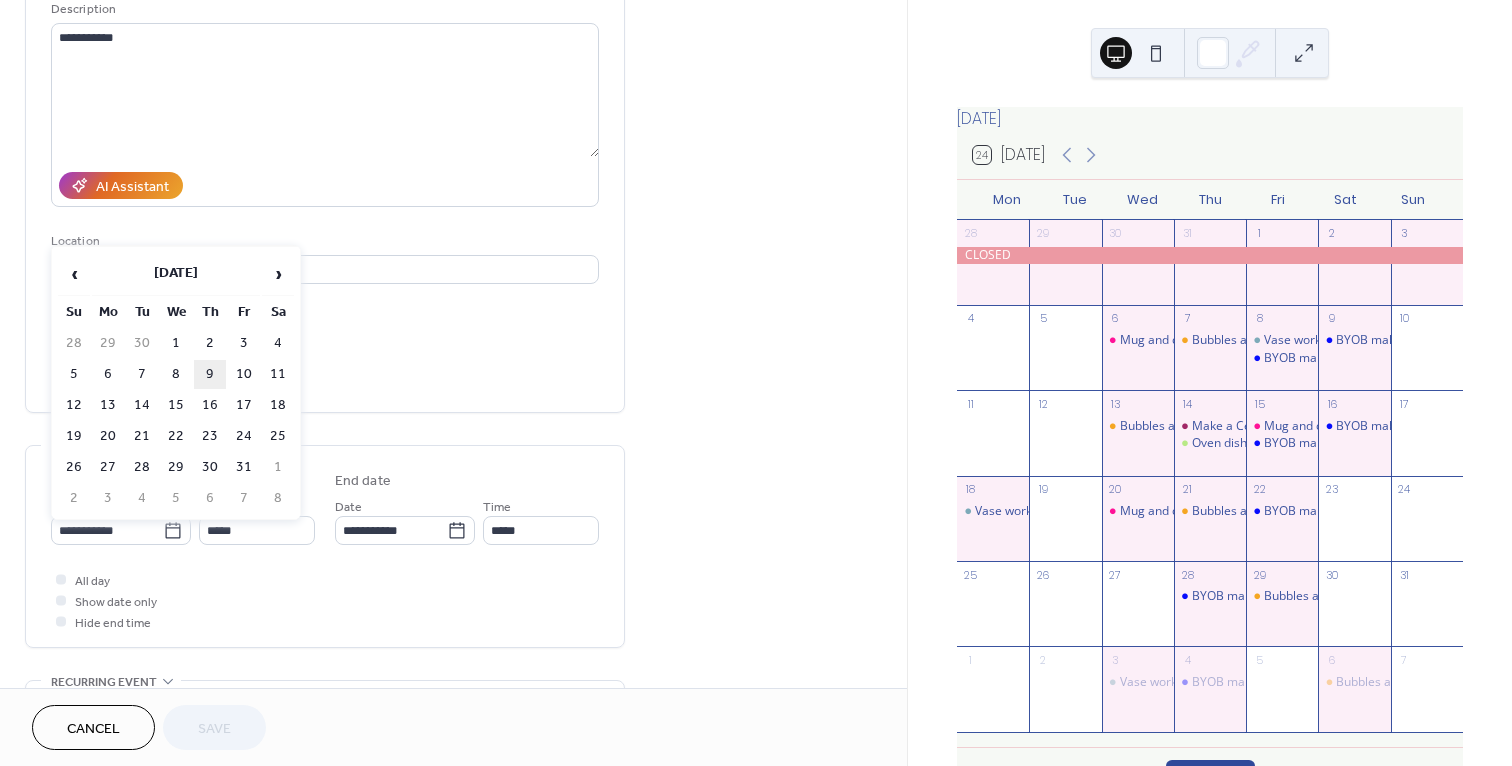 click on "9" at bounding box center [210, 374] 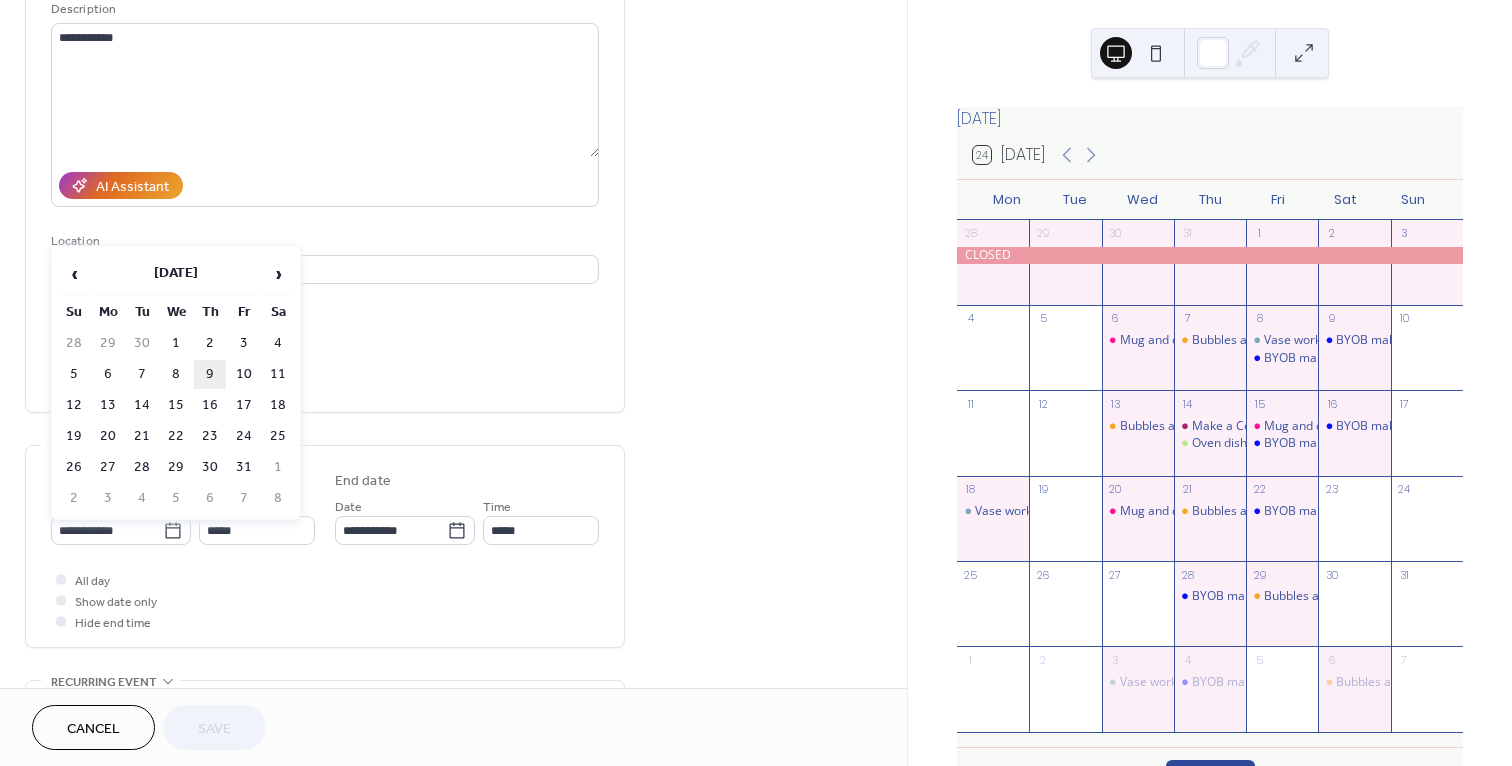 type on "**********" 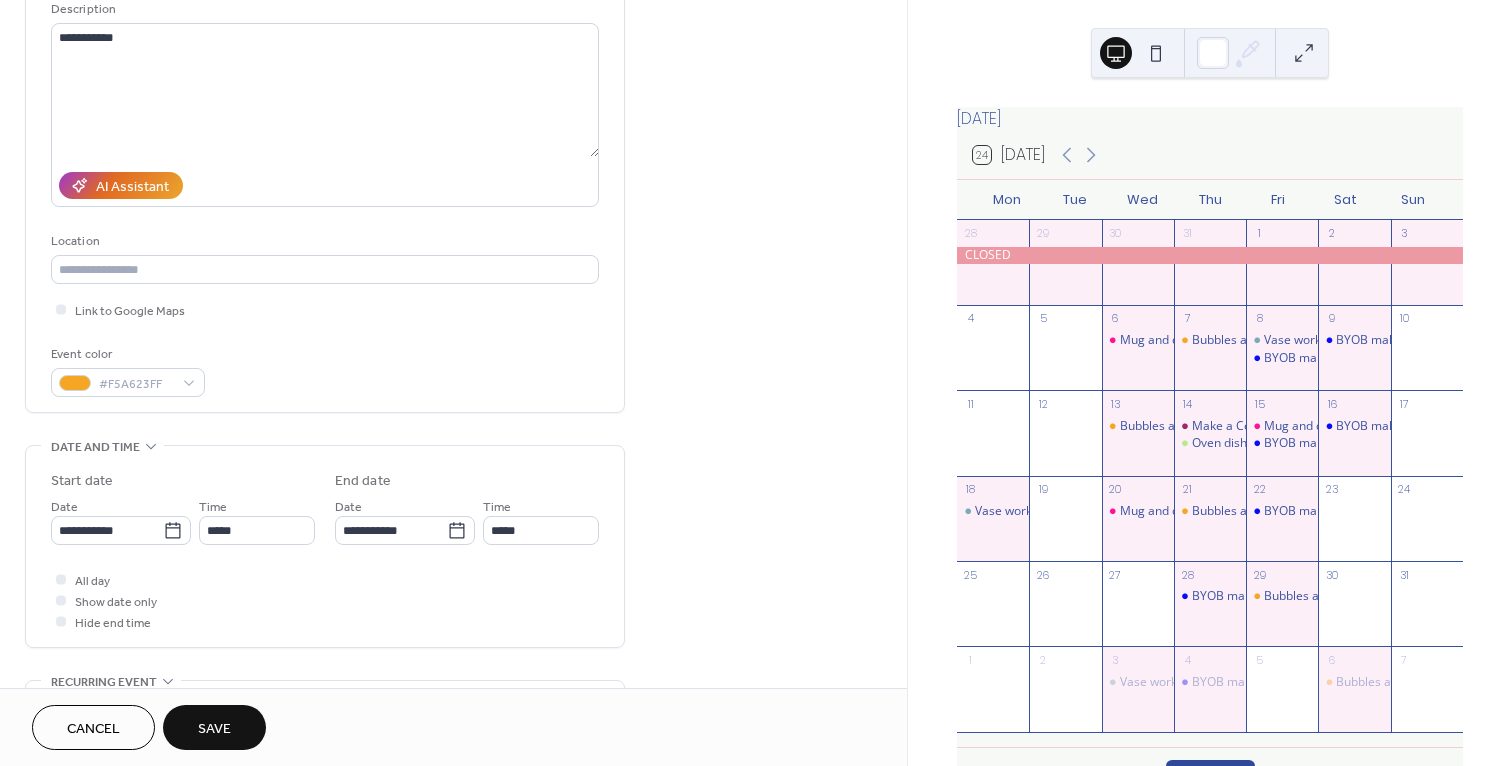 click on "Save" at bounding box center (214, 727) 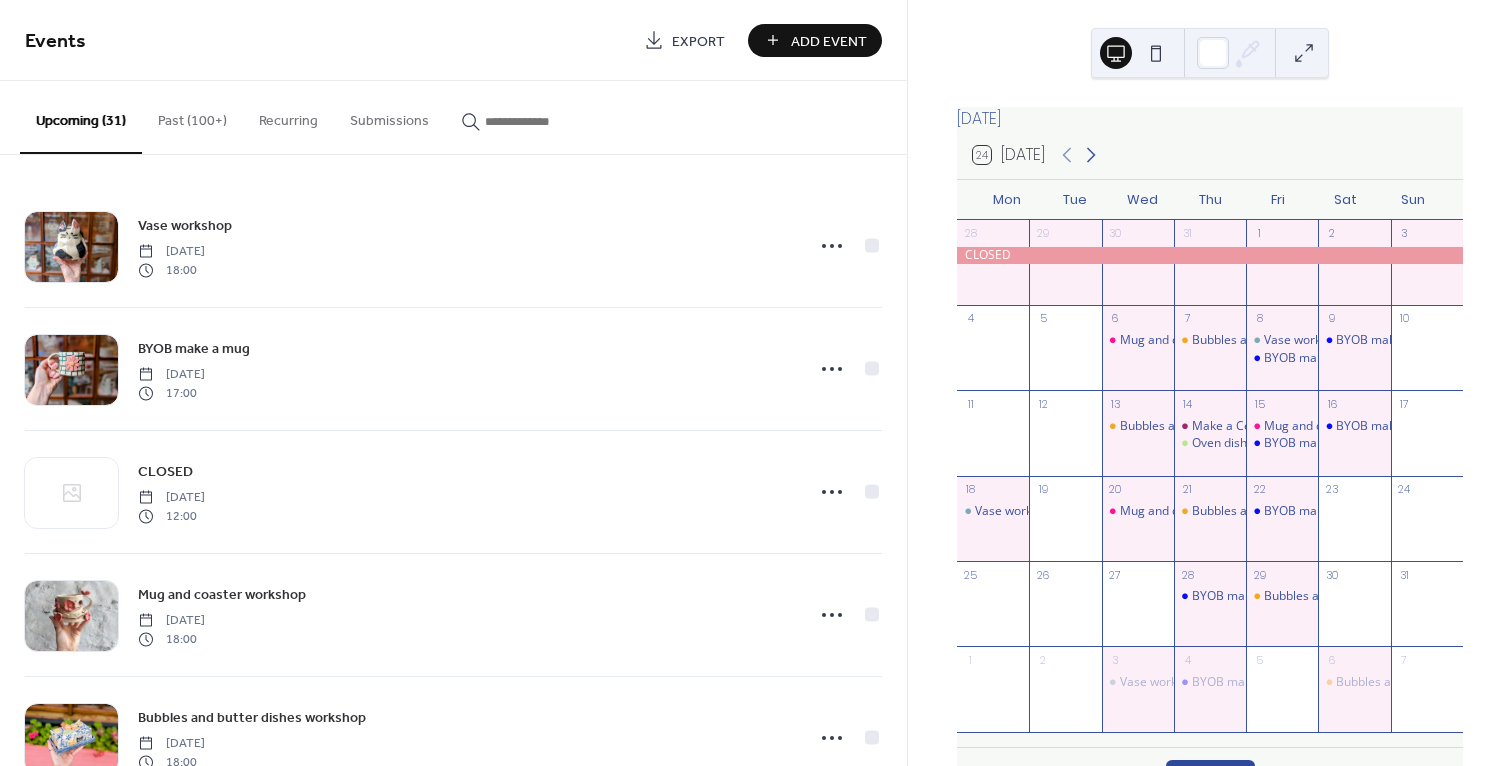 click 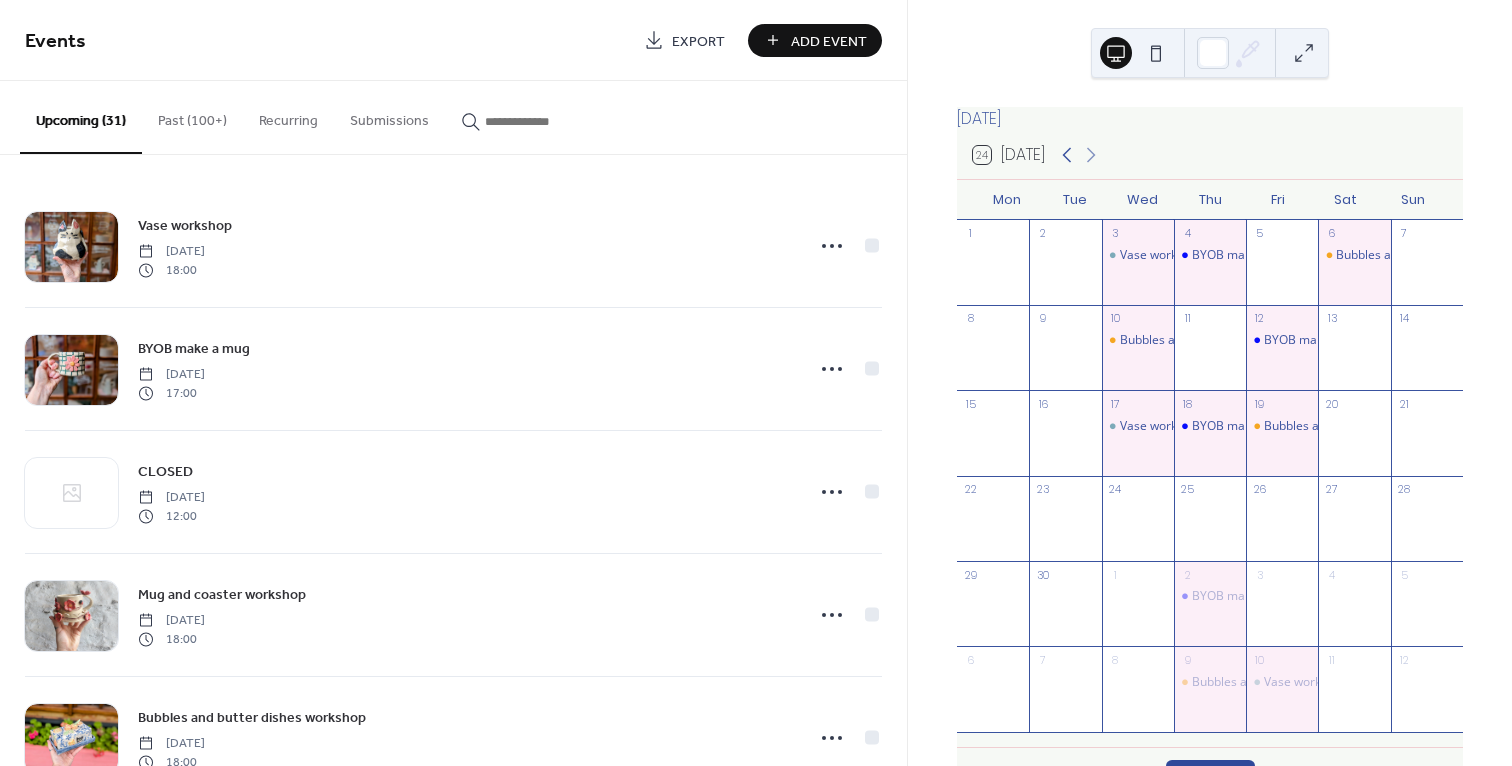 click 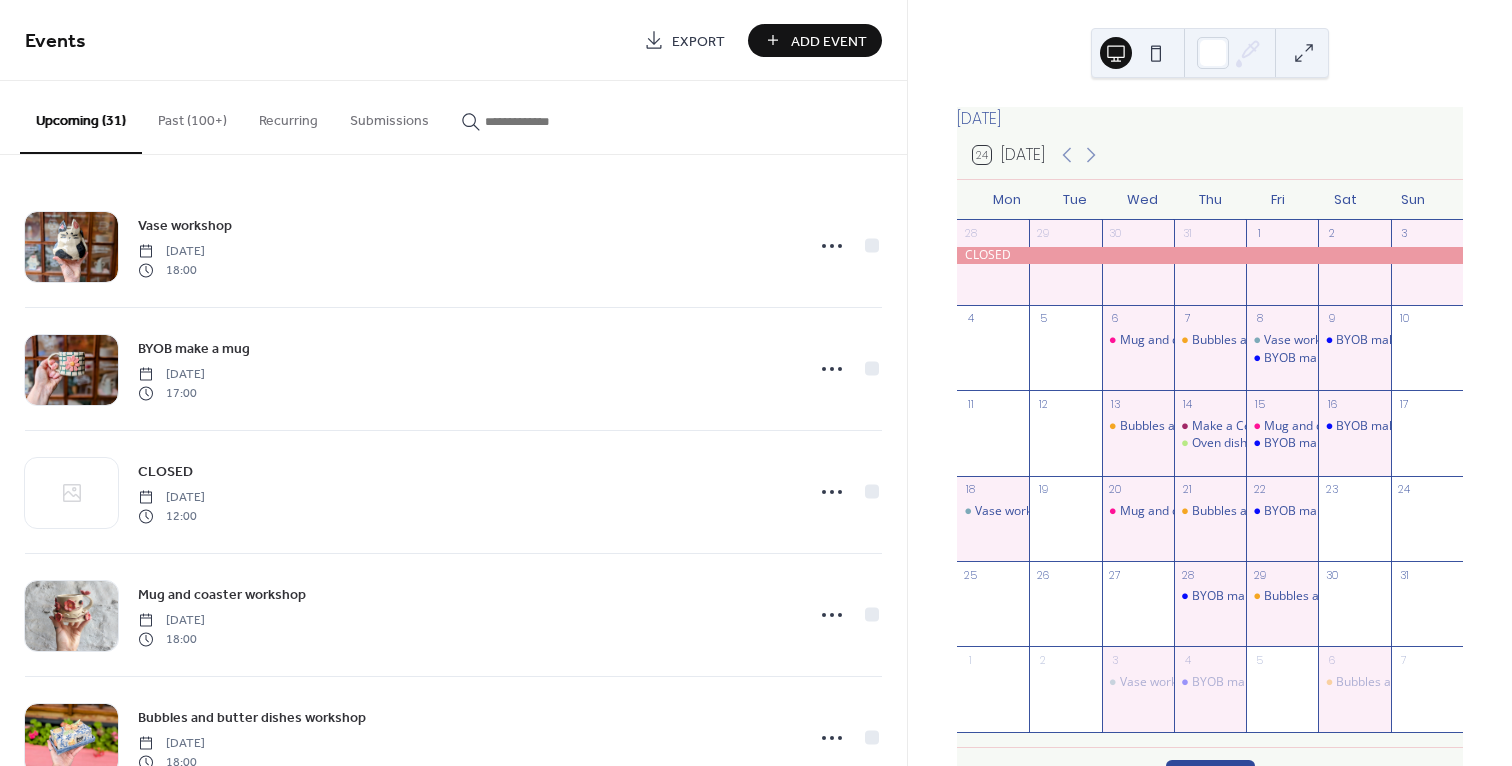 scroll, scrollTop: 52, scrollLeft: 0, axis: vertical 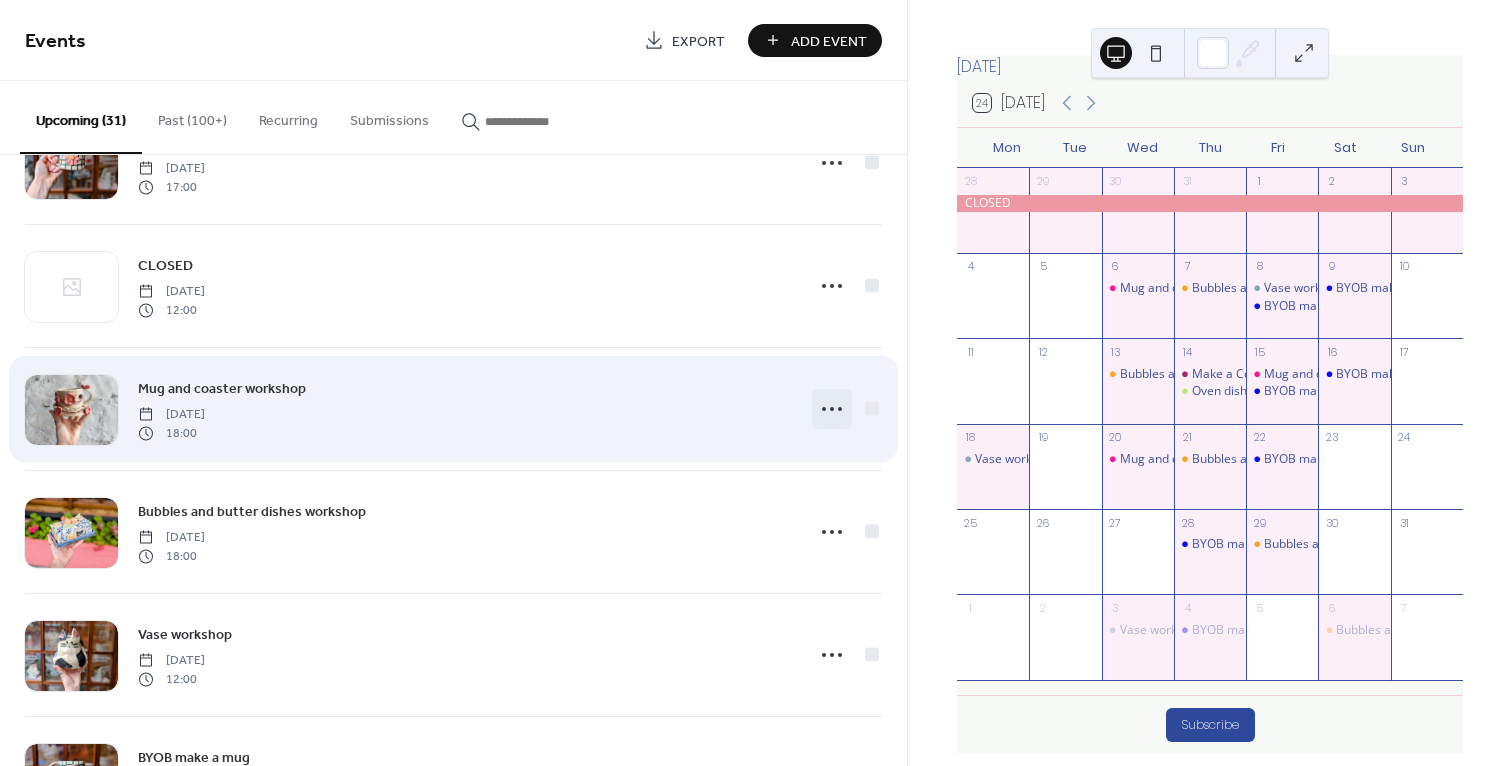 click 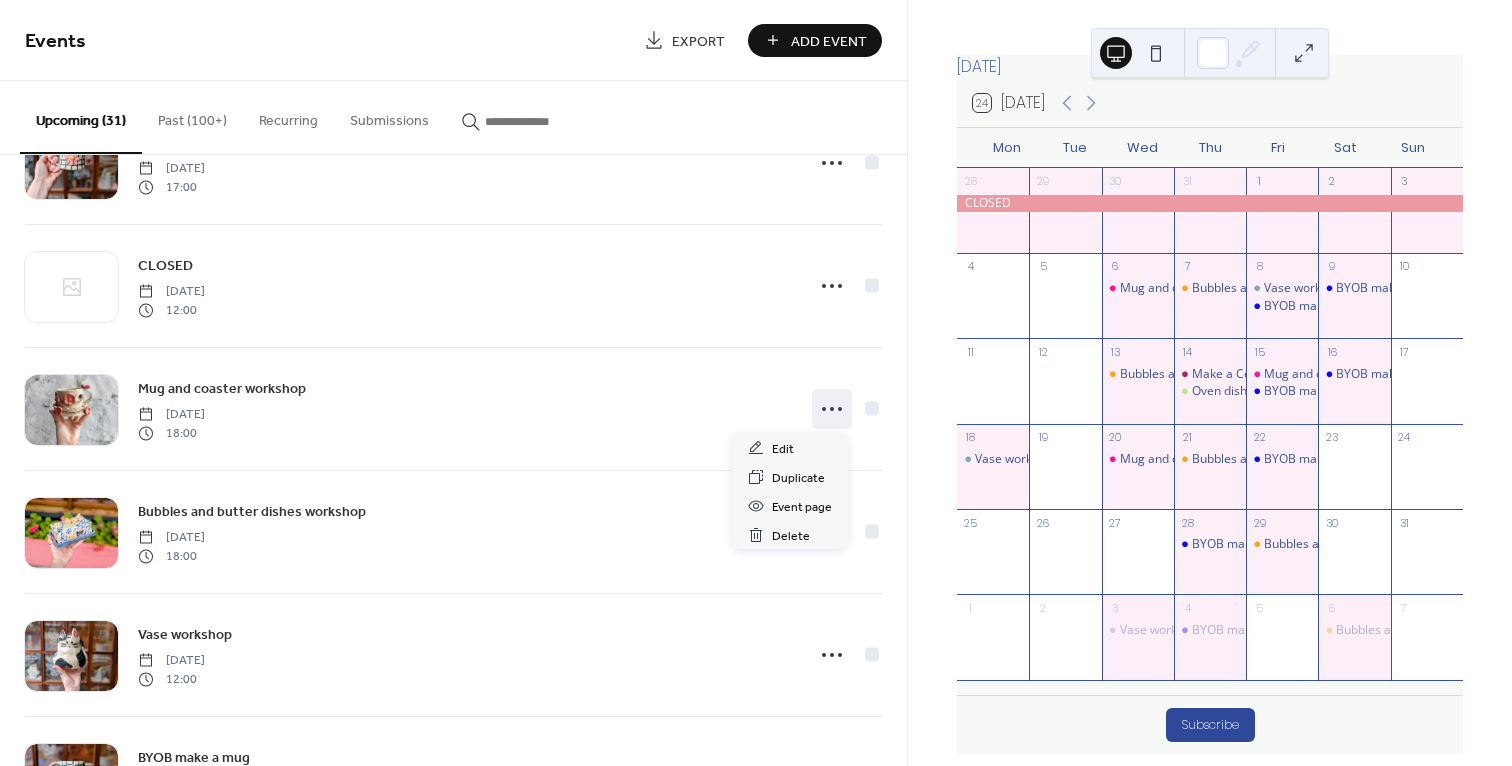 click on "12" at bounding box center (1065, 351) 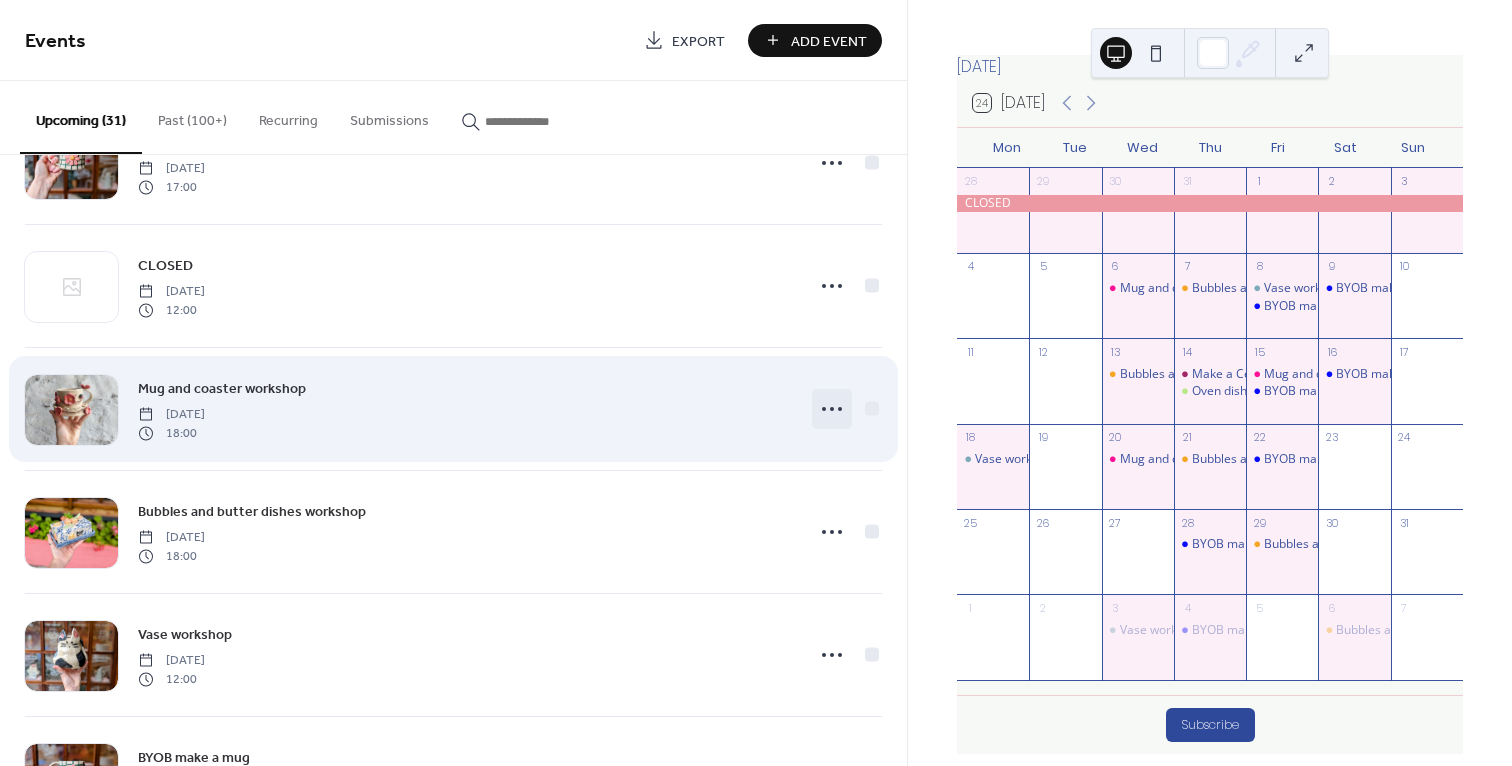 click 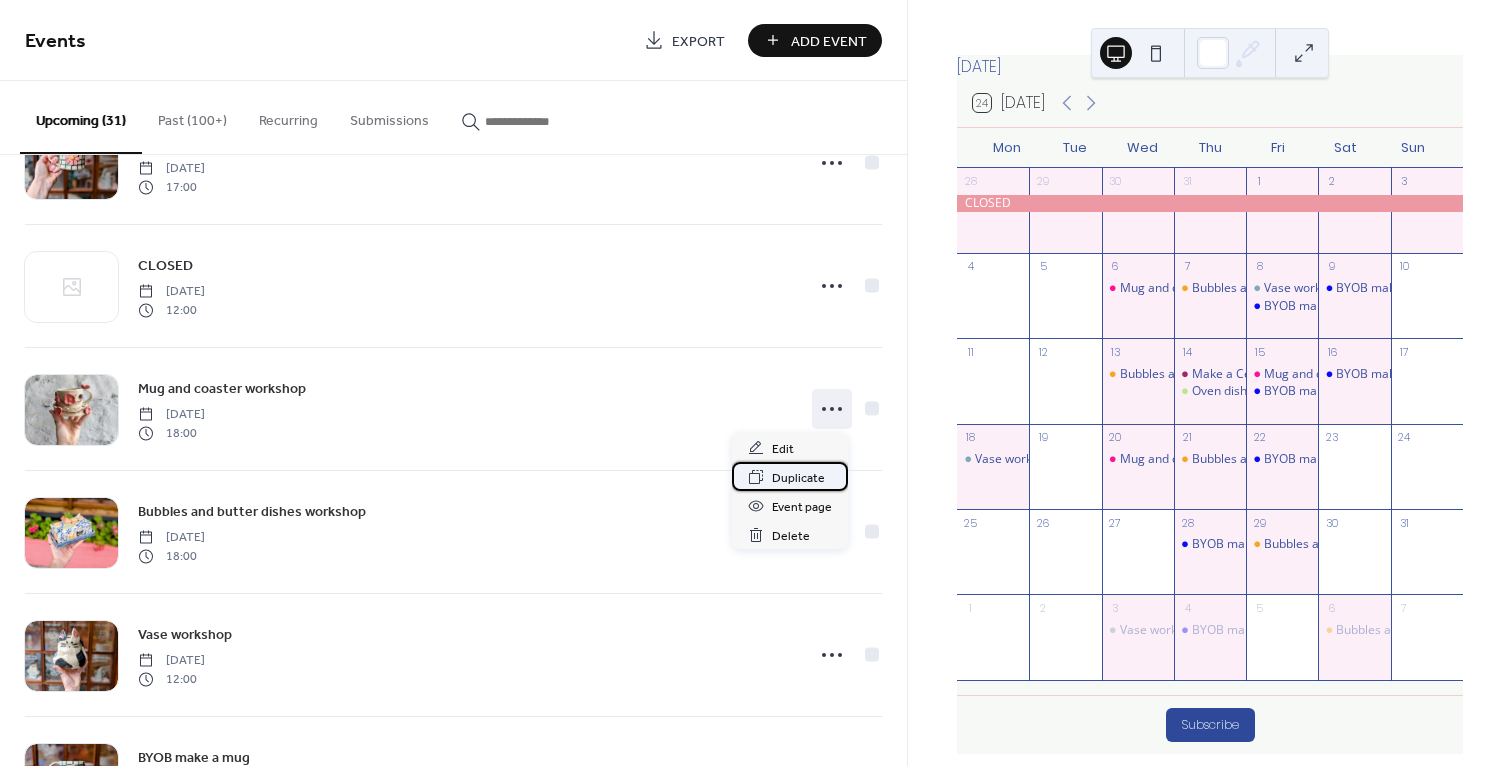 click on "Duplicate" at bounding box center (798, 478) 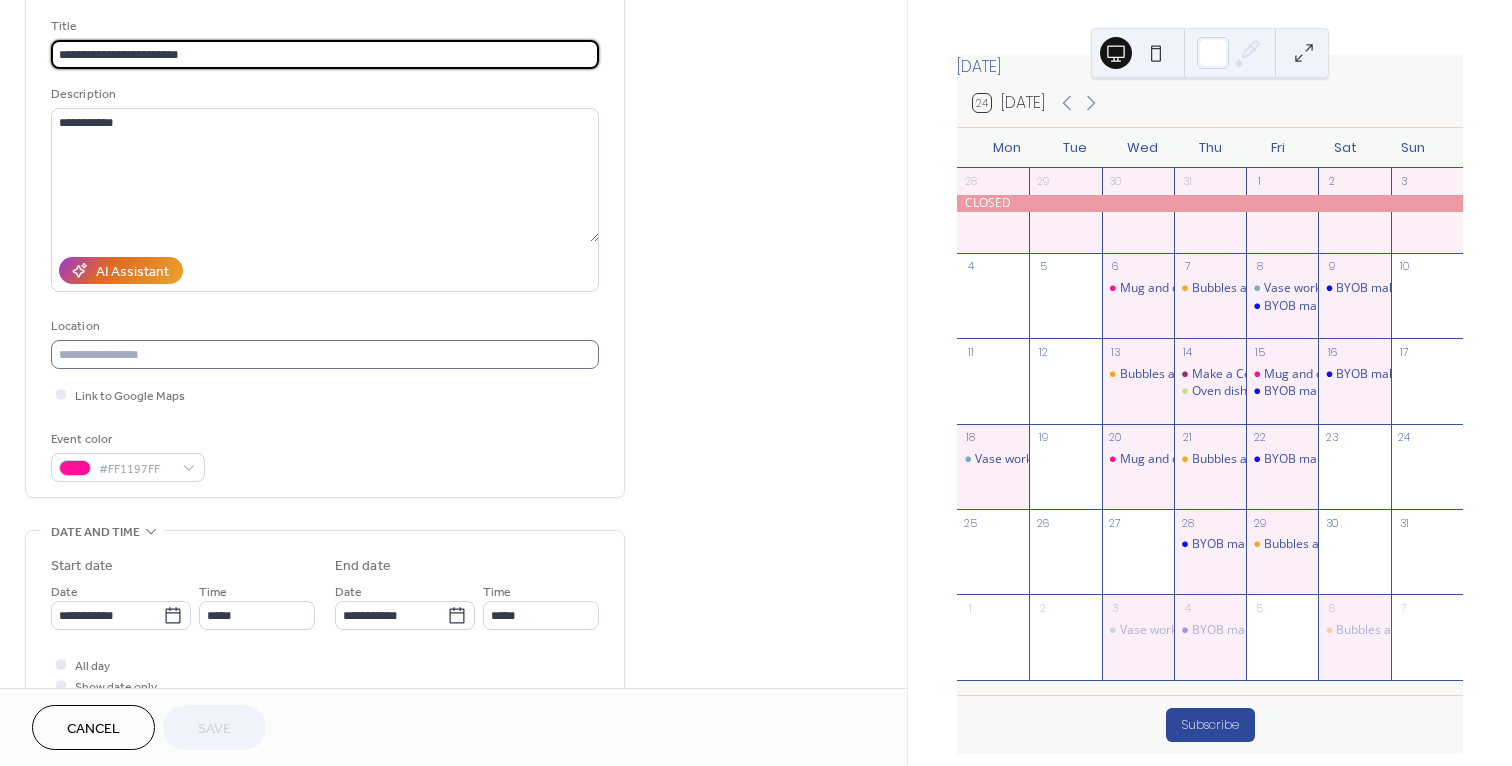 scroll, scrollTop: 140, scrollLeft: 0, axis: vertical 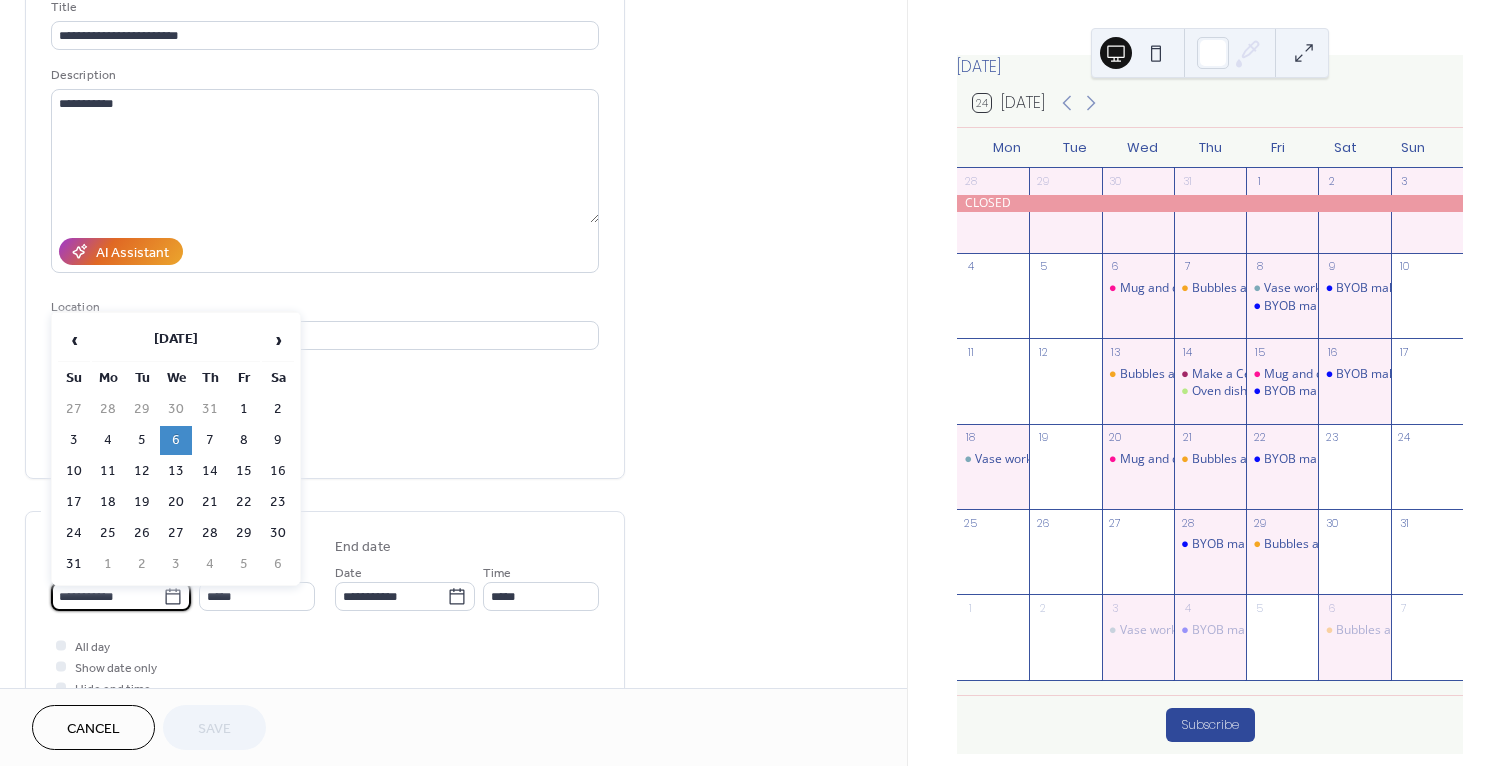 click on "**********" at bounding box center [107, 596] 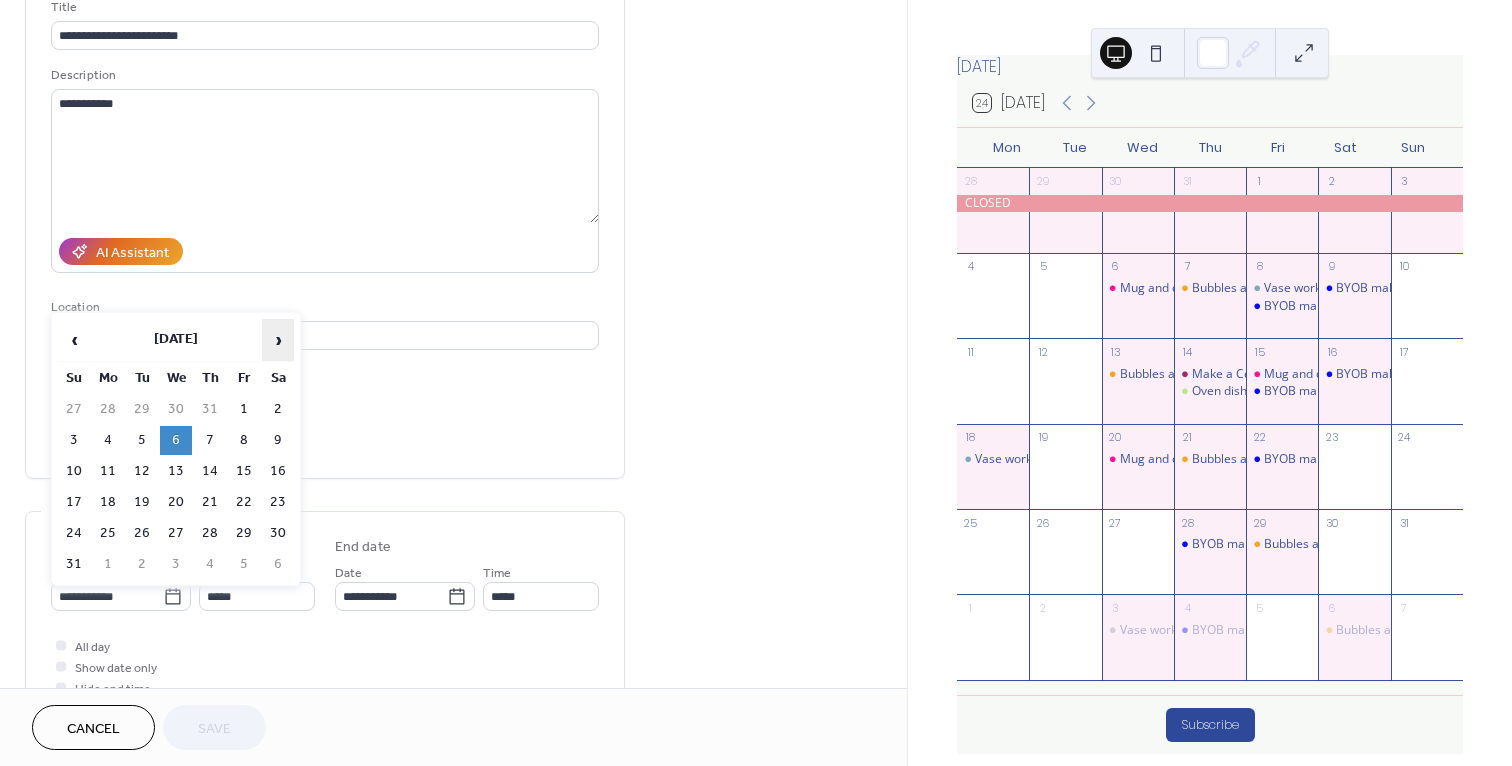 click on "›" at bounding box center (278, 340) 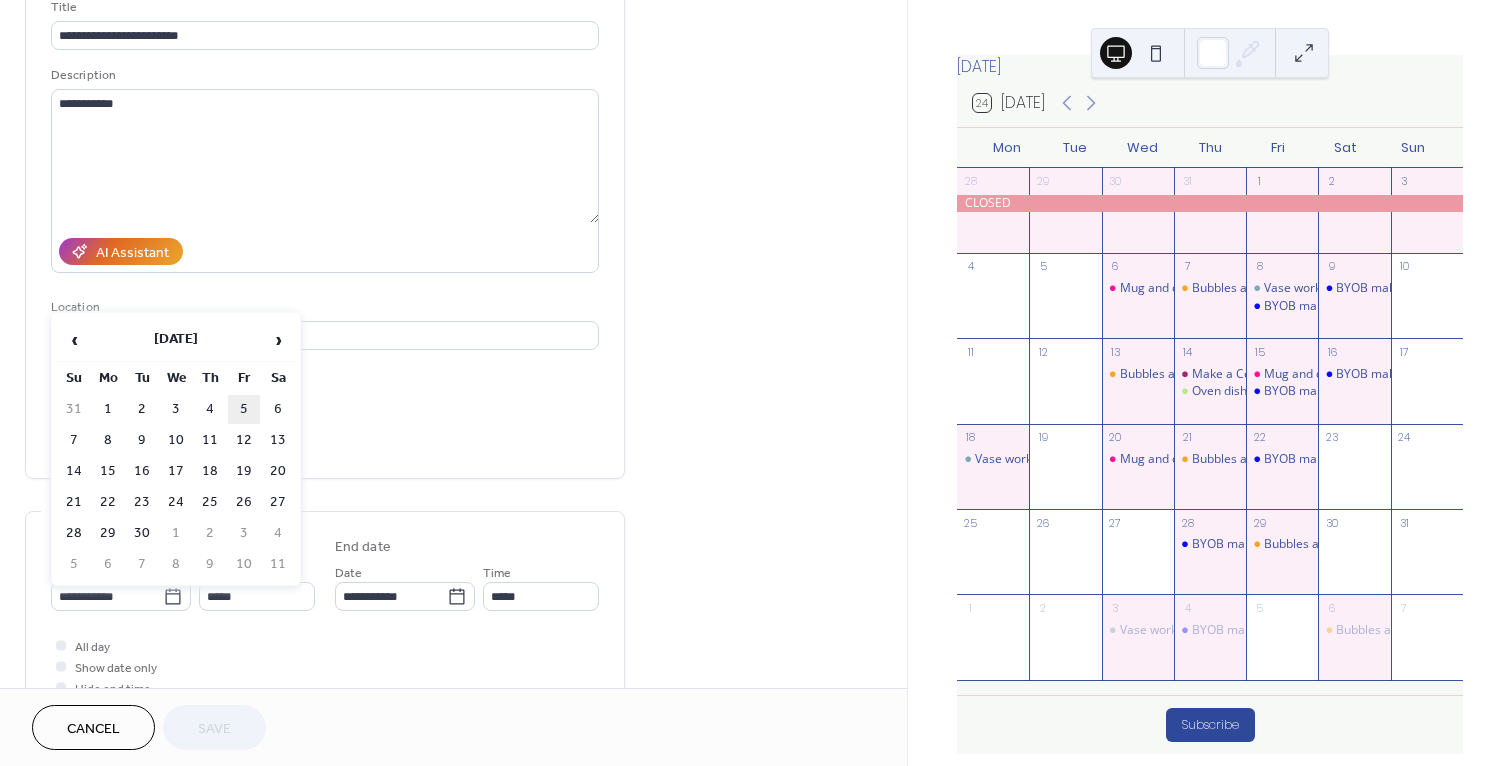 click on "5" at bounding box center (244, 409) 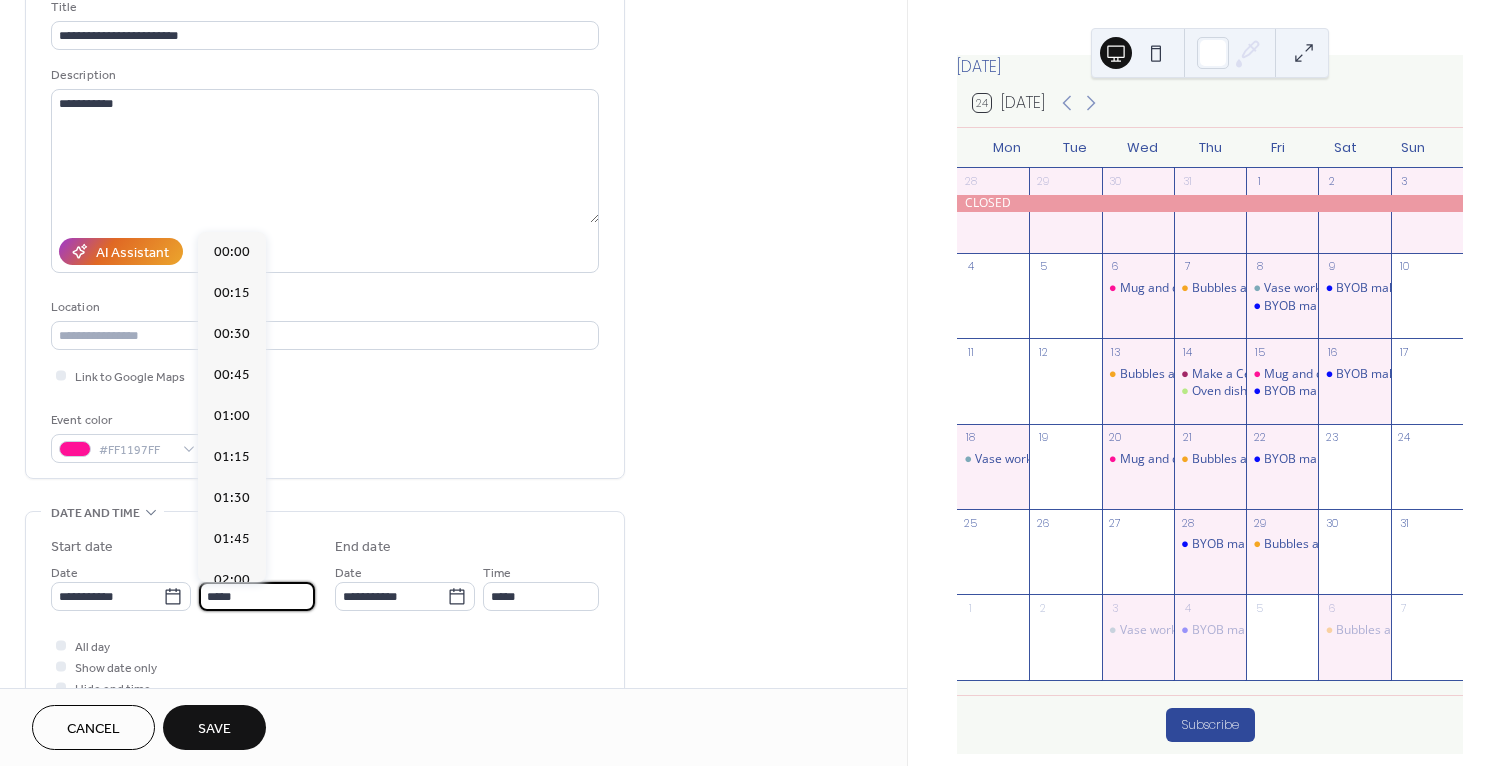 click on "*****" at bounding box center [257, 596] 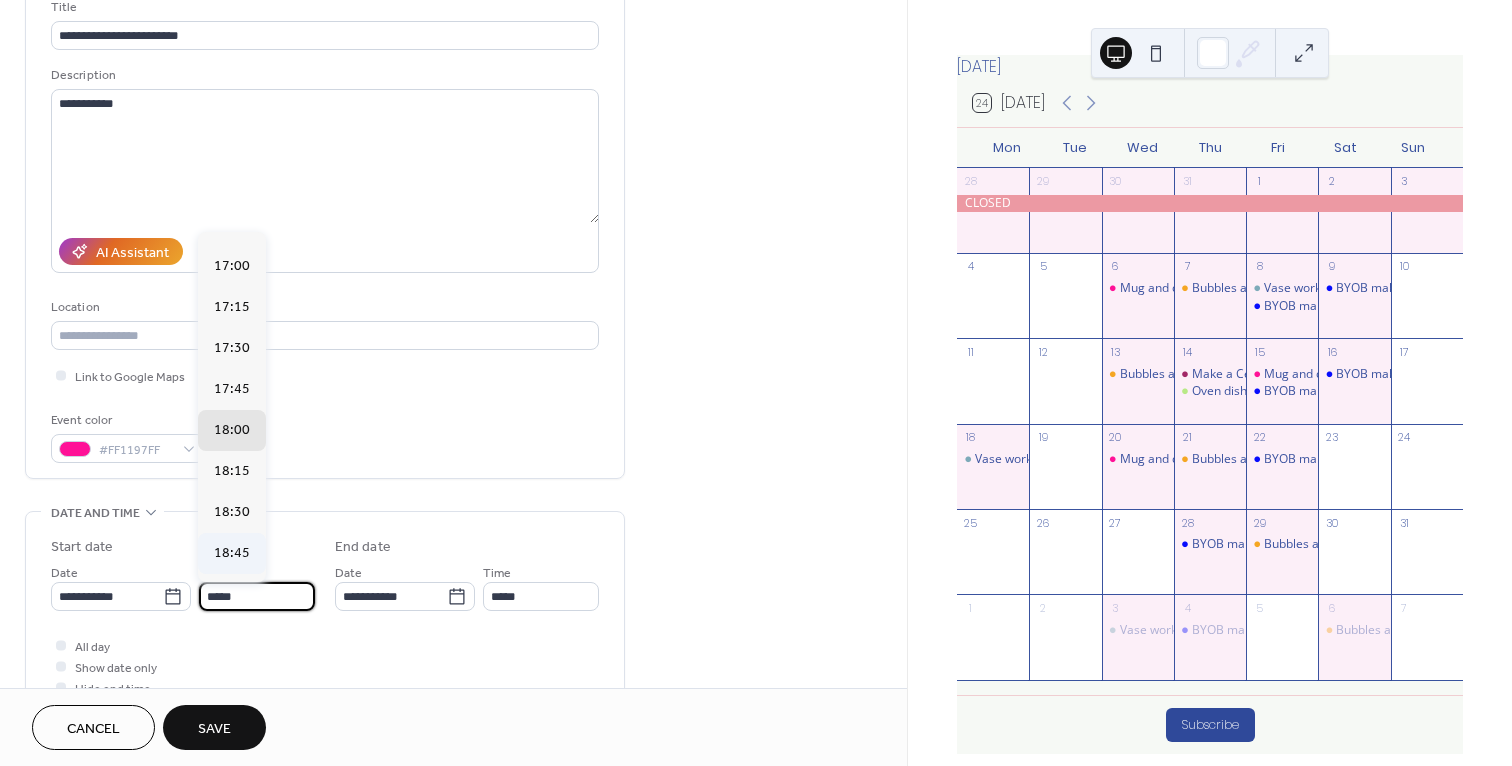 scroll, scrollTop: 2729, scrollLeft: 0, axis: vertical 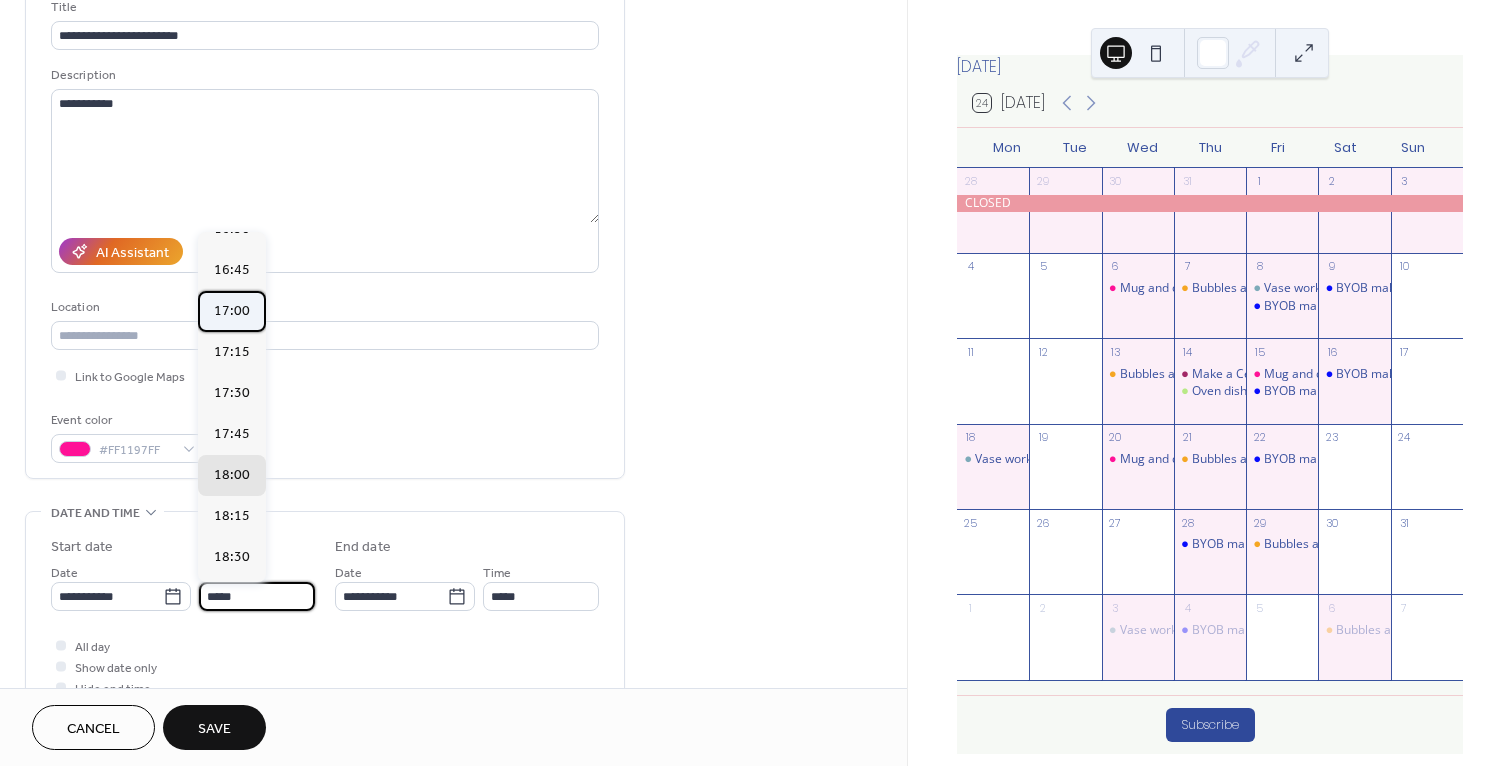 click on "17:00" at bounding box center [232, 311] 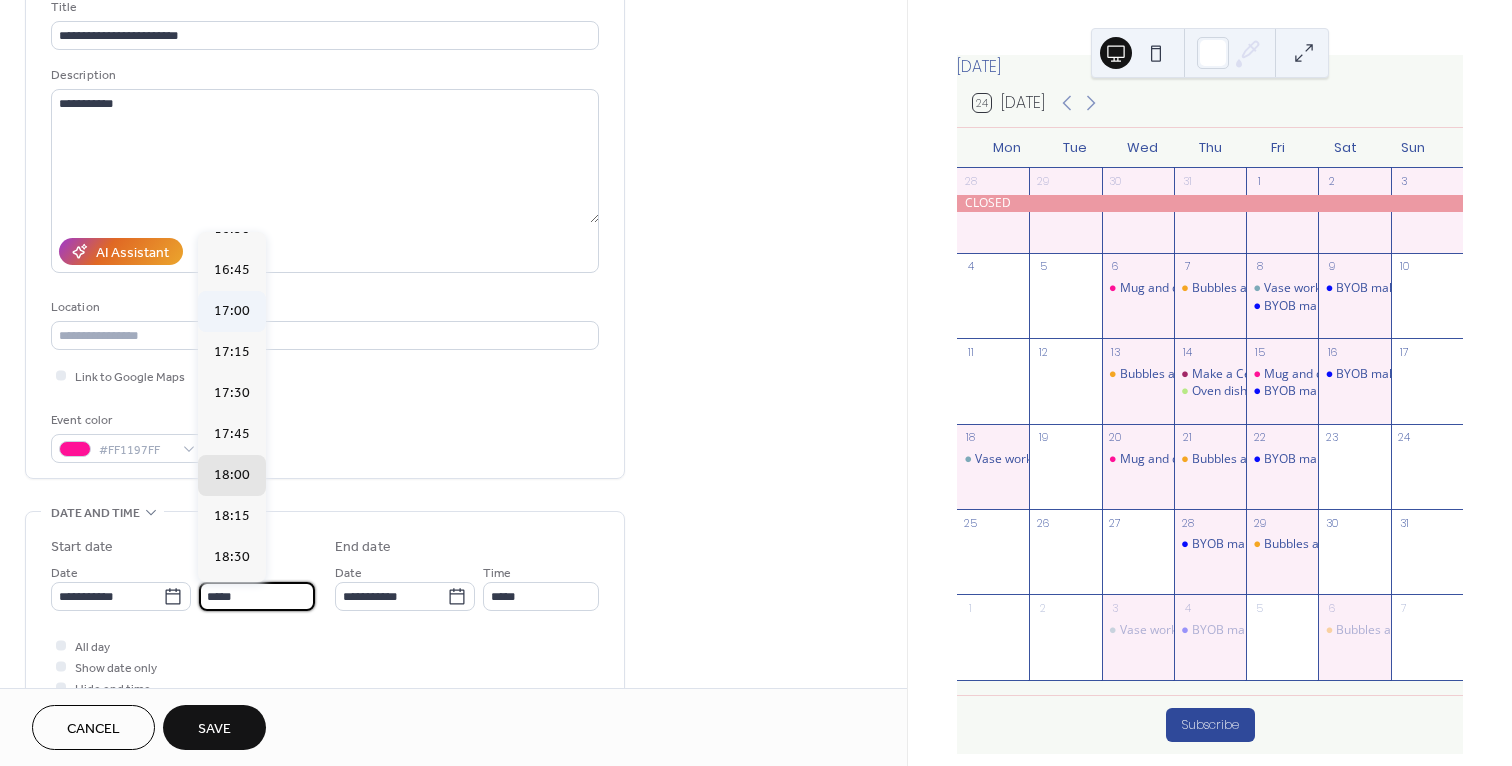type on "*****" 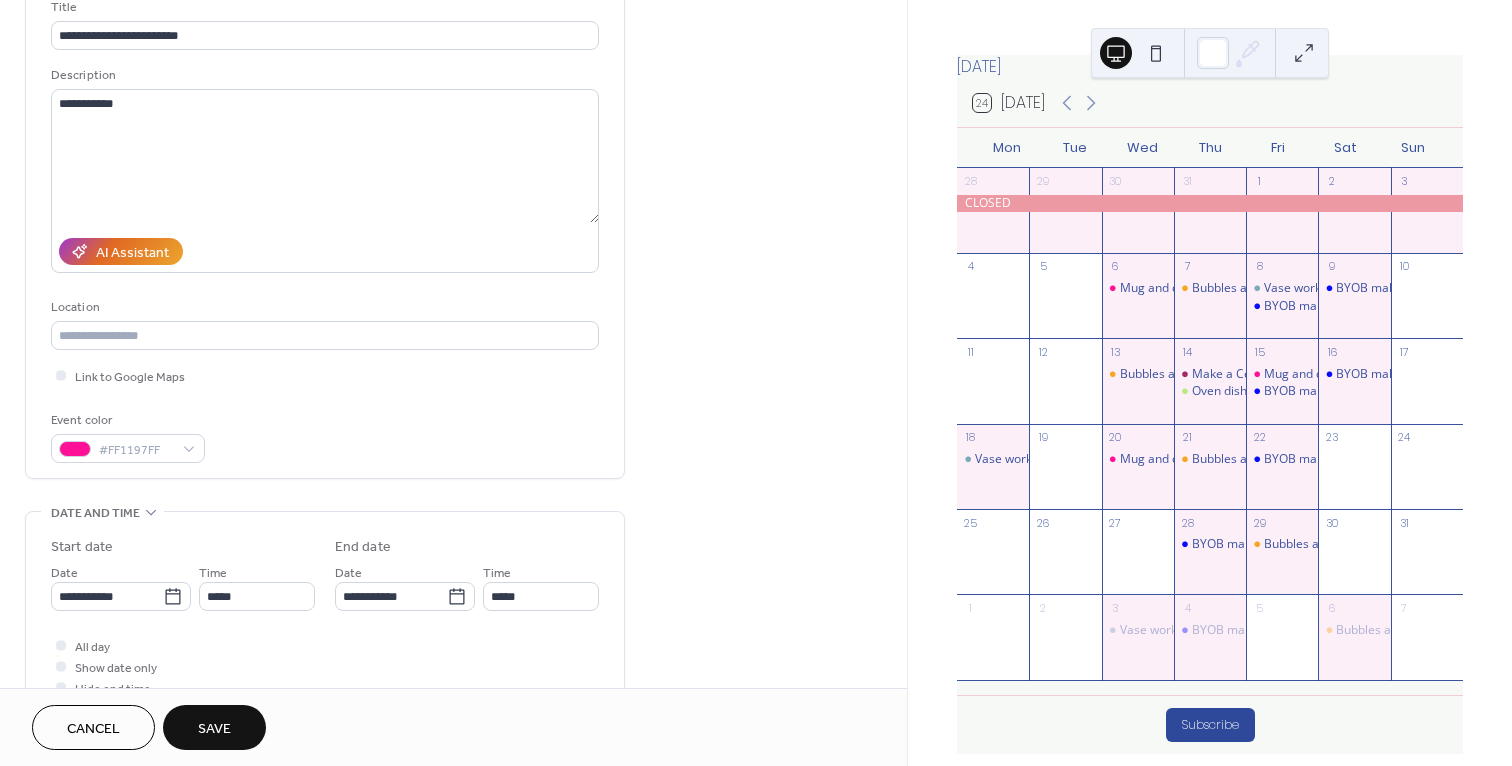 click on "Save" at bounding box center (214, 729) 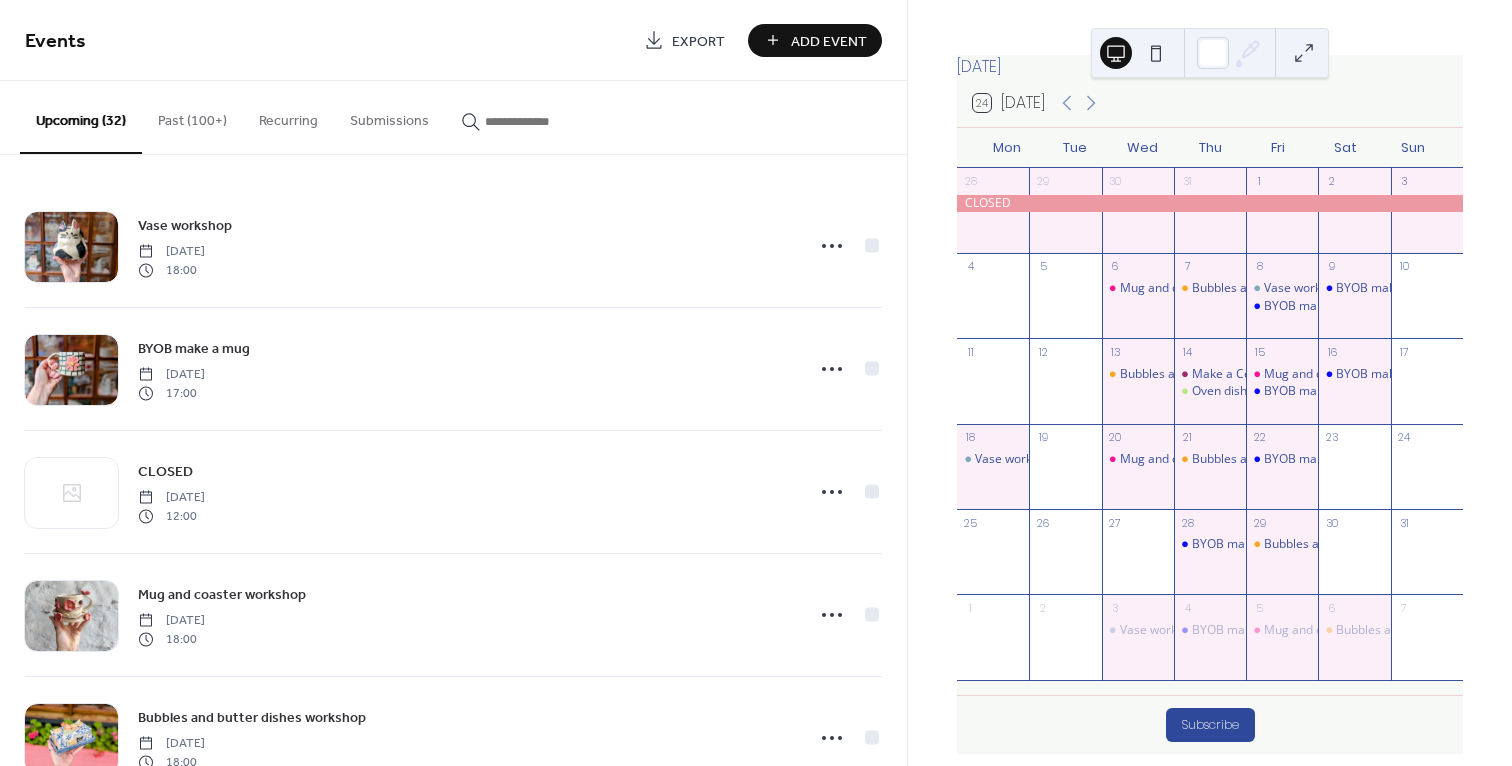 click on "Past (100+)" at bounding box center [192, 116] 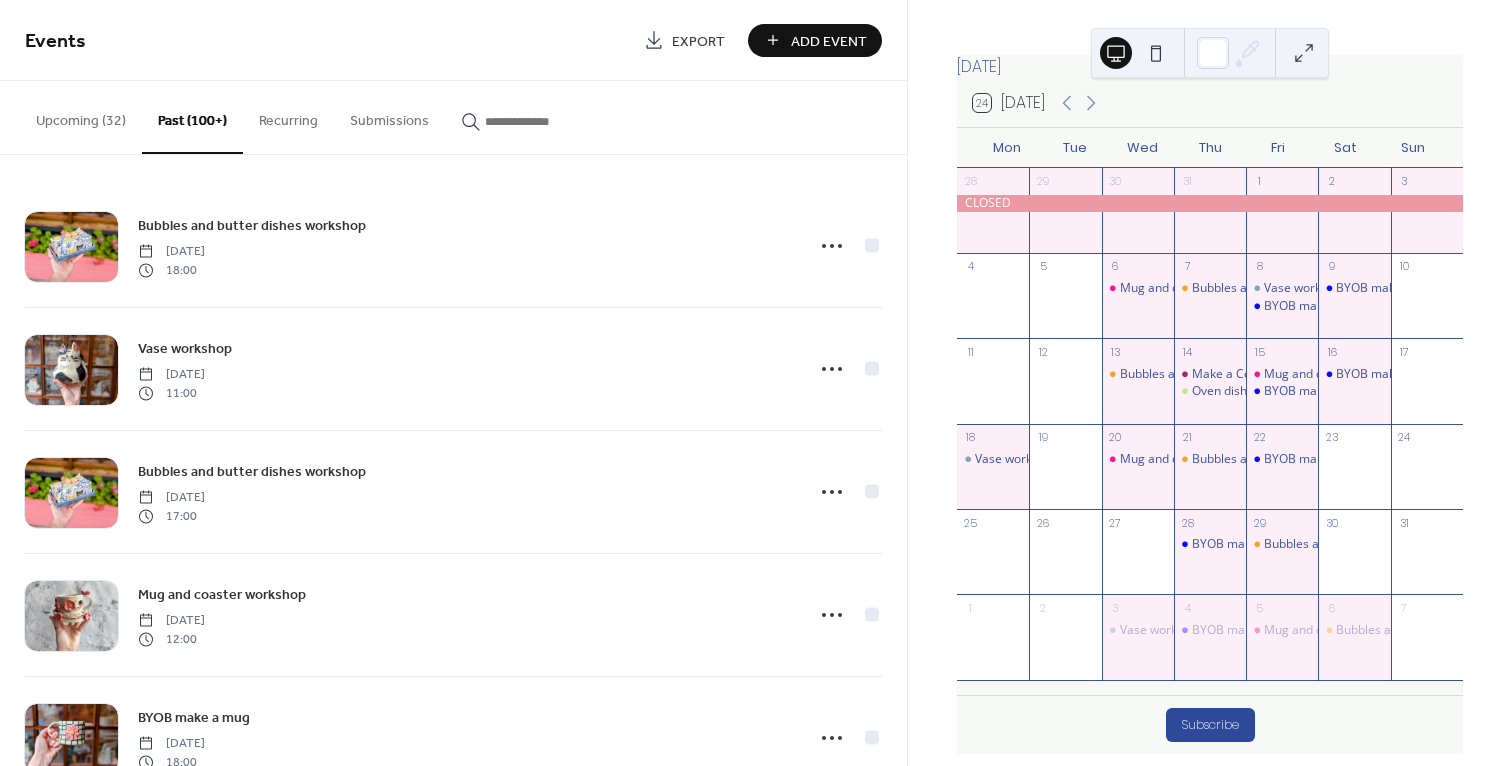 click at bounding box center [545, 121] 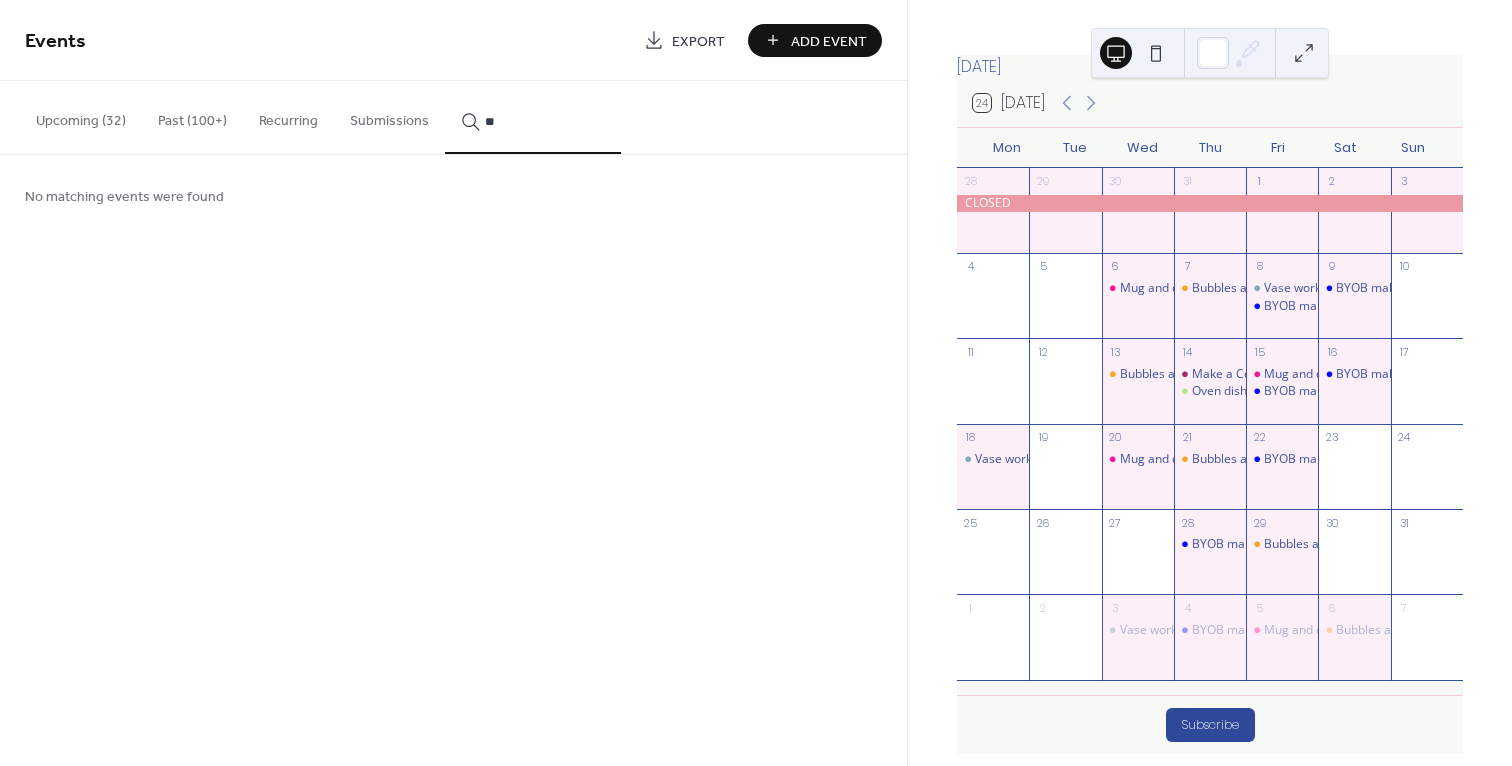 type on "*" 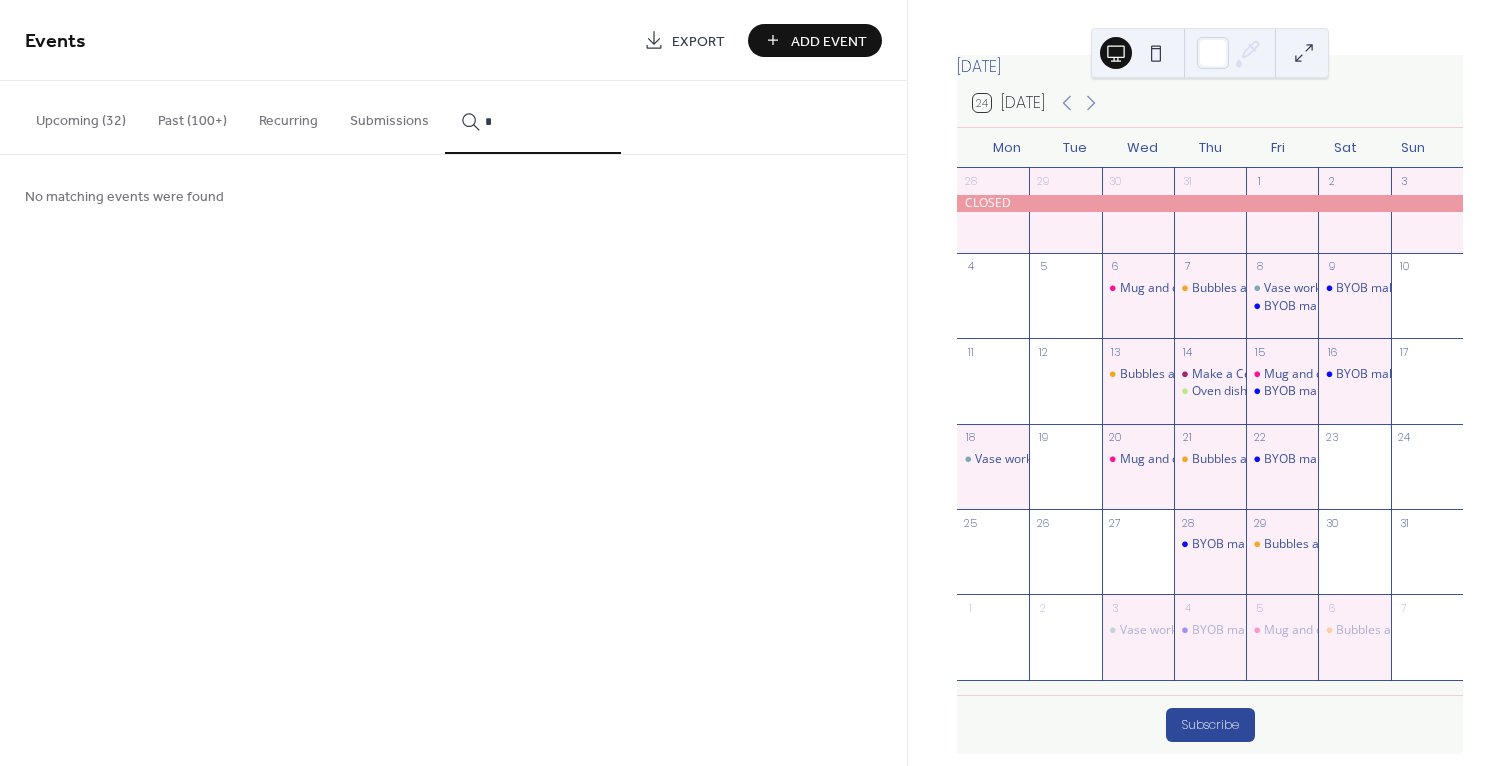 type 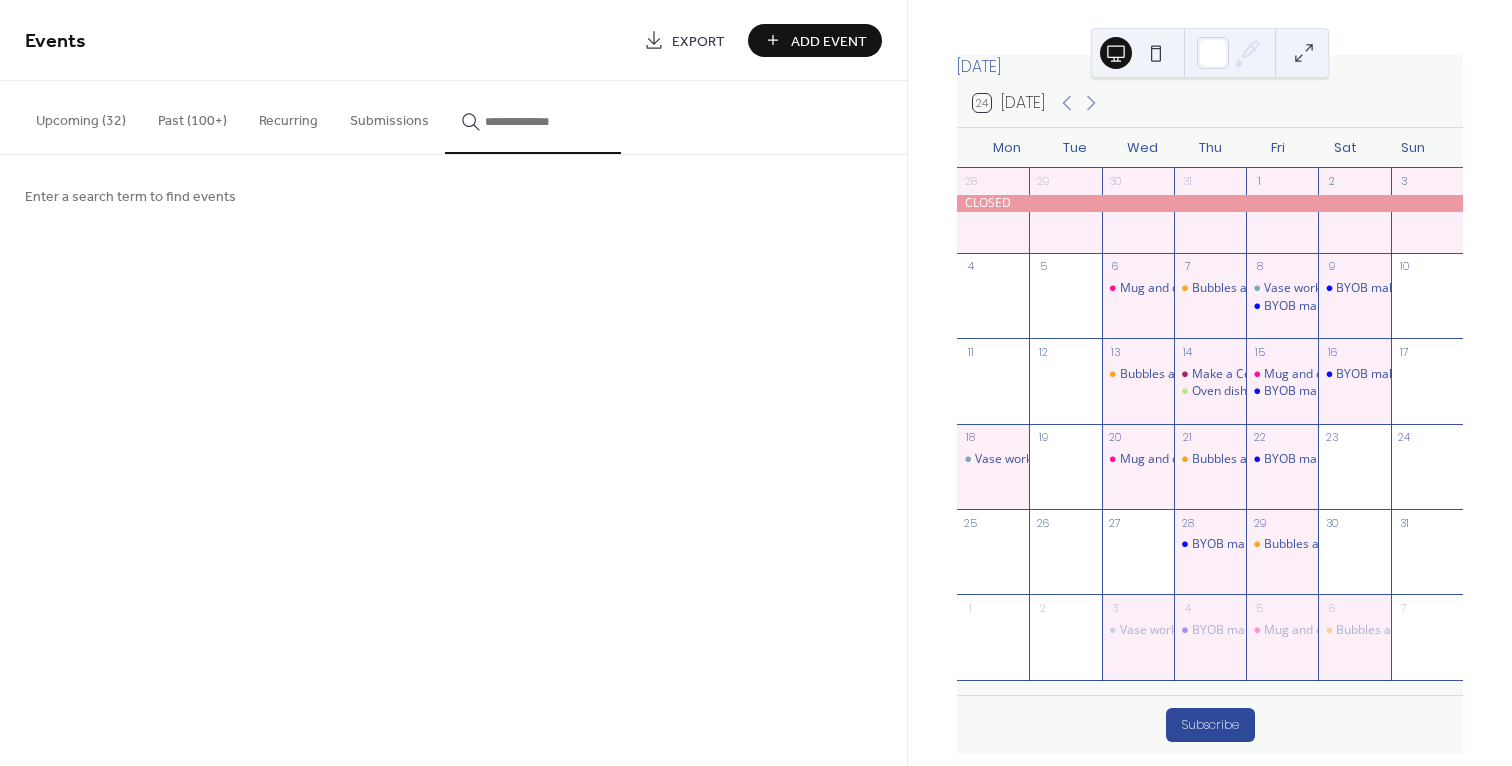 click on "Upcoming (32)" at bounding box center (81, 116) 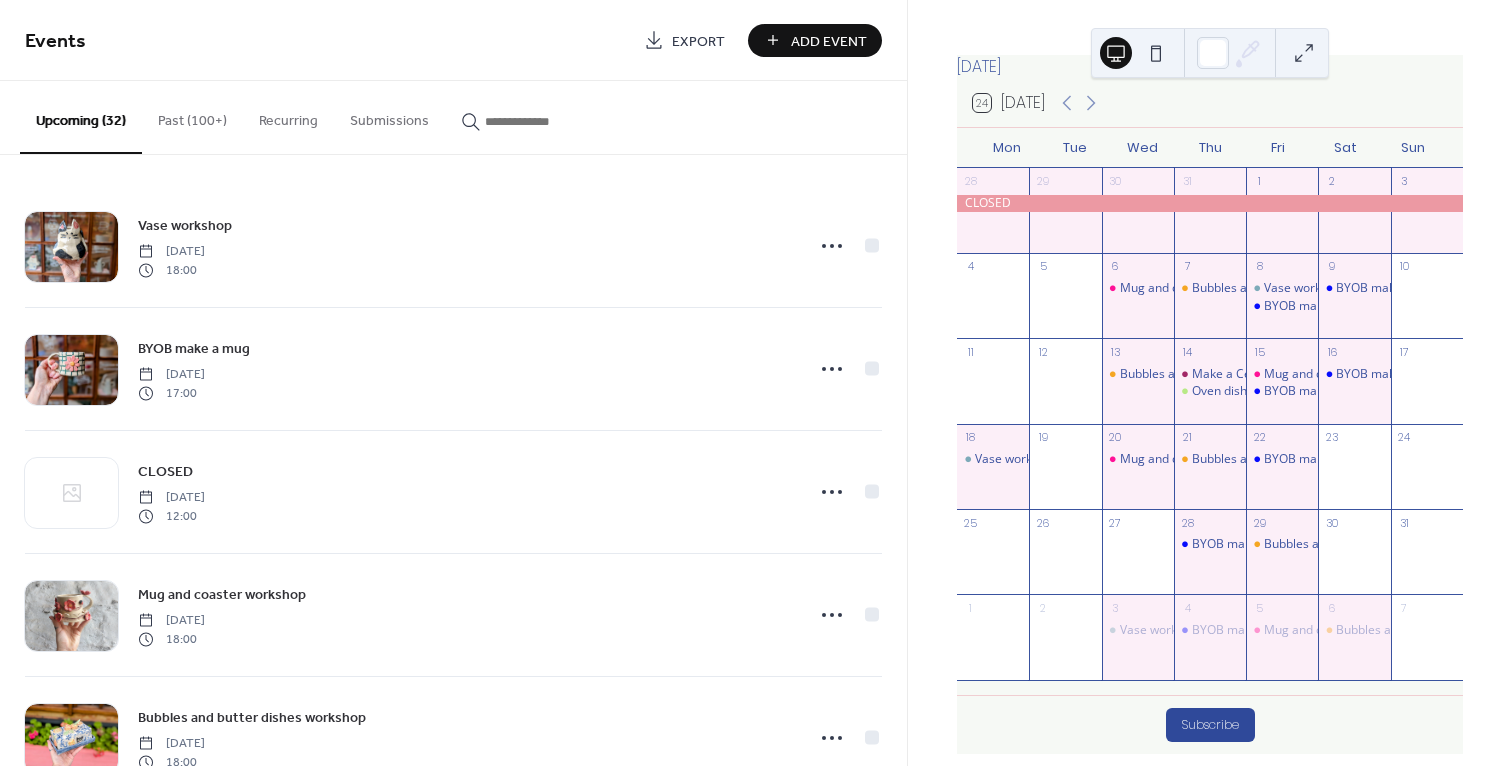 click on "Add Event" at bounding box center [815, 40] 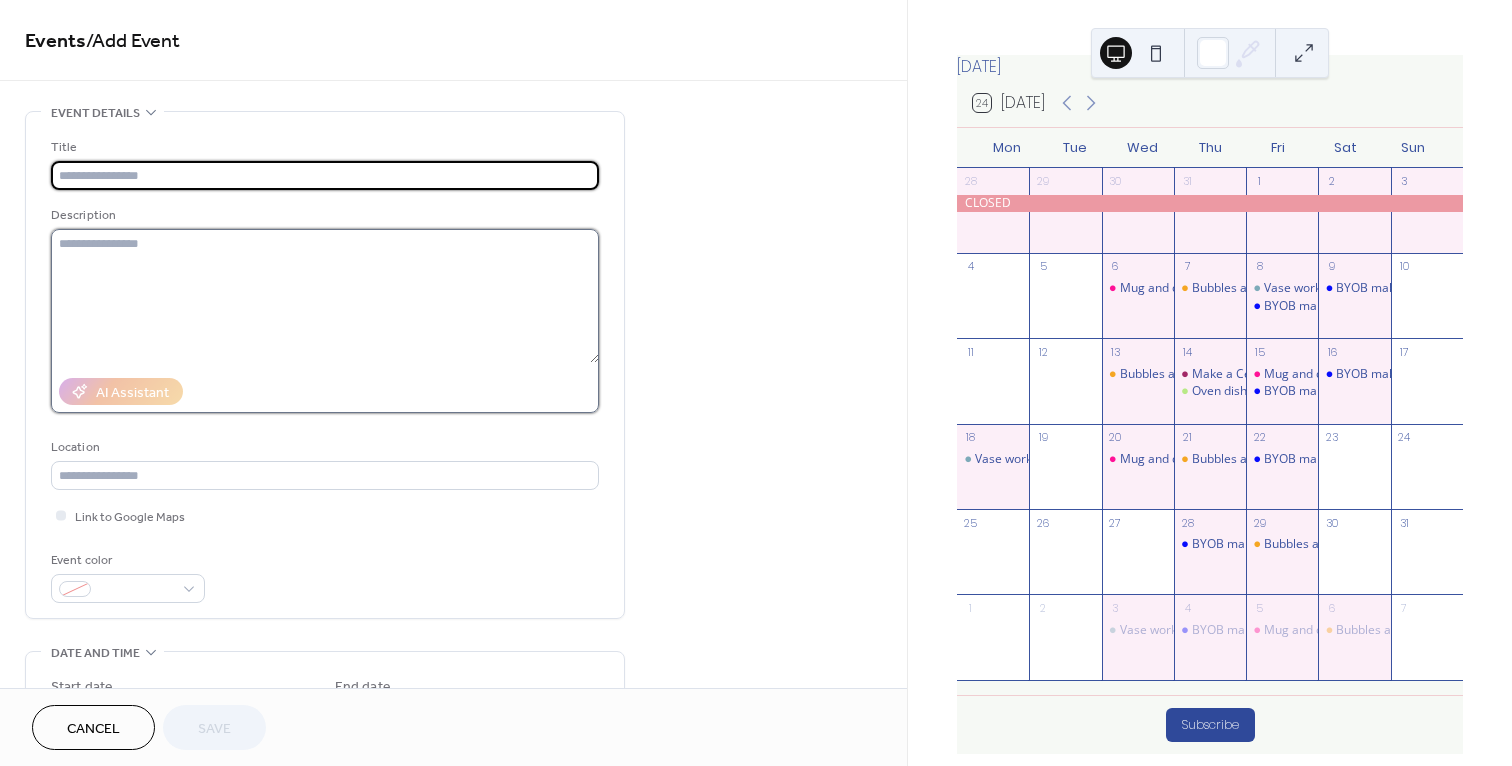 click at bounding box center (325, 296) 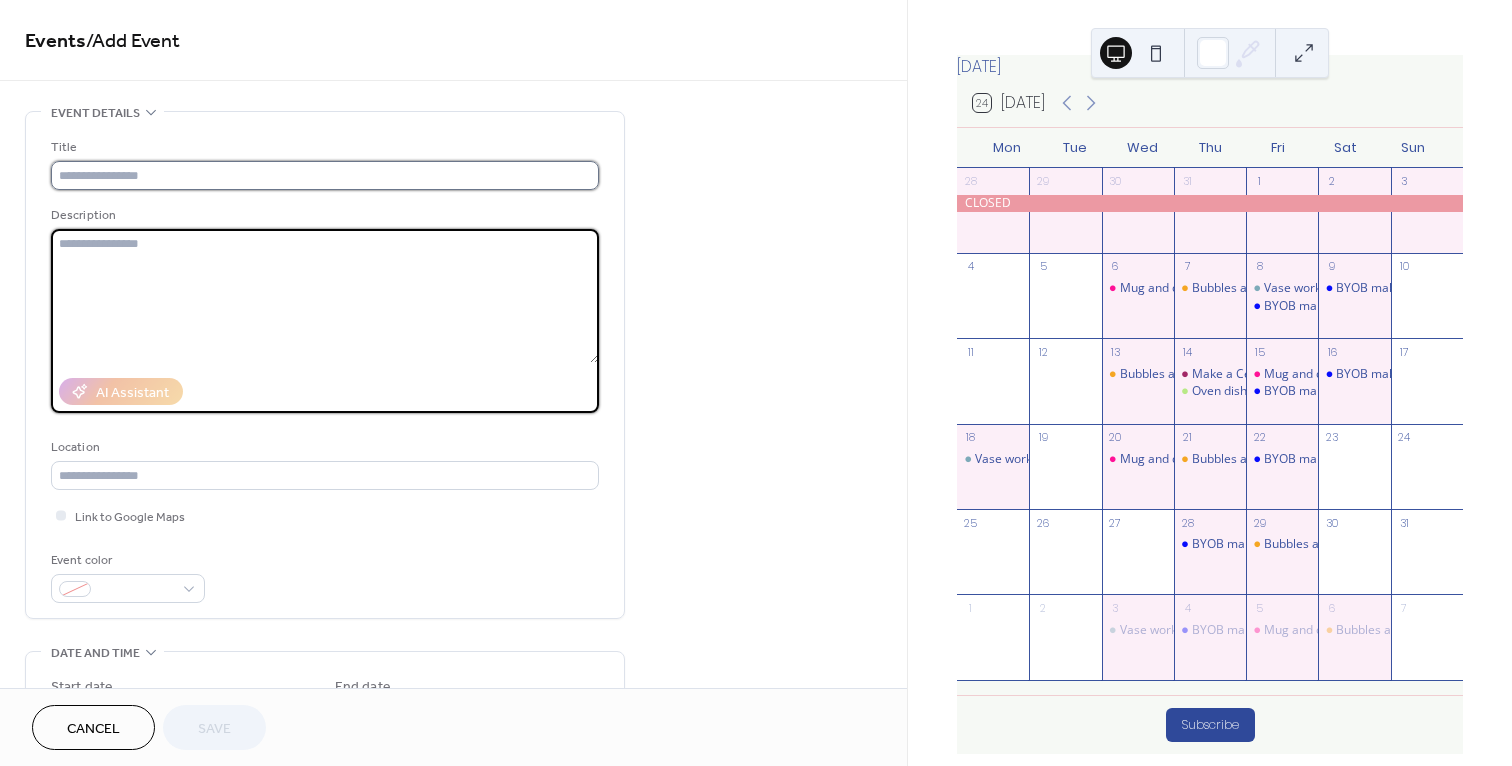 click at bounding box center (325, 175) 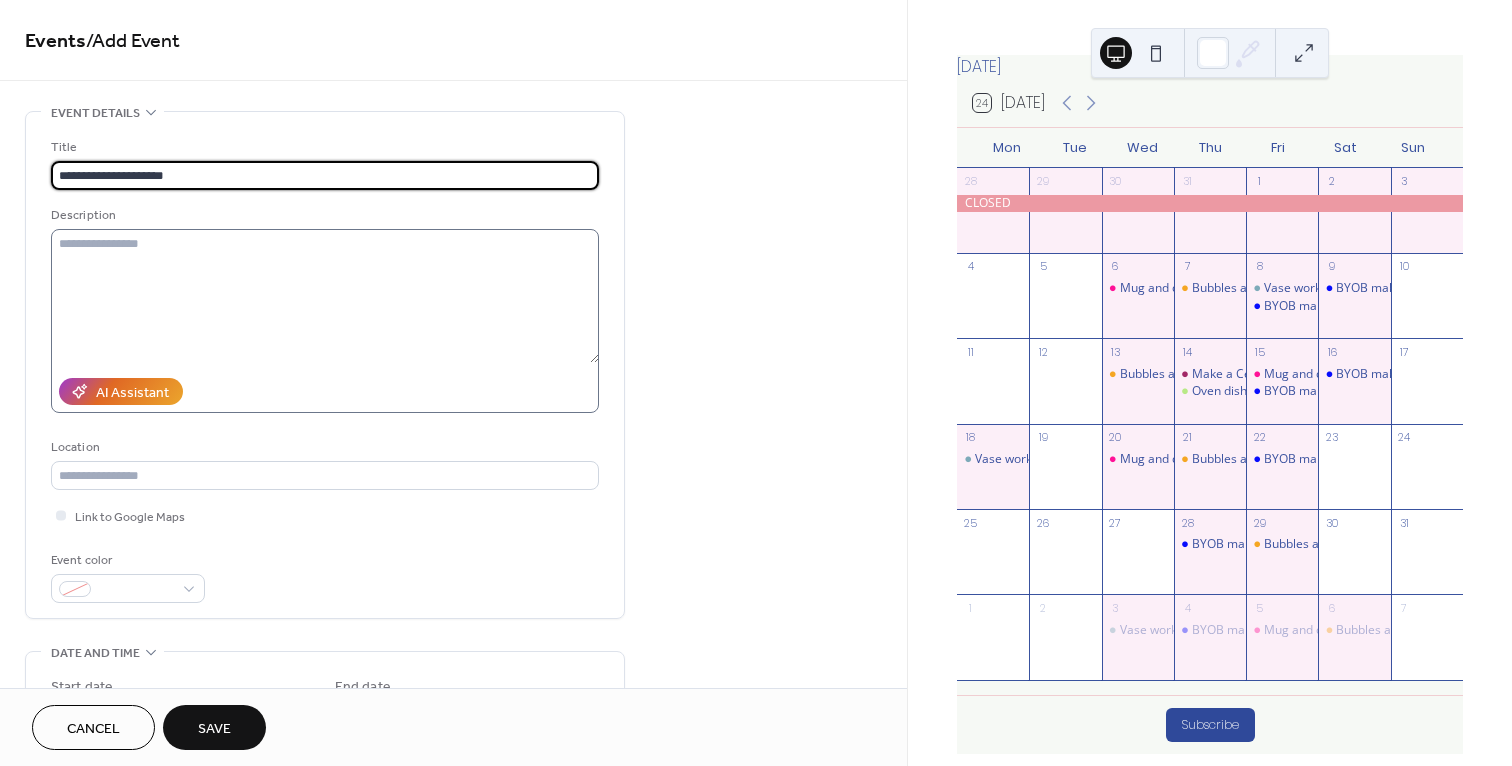 type on "**********" 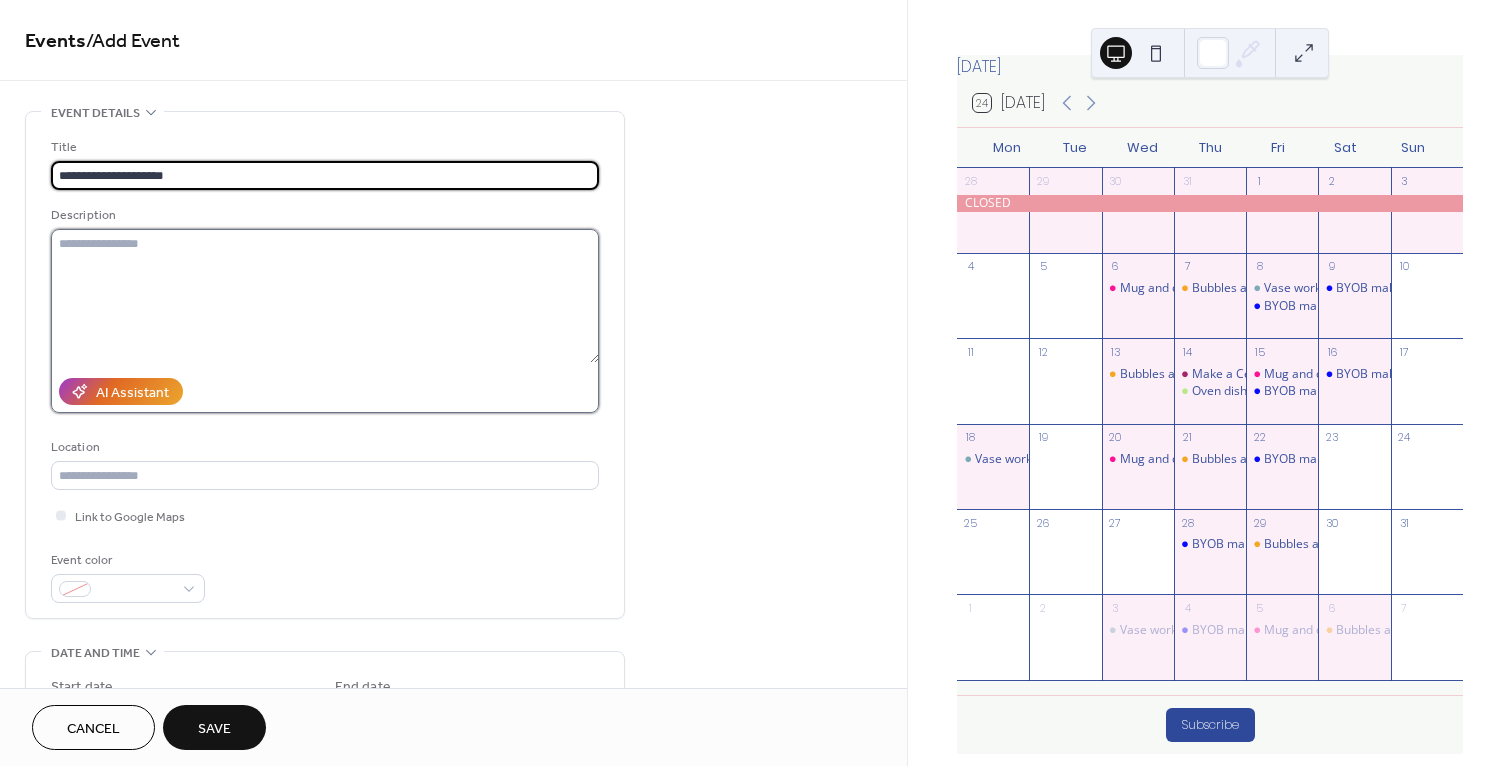 click at bounding box center (325, 296) 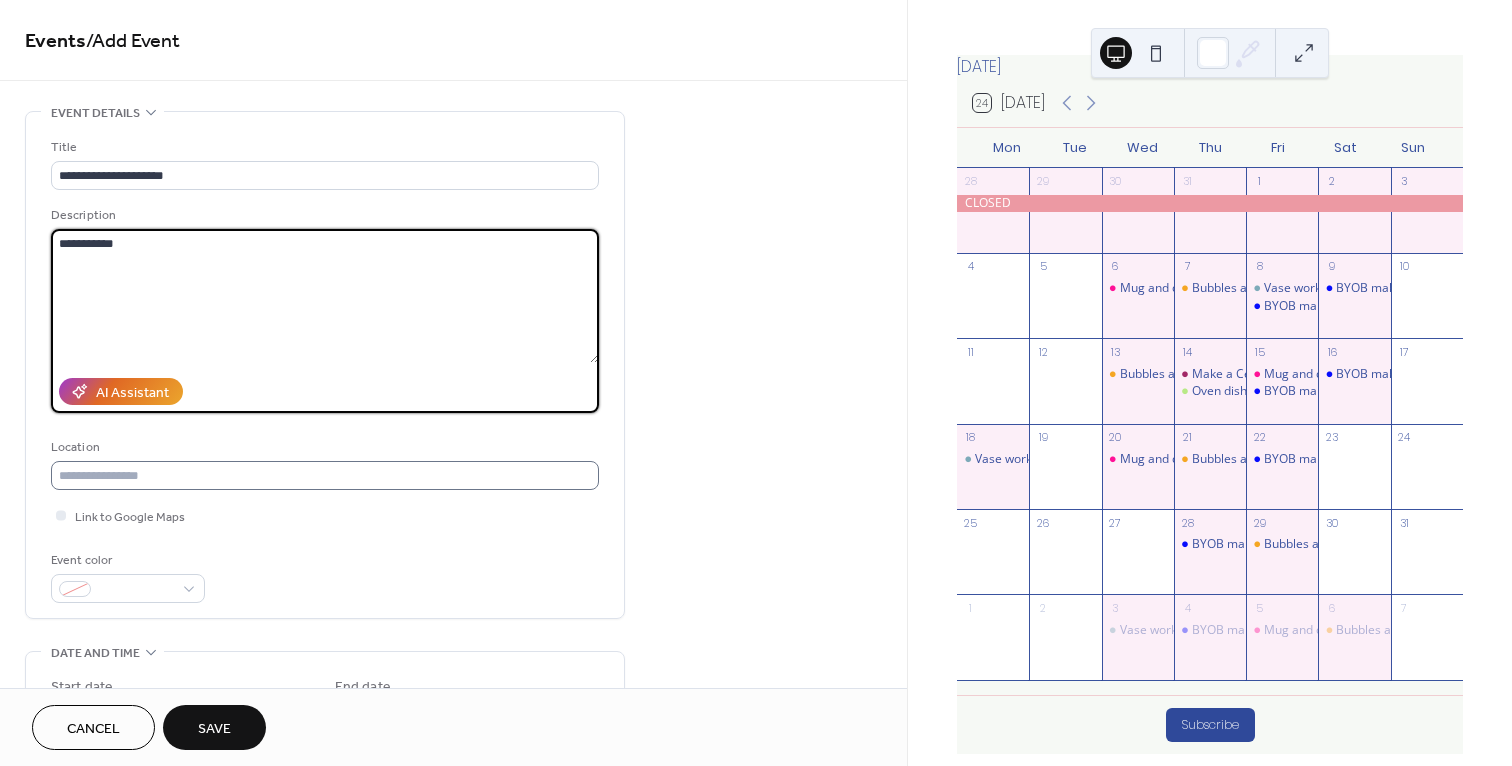 type on "**********" 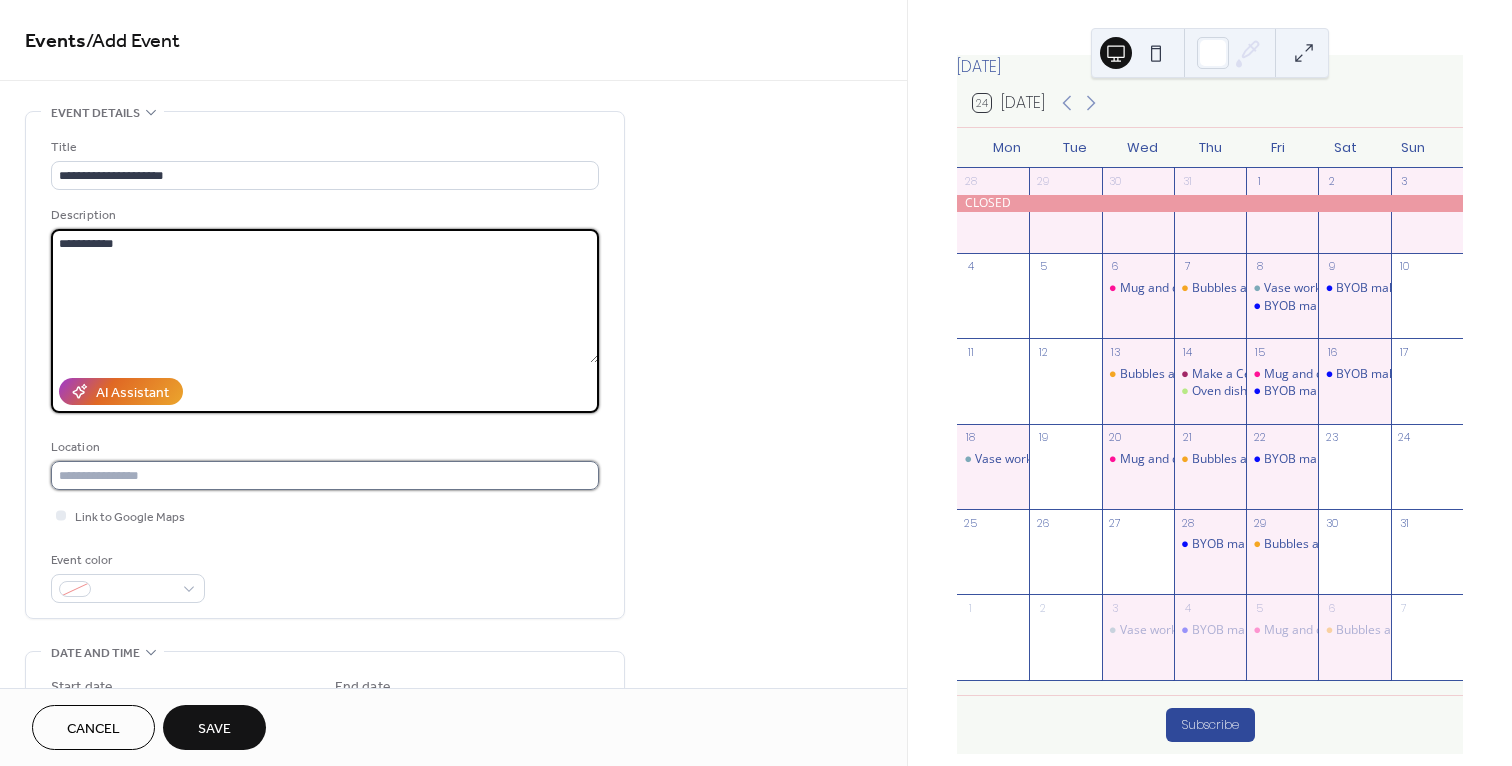click at bounding box center (325, 475) 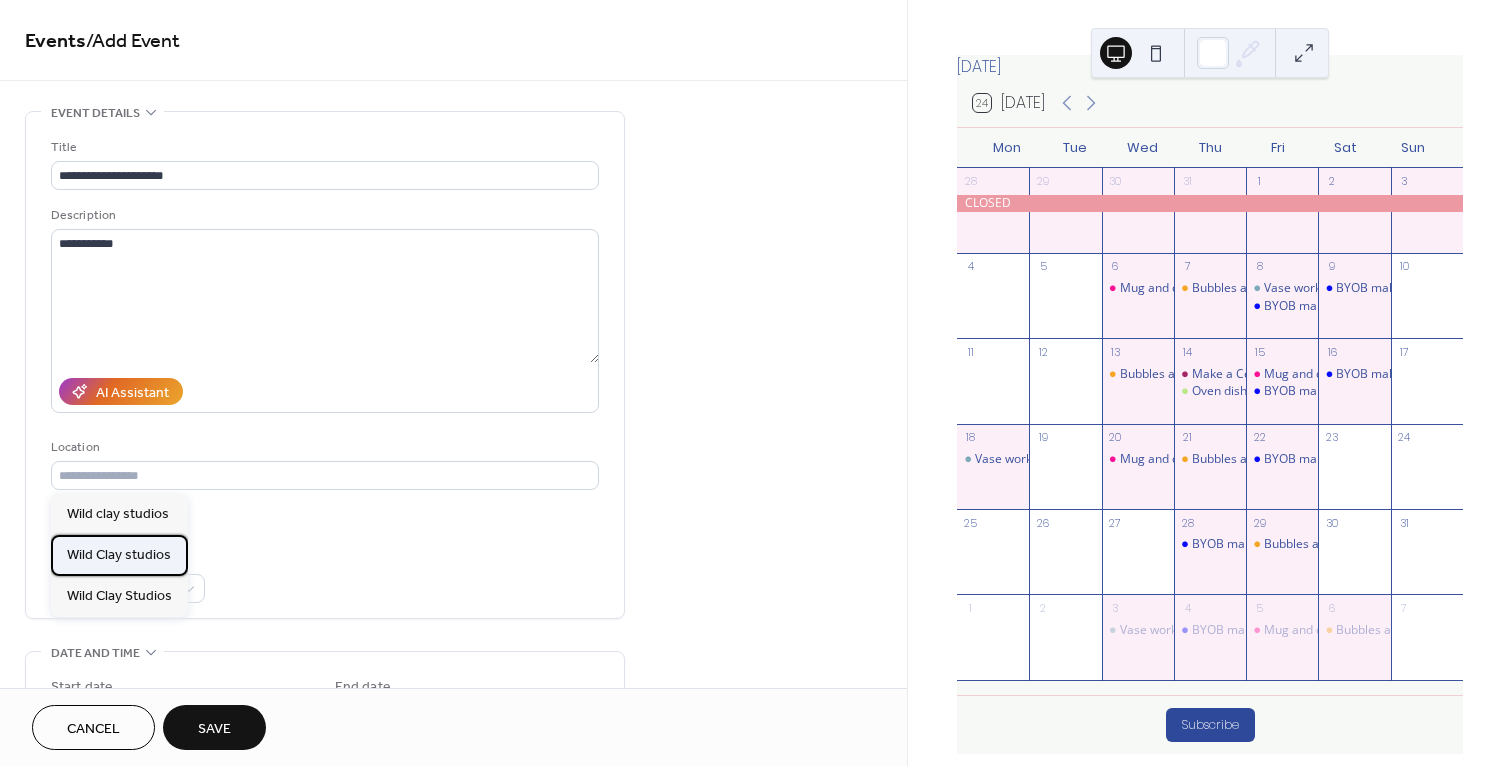 click on "Wild Clay studios" at bounding box center (119, 555) 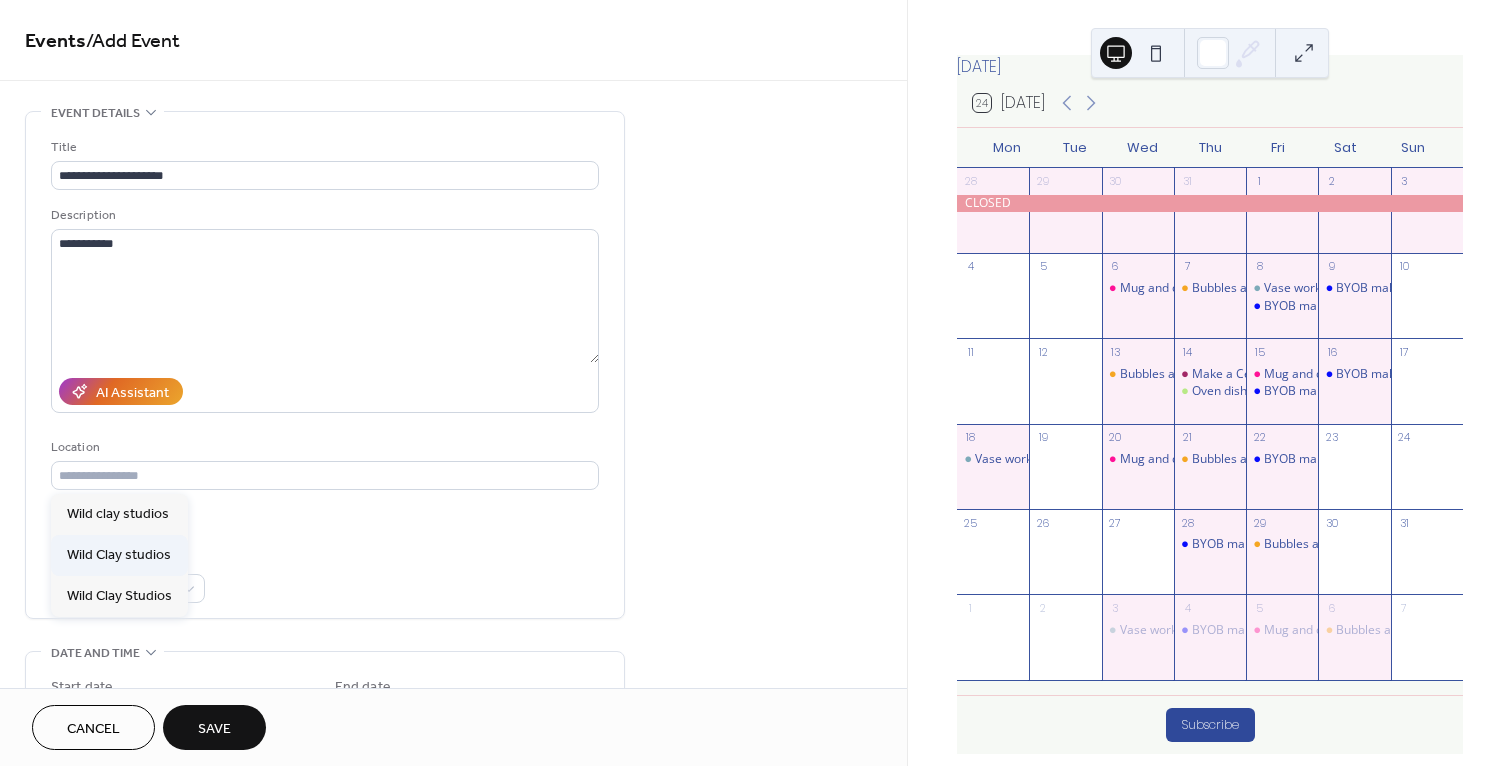 type on "**********" 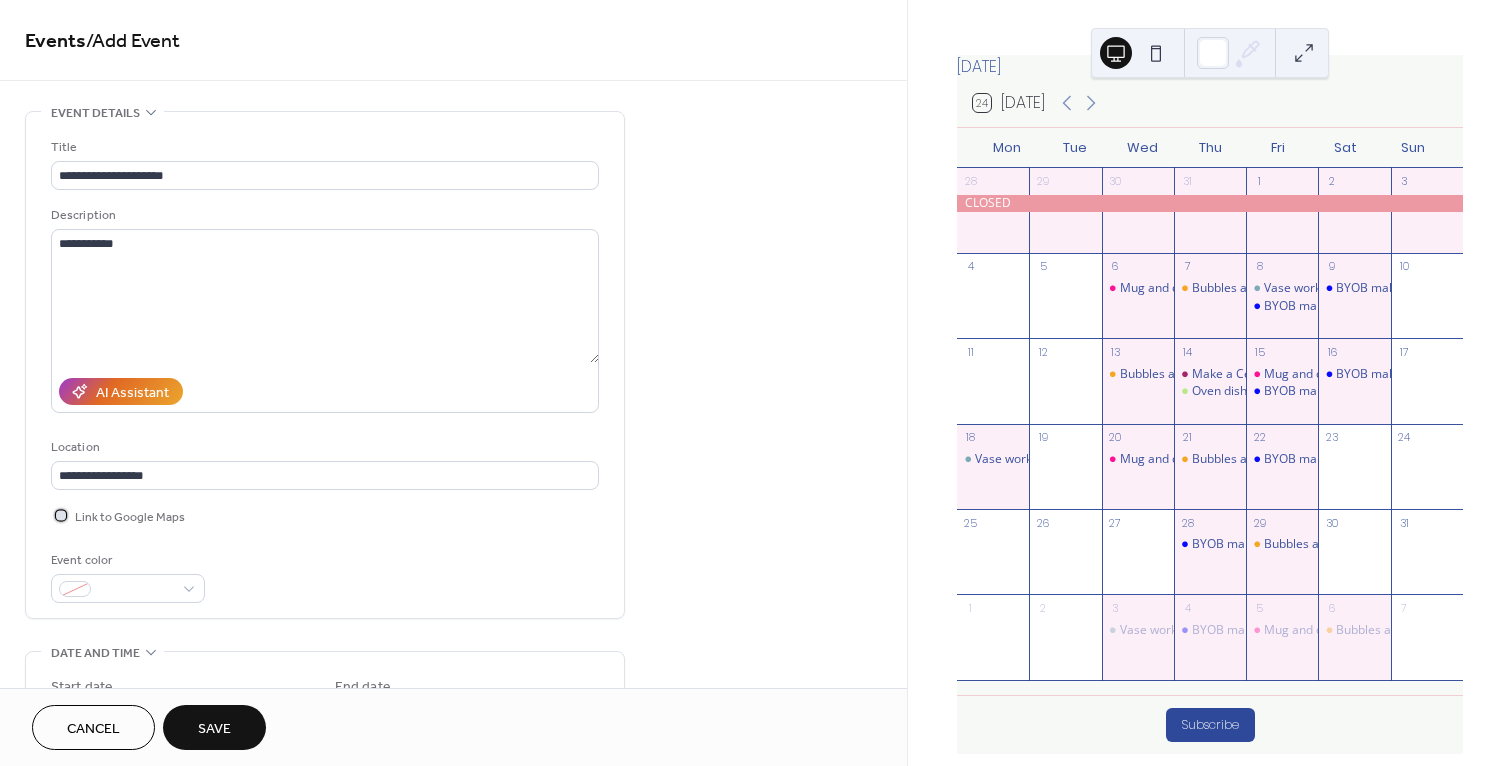click at bounding box center [61, 515] 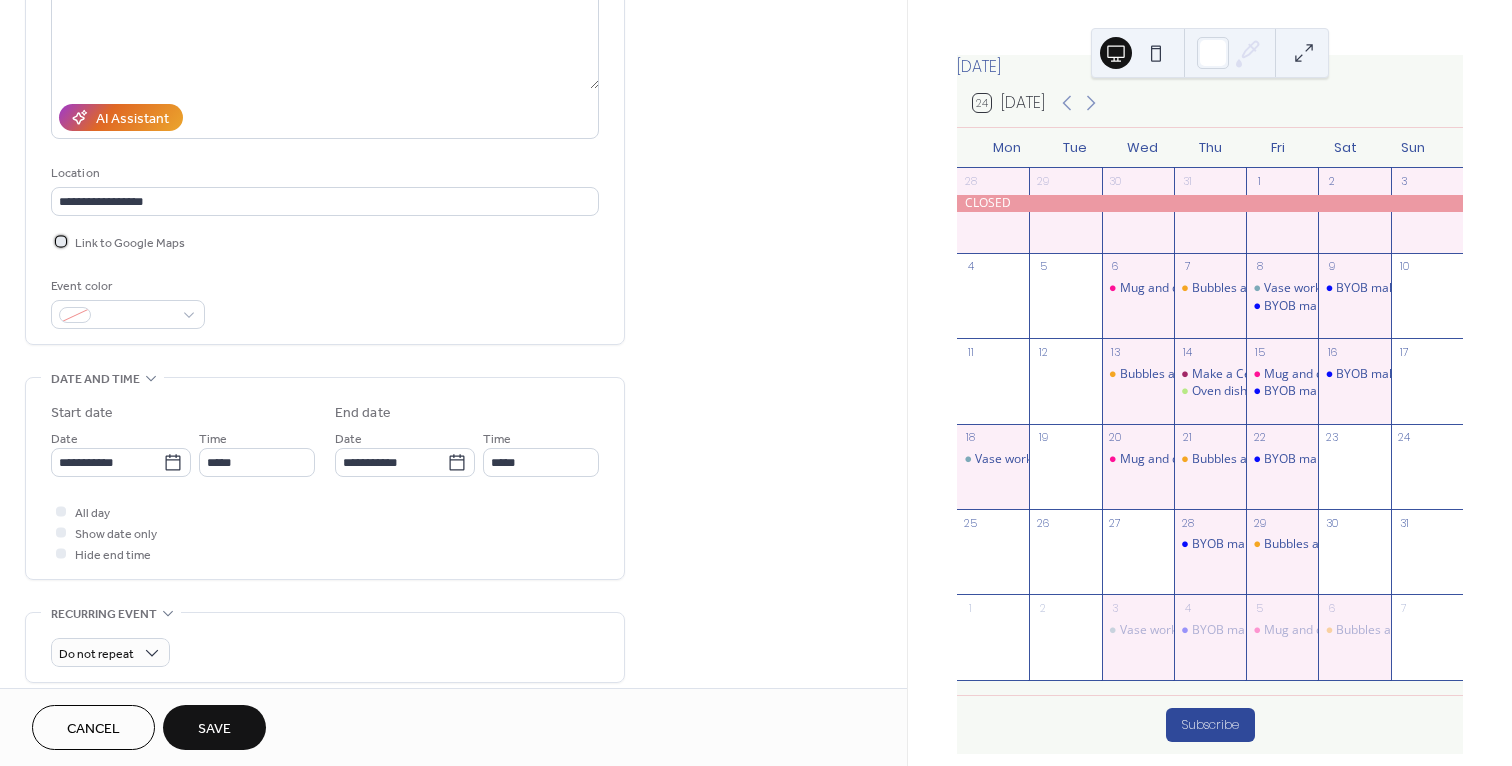 scroll, scrollTop: 275, scrollLeft: 0, axis: vertical 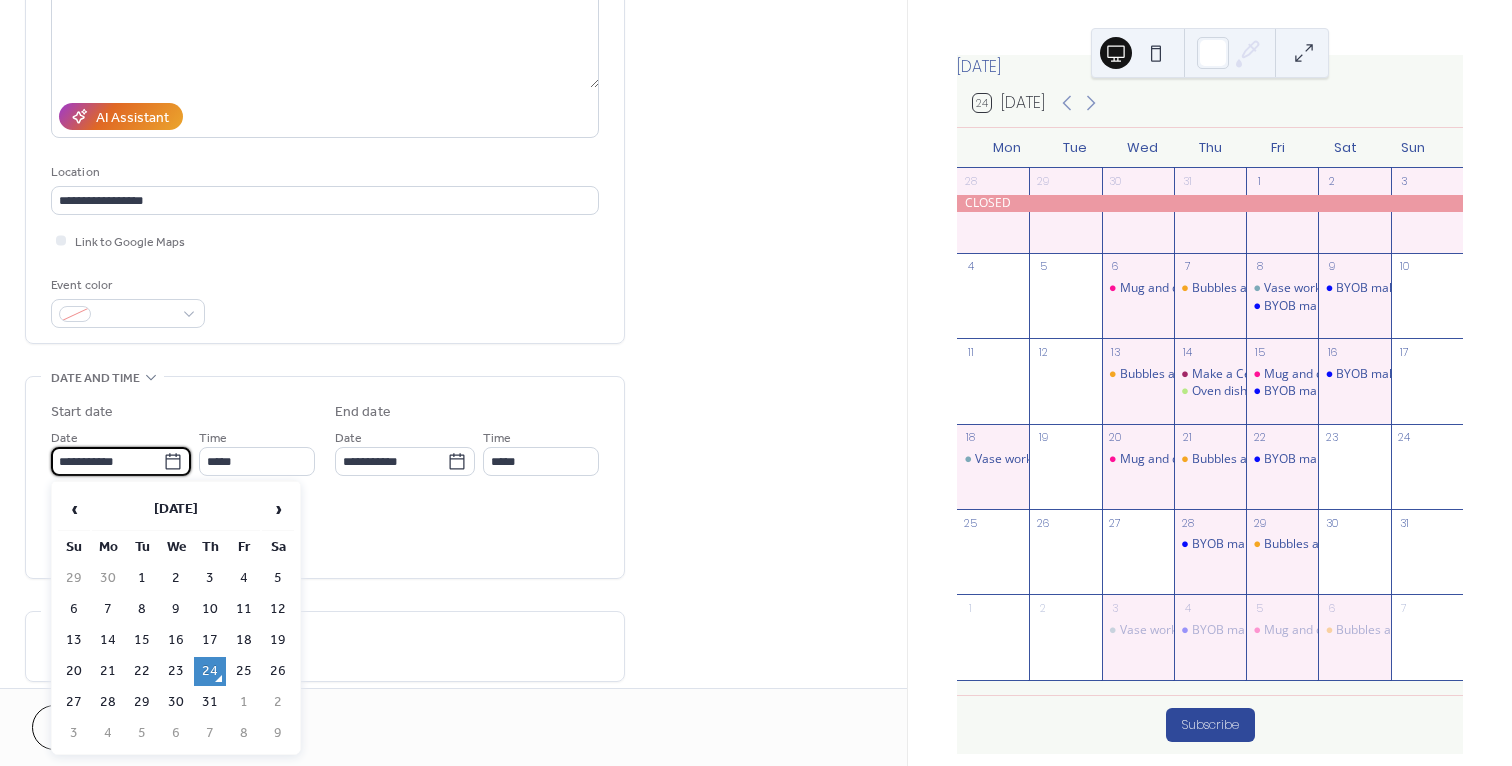 click on "**********" at bounding box center [107, 461] 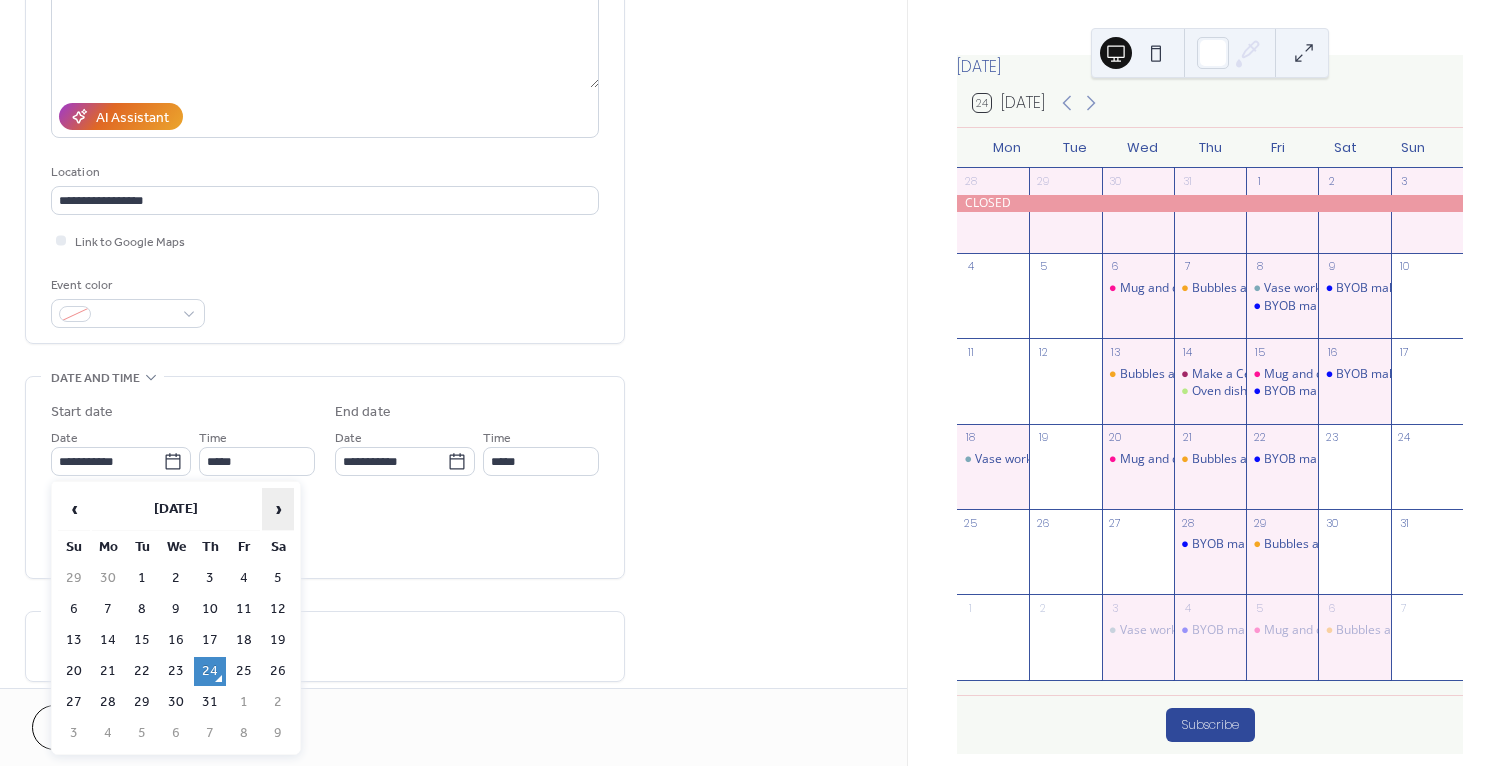 click on "›" at bounding box center [278, 509] 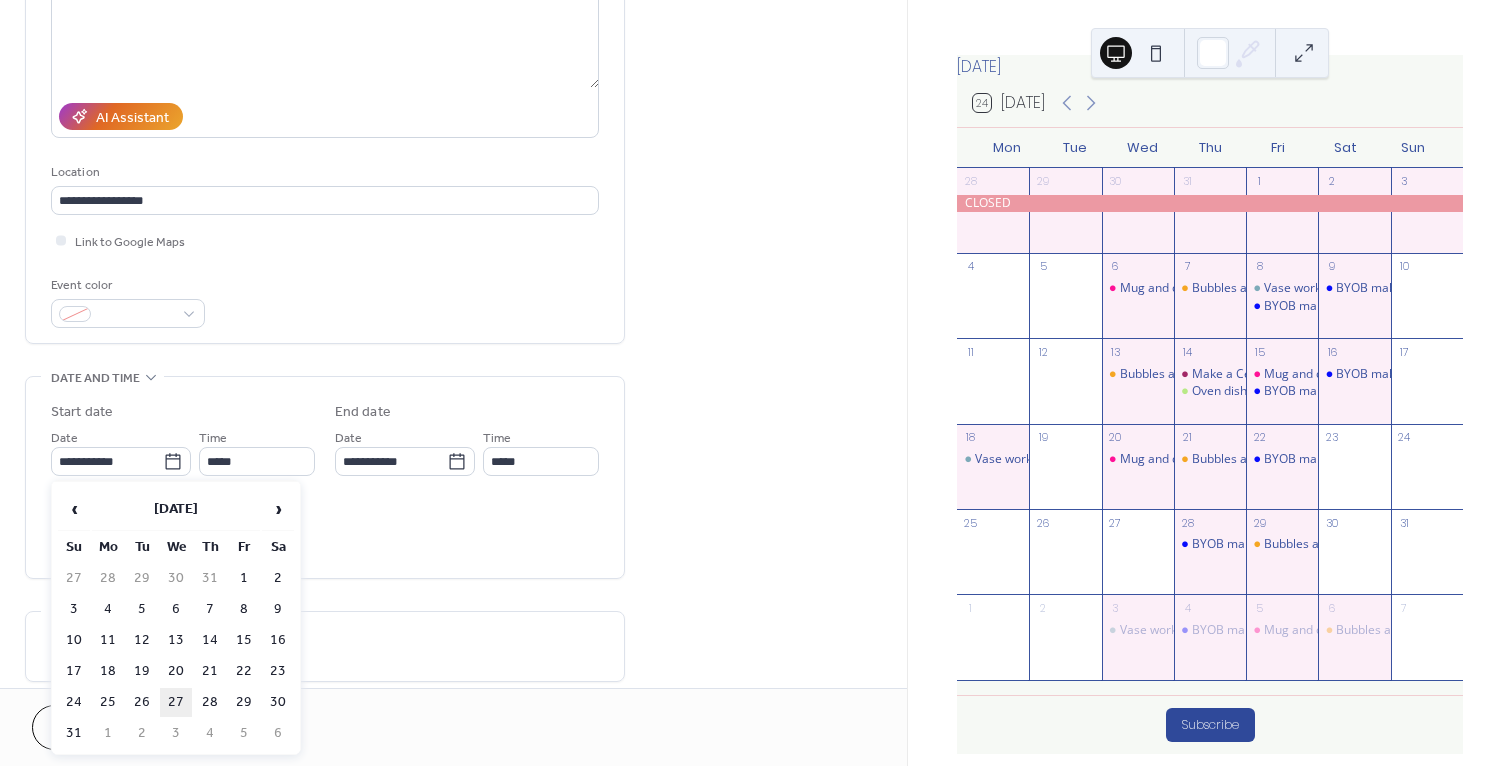click on "27" at bounding box center (176, 702) 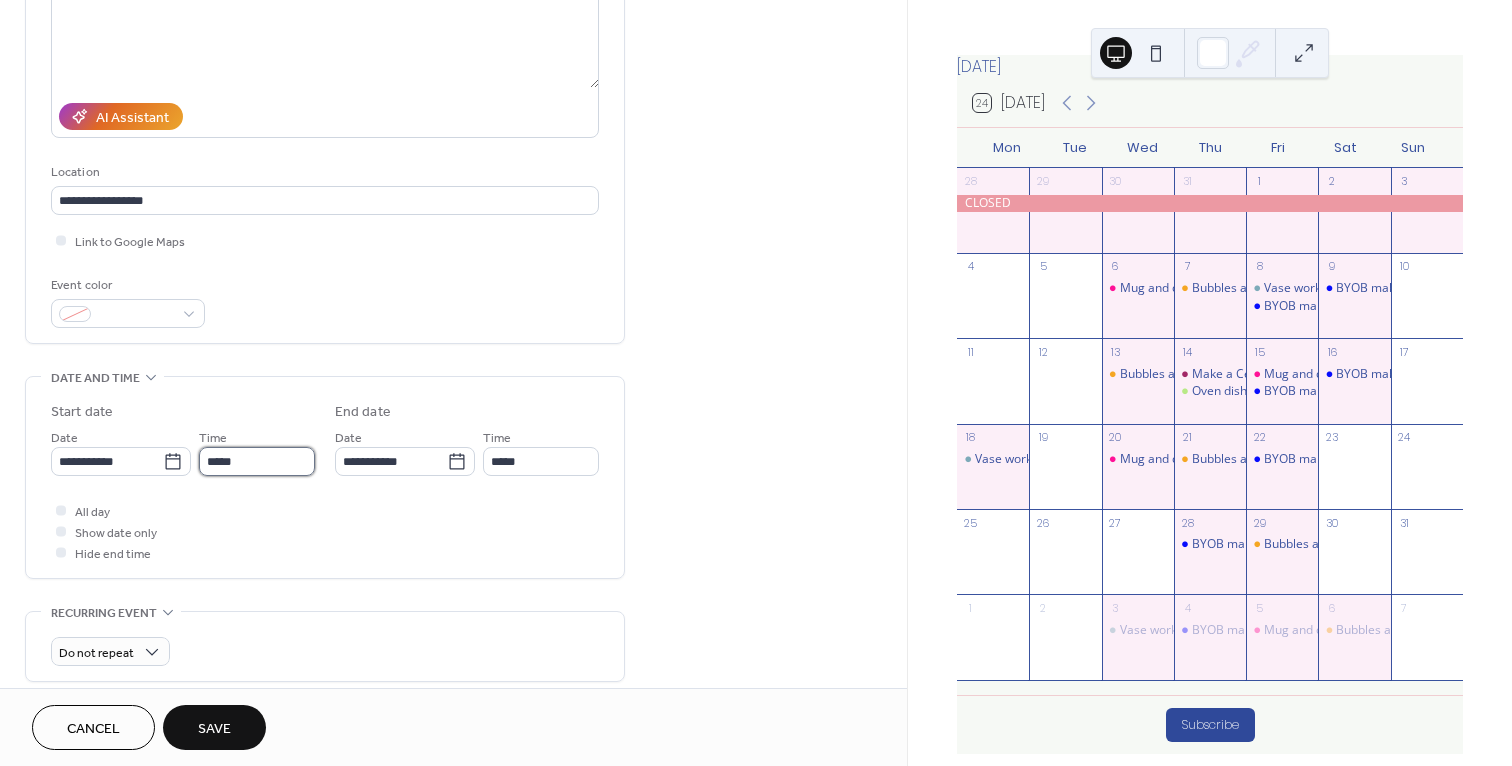 click on "*****" at bounding box center [257, 461] 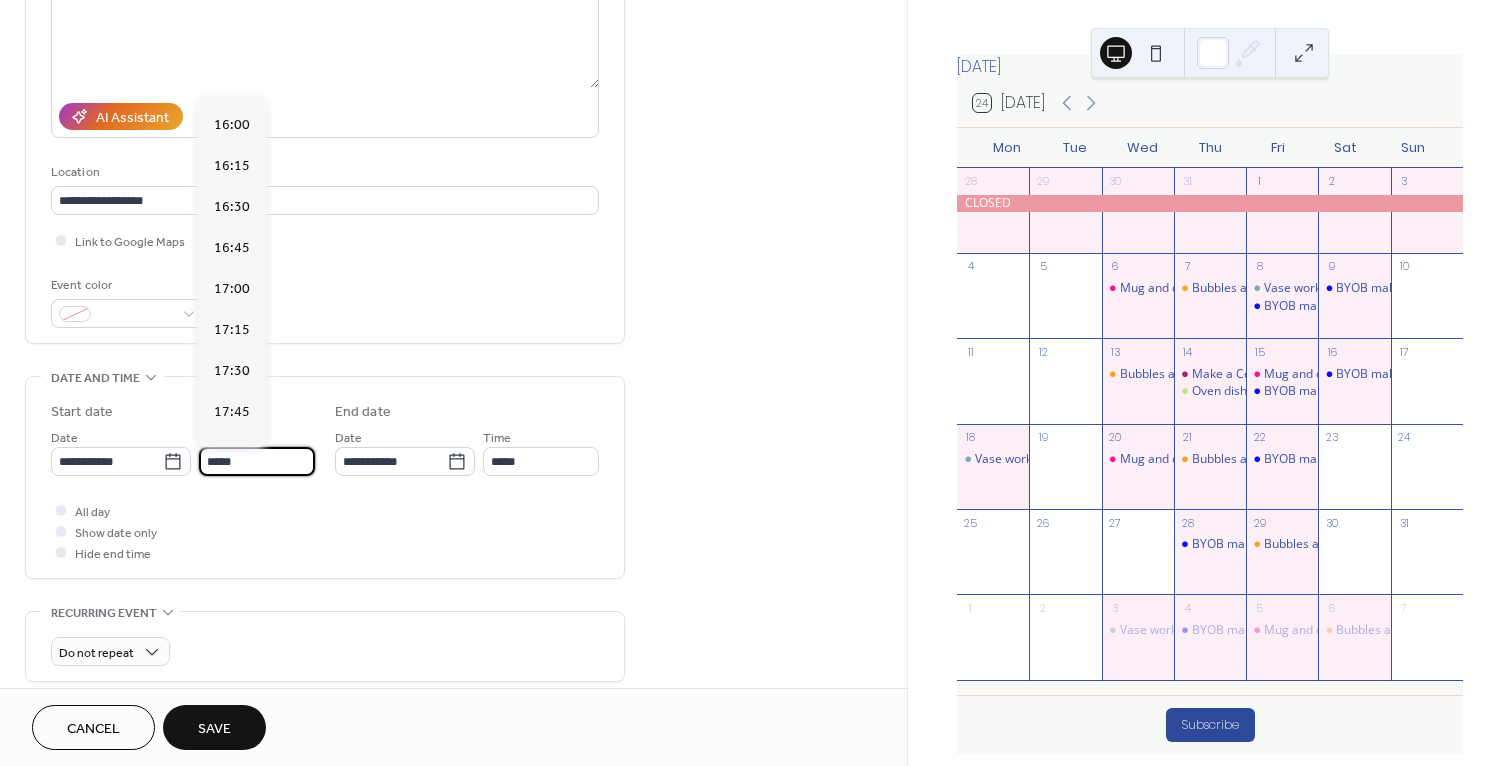scroll, scrollTop: 2692, scrollLeft: 0, axis: vertical 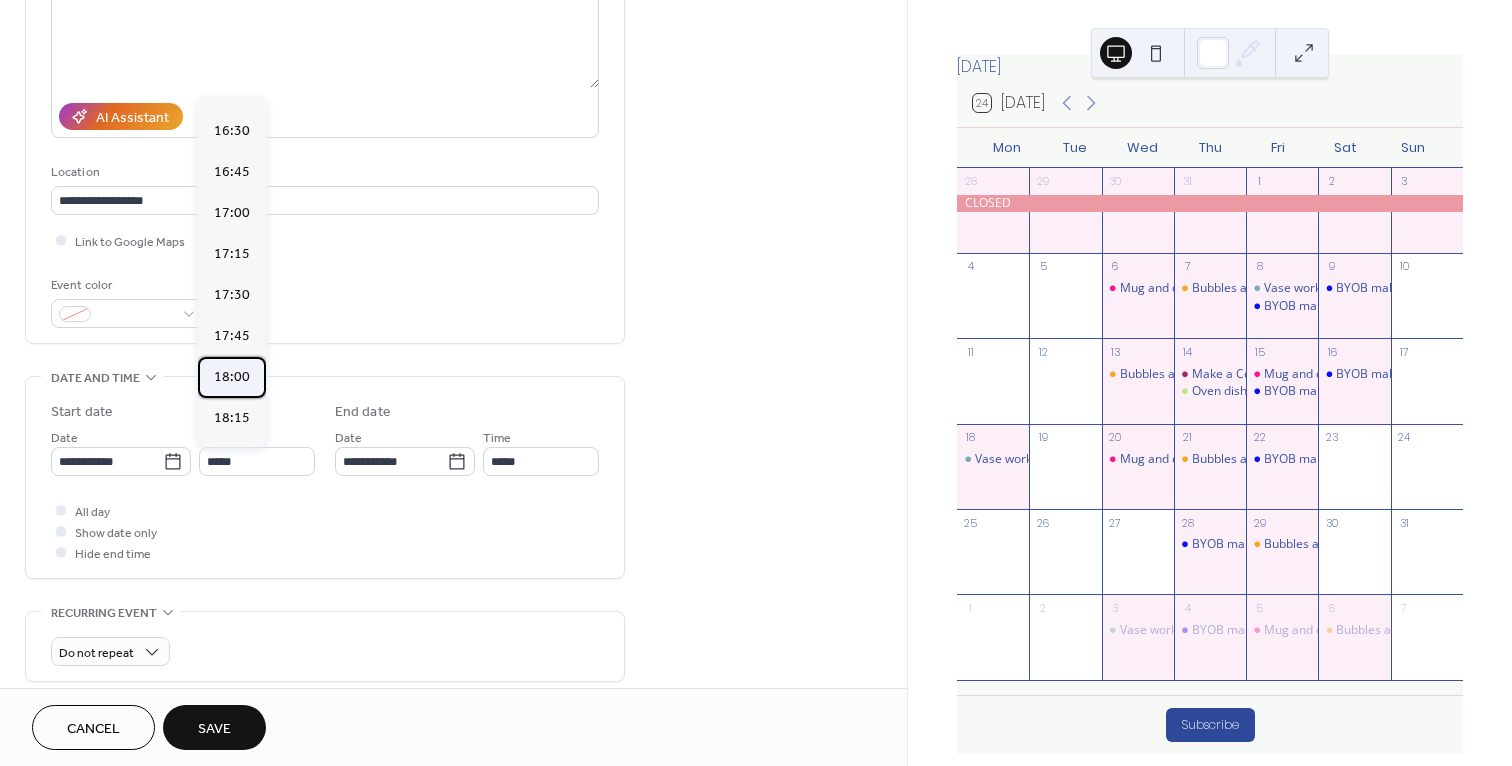 click on "18:00" at bounding box center (232, 377) 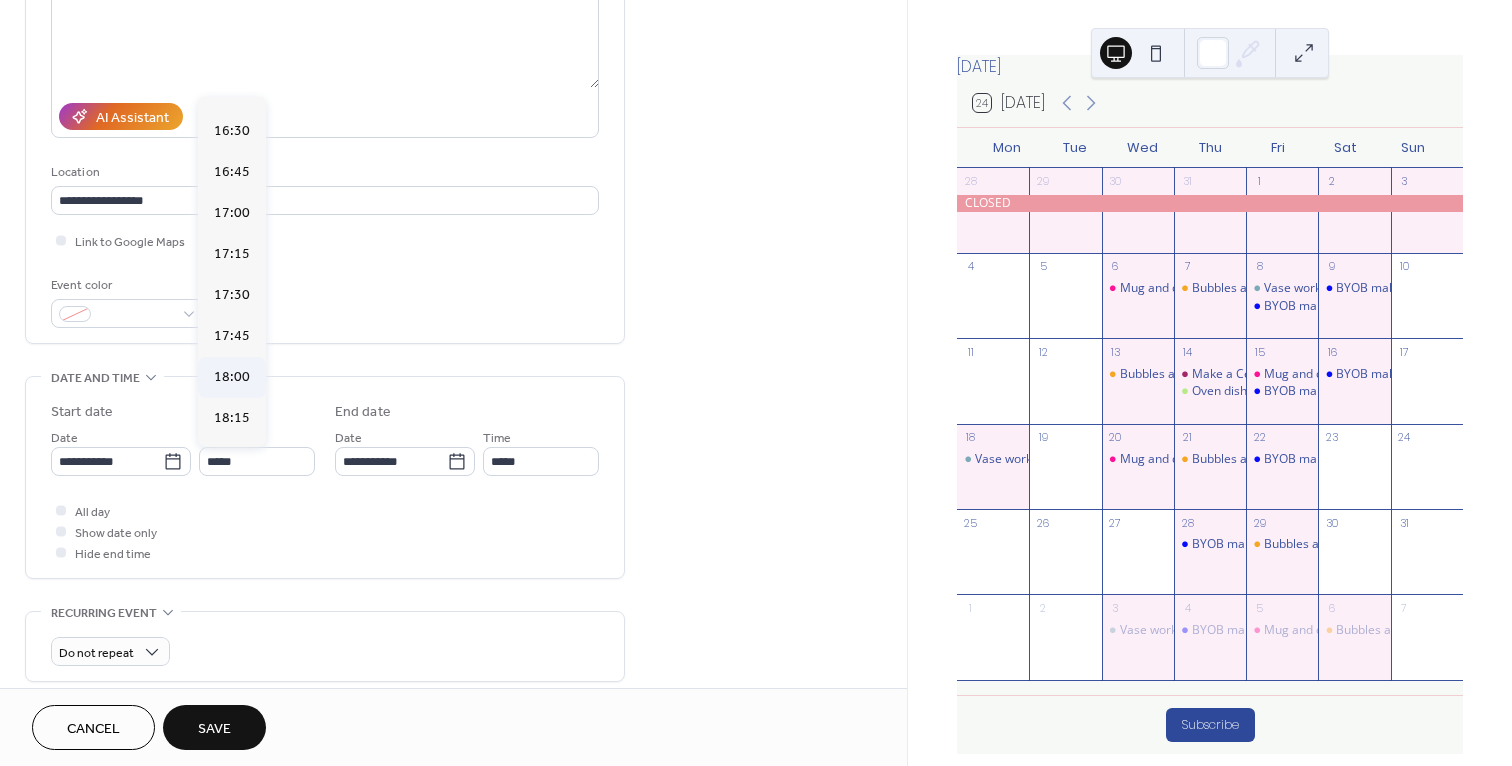 type on "*****" 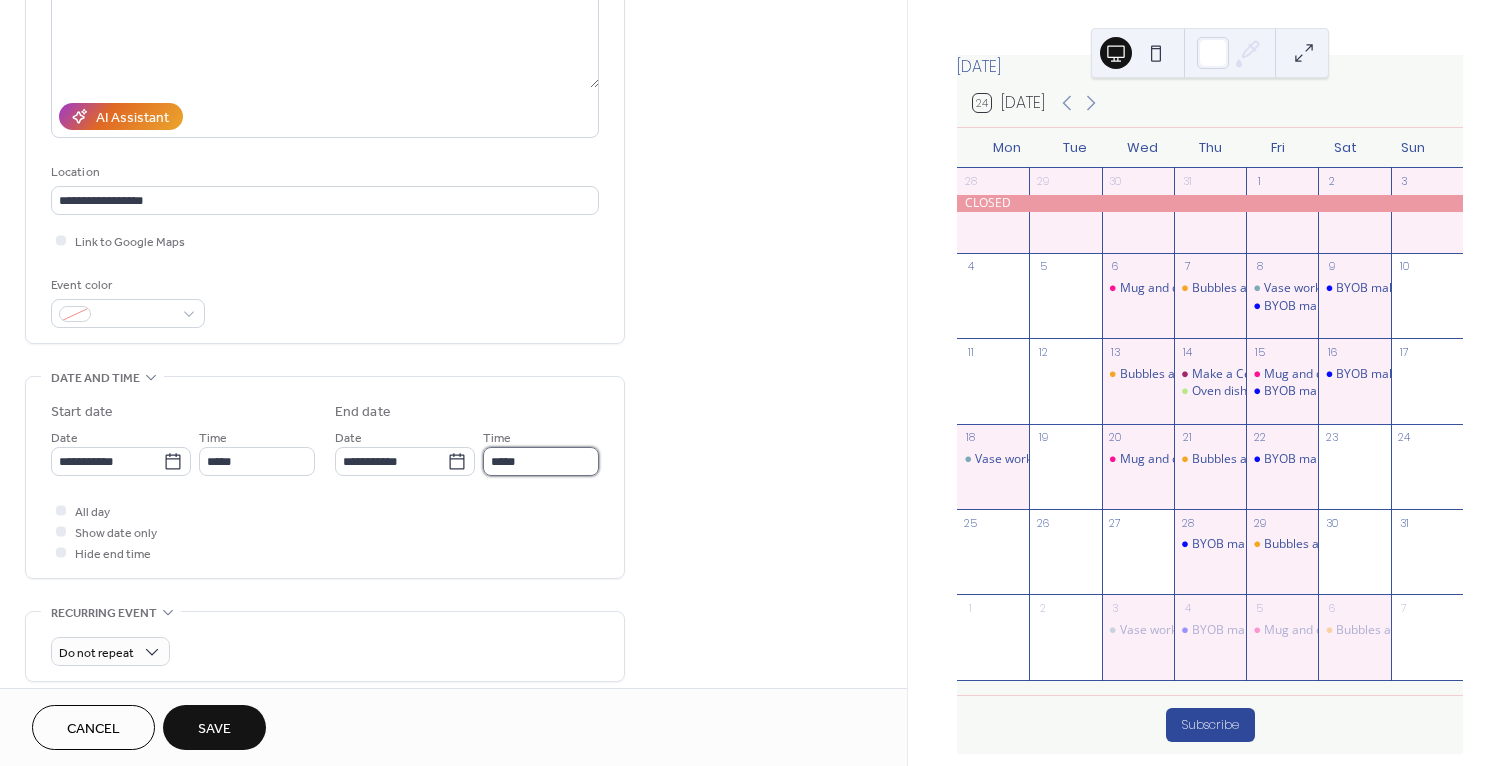 click on "*****" at bounding box center [541, 461] 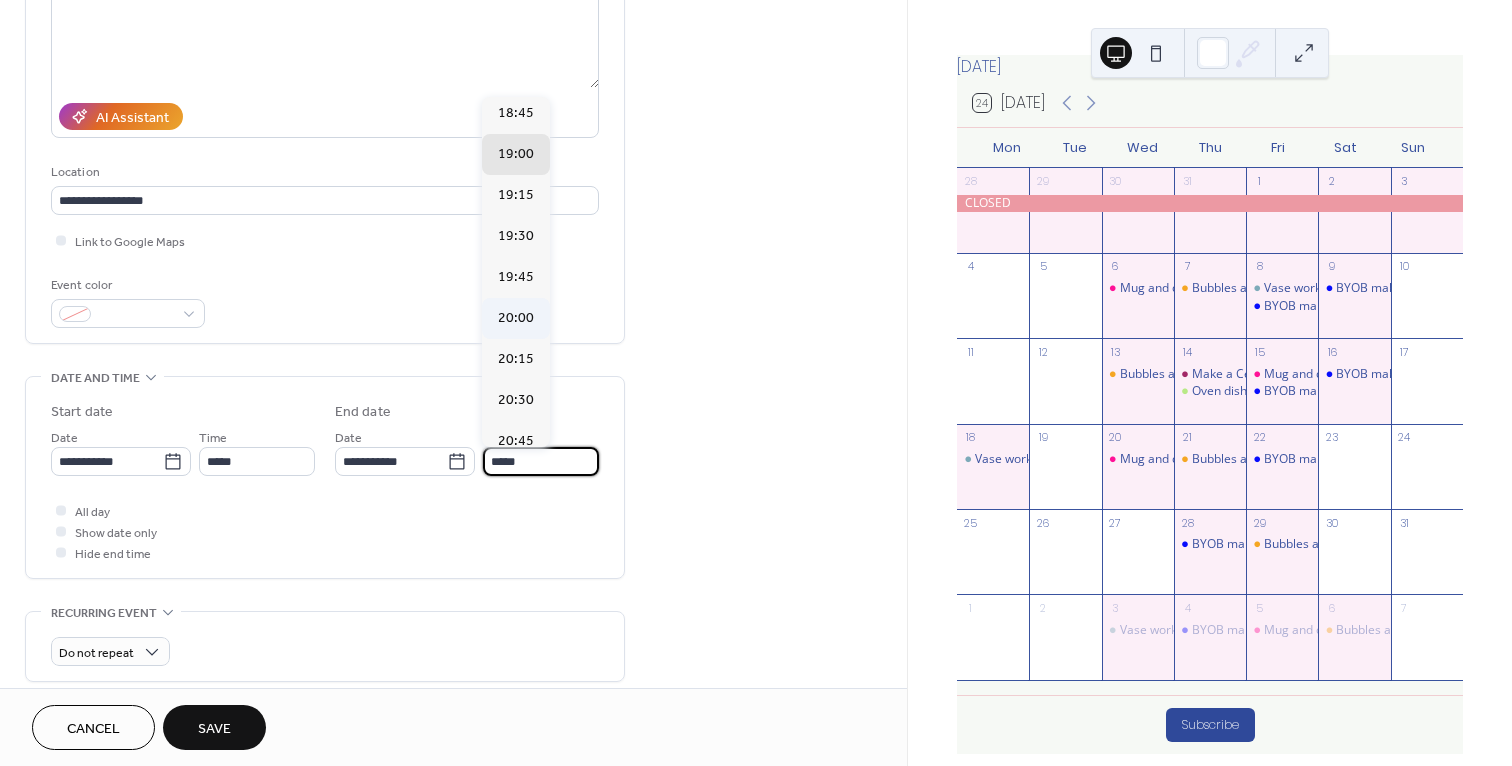 scroll, scrollTop: 104, scrollLeft: 0, axis: vertical 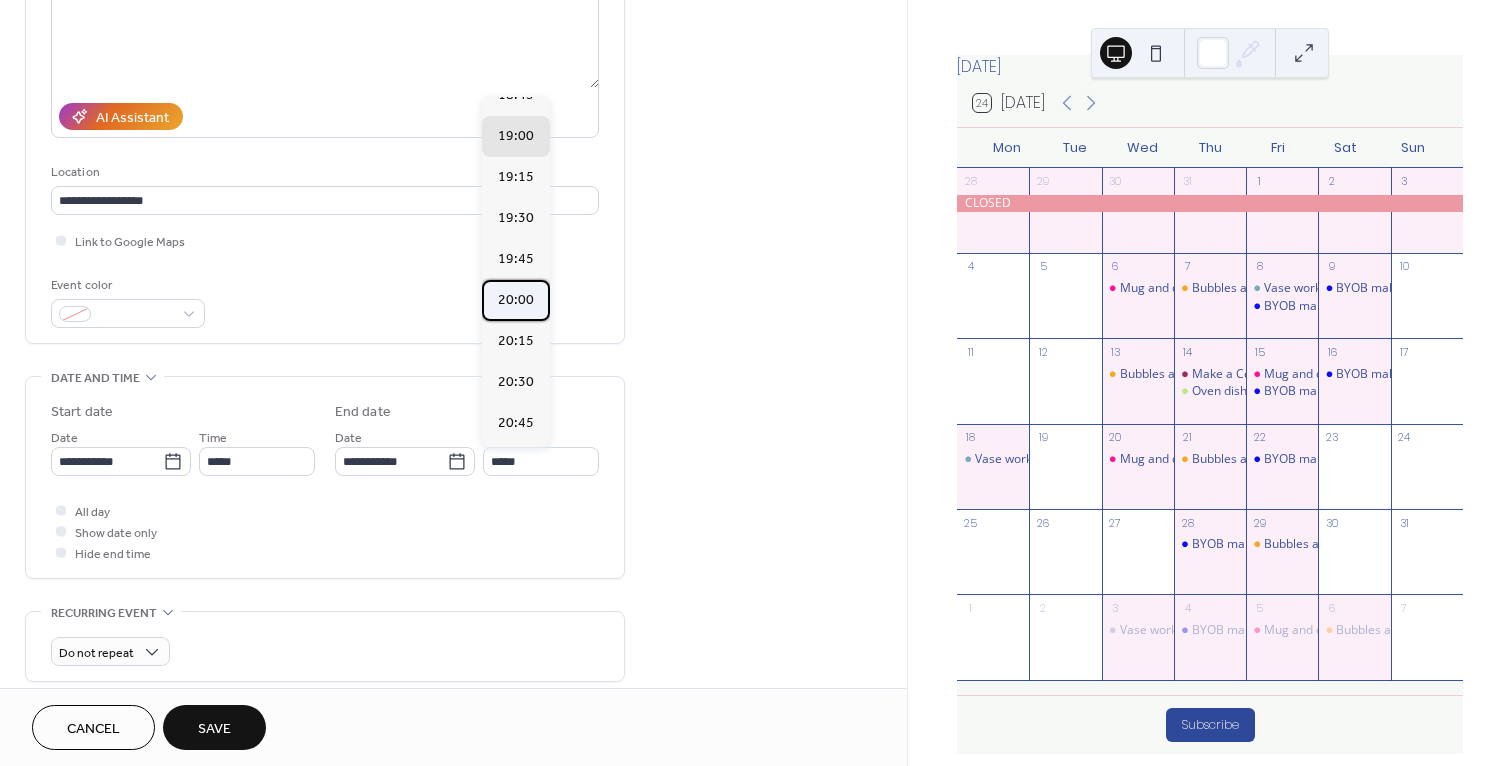 click on "20:00" at bounding box center (516, 300) 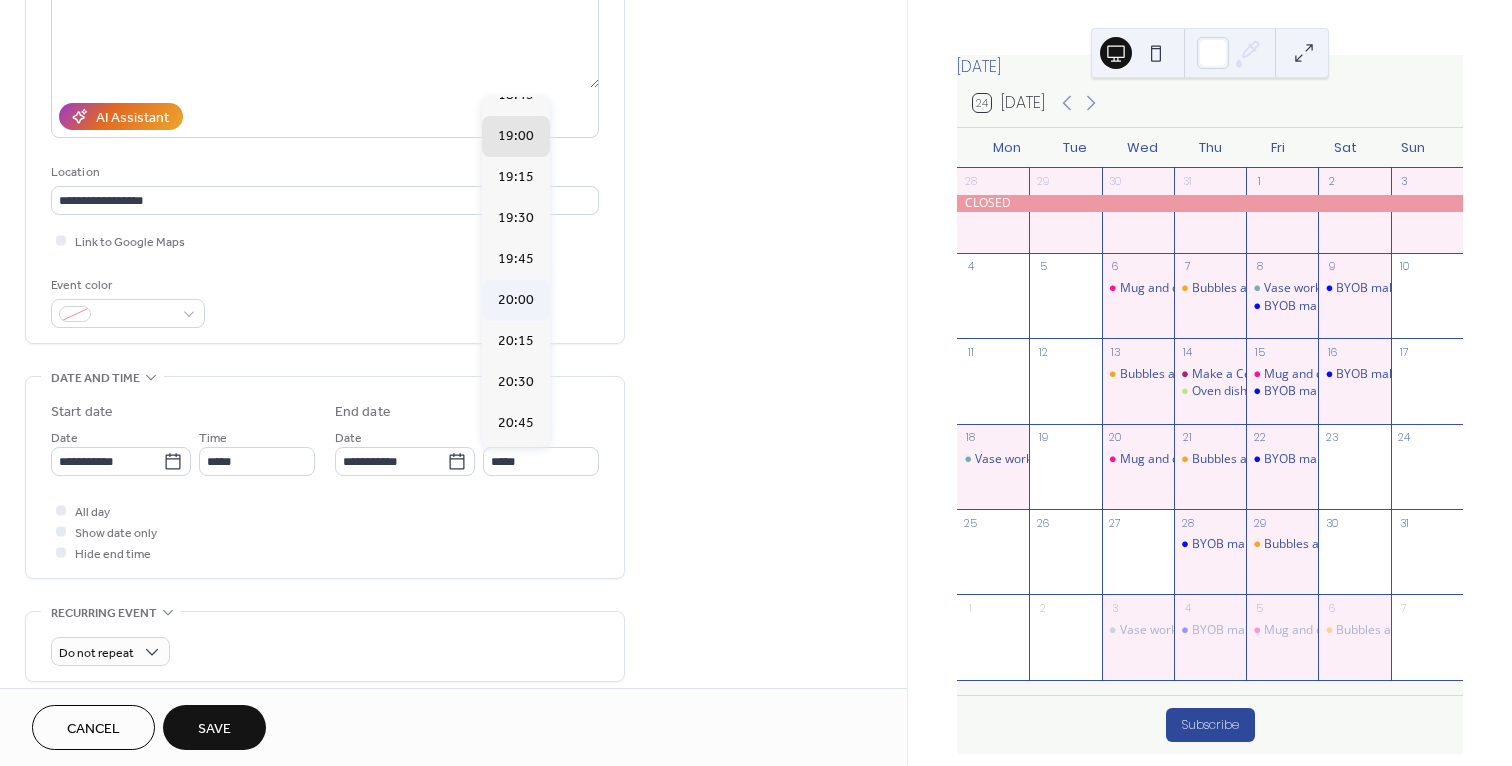 type on "*****" 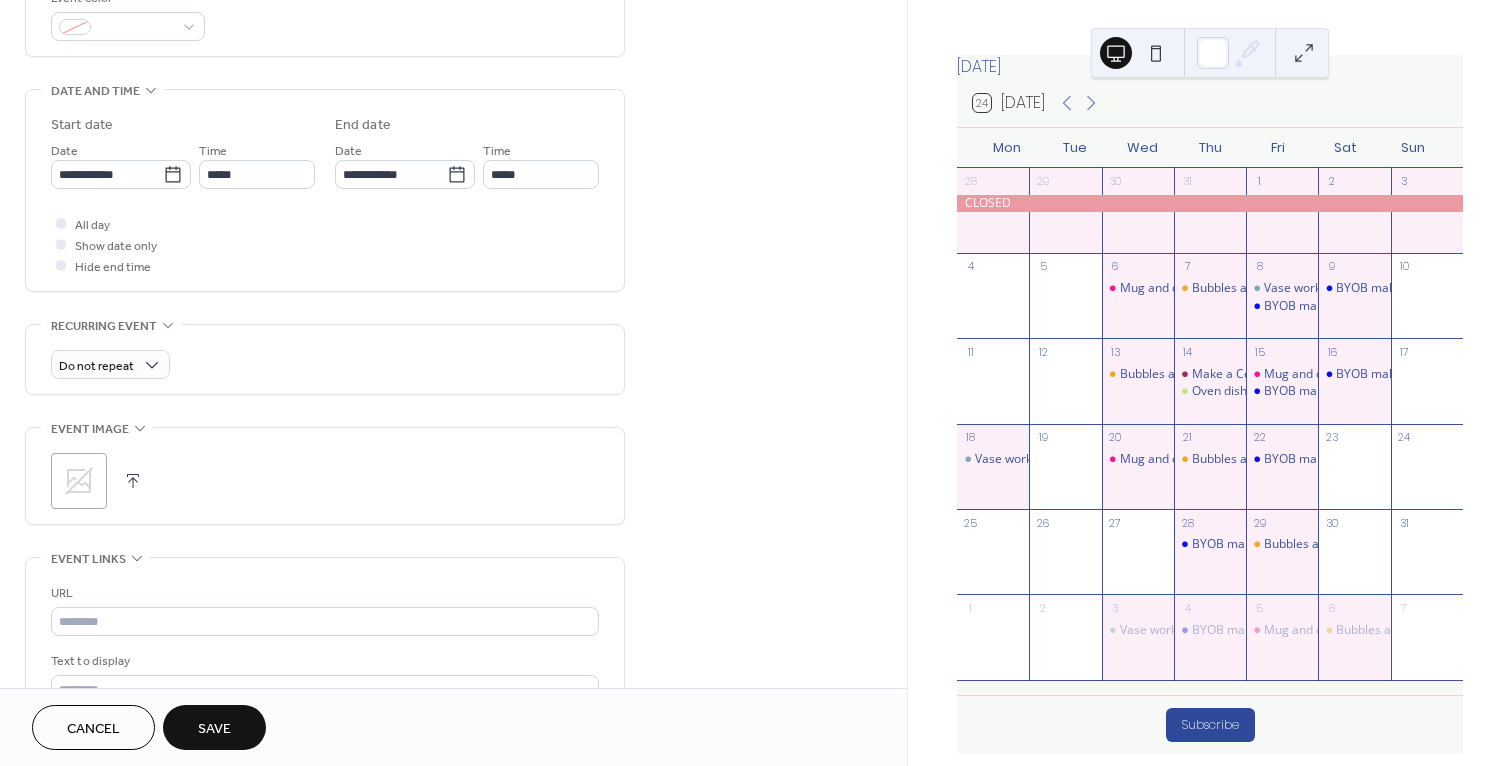 scroll, scrollTop: 560, scrollLeft: 0, axis: vertical 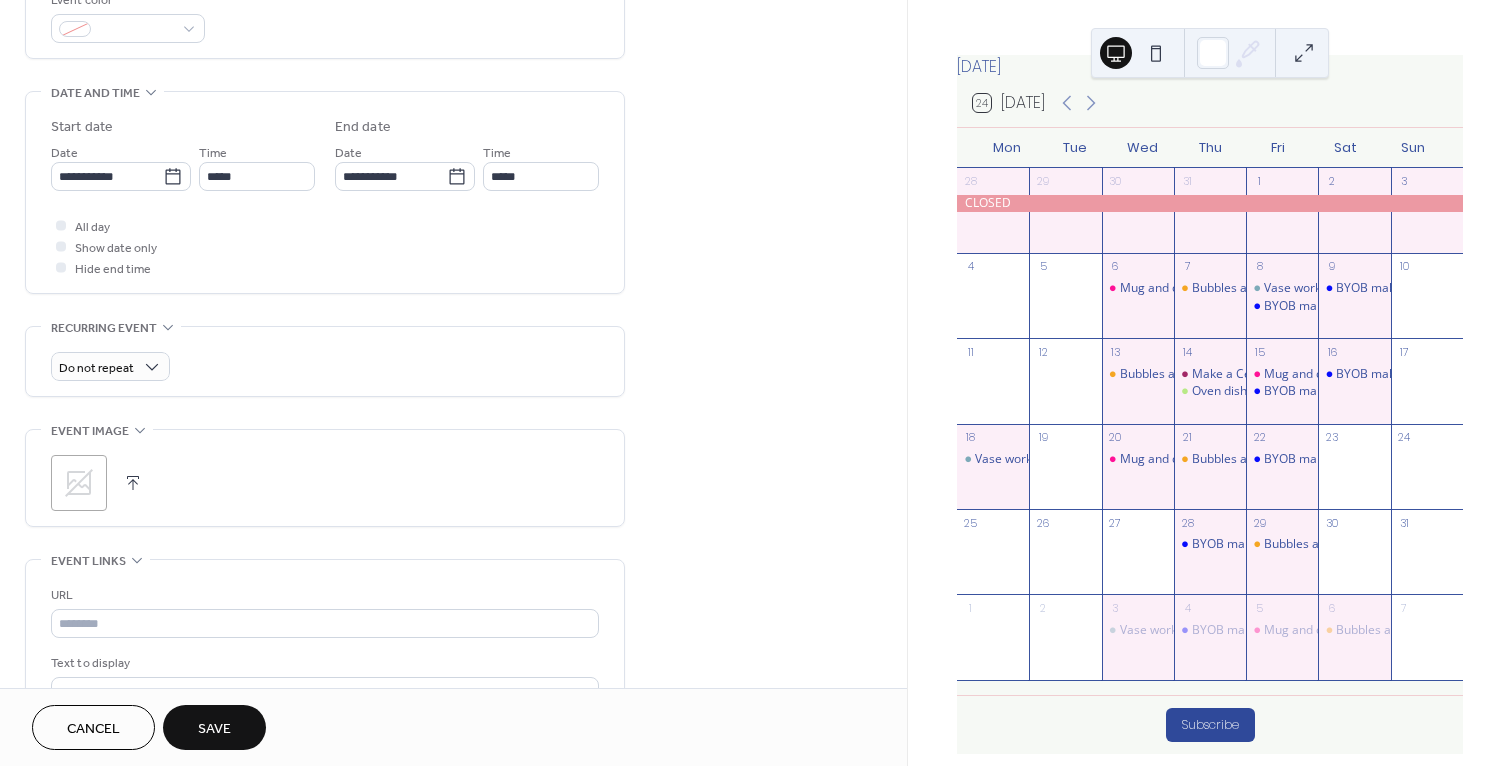 click 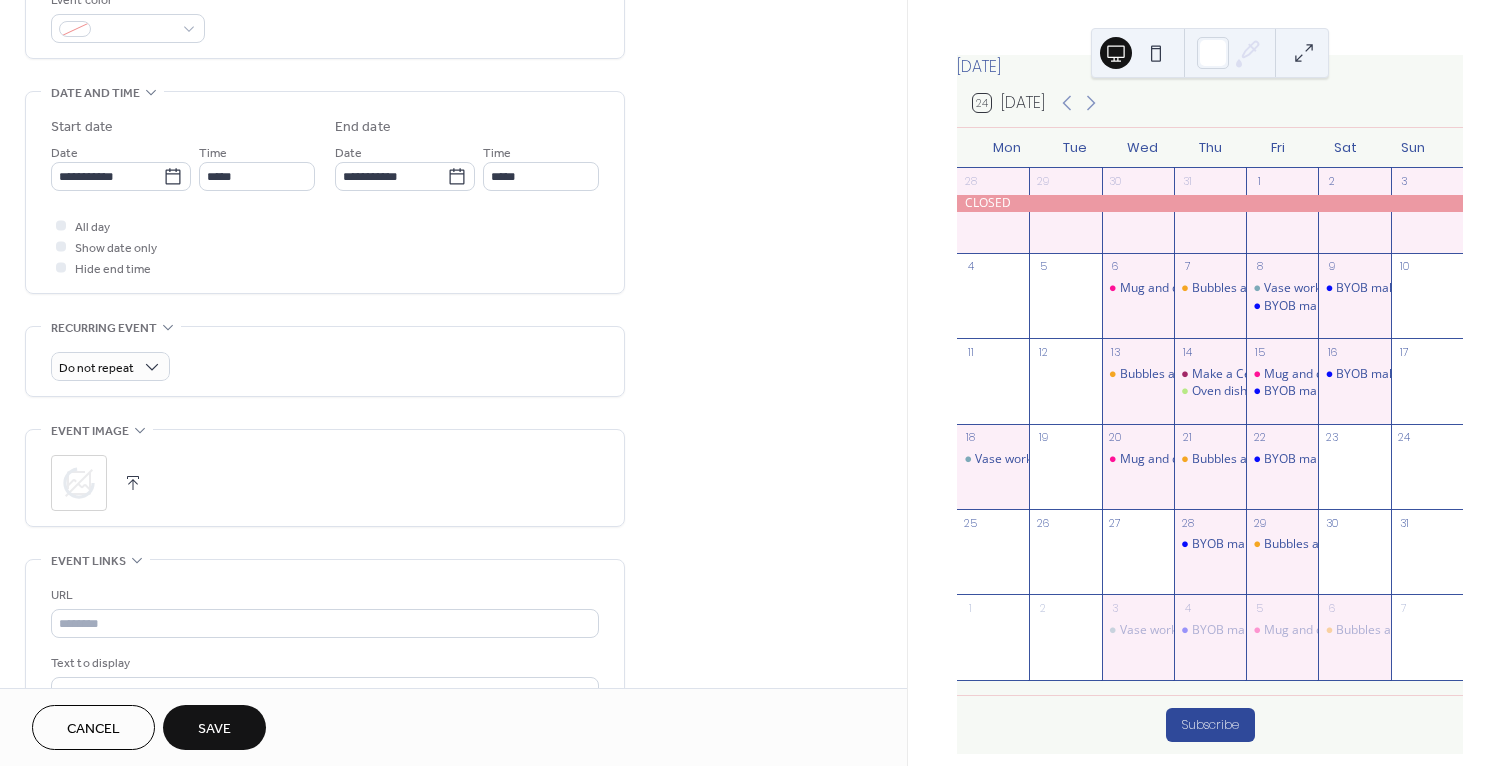 scroll, scrollTop: 676, scrollLeft: 0, axis: vertical 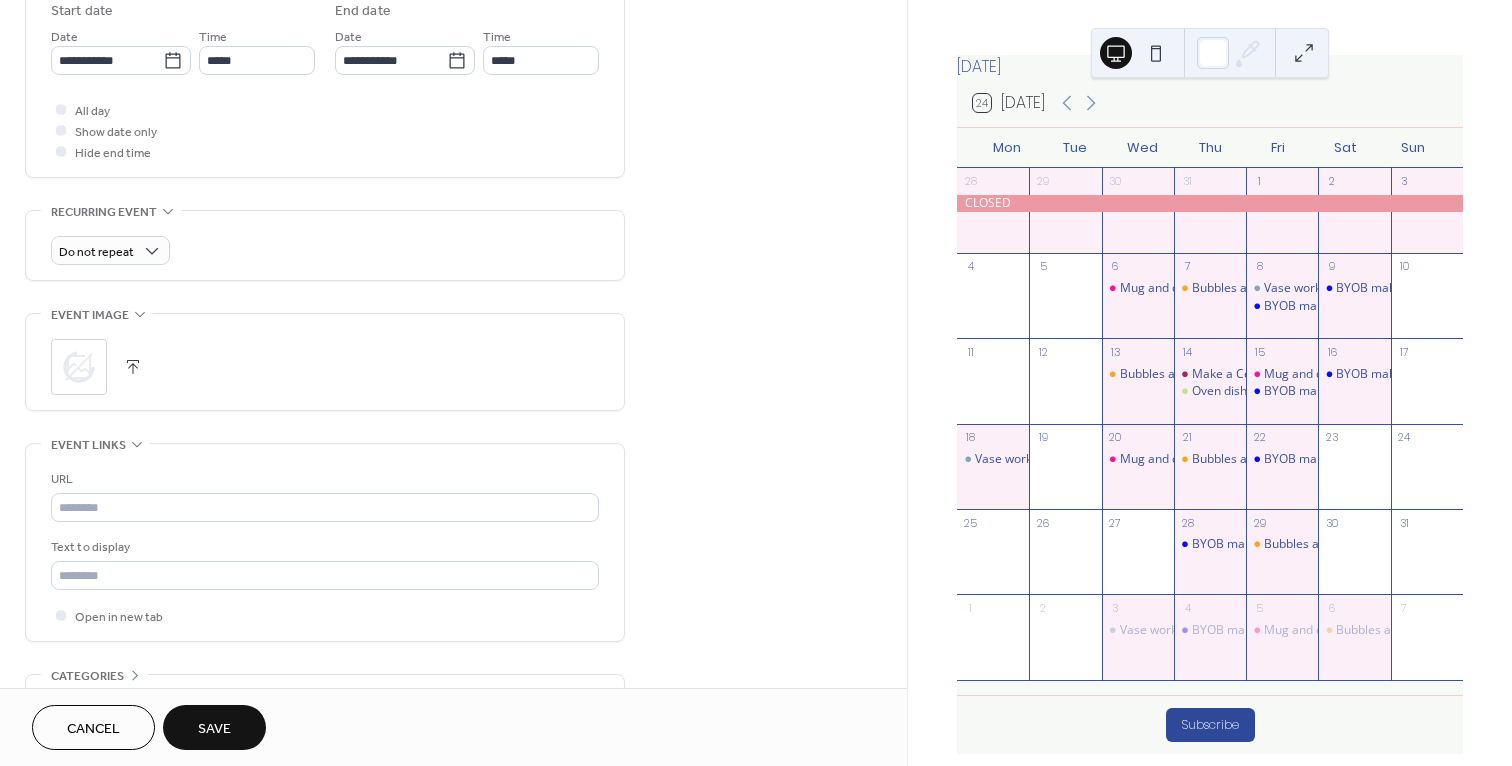click on "URL" at bounding box center (323, 479) 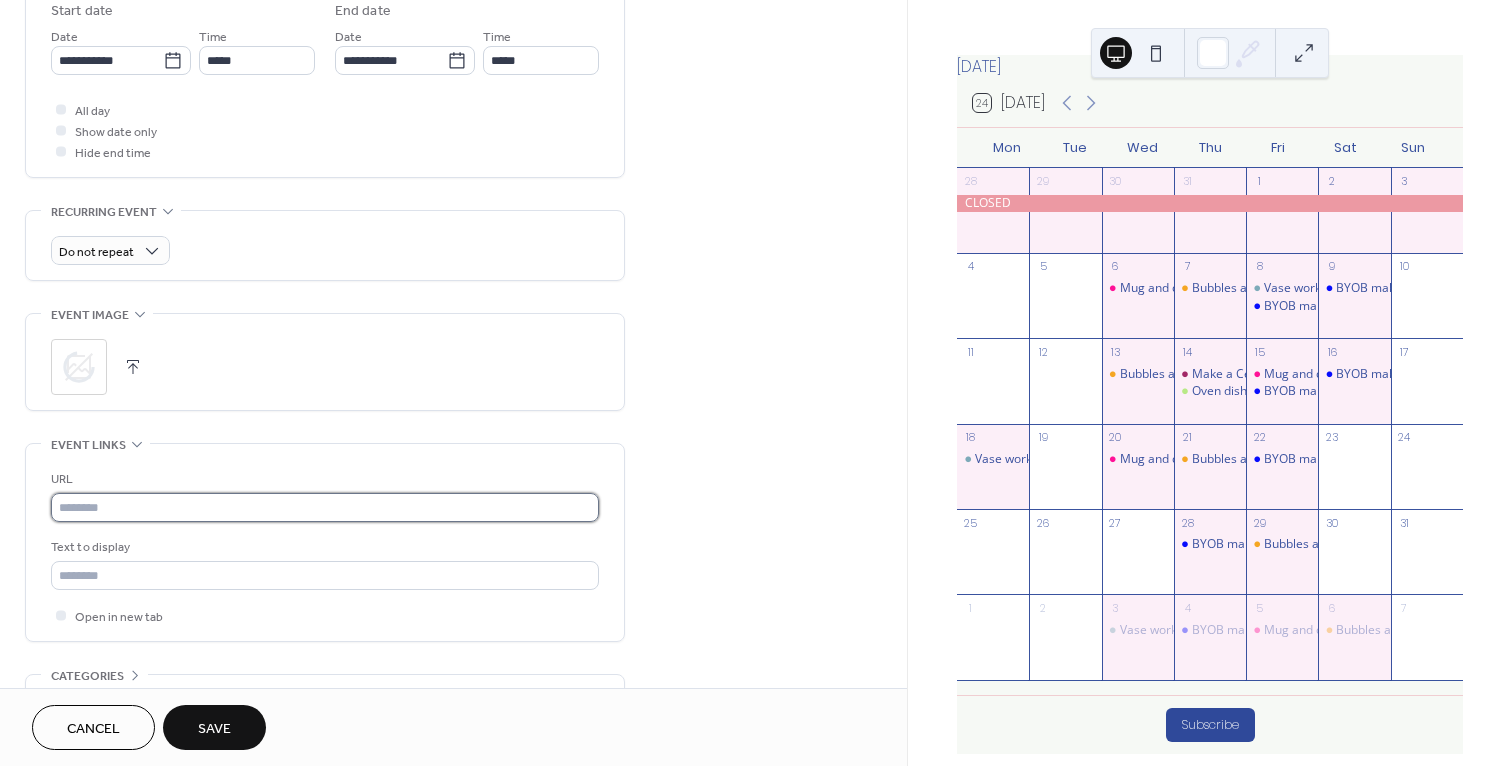 click at bounding box center [325, 507] 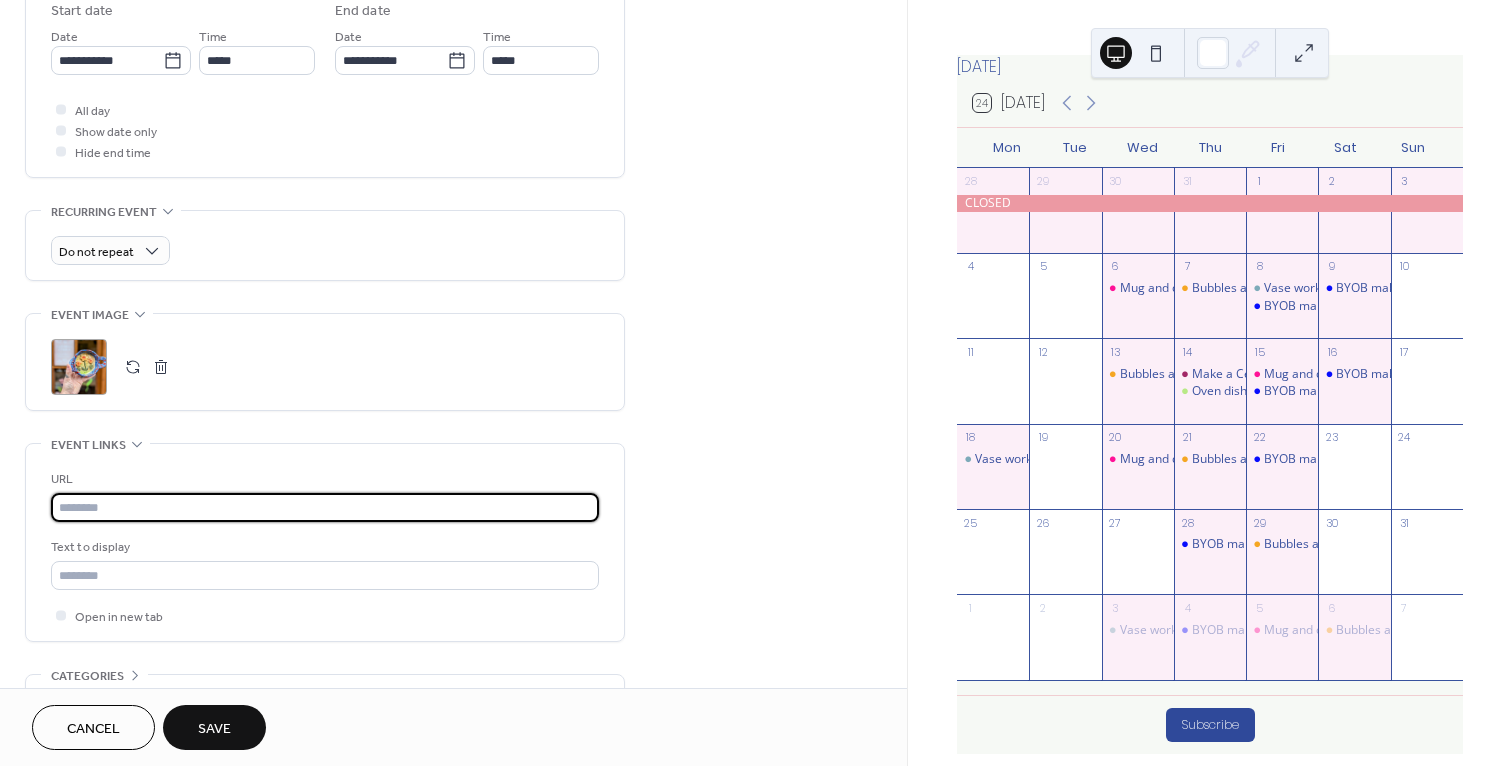paste on "**********" 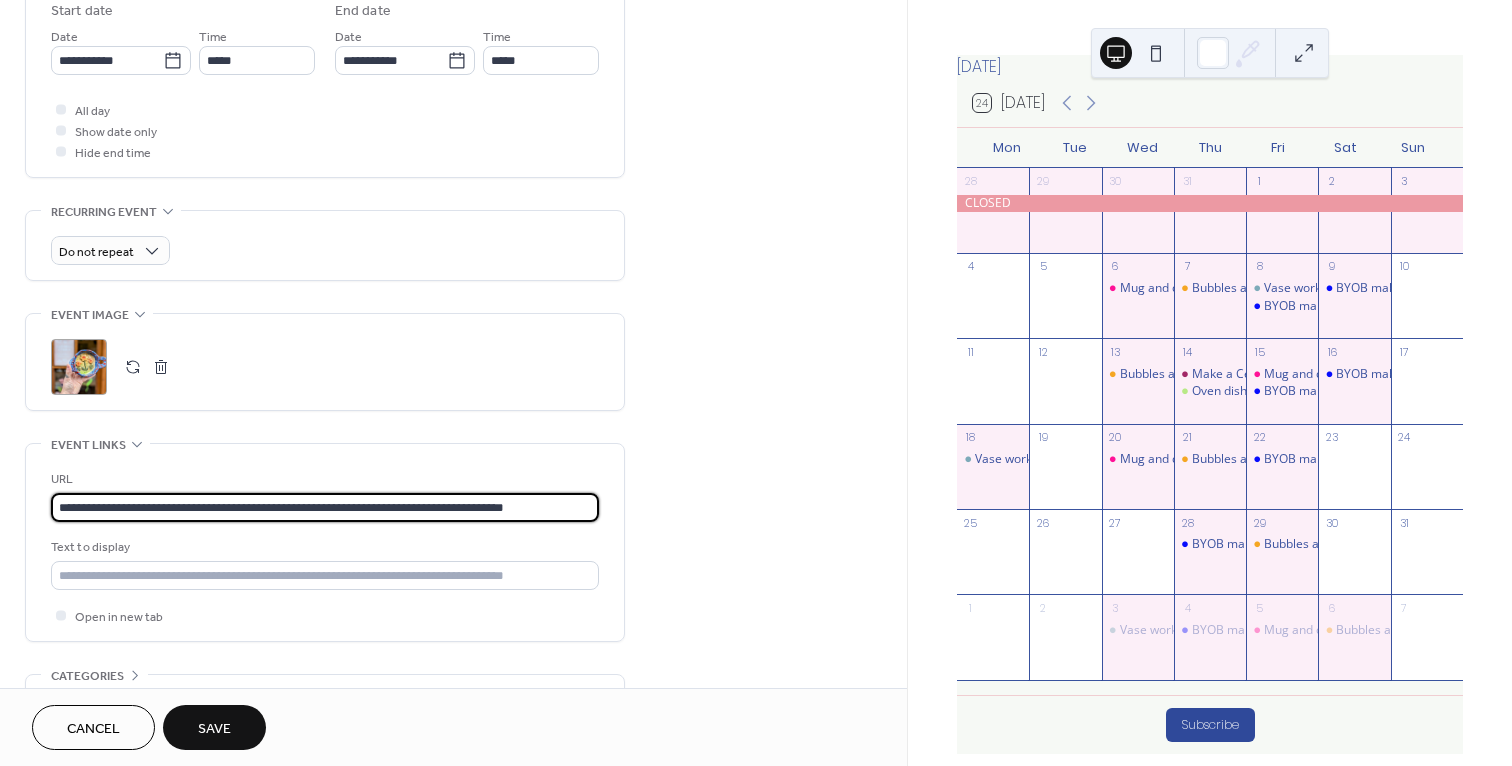 scroll, scrollTop: 798, scrollLeft: 0, axis: vertical 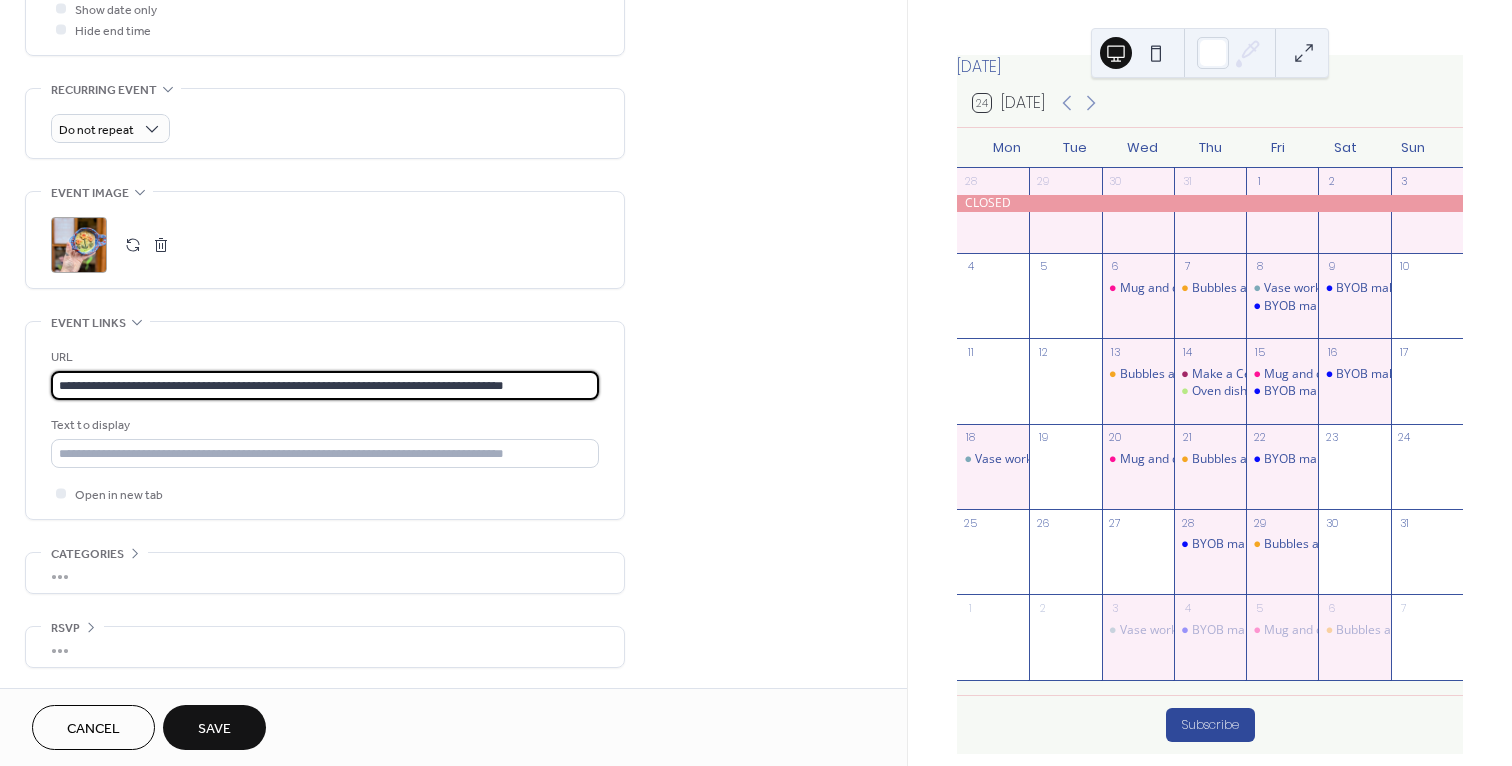 type on "**********" 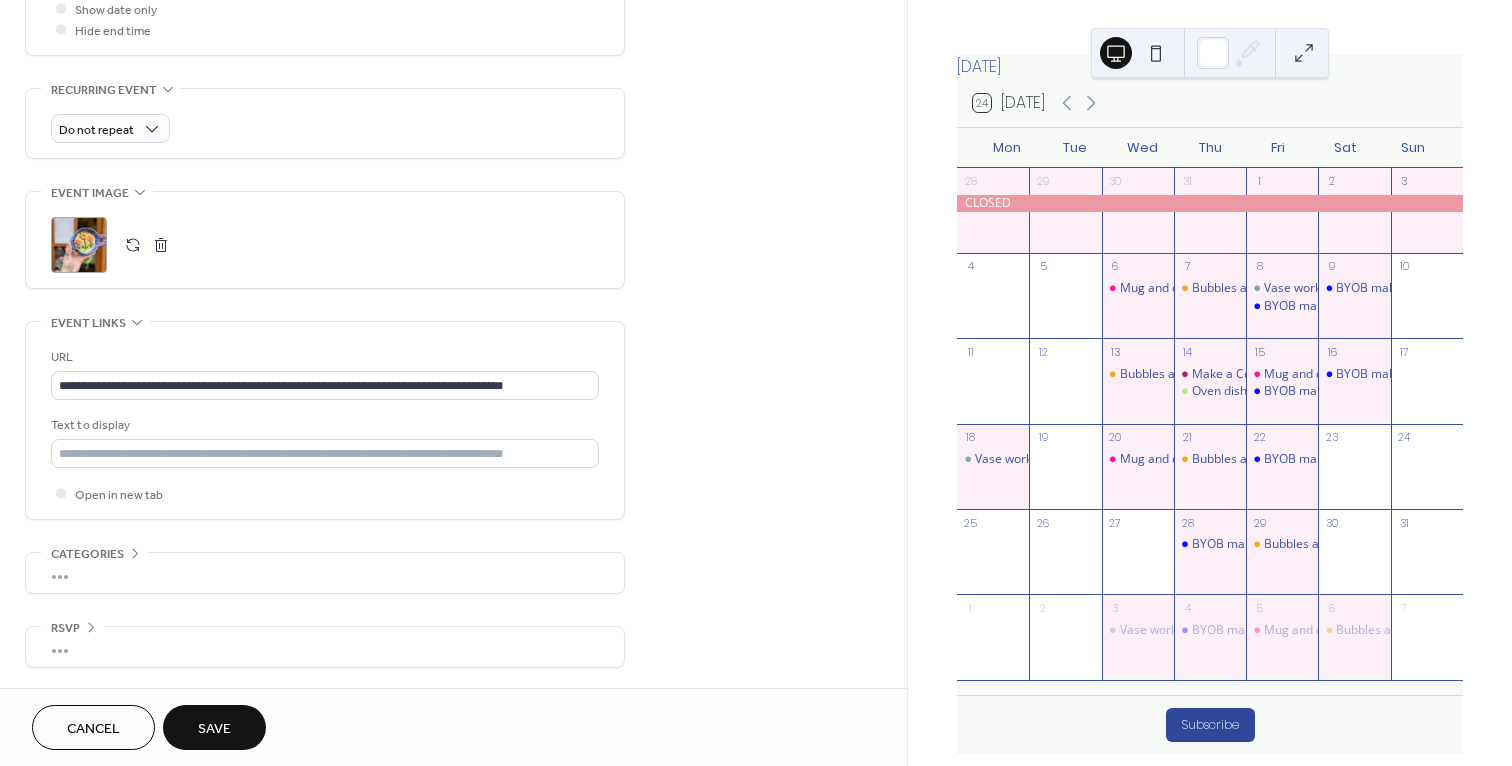 click on "Save" at bounding box center [214, 727] 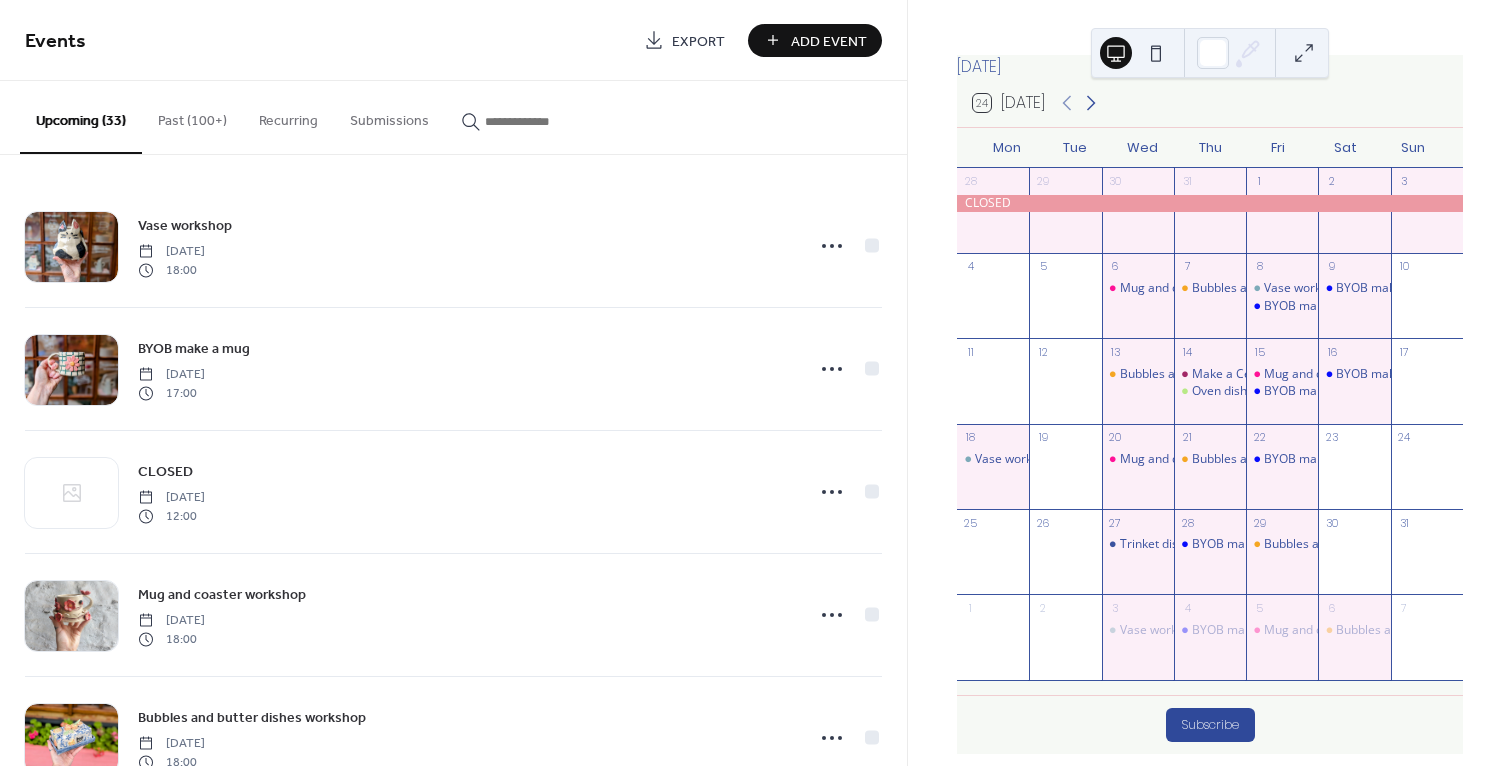 click 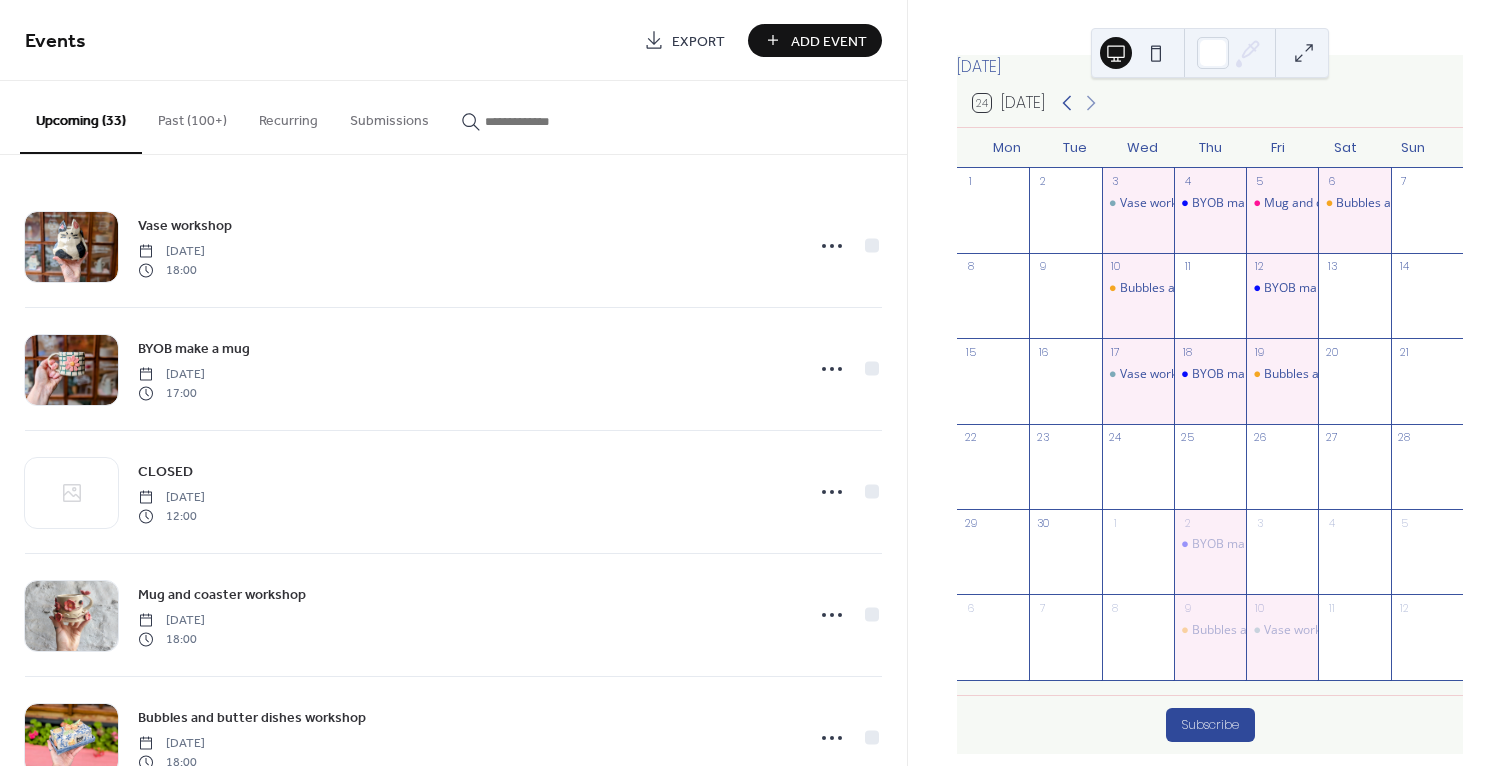 click 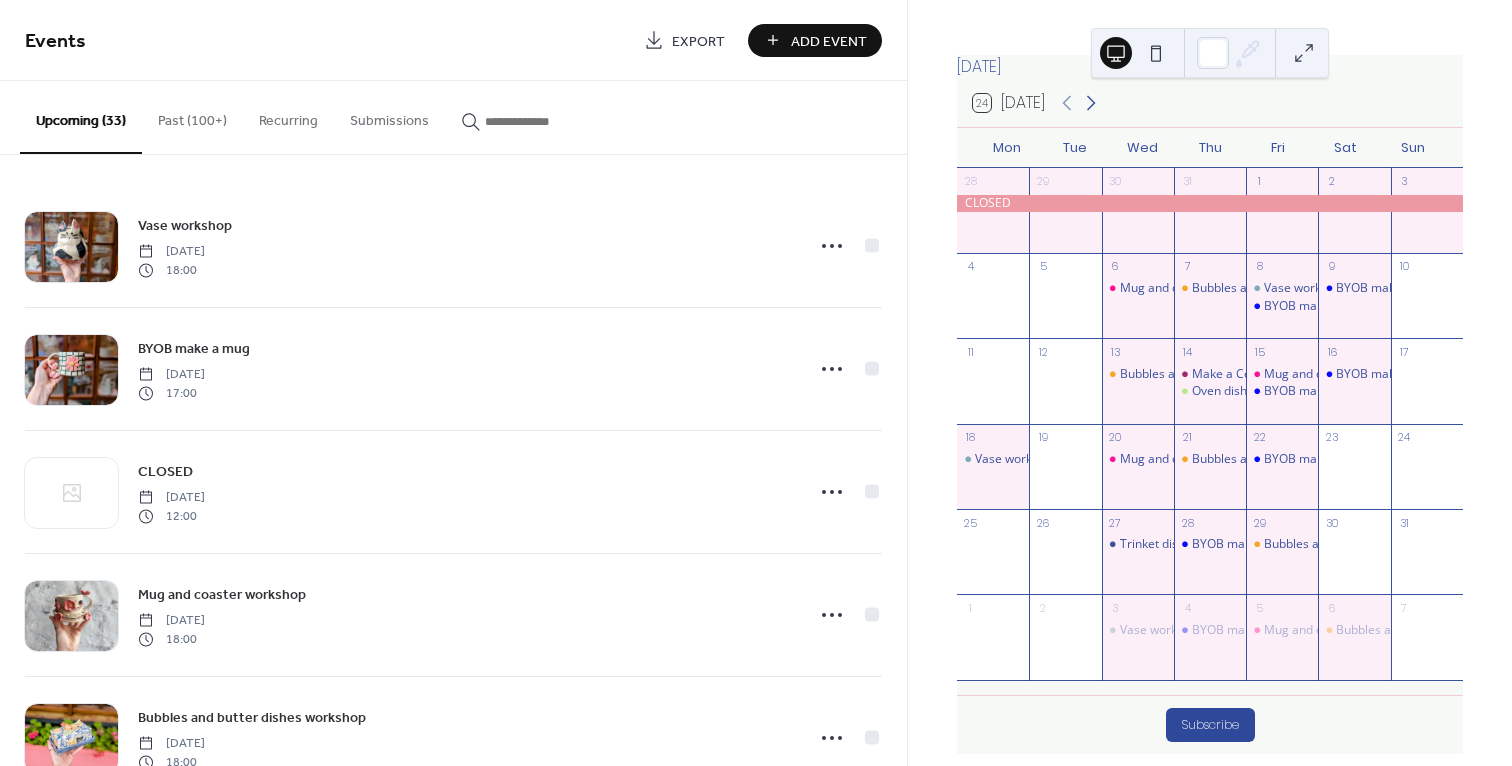 click 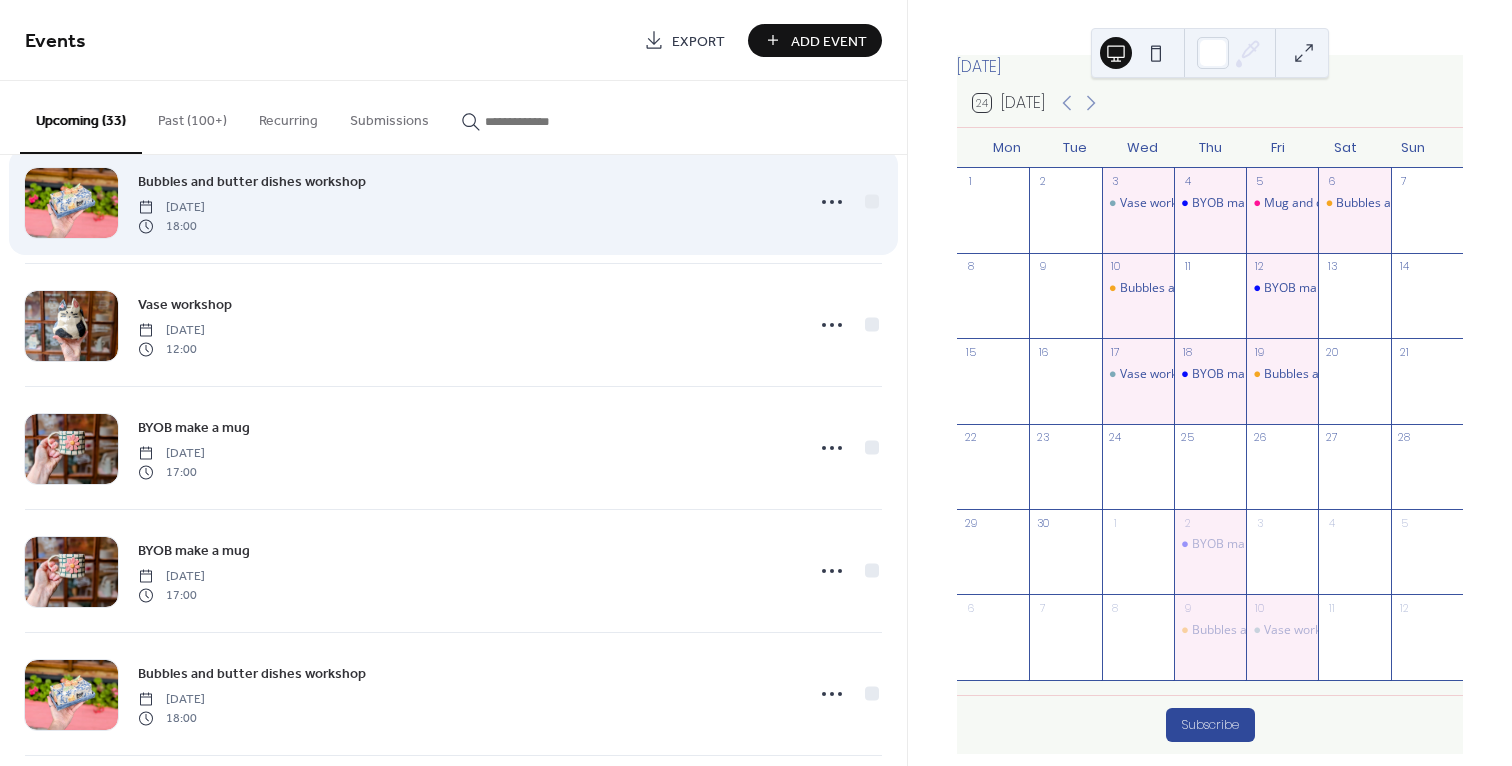 scroll, scrollTop: 1005, scrollLeft: 0, axis: vertical 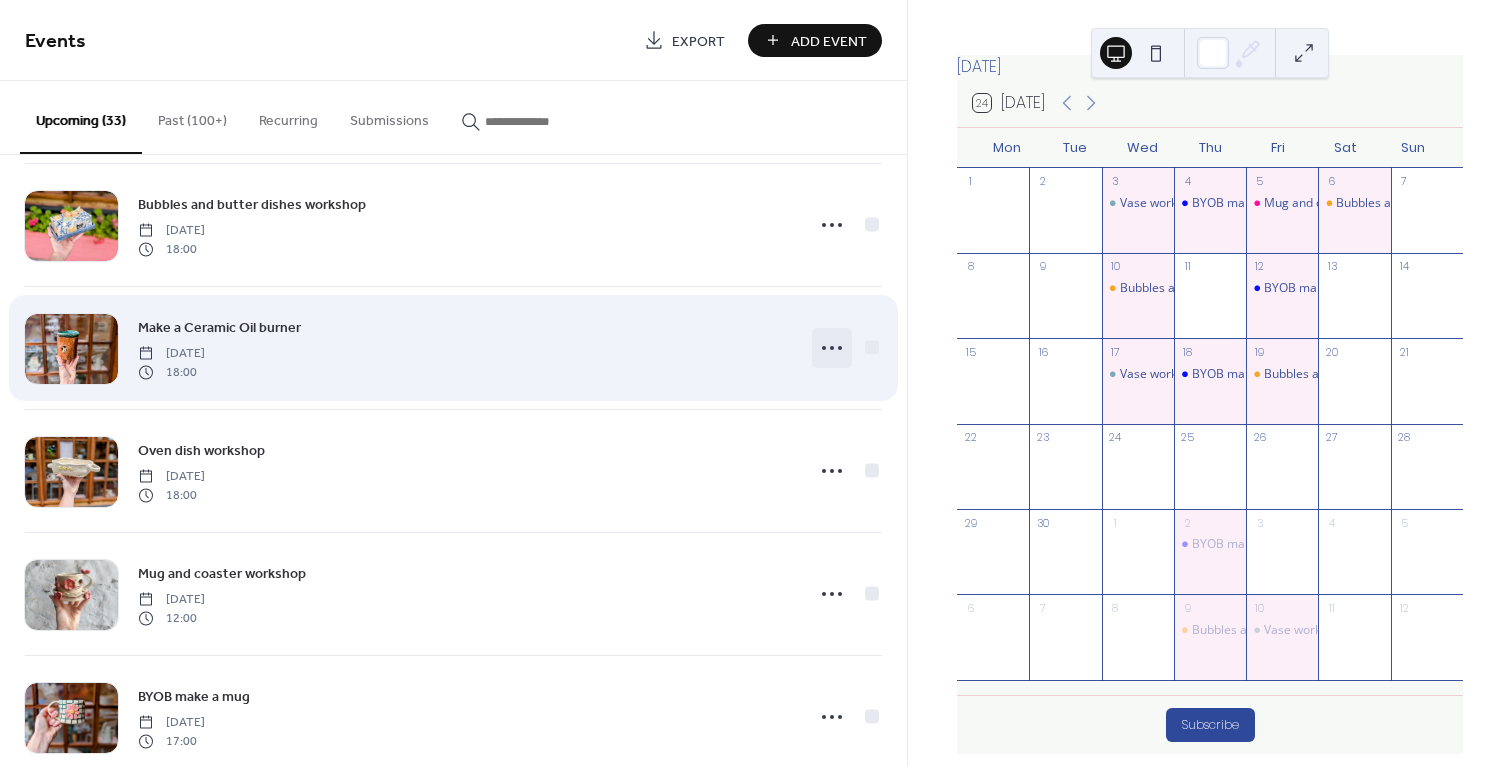 click 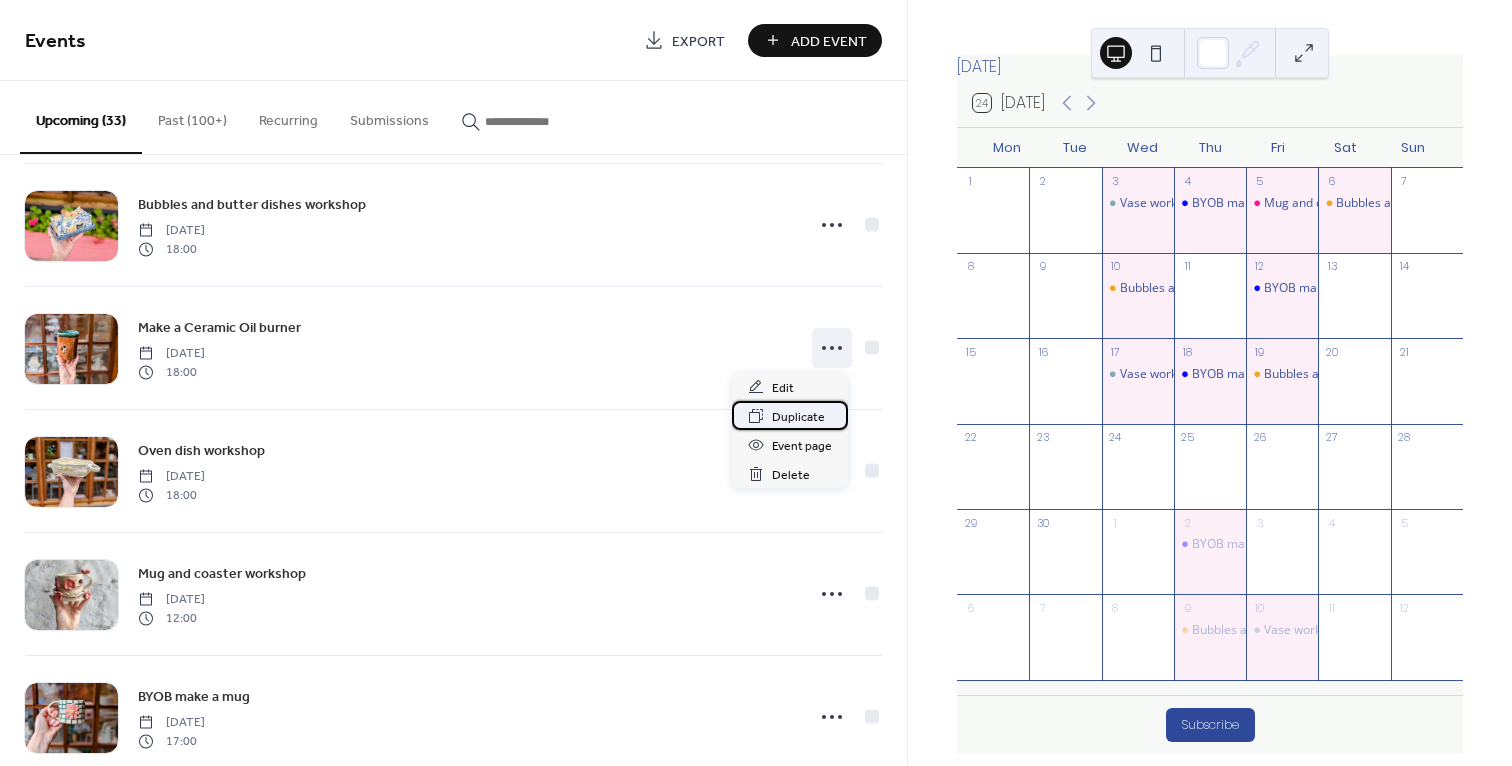 click on "Duplicate" at bounding box center [798, 417] 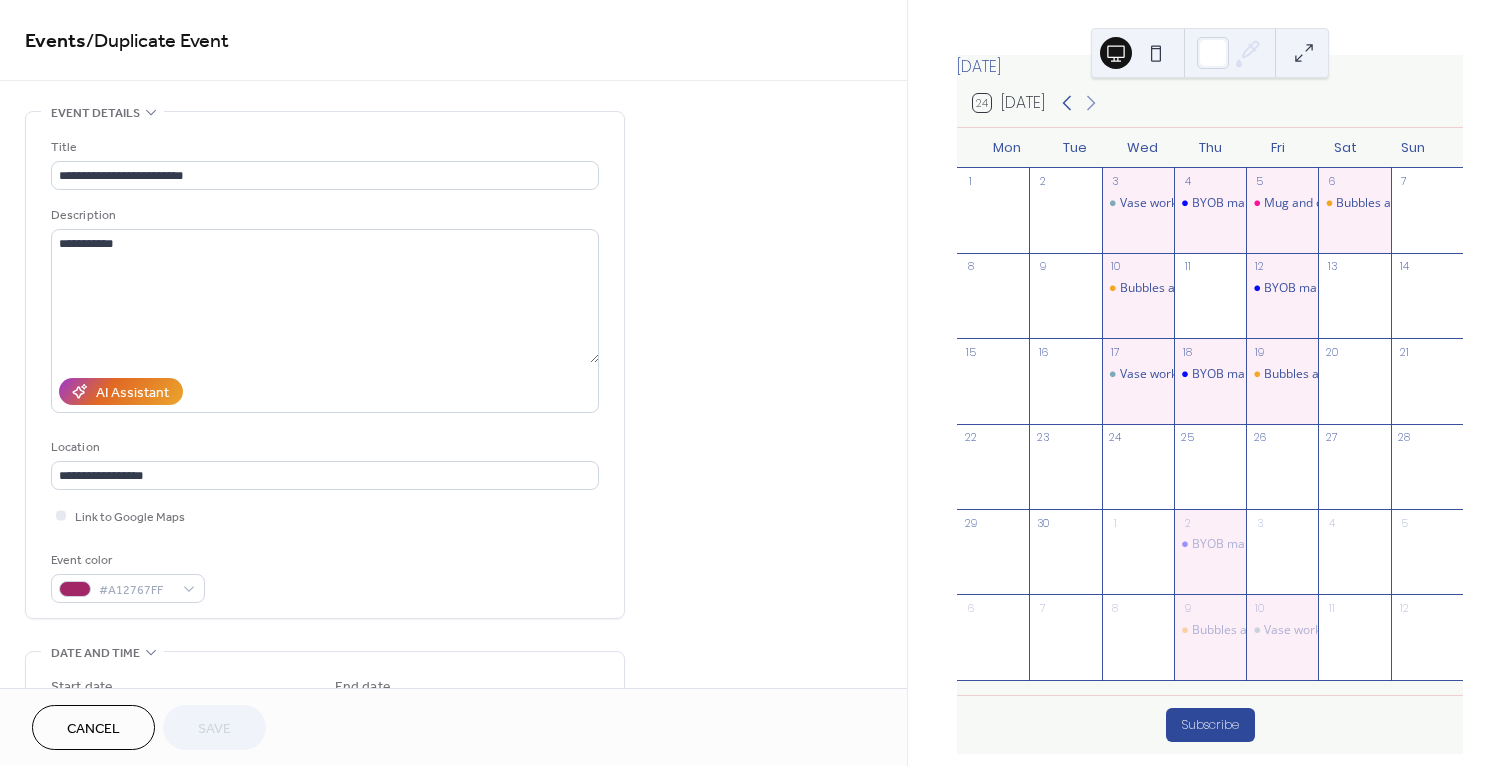 click 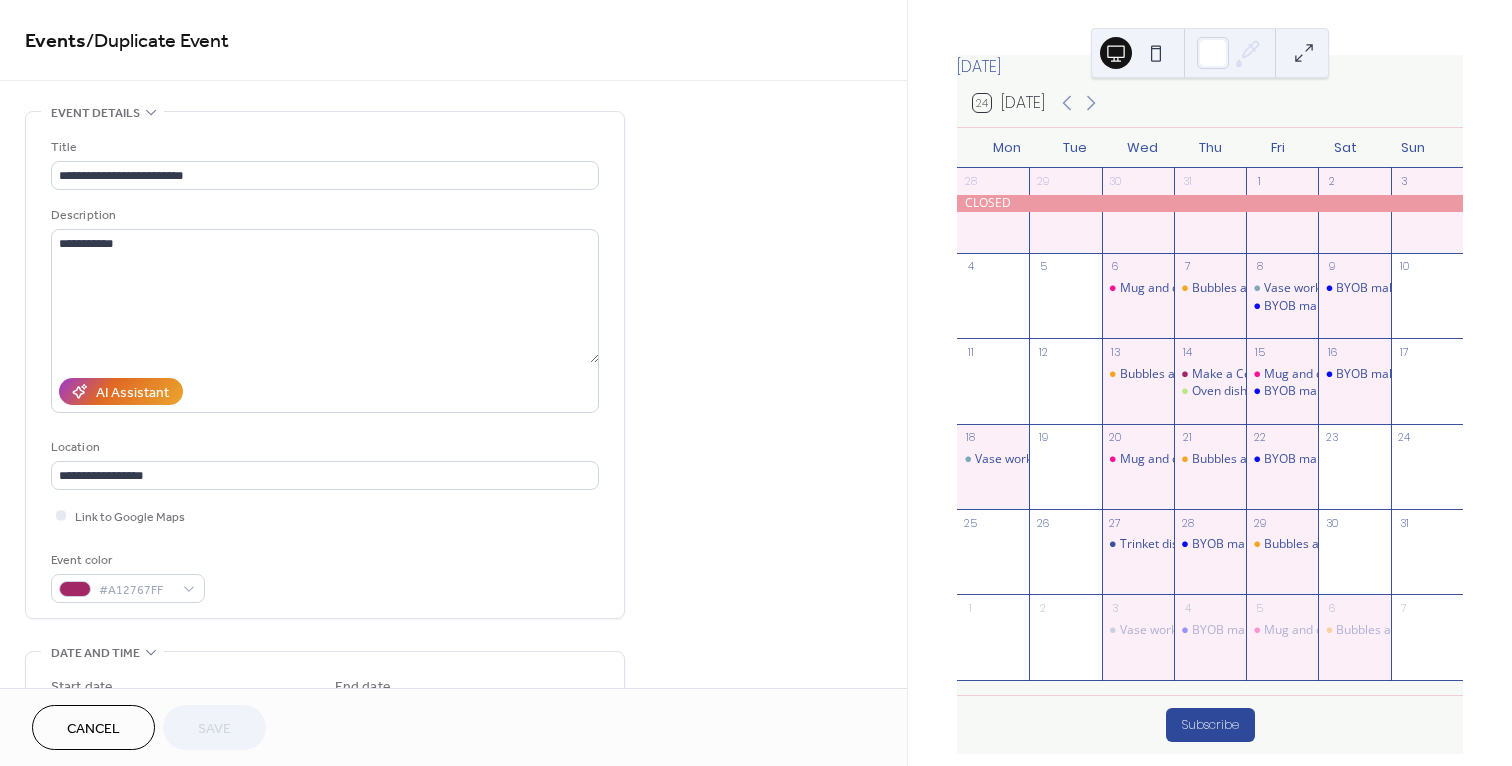 scroll, scrollTop: 337, scrollLeft: 0, axis: vertical 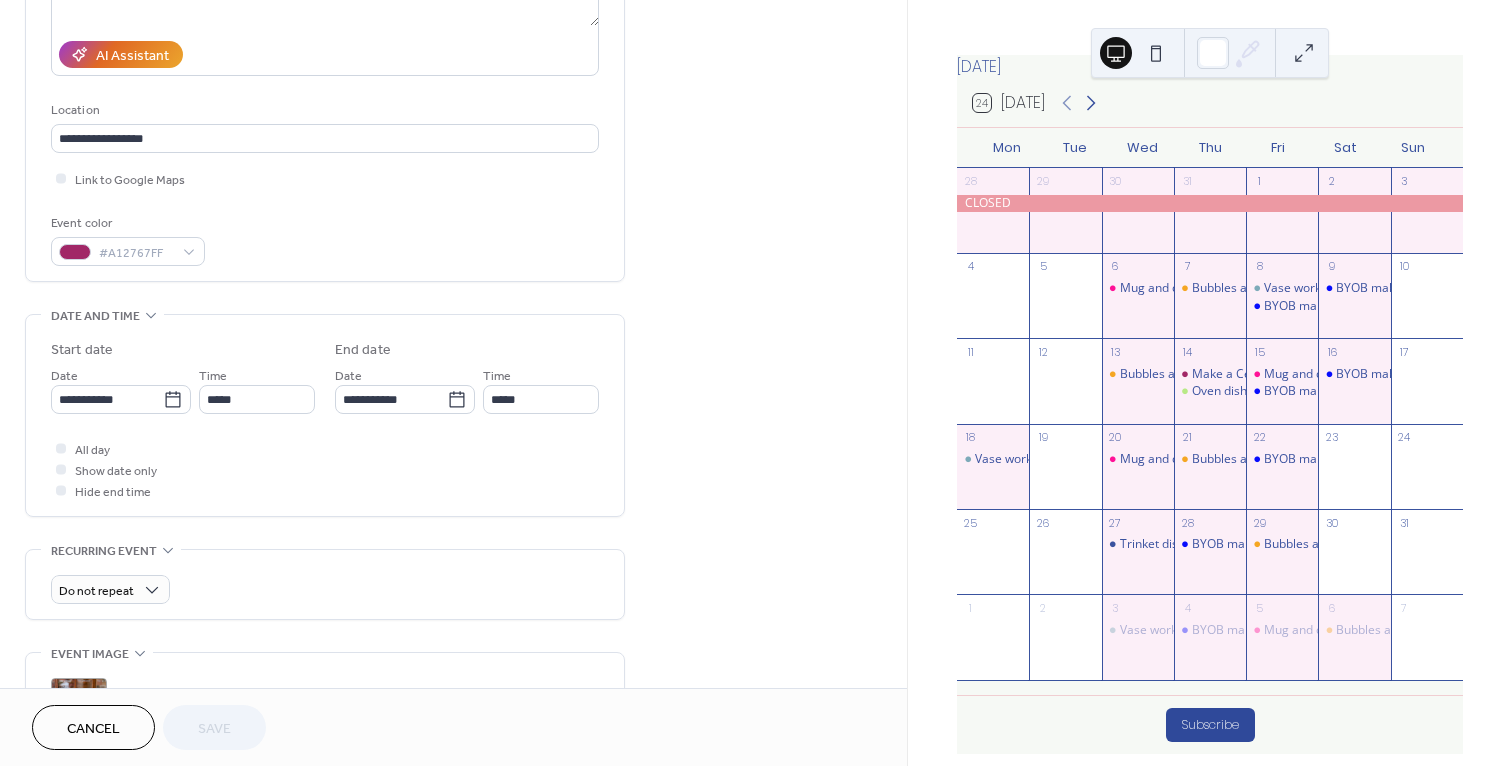 click 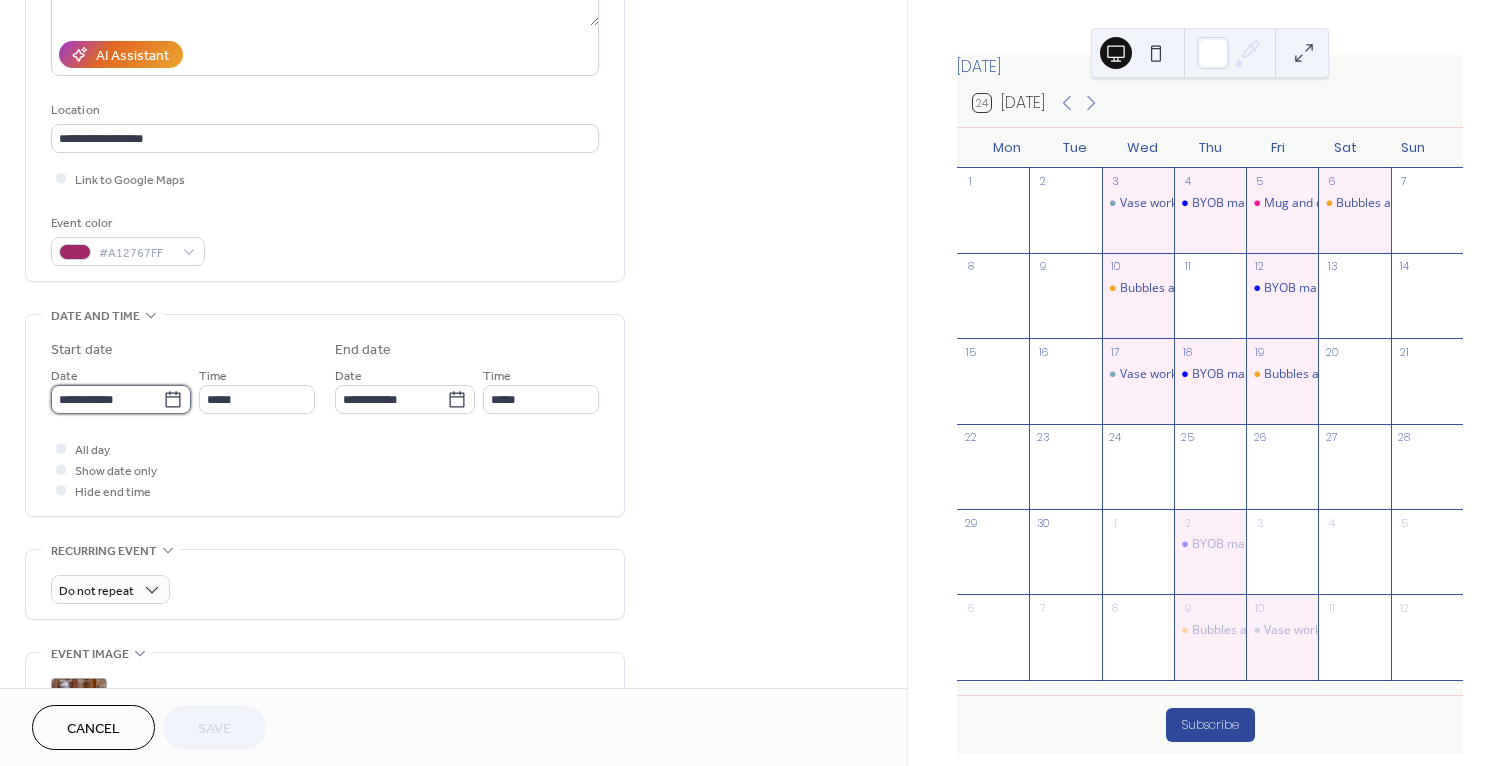 click on "**********" at bounding box center [107, 399] 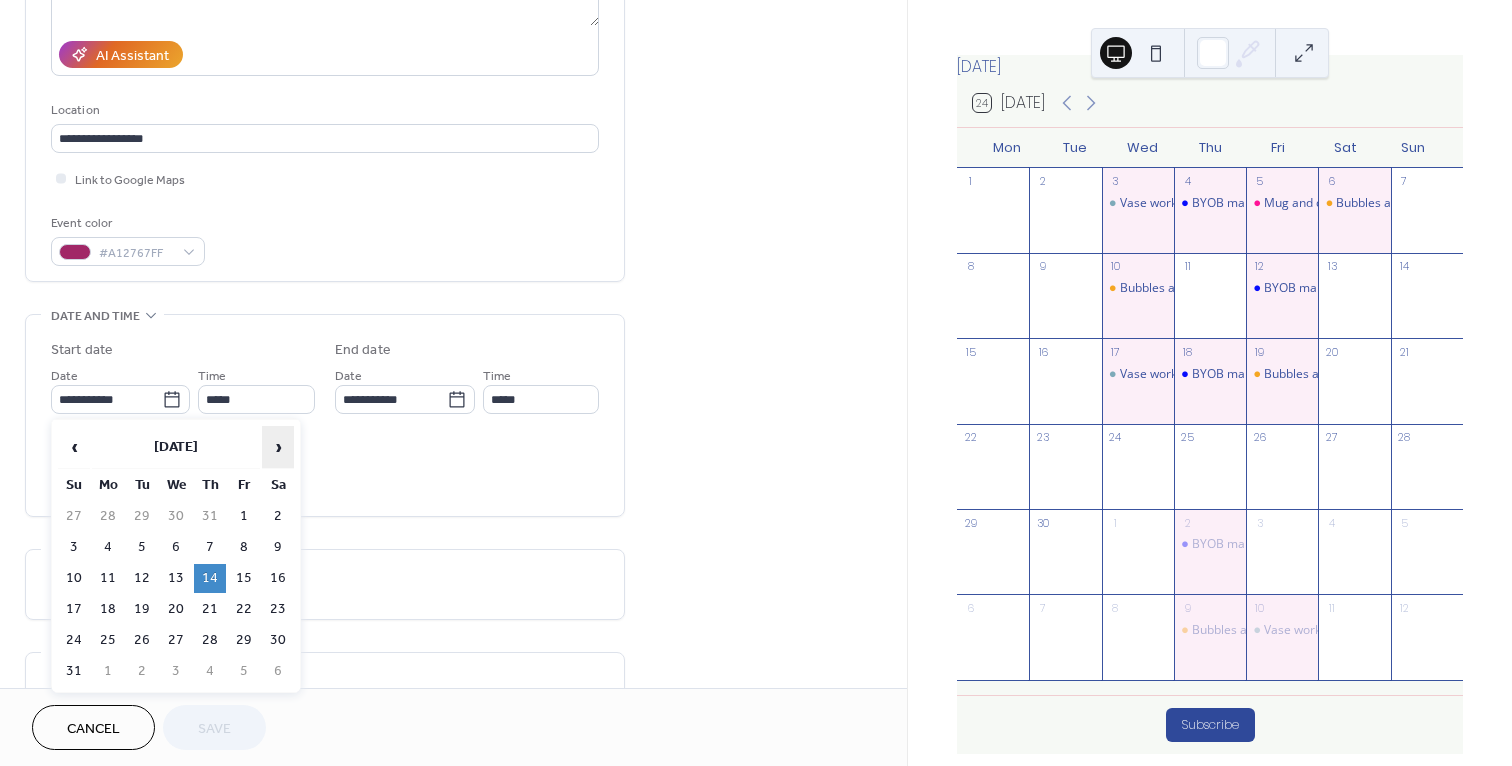 scroll, scrollTop: 0, scrollLeft: 0, axis: both 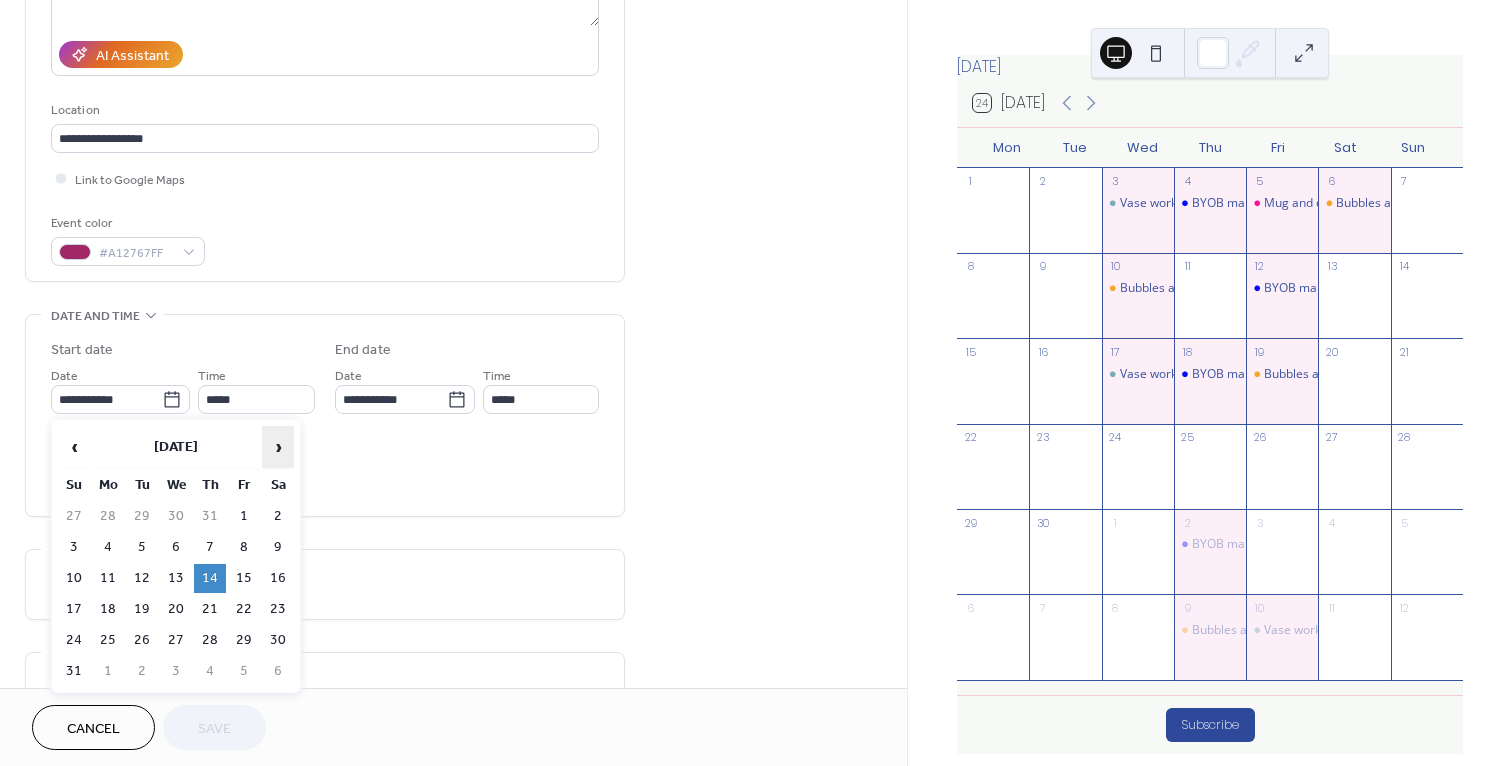 click on "›" at bounding box center (278, 447) 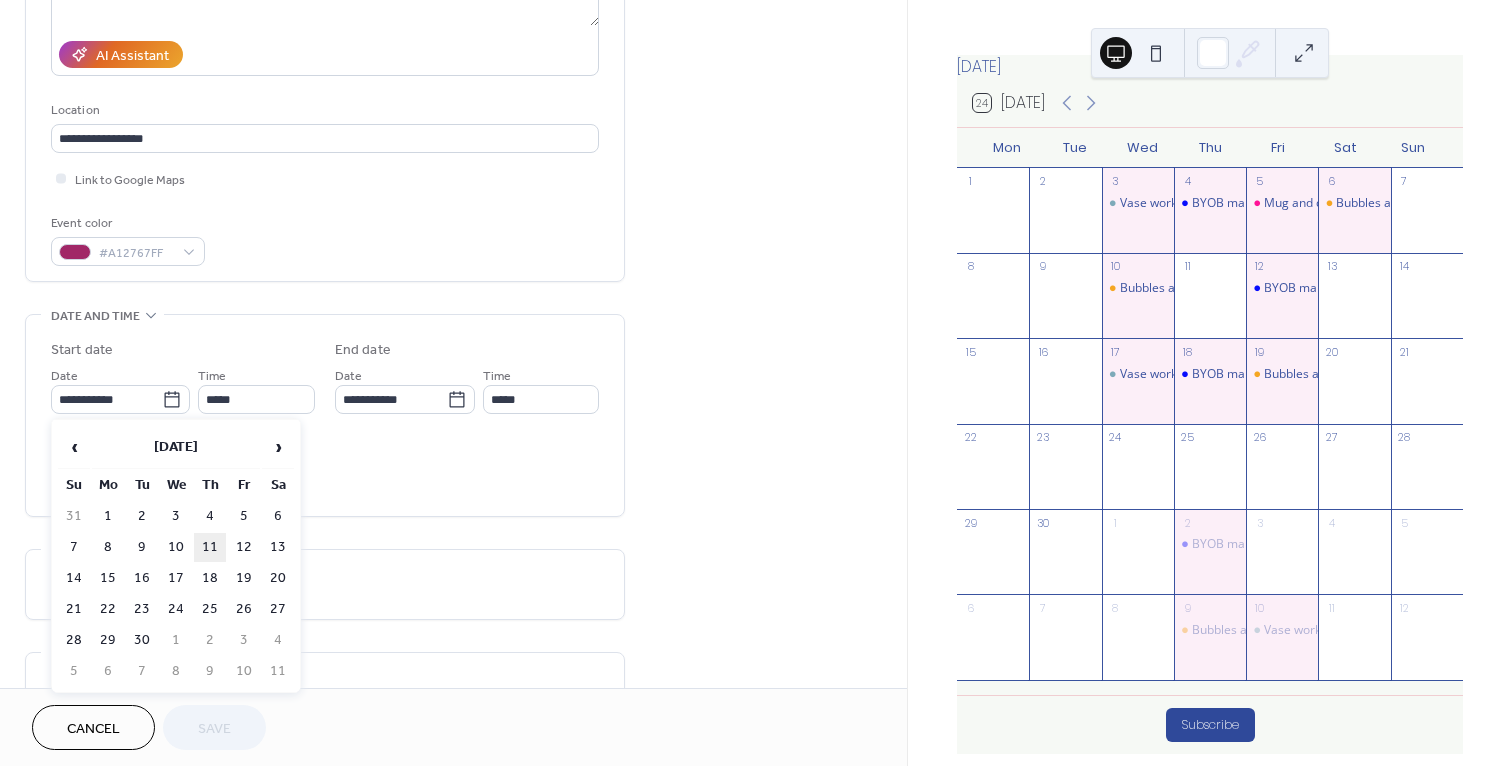 click on "11" at bounding box center [210, 547] 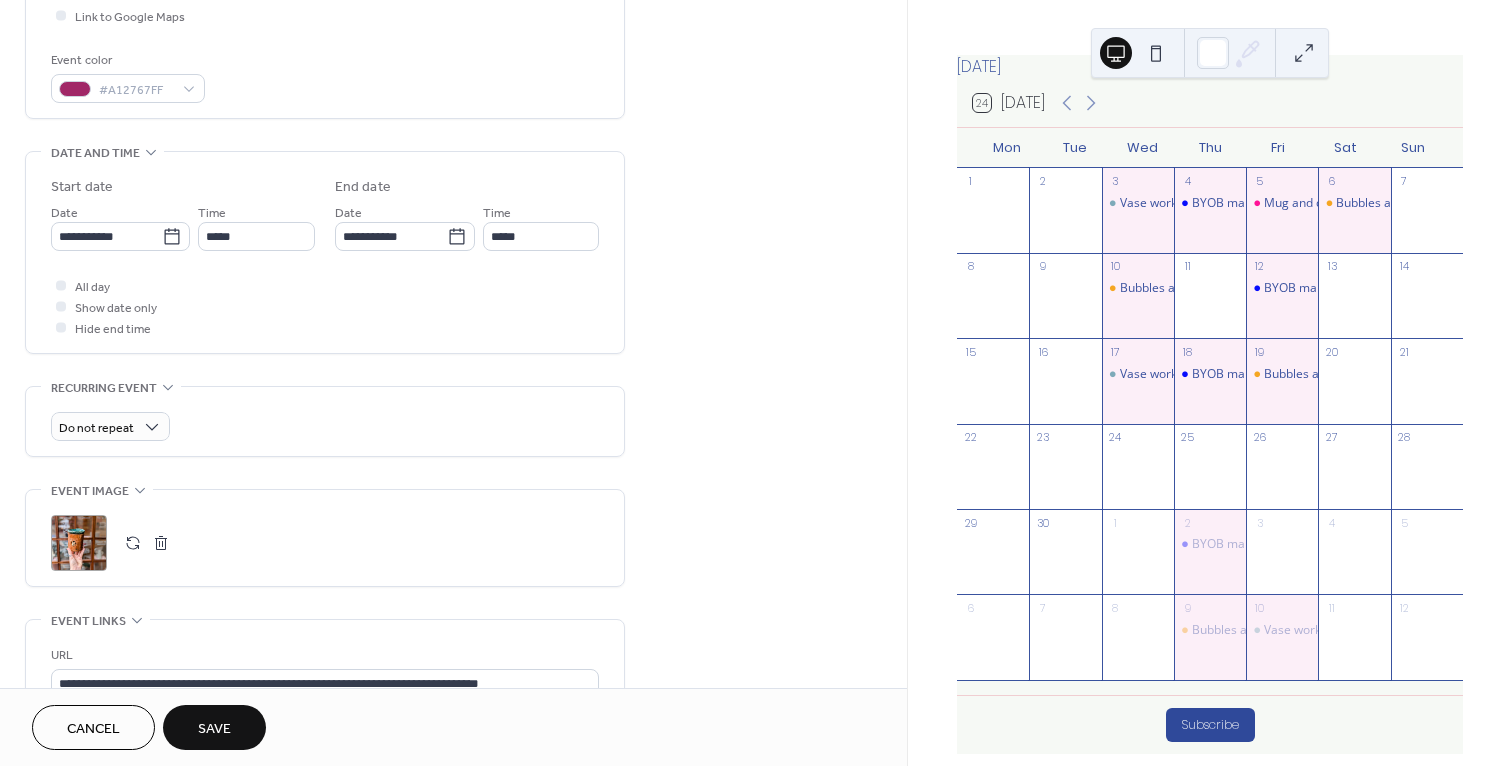 scroll, scrollTop: 468, scrollLeft: 0, axis: vertical 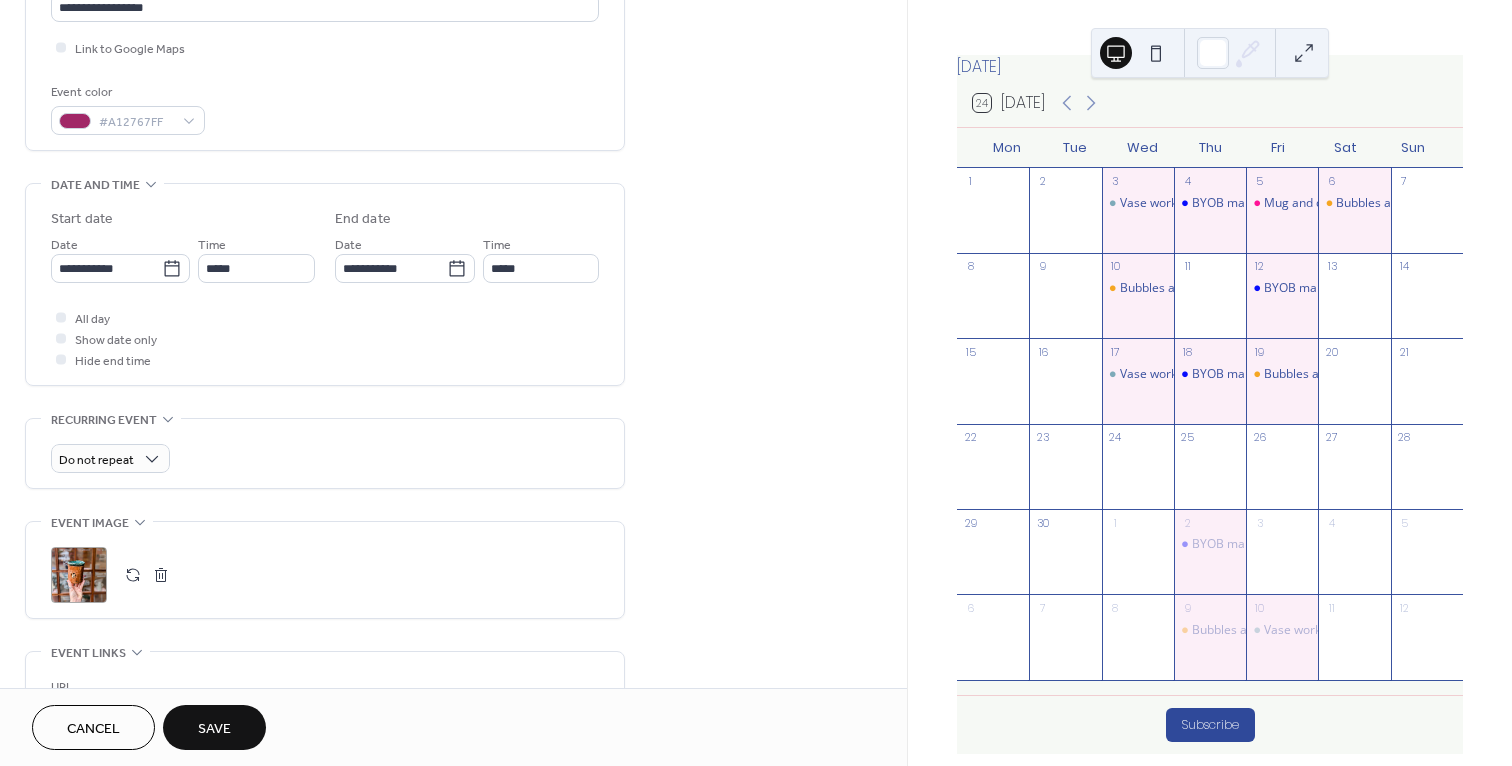 click on "Save" at bounding box center [214, 729] 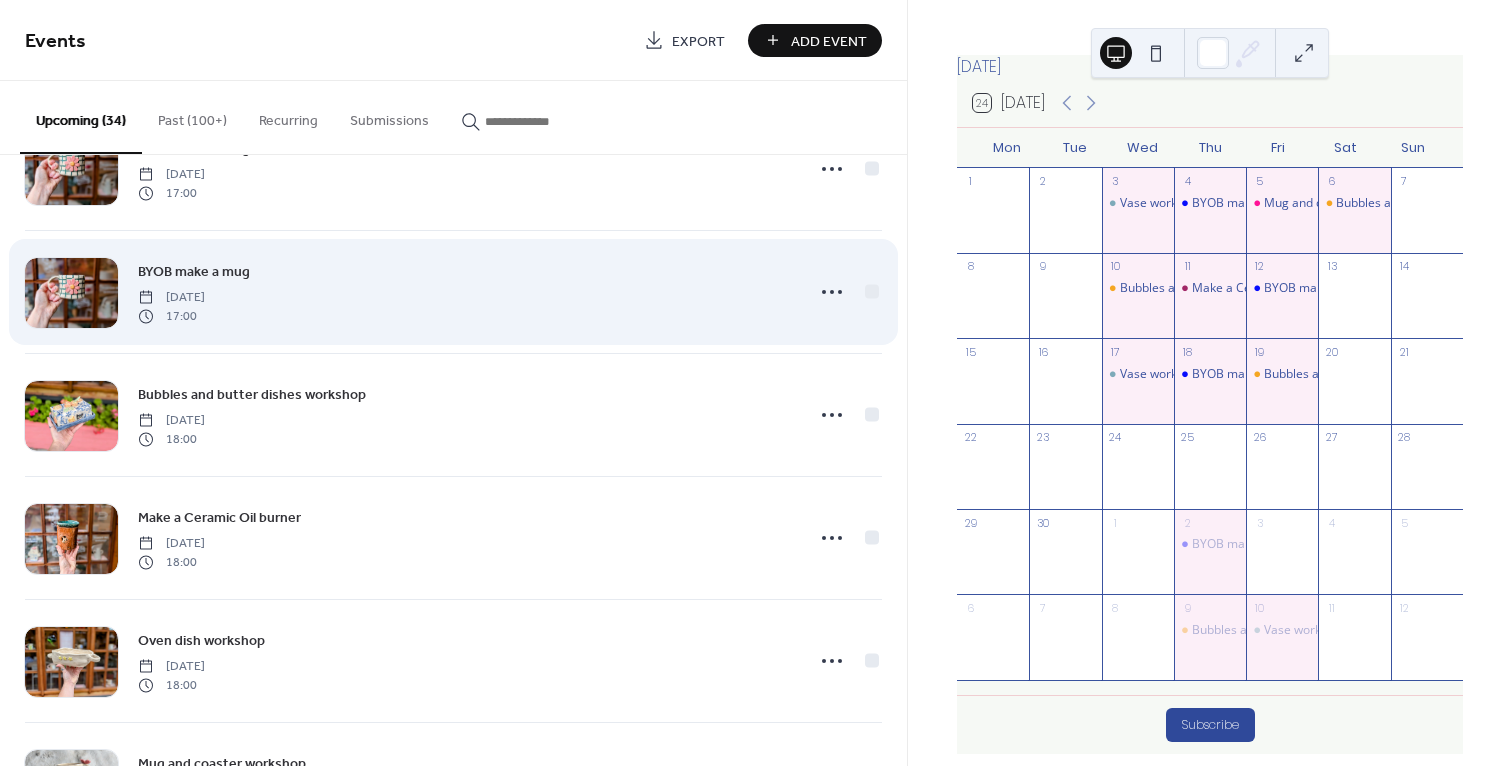 scroll, scrollTop: 821, scrollLeft: 0, axis: vertical 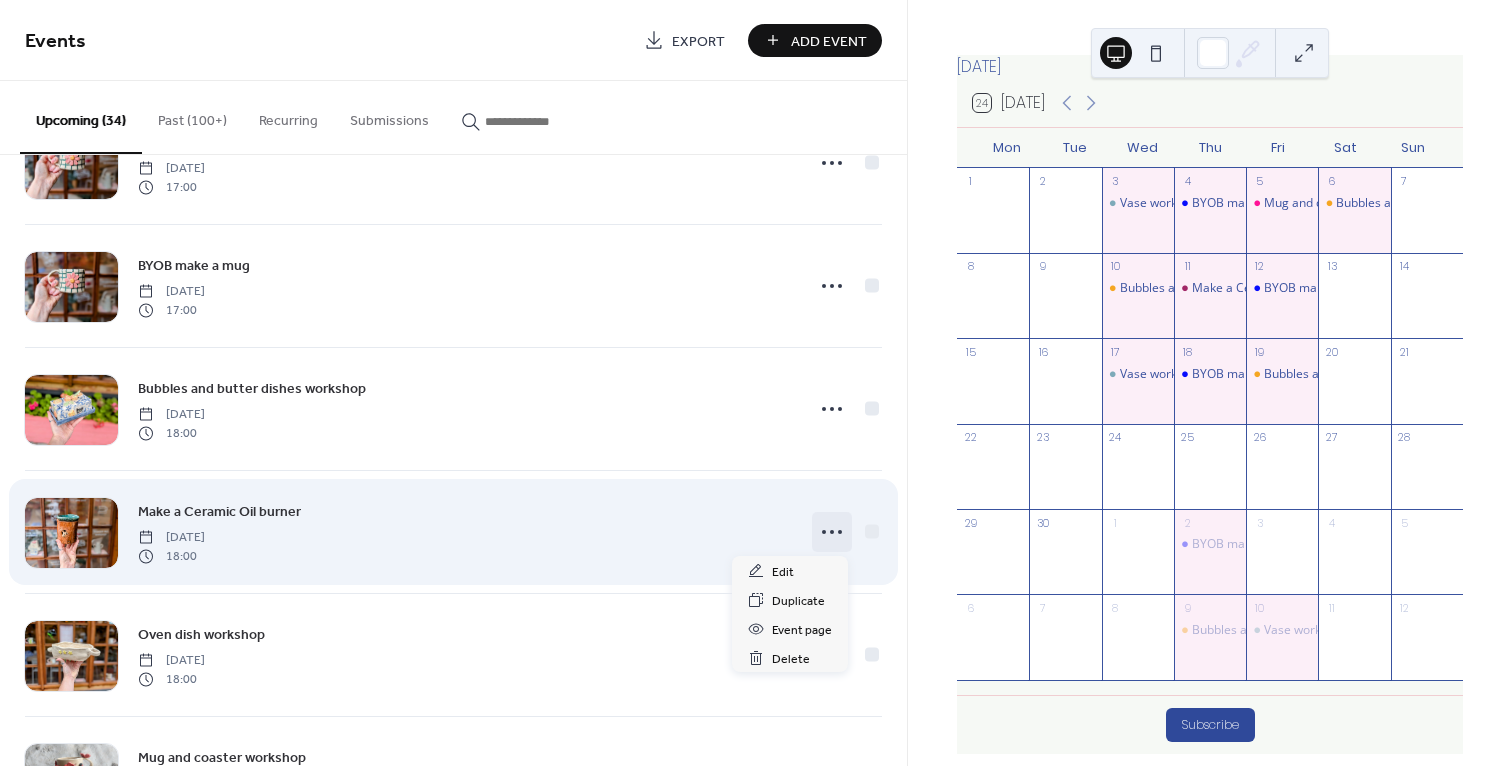 click 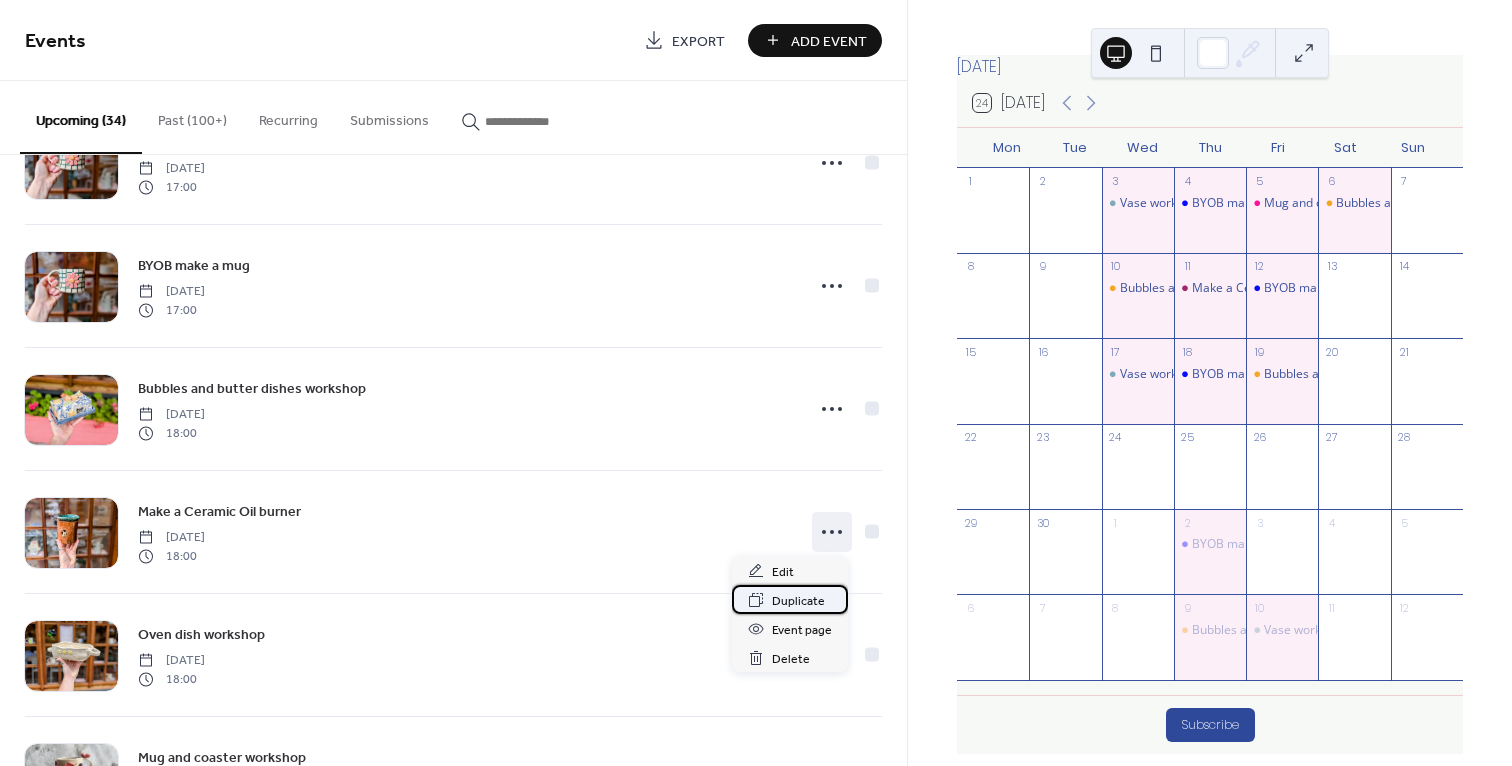 click on "Duplicate" at bounding box center (798, 601) 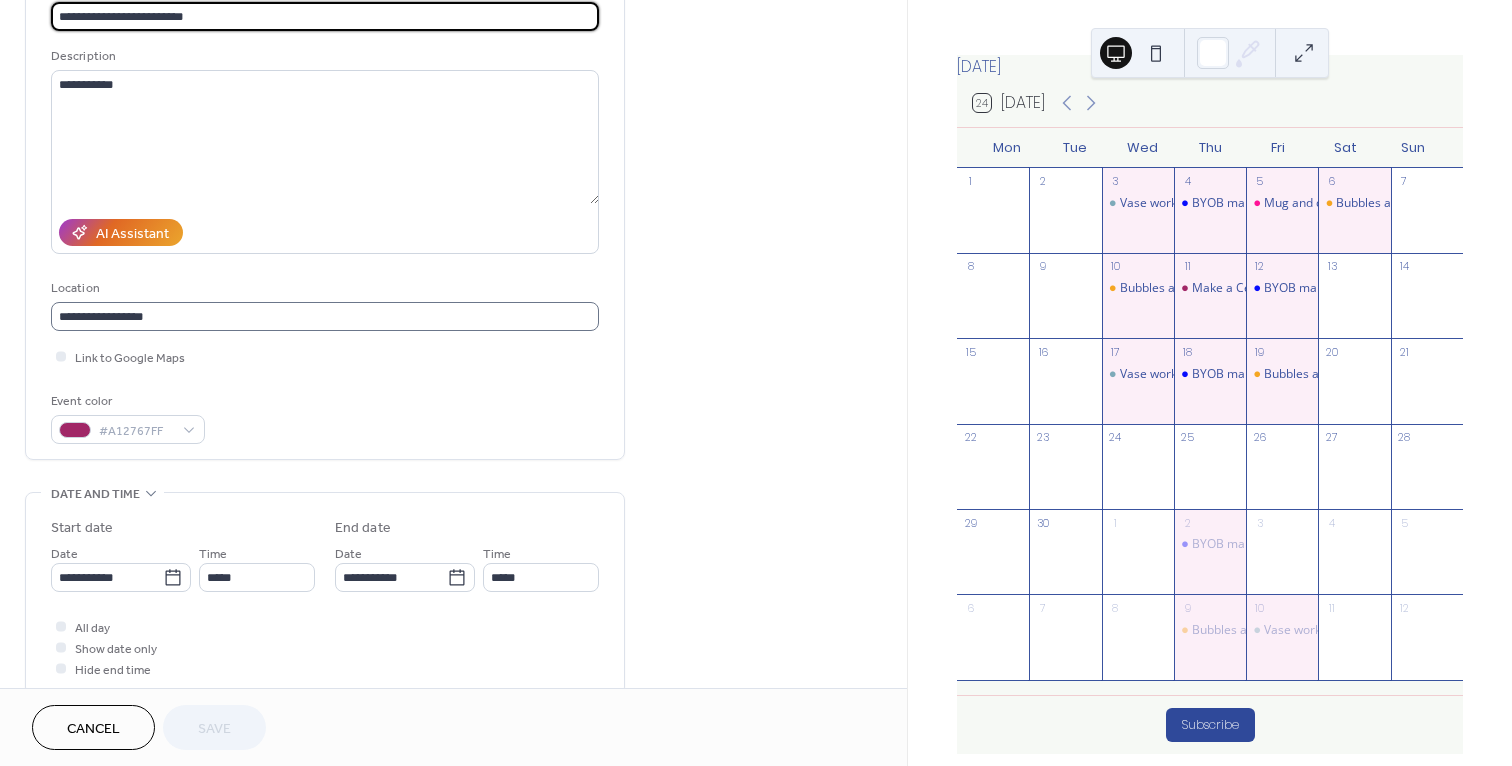 scroll, scrollTop: 197, scrollLeft: 0, axis: vertical 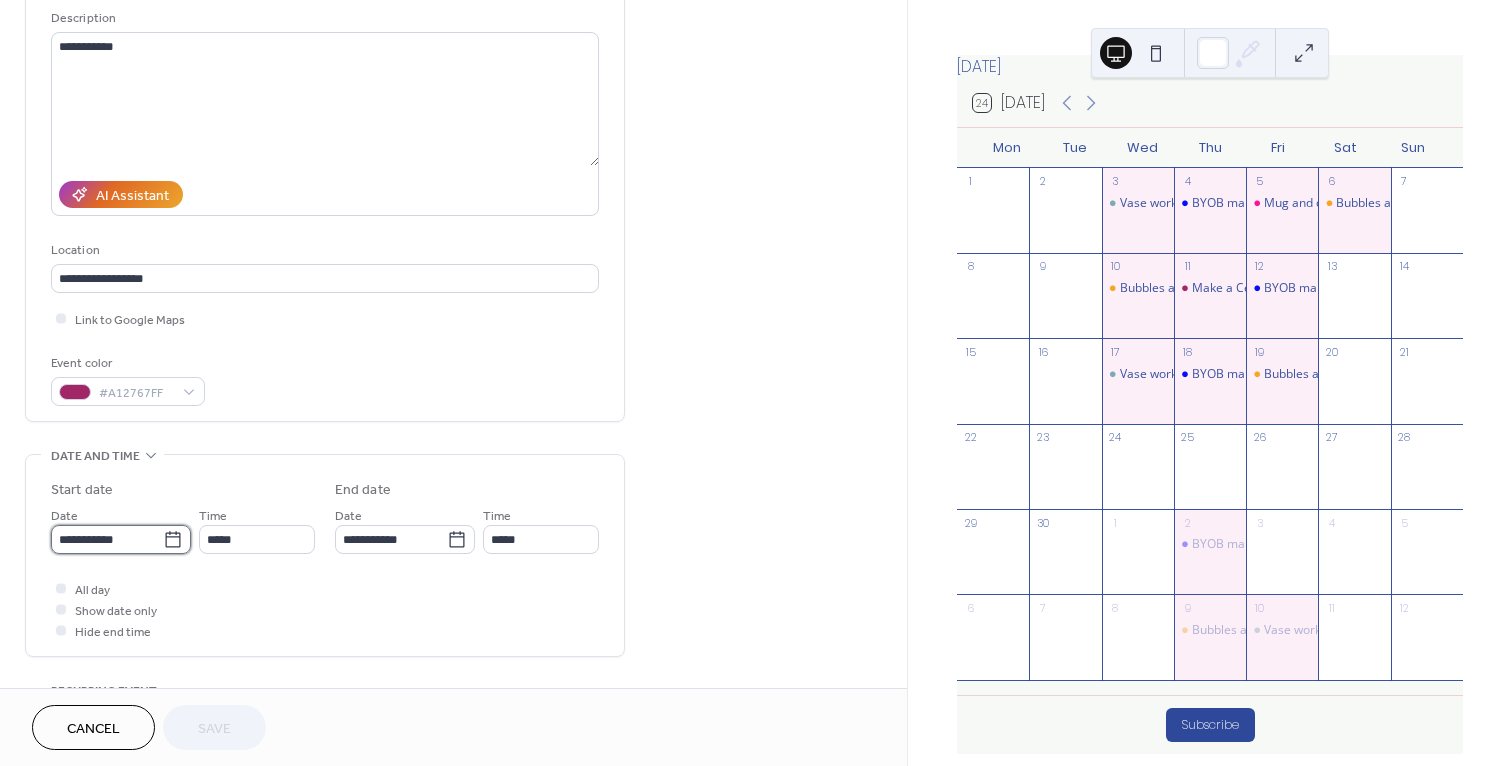 click on "**********" at bounding box center [107, 539] 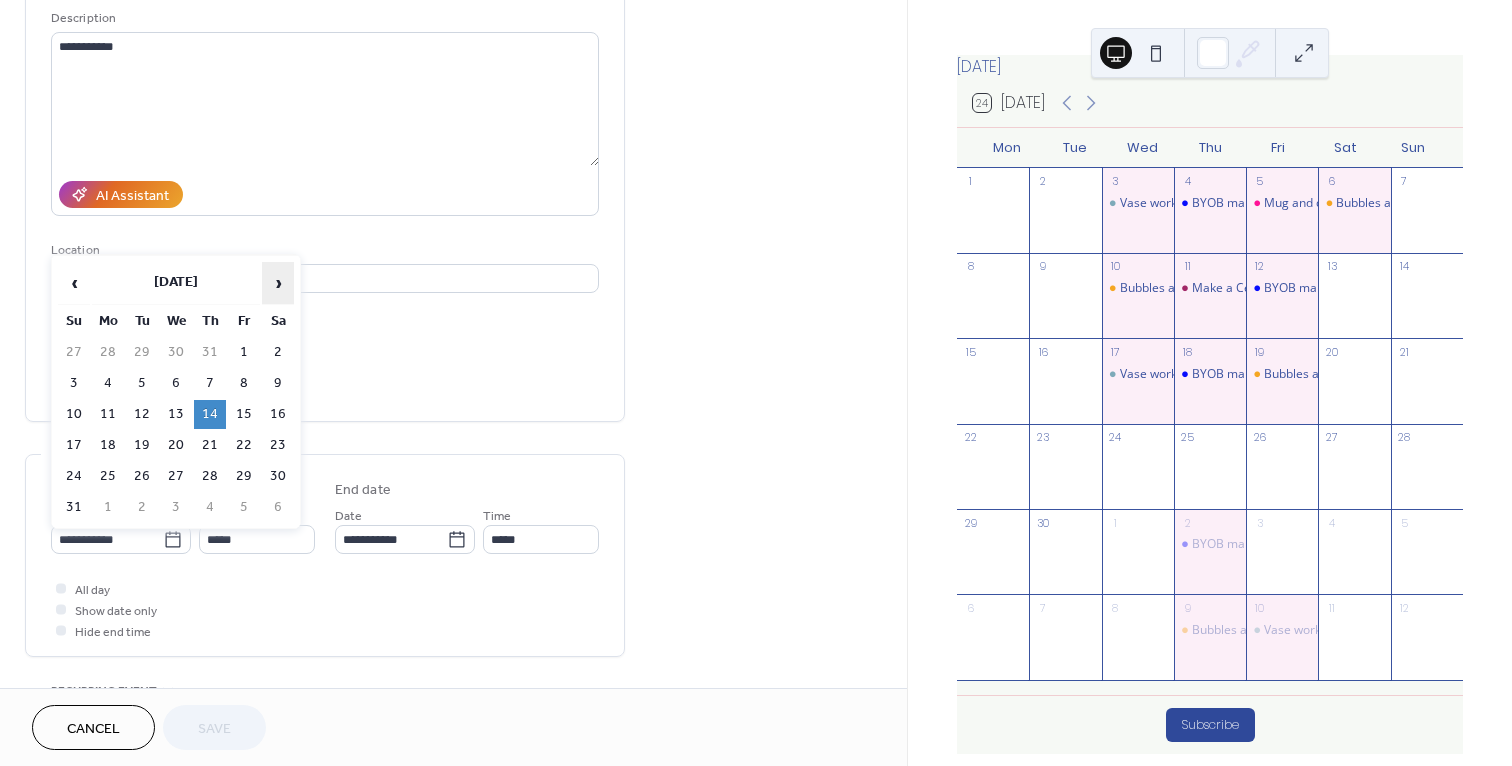 click on "›" at bounding box center (278, 283) 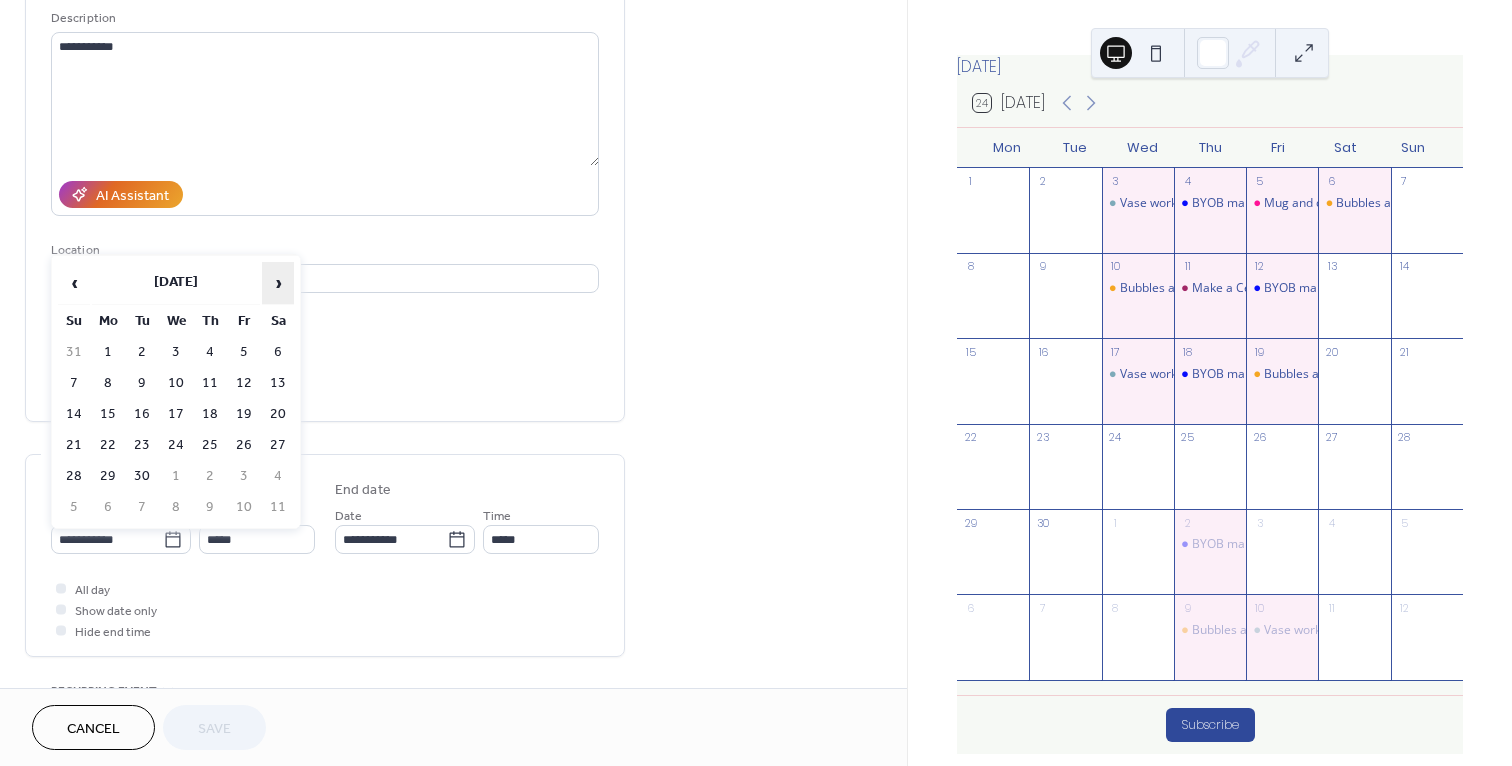 click on "›" at bounding box center [278, 283] 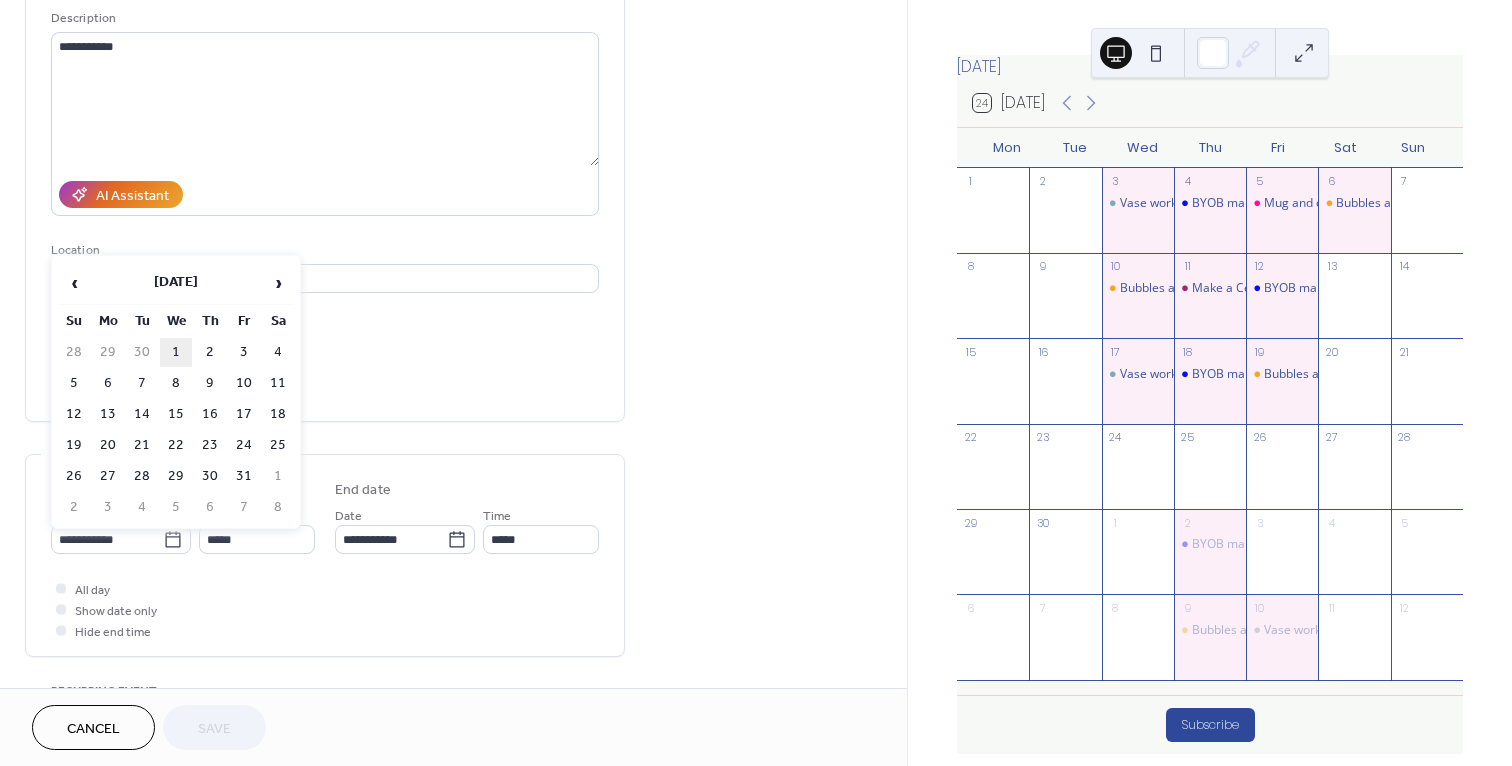 click on "1" at bounding box center (176, 352) 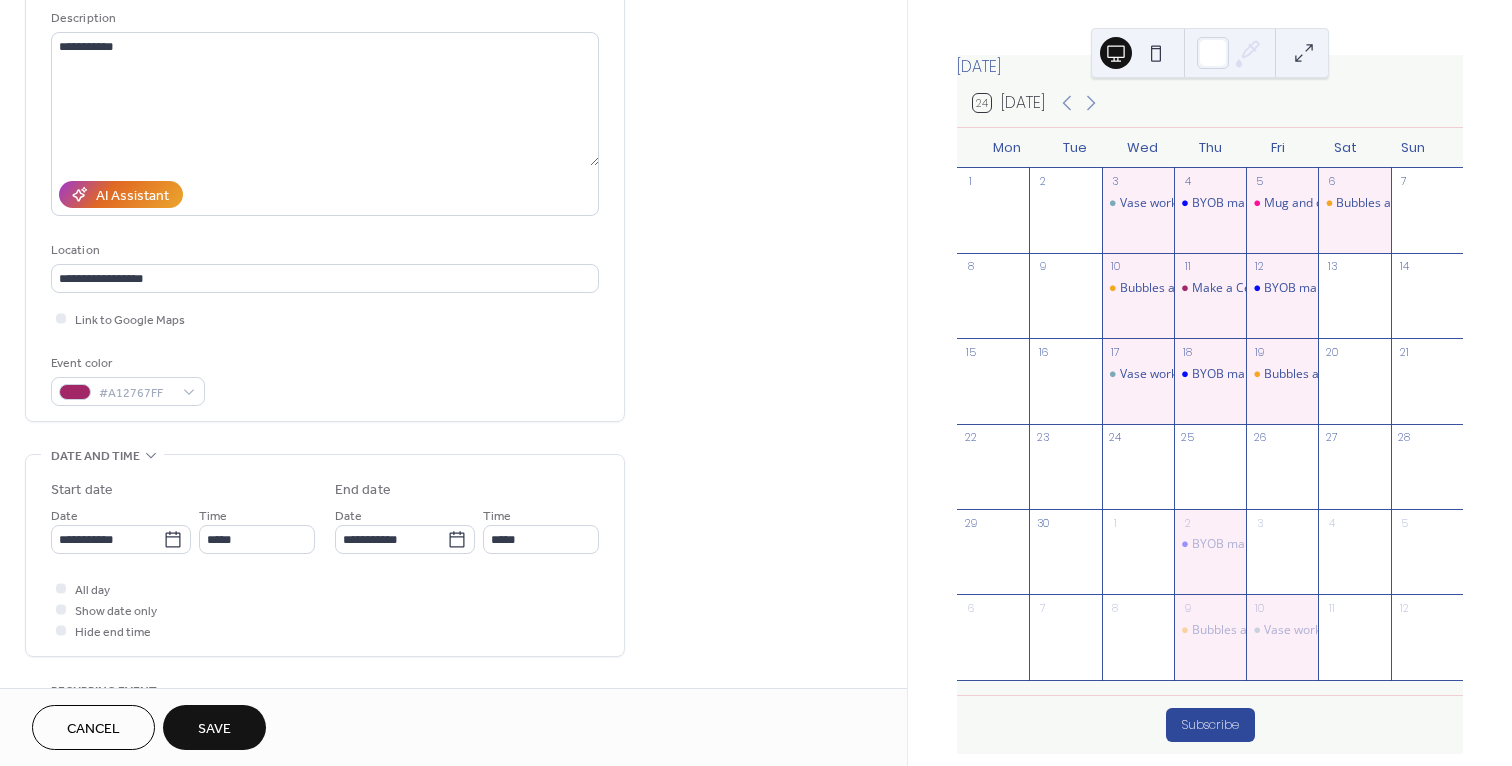 click on "Save" at bounding box center (214, 729) 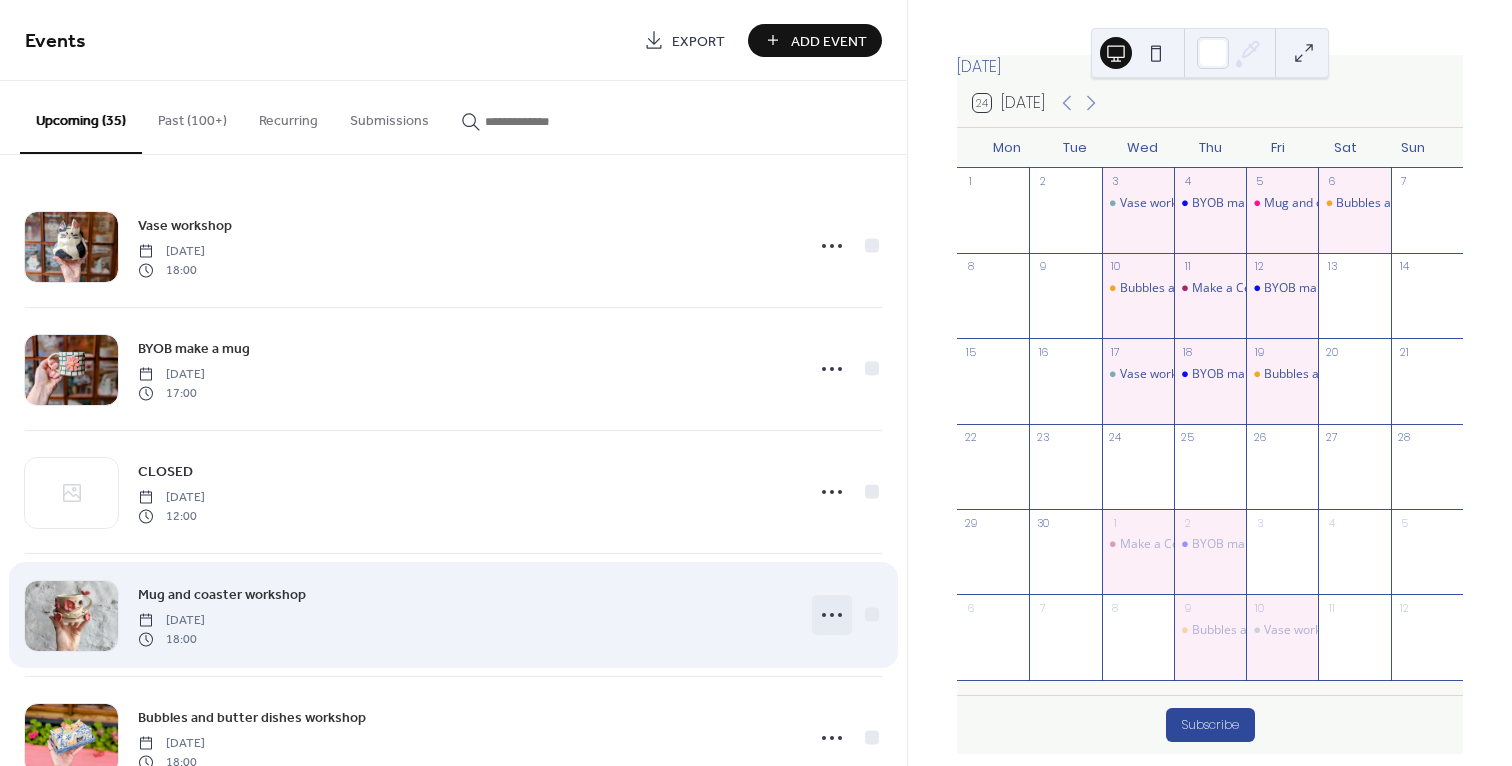 click 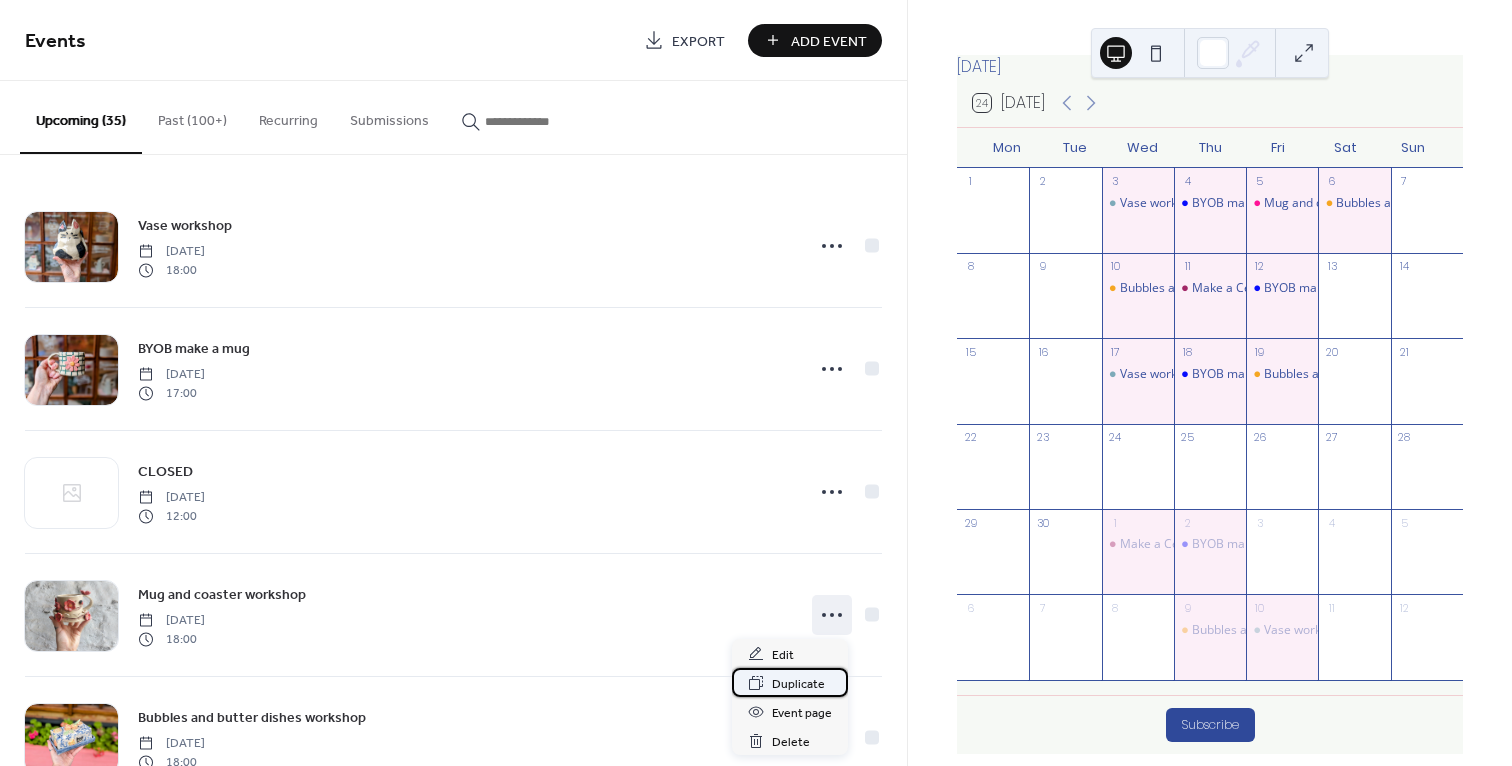 click on "Duplicate" at bounding box center (798, 684) 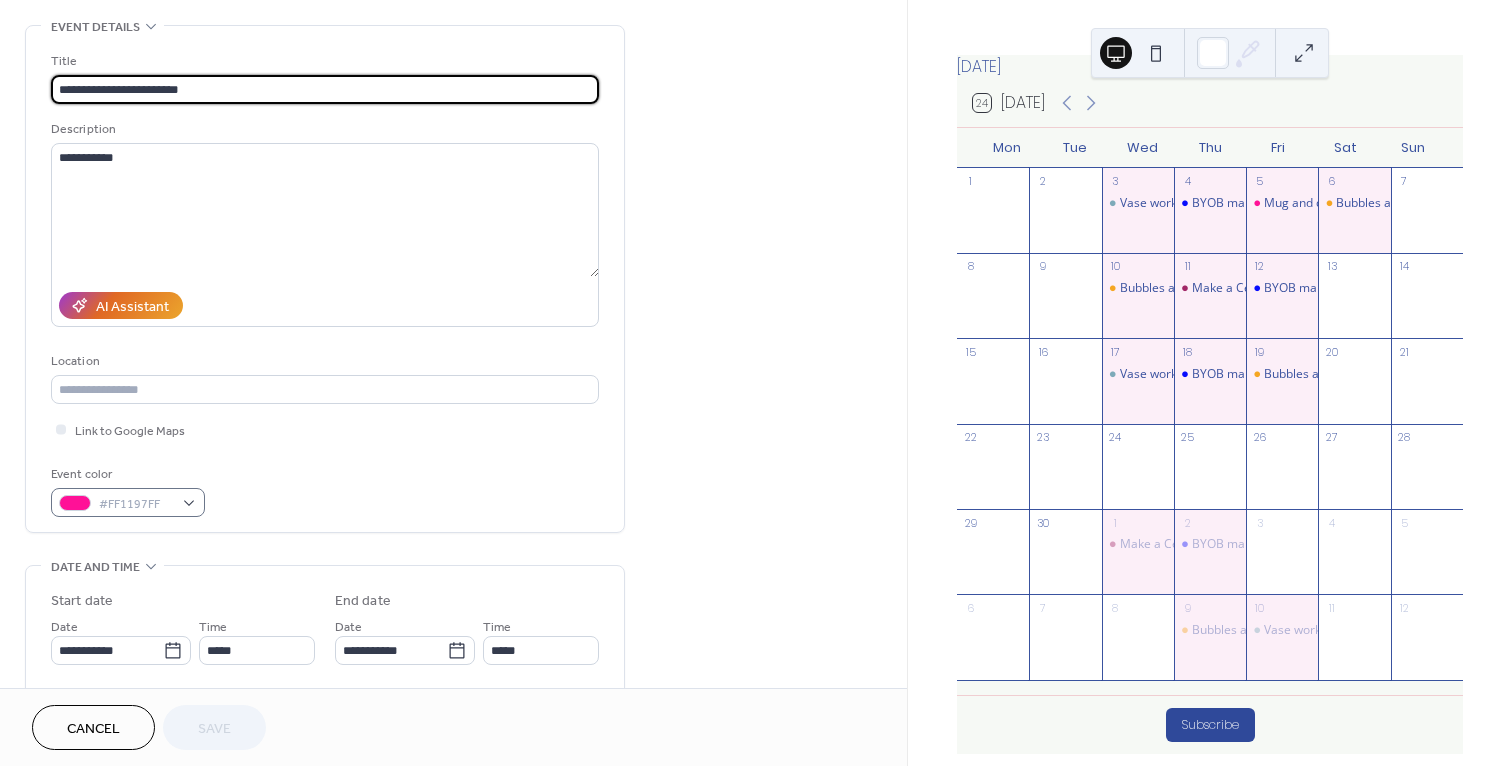 scroll, scrollTop: 96, scrollLeft: 0, axis: vertical 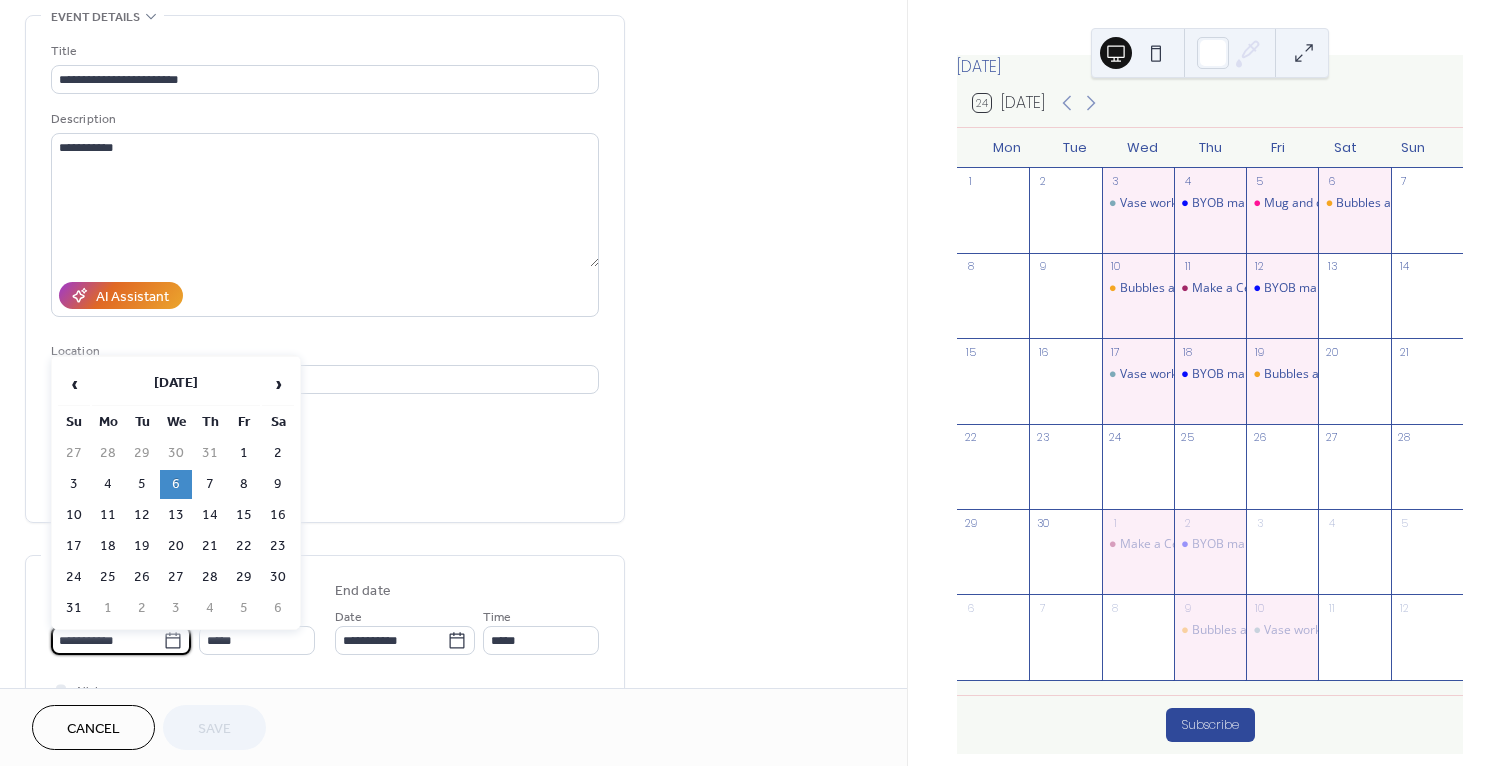 click on "**********" at bounding box center [107, 640] 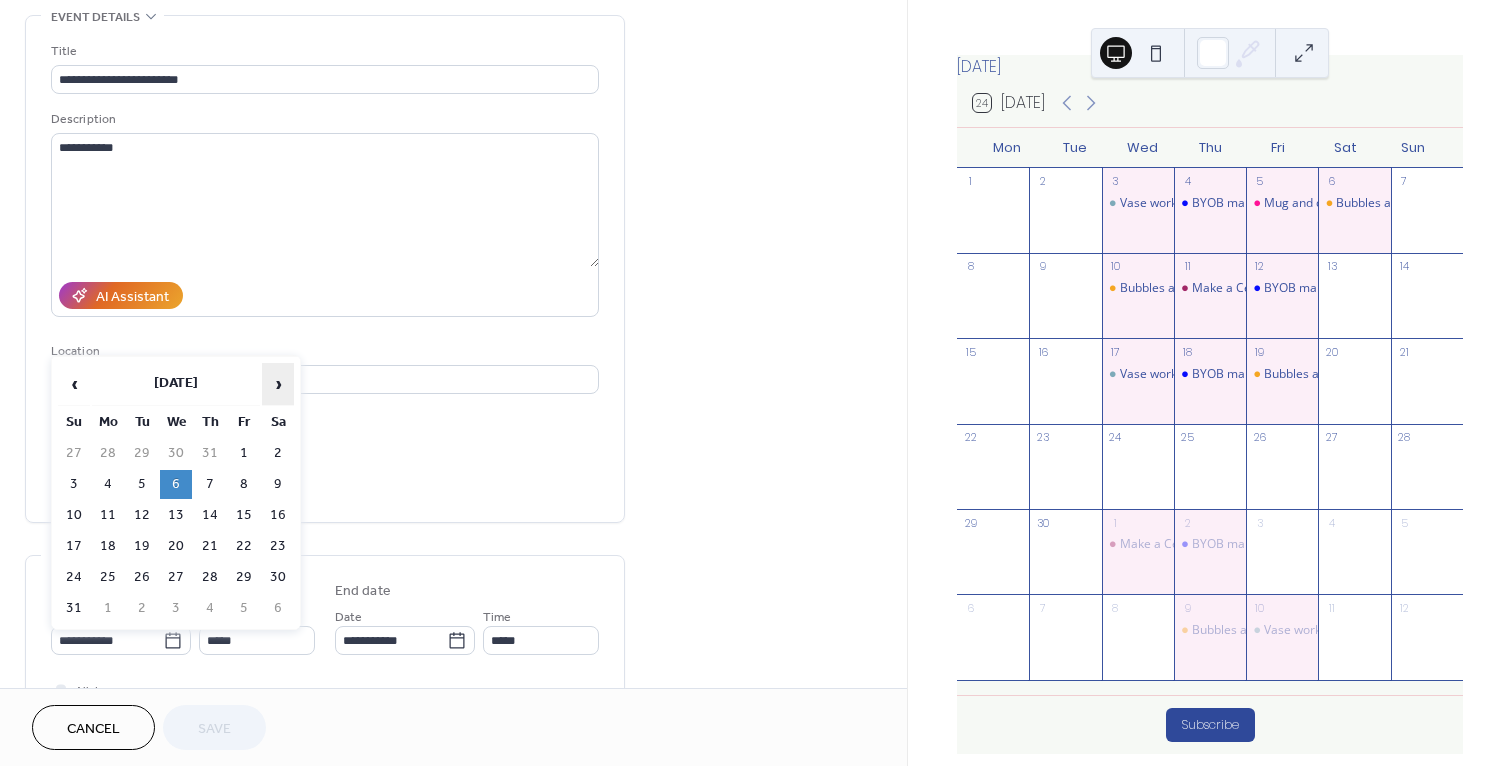click on "›" at bounding box center (278, 384) 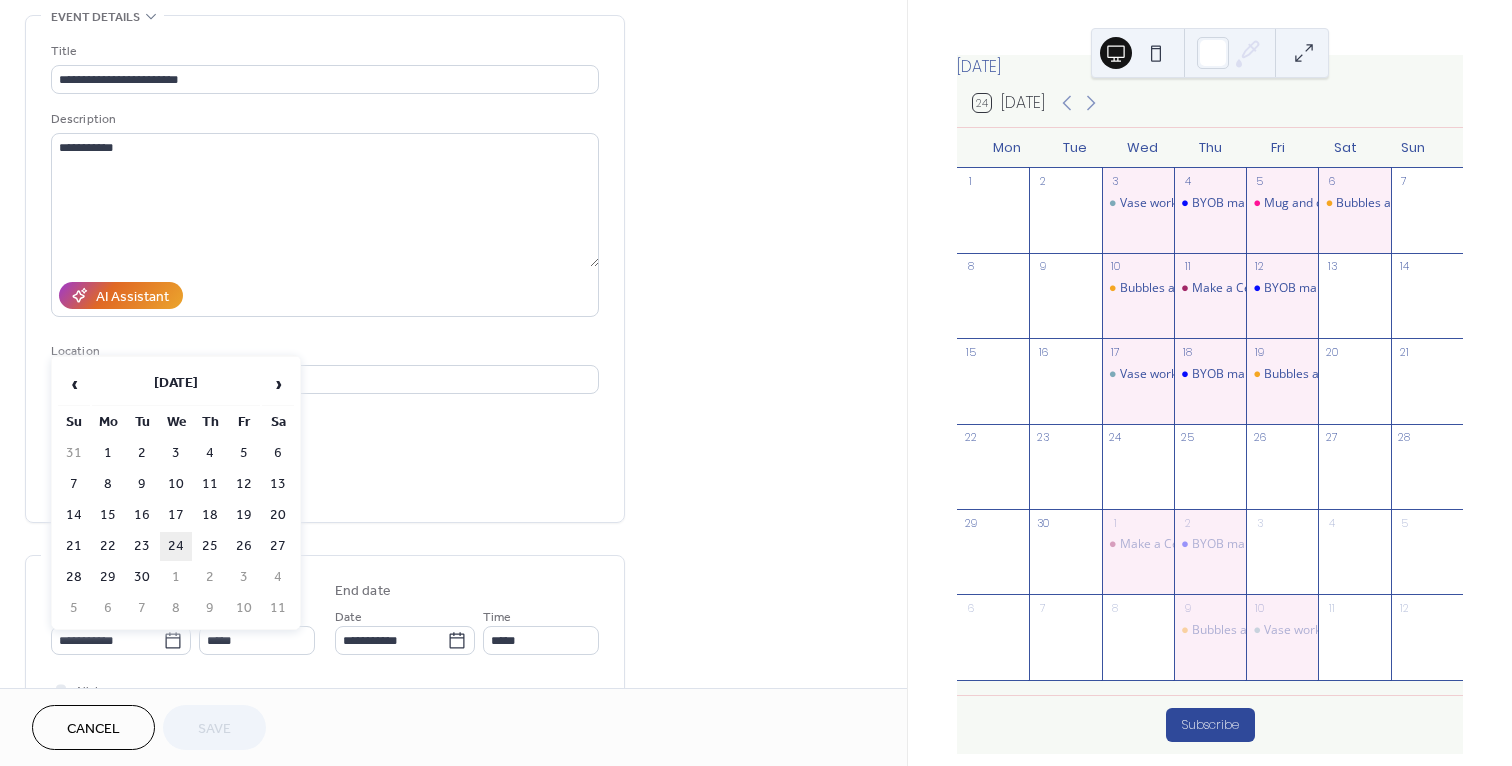 click on "24" at bounding box center [176, 546] 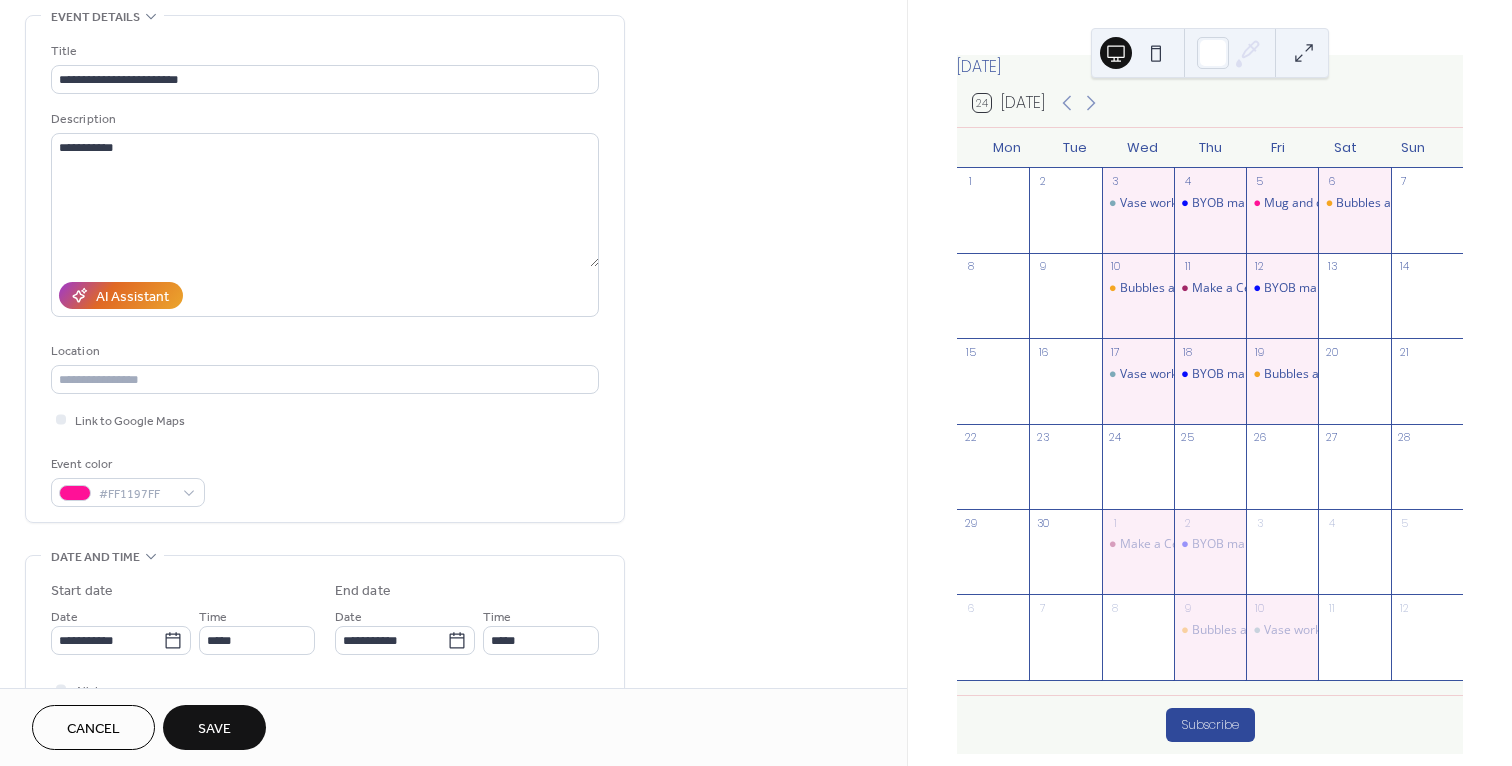 click on "Save" at bounding box center [214, 729] 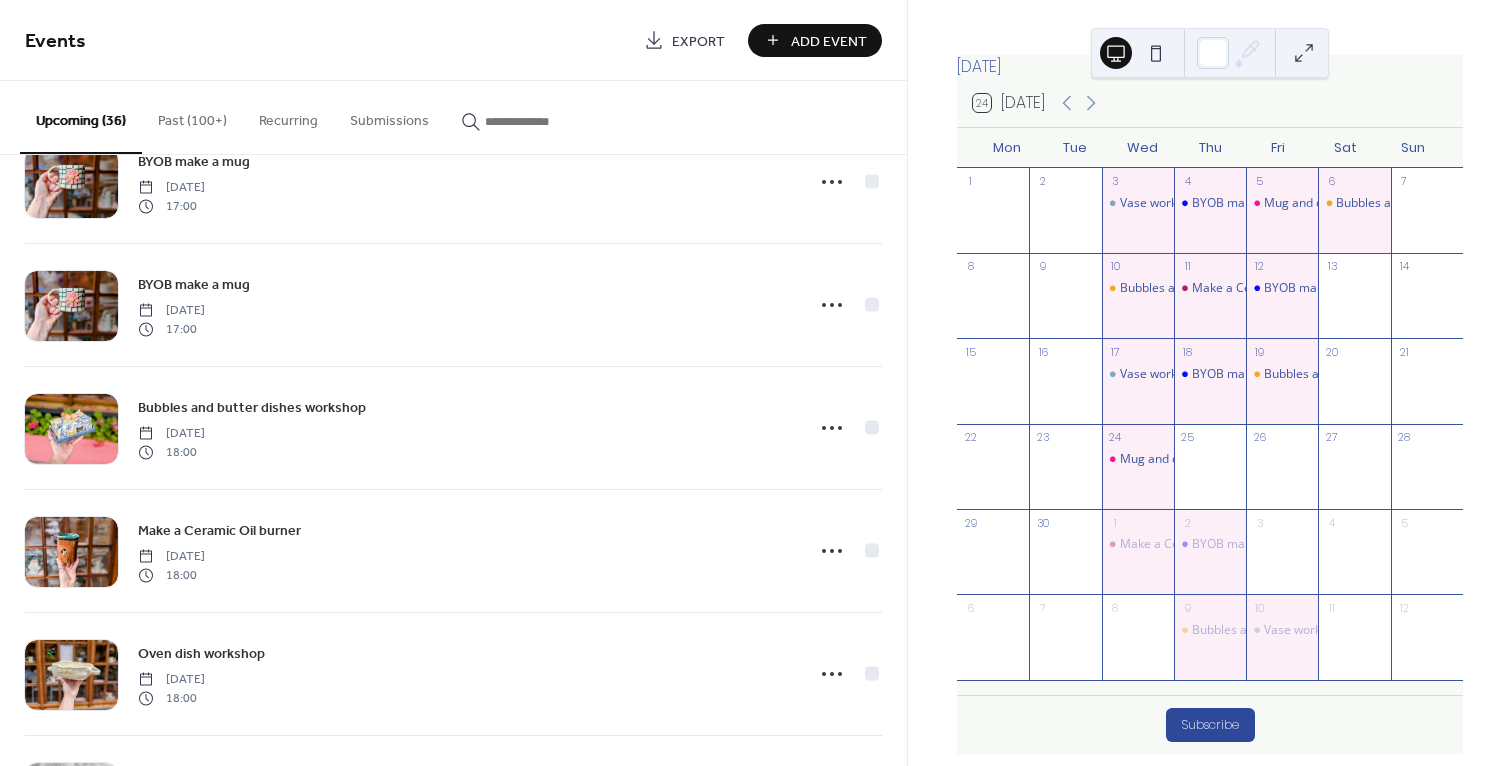 scroll, scrollTop: 796, scrollLeft: 0, axis: vertical 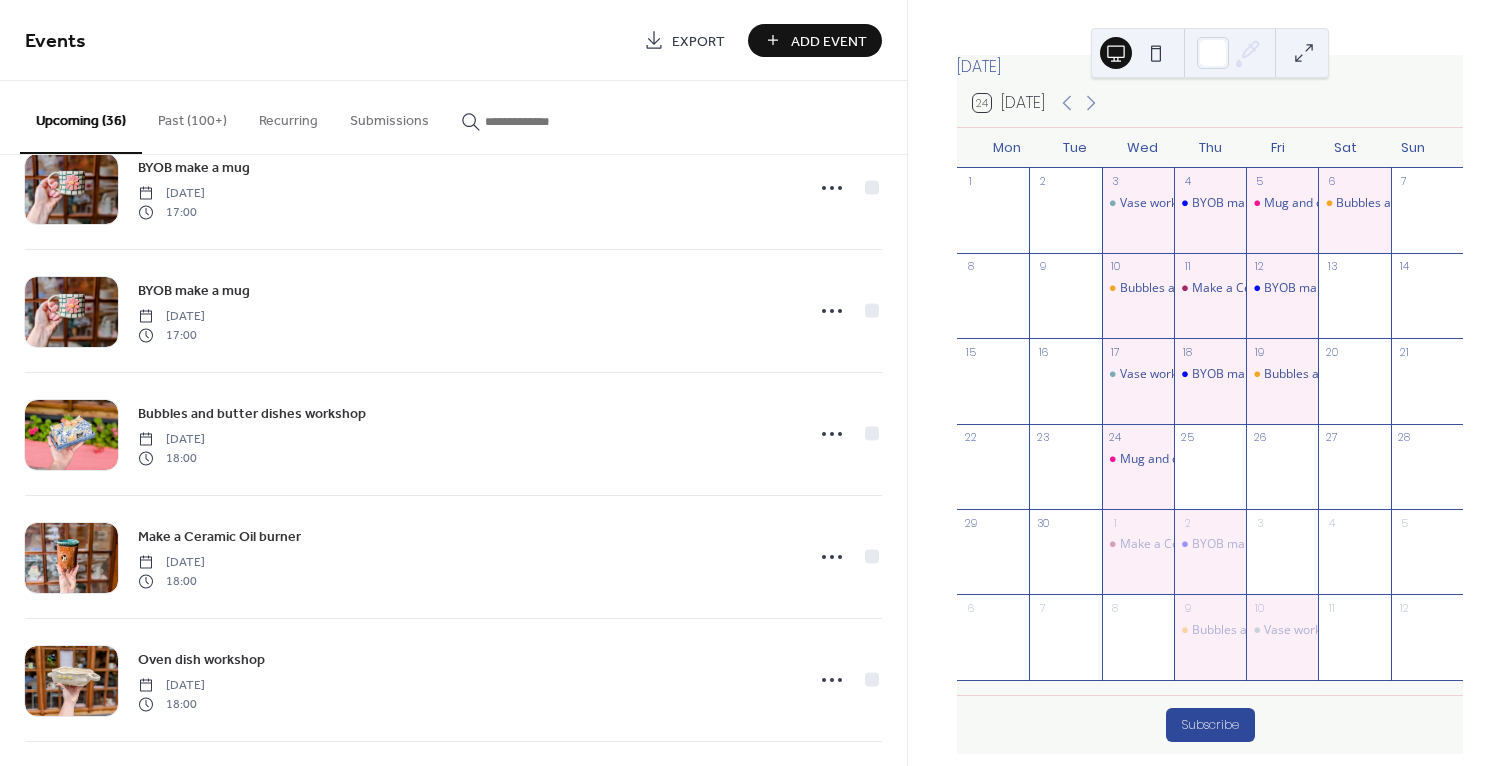 click 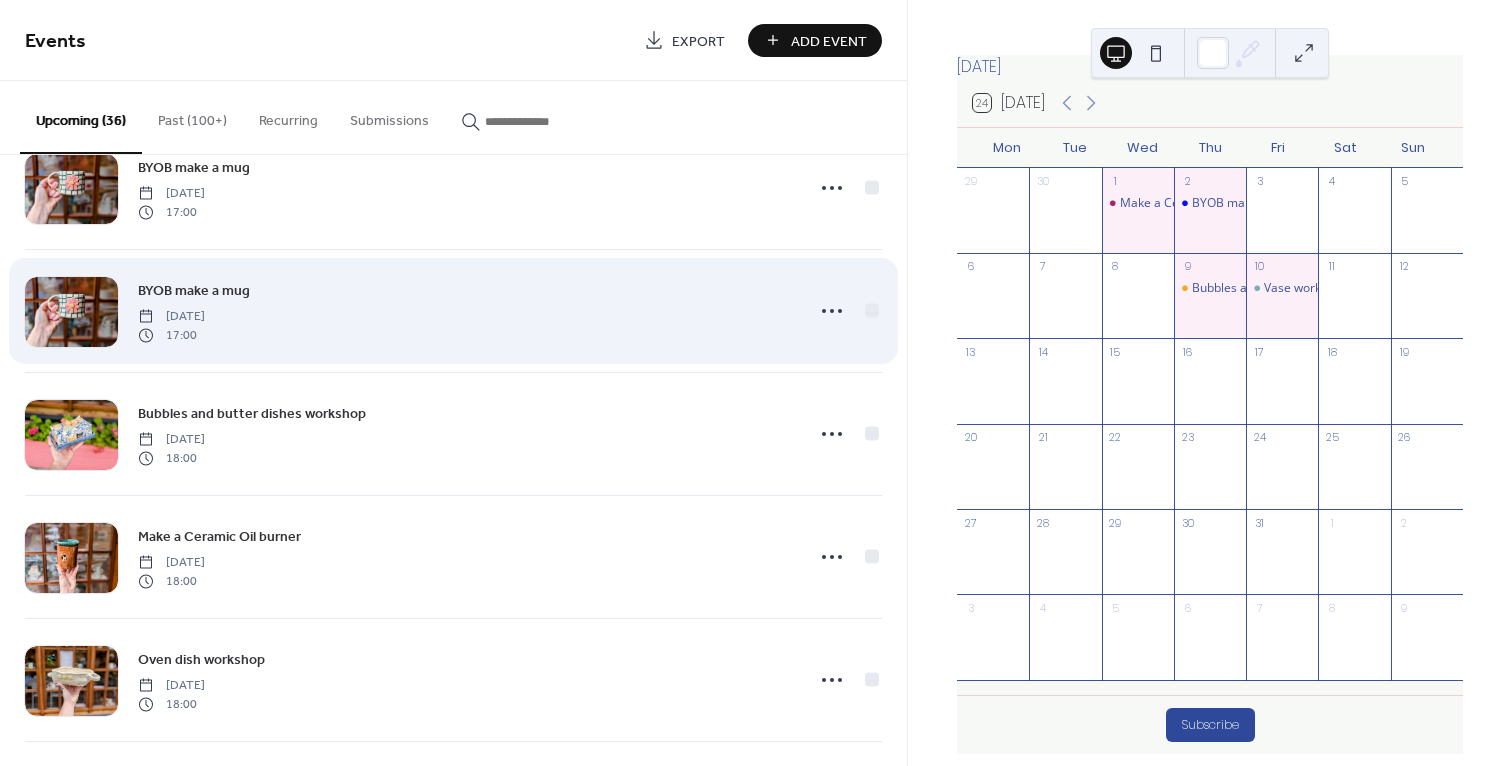 scroll, scrollTop: 51, scrollLeft: 0, axis: vertical 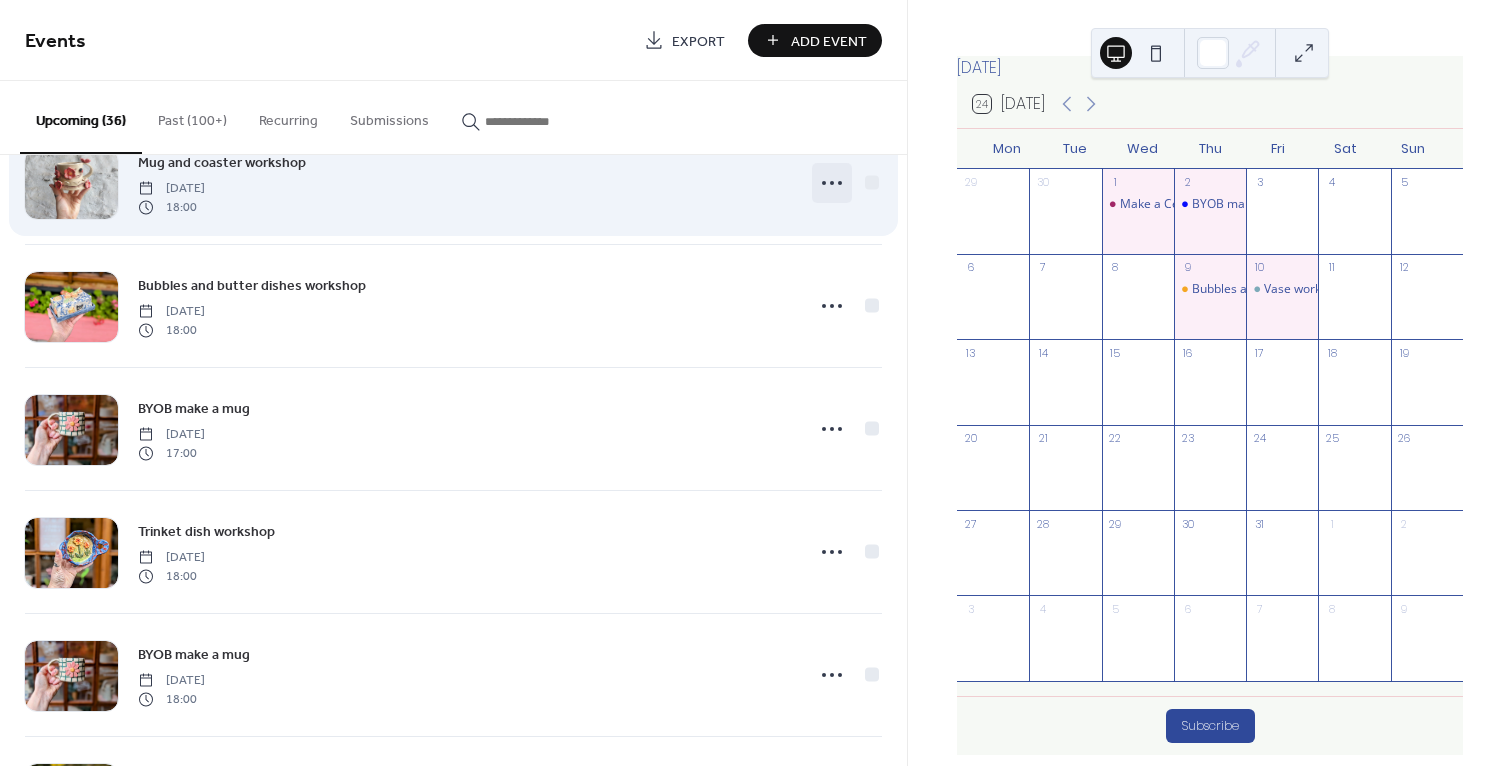 click 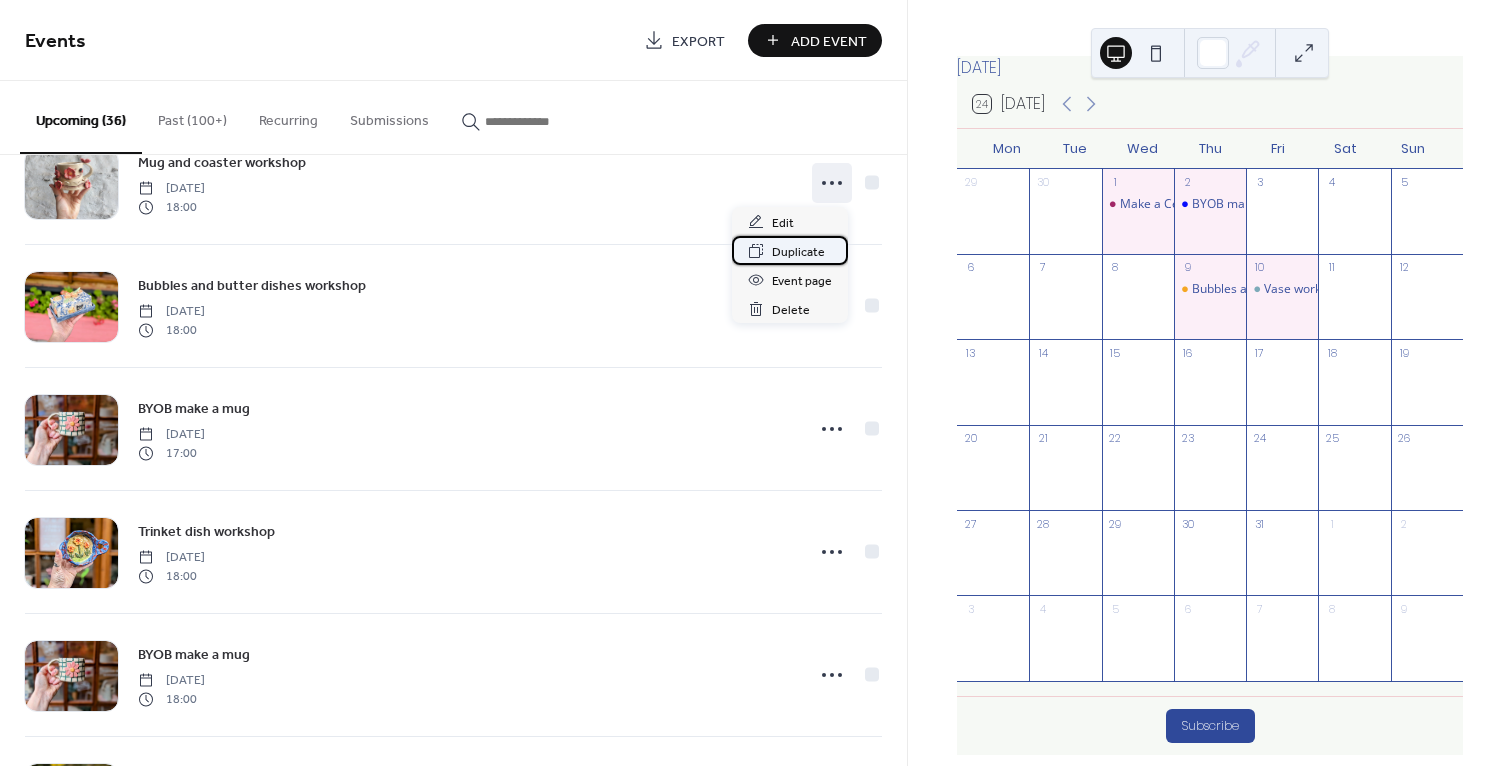 click on "Duplicate" at bounding box center [798, 252] 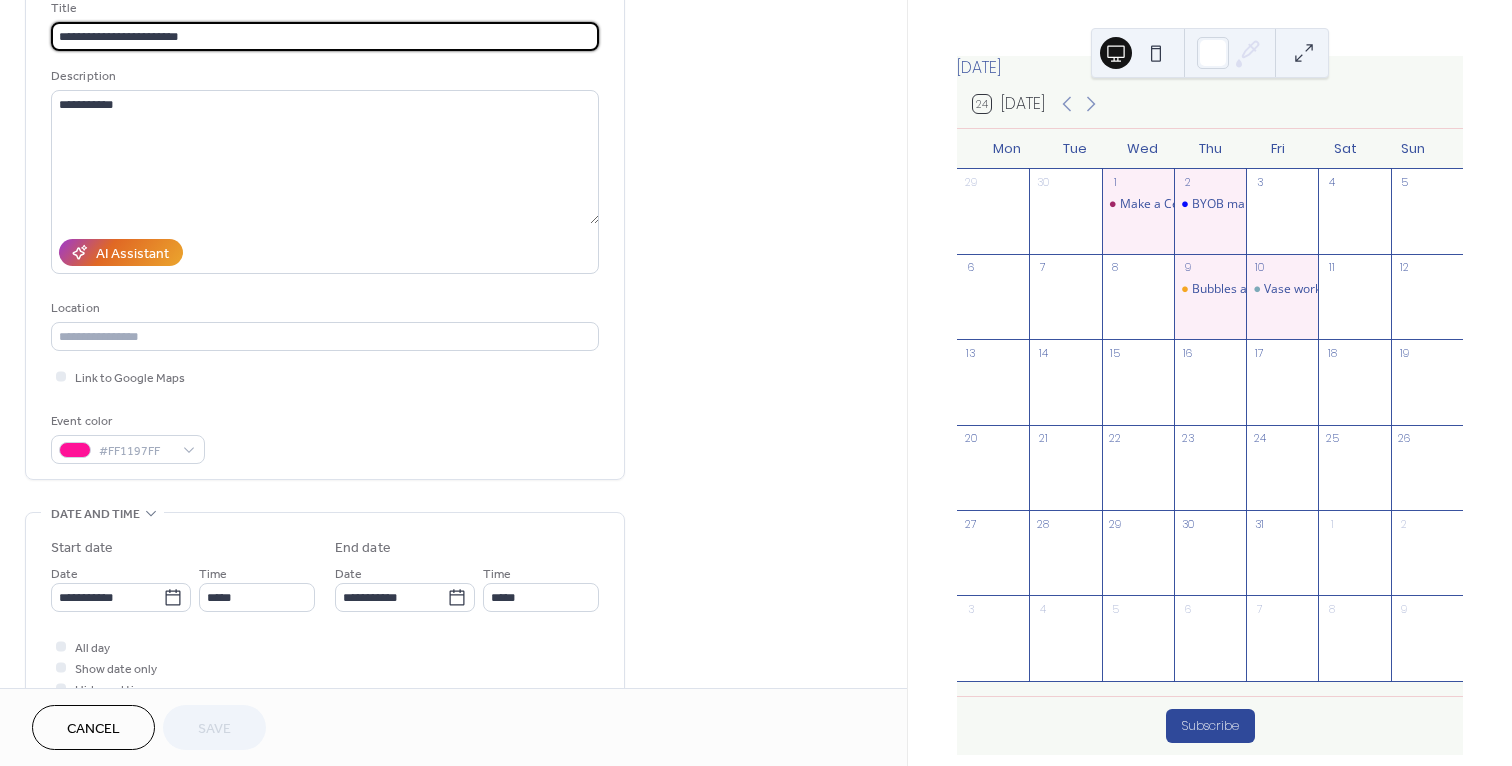 scroll, scrollTop: 158, scrollLeft: 0, axis: vertical 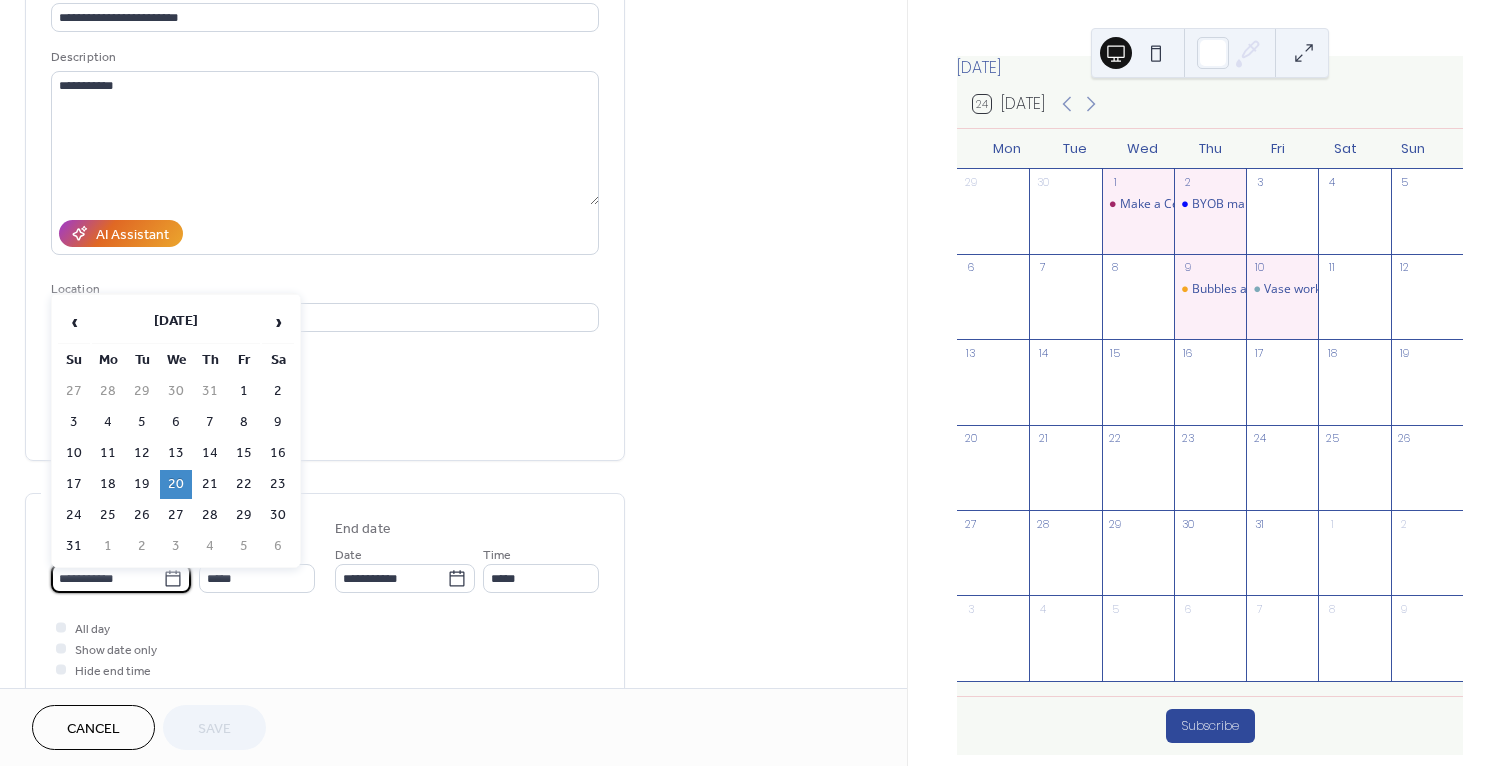 click on "**********" at bounding box center [107, 578] 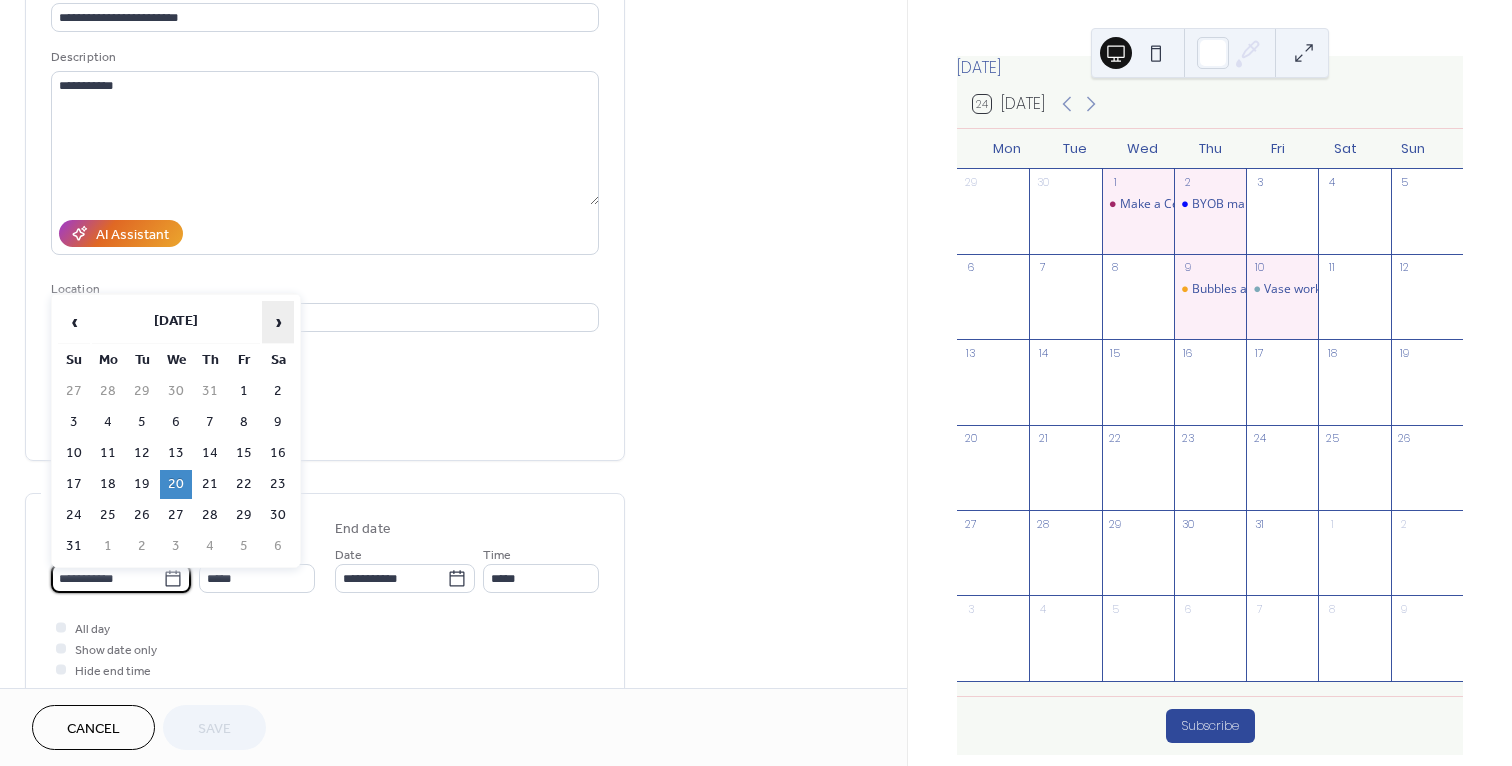 click on "›" at bounding box center [278, 322] 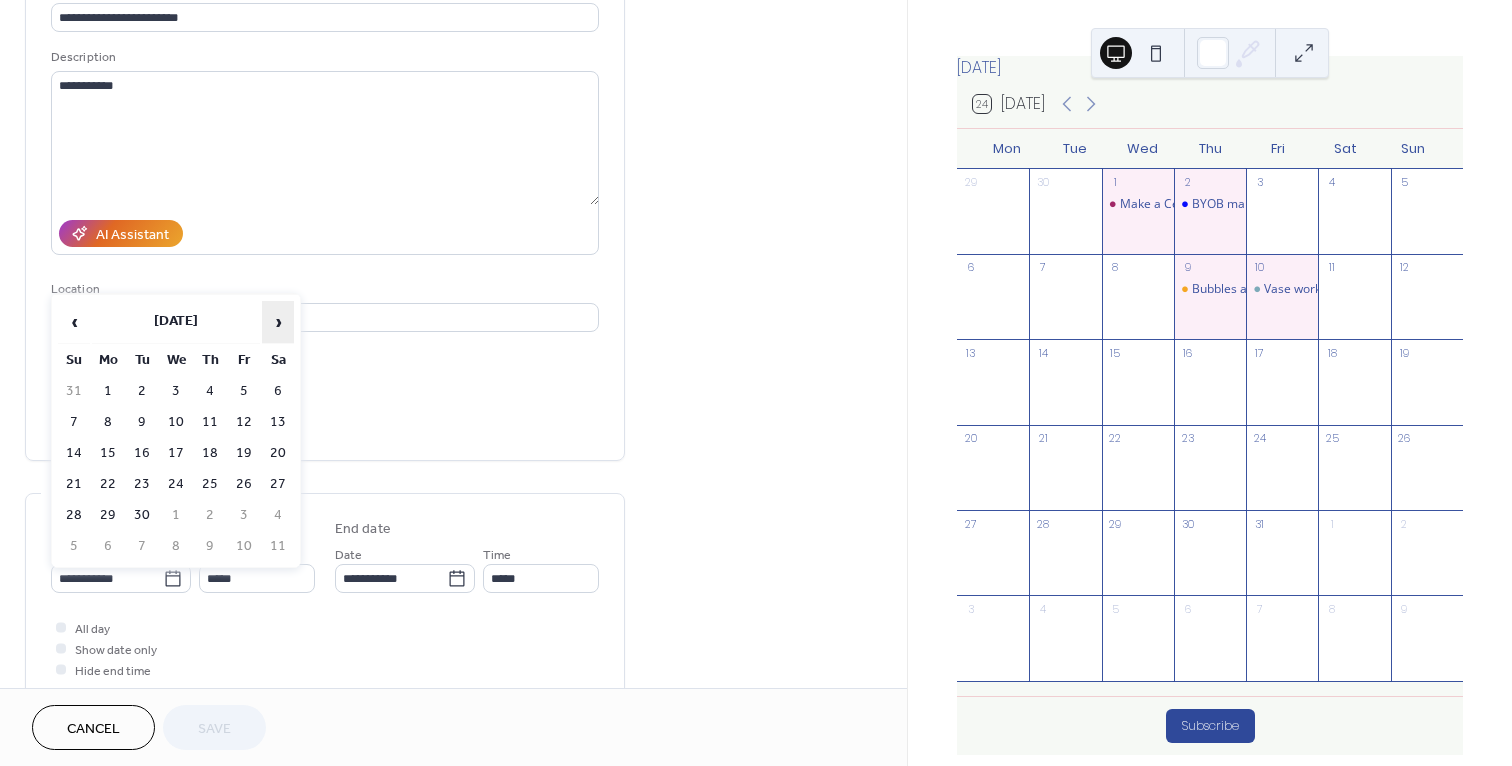 click on "›" at bounding box center [278, 322] 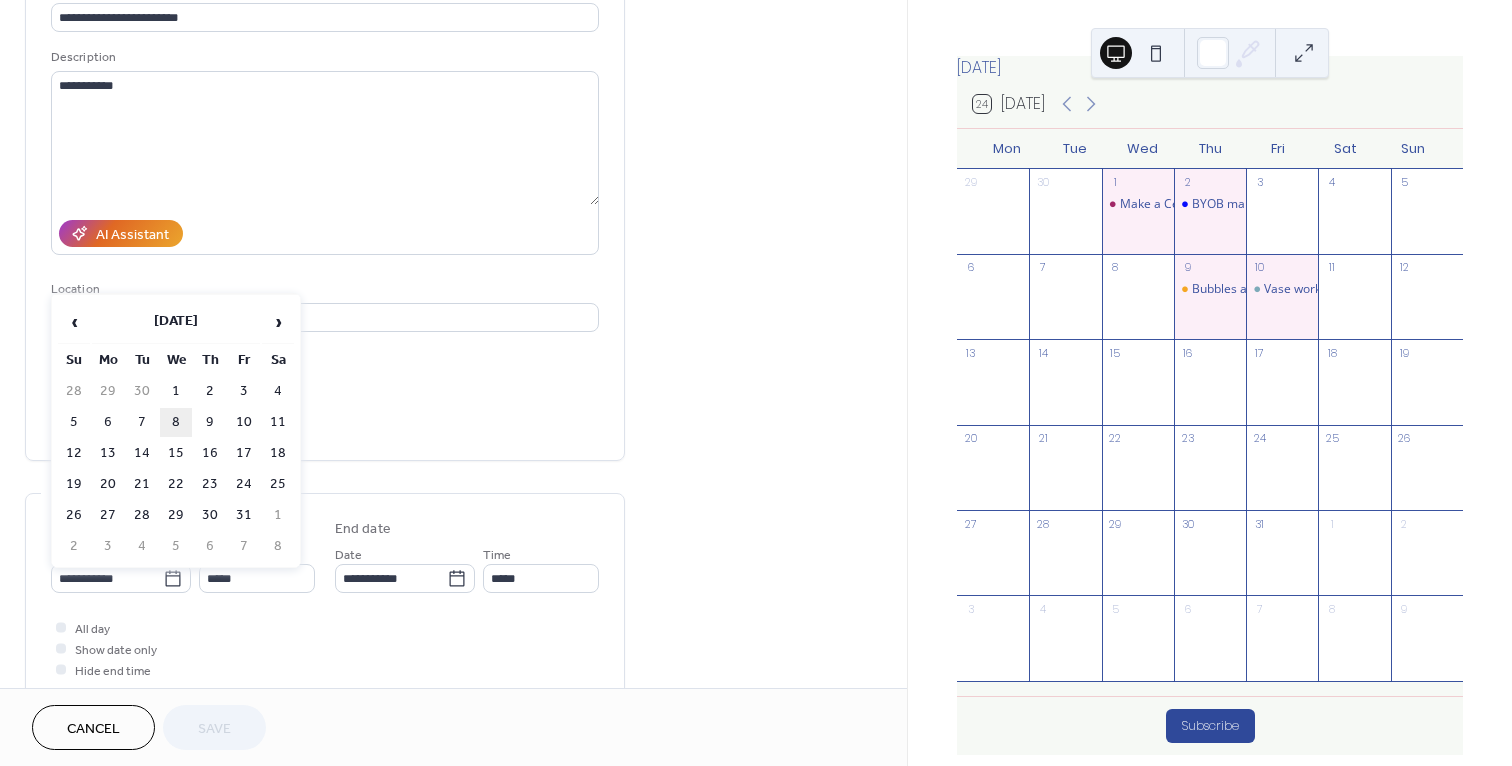 click on "8" at bounding box center (176, 422) 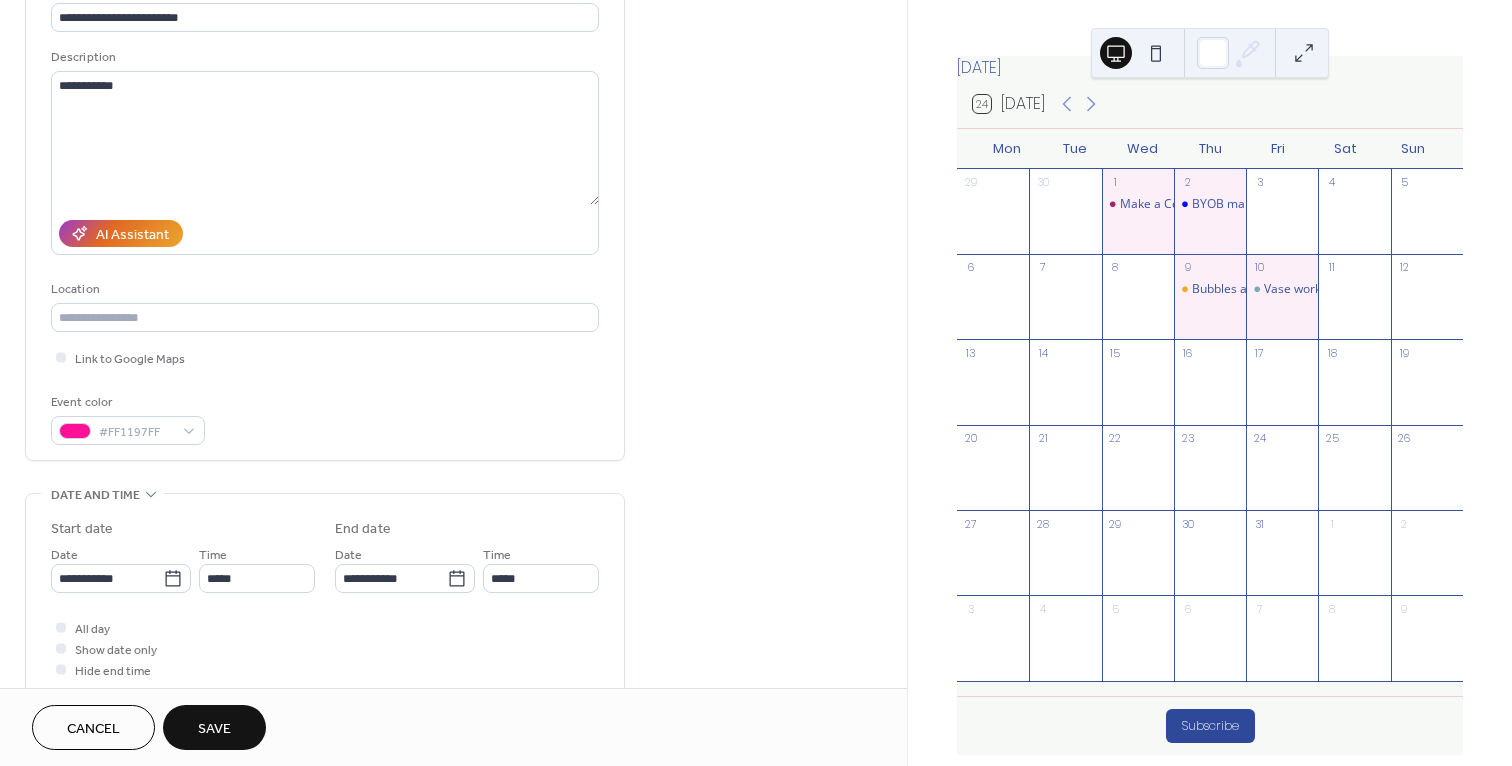 click on "Save" at bounding box center [214, 729] 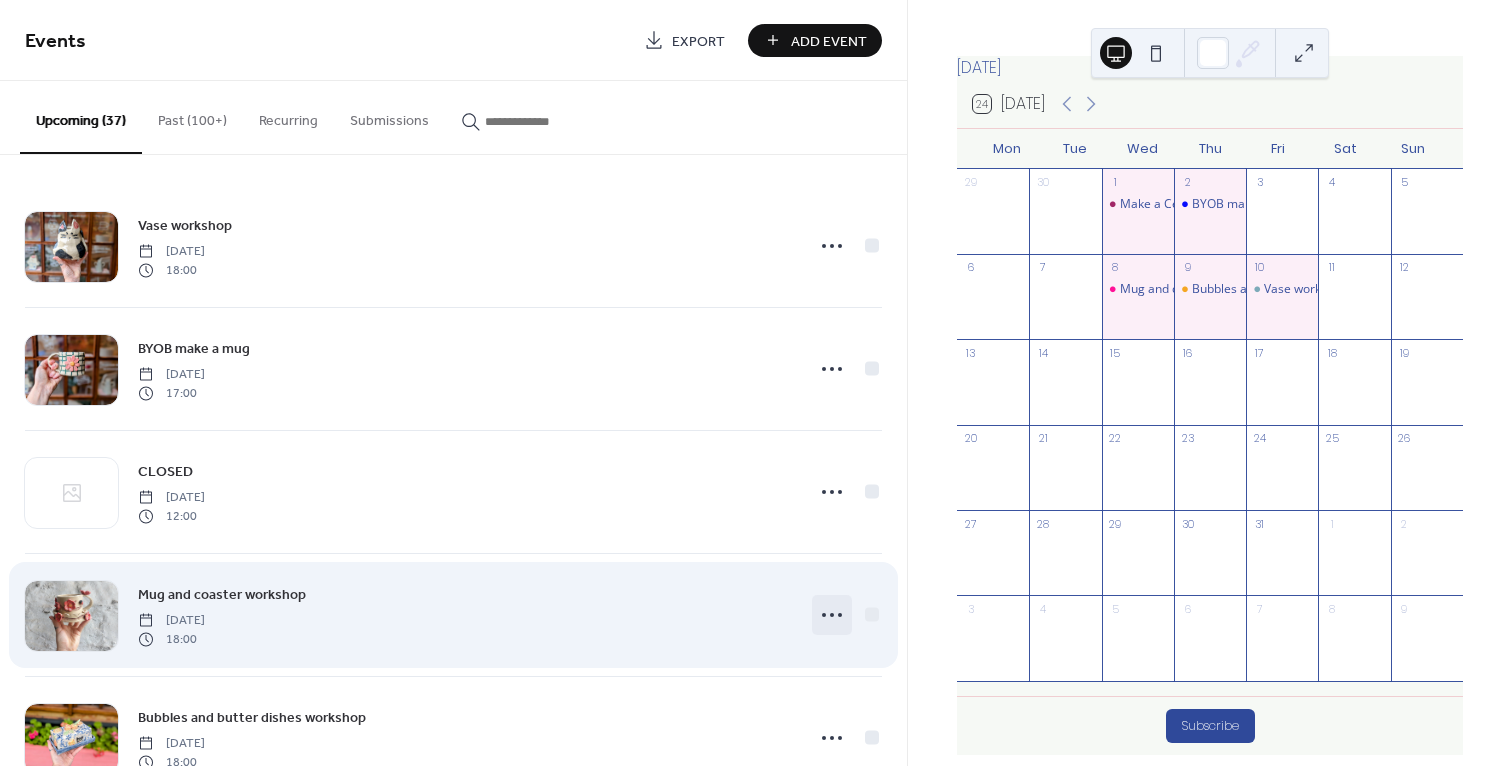 click 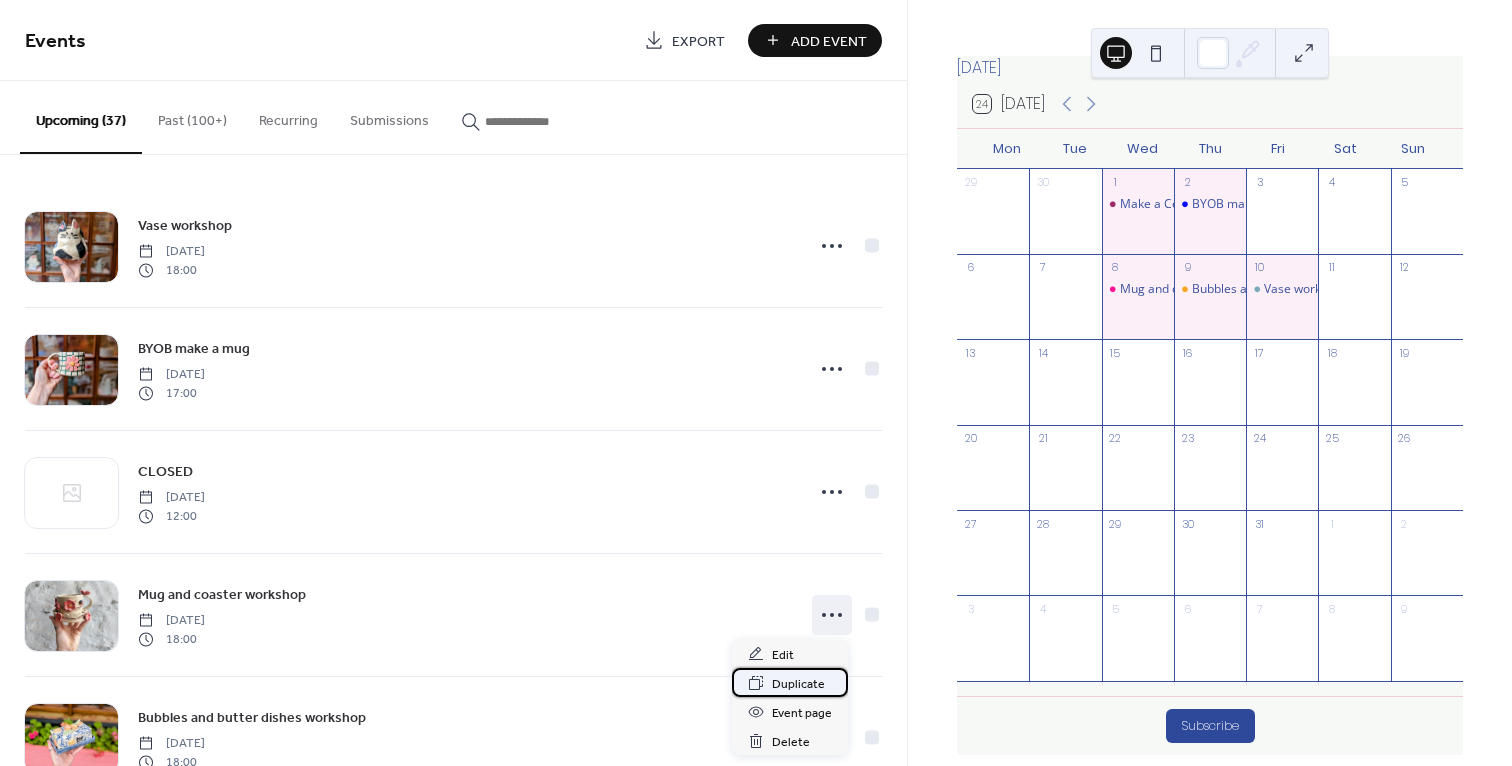 click on "Duplicate" at bounding box center [798, 684] 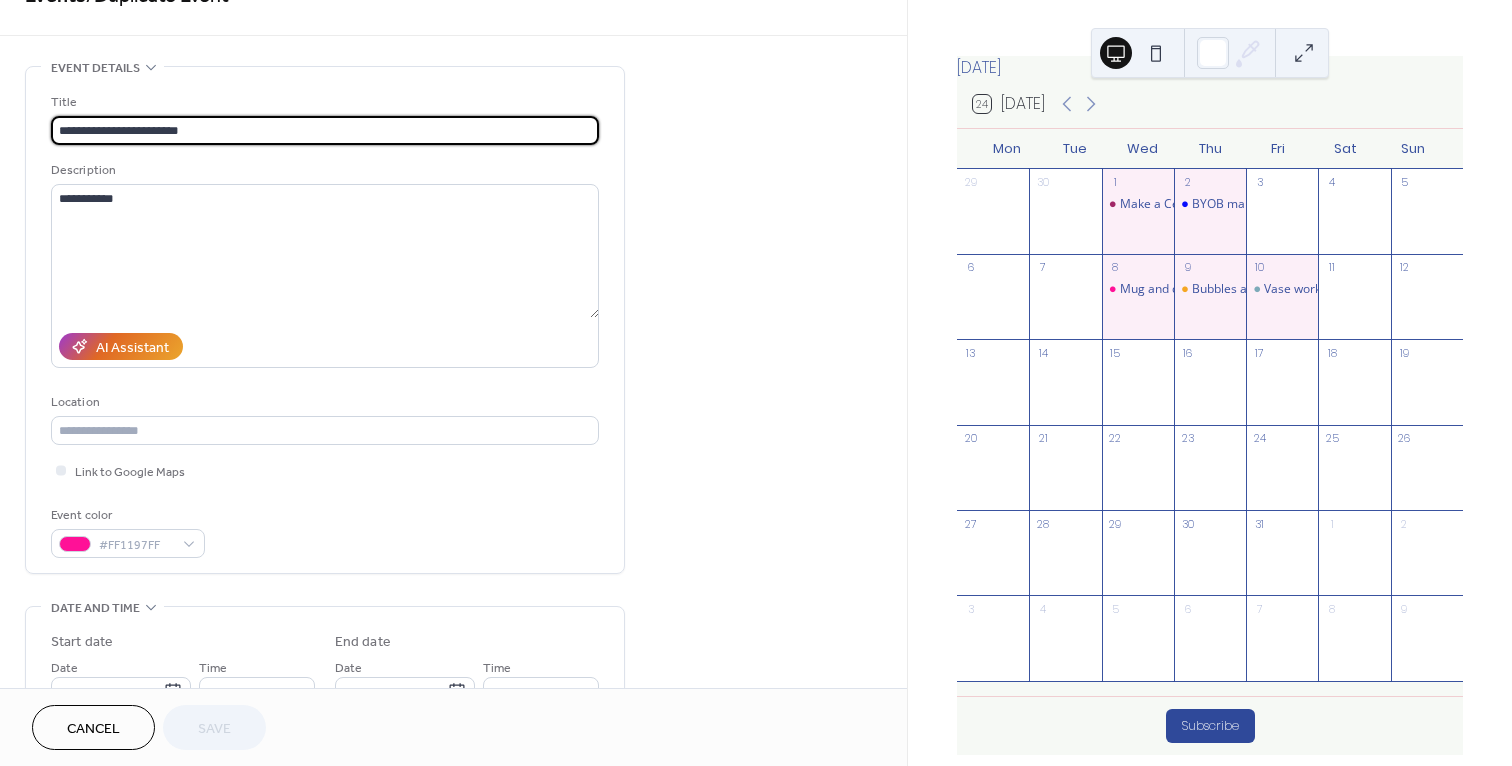 scroll, scrollTop: 57, scrollLeft: 0, axis: vertical 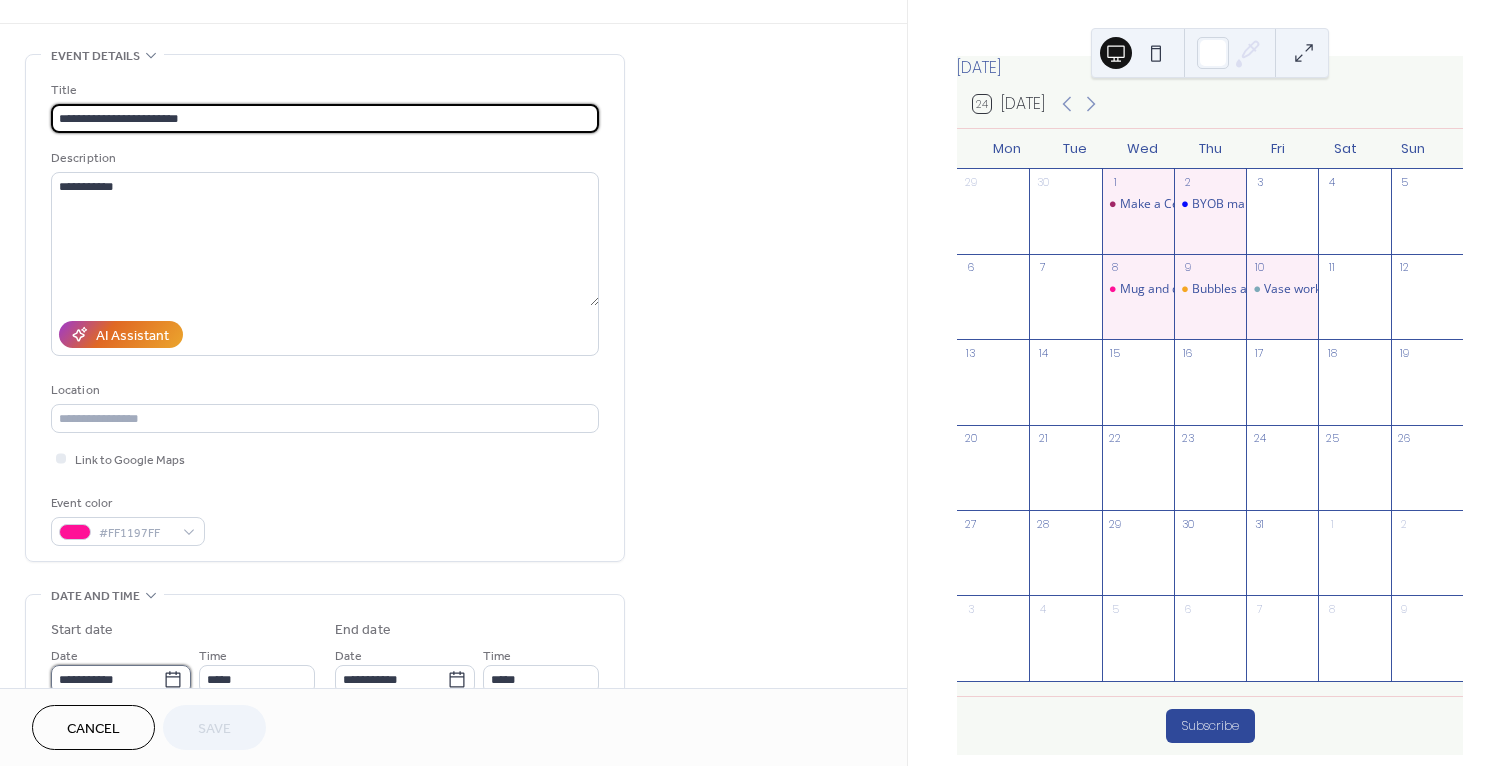 click on "**********" at bounding box center [107, 679] 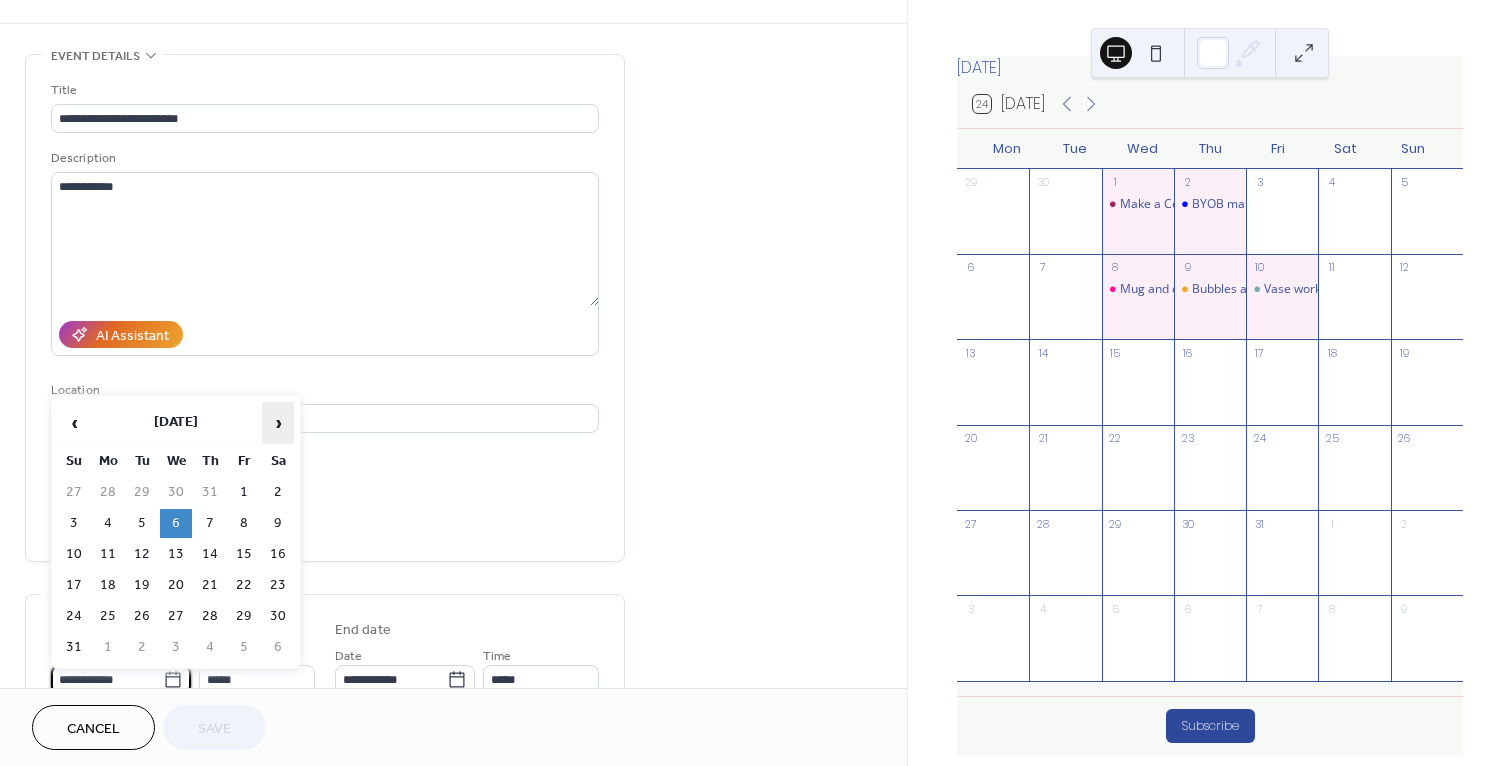click on "›" at bounding box center (278, 423) 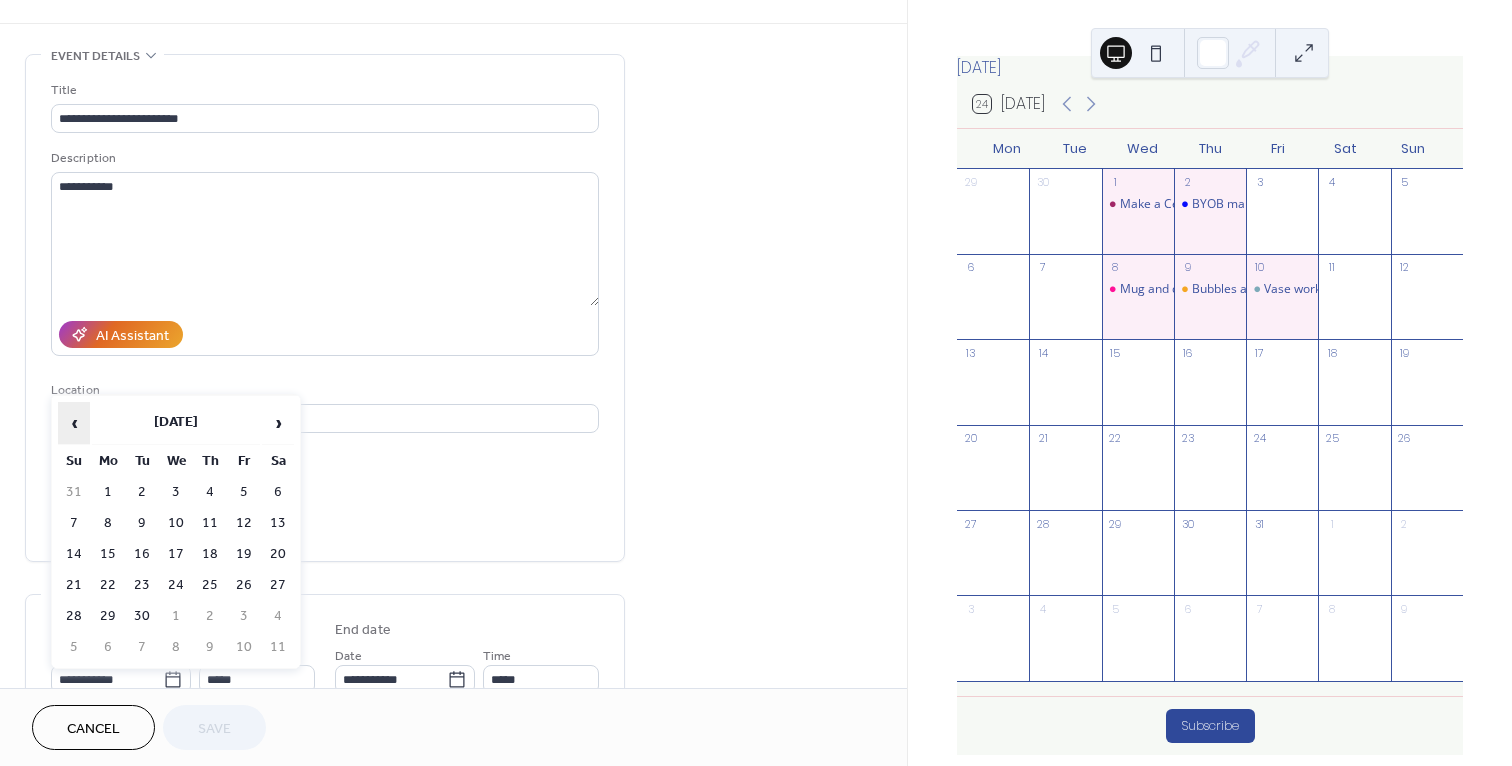 click on "‹" at bounding box center (74, 423) 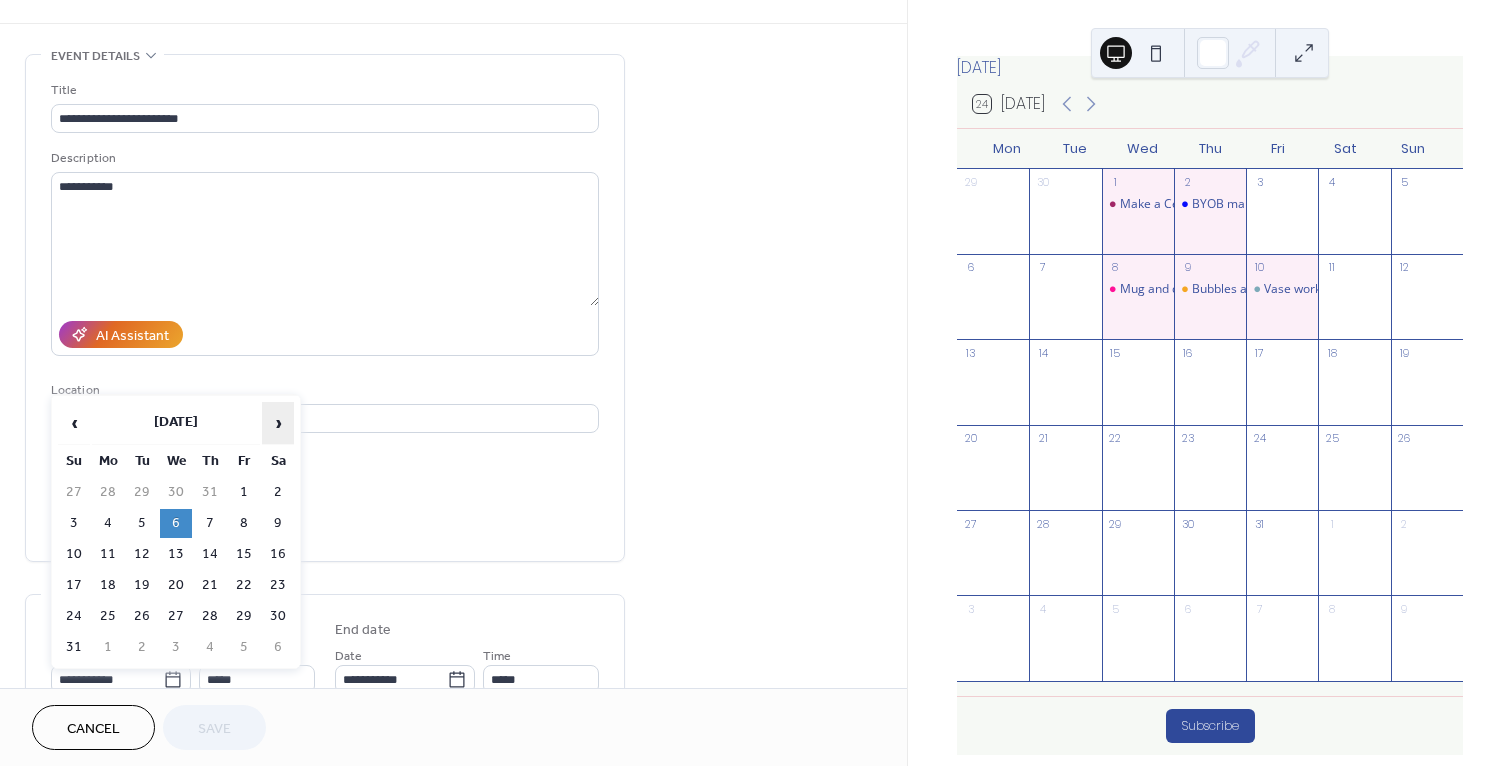 click on "›" at bounding box center [278, 423] 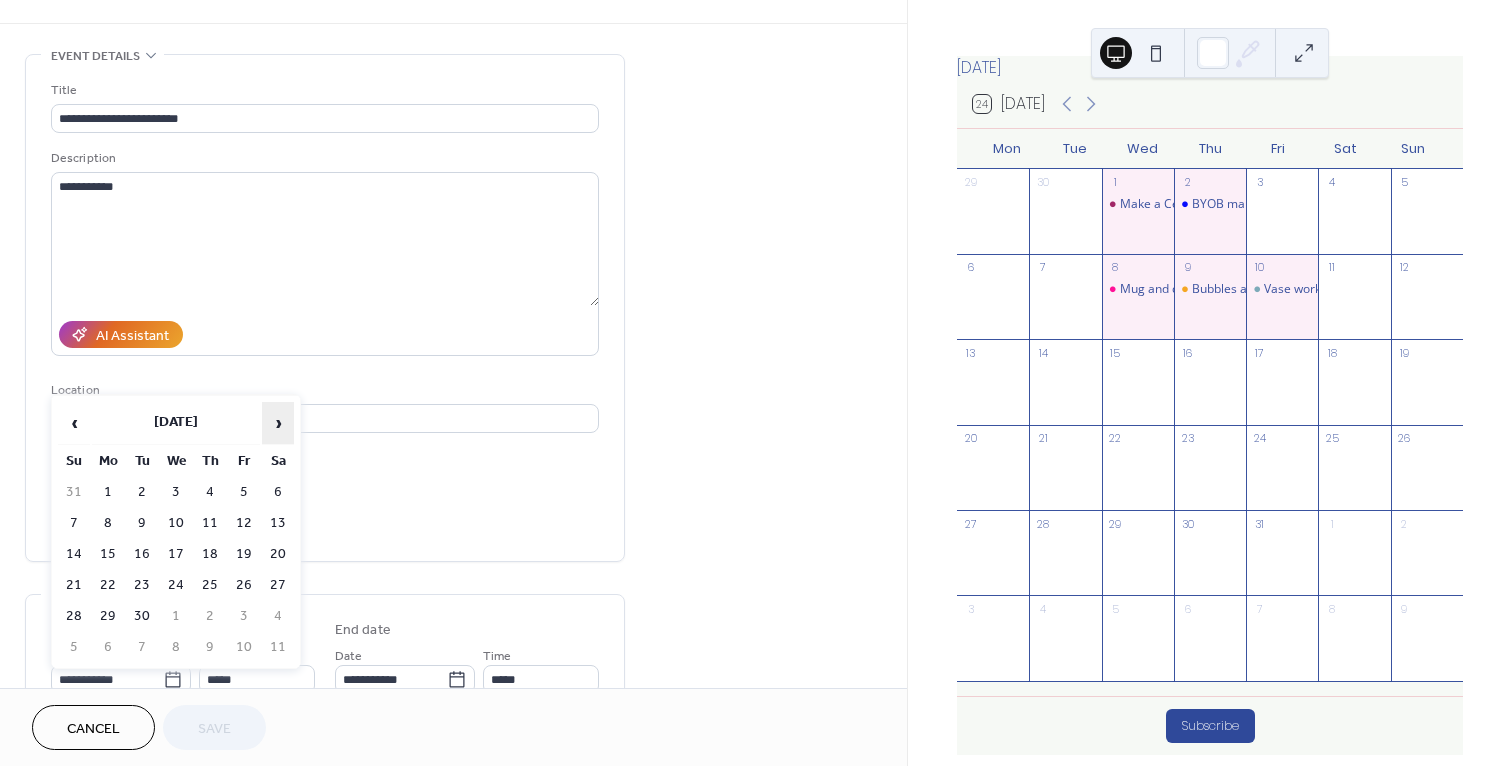 click on "›" at bounding box center (278, 423) 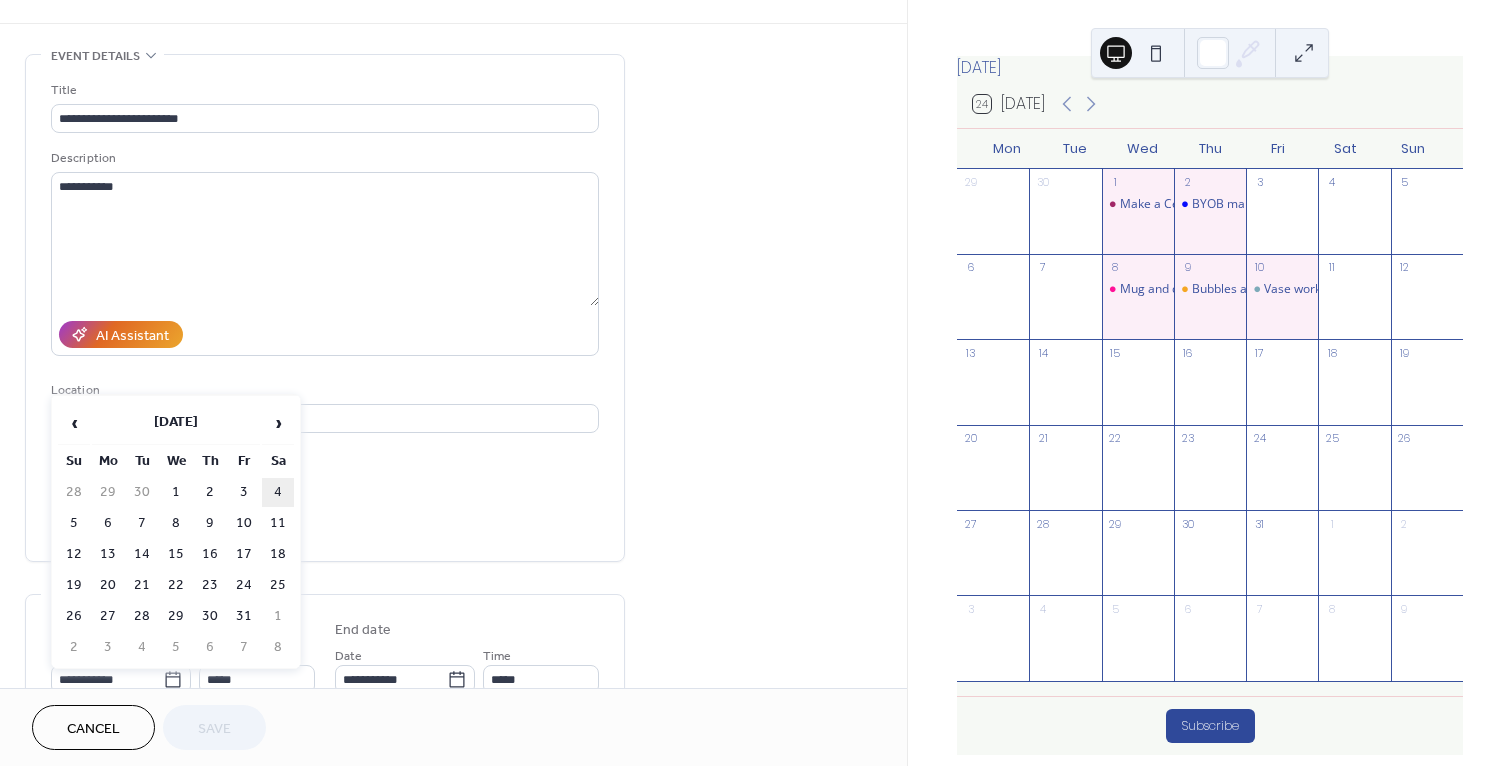 click on "4" at bounding box center [278, 492] 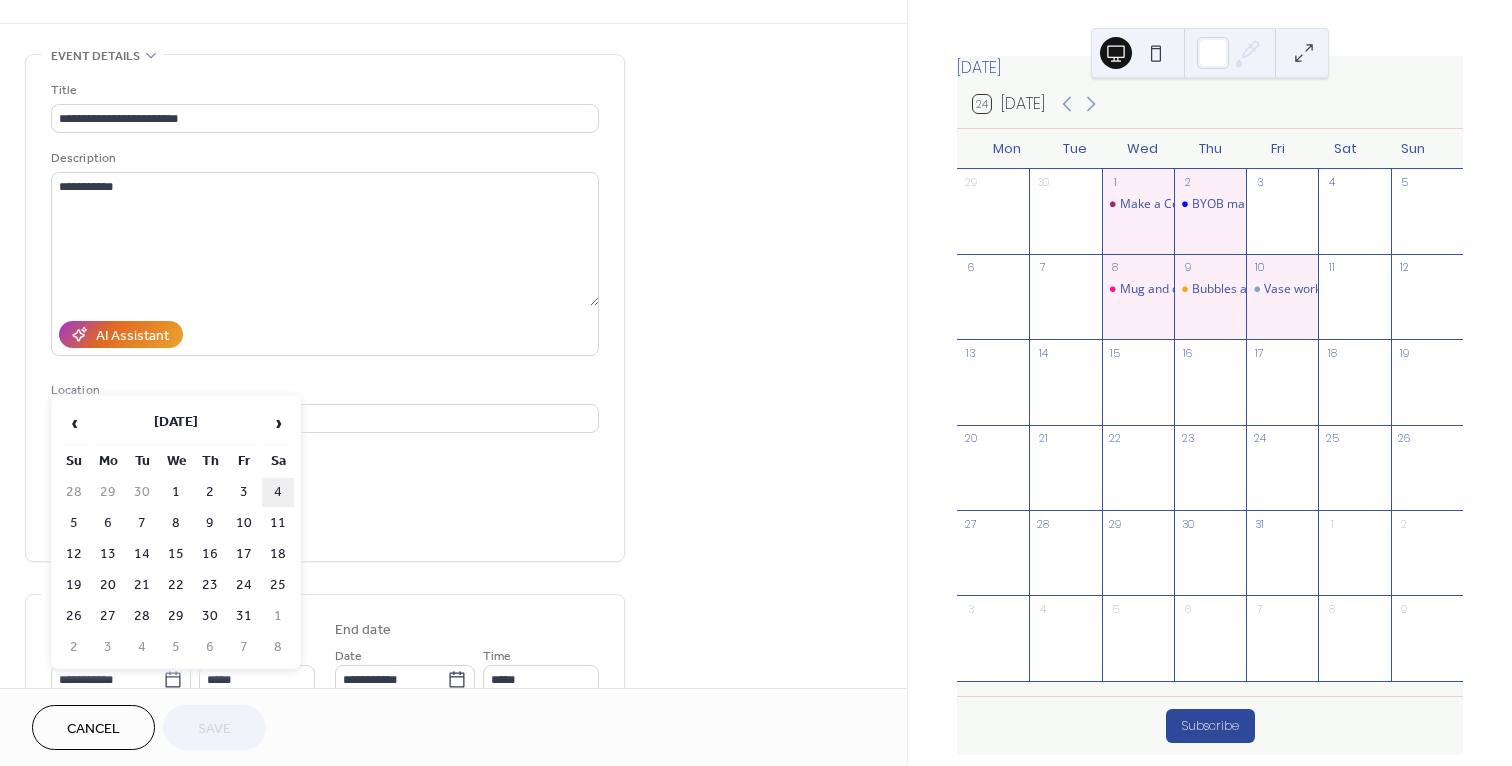 type on "**********" 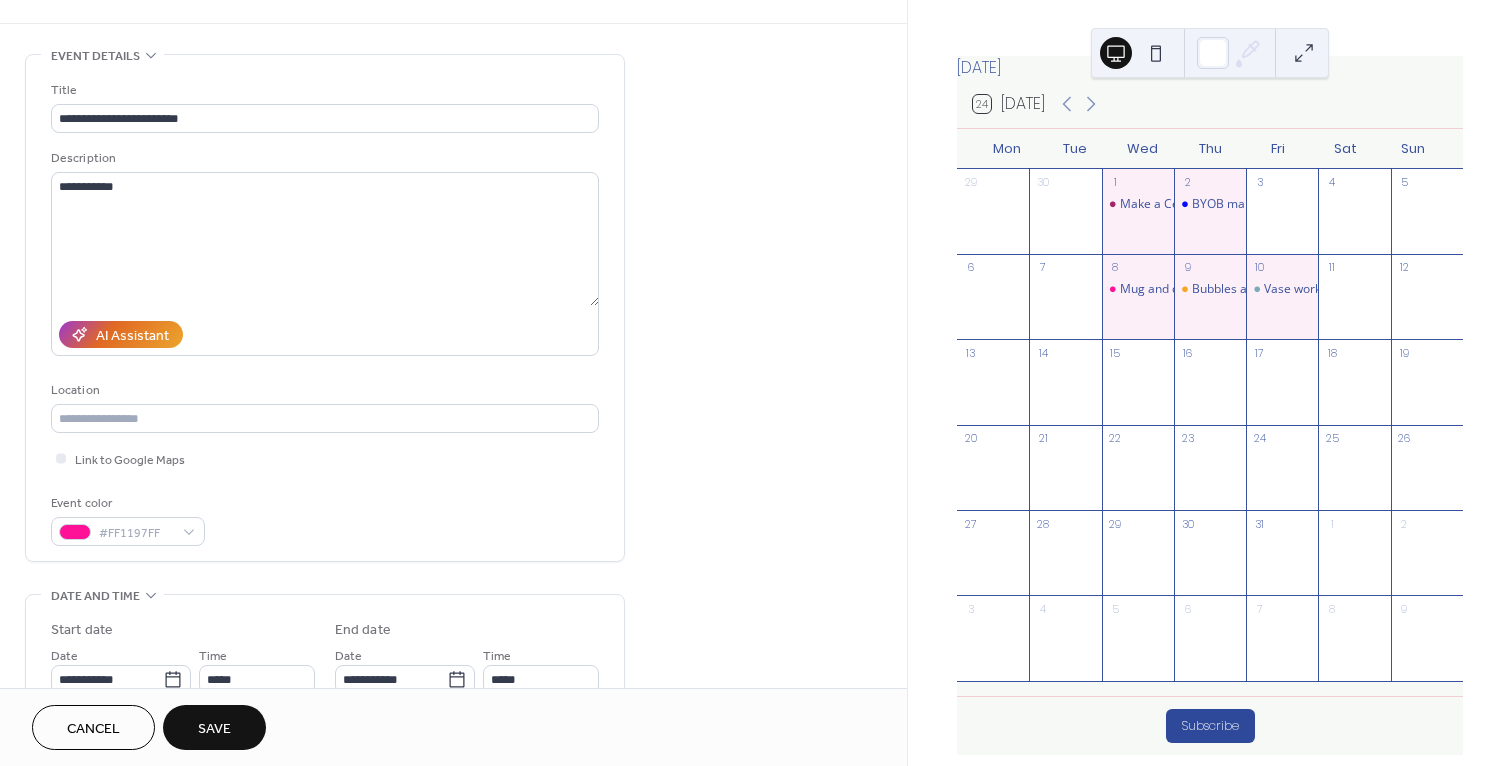 scroll, scrollTop: 116, scrollLeft: 0, axis: vertical 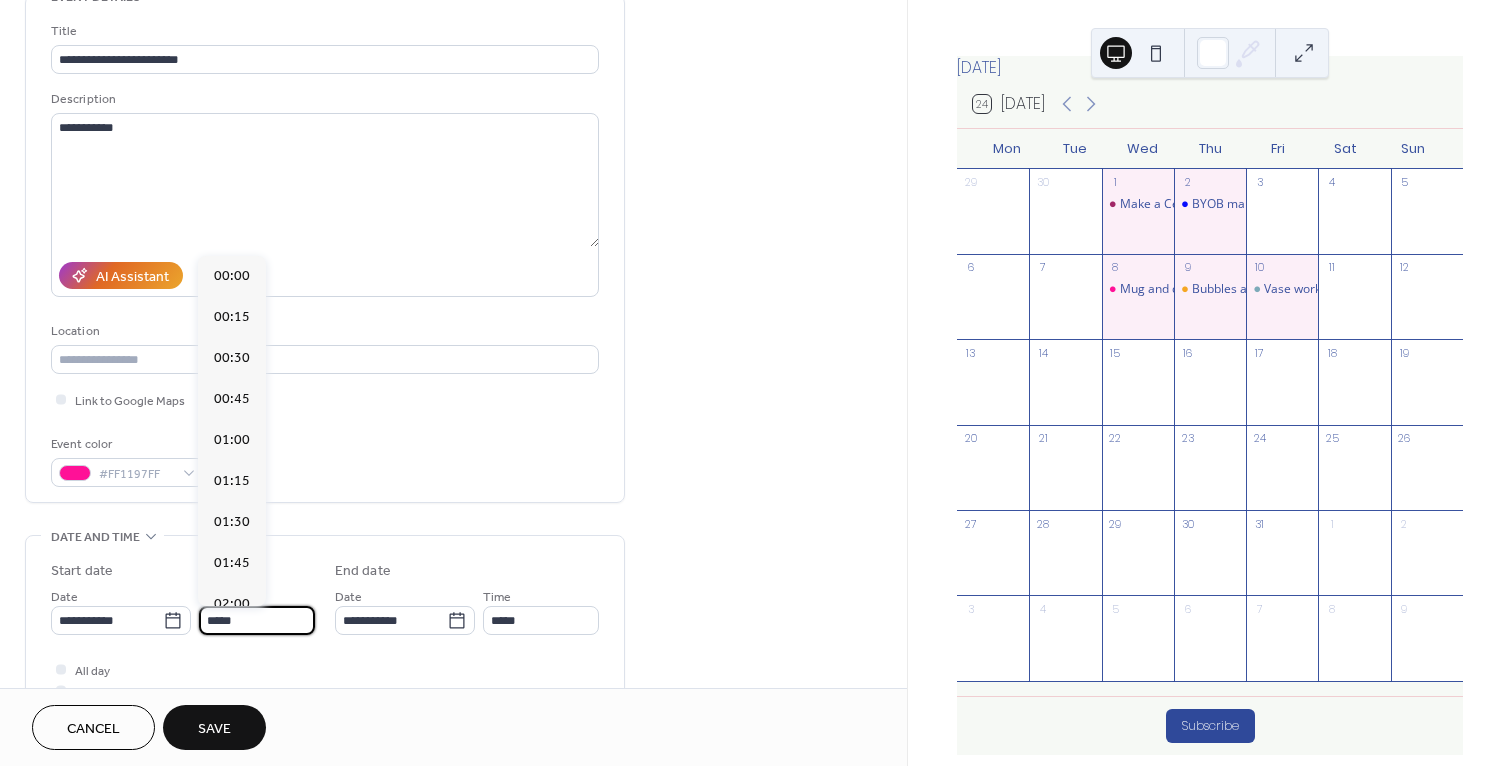 click on "*****" at bounding box center [257, 620] 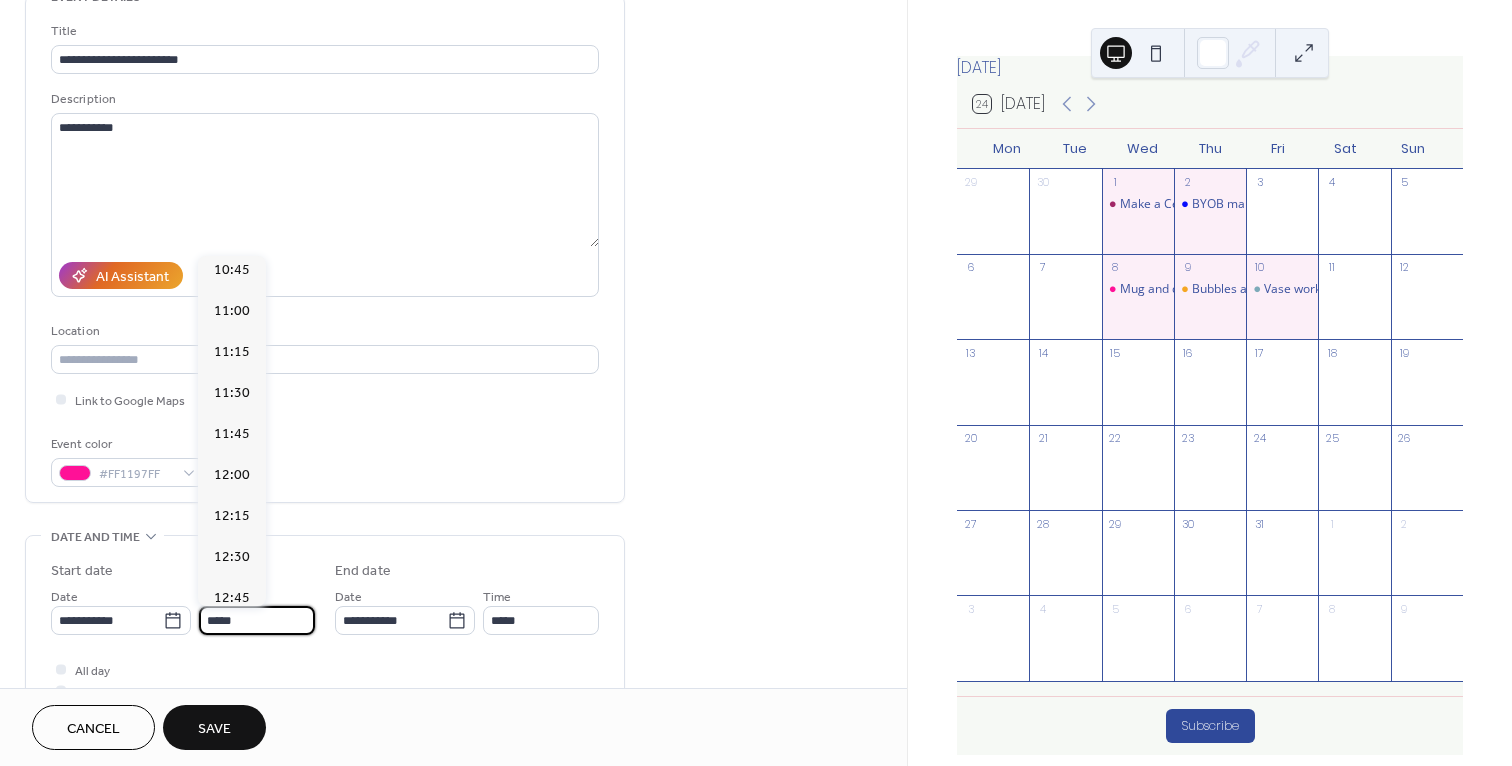 scroll, scrollTop: 1766, scrollLeft: 0, axis: vertical 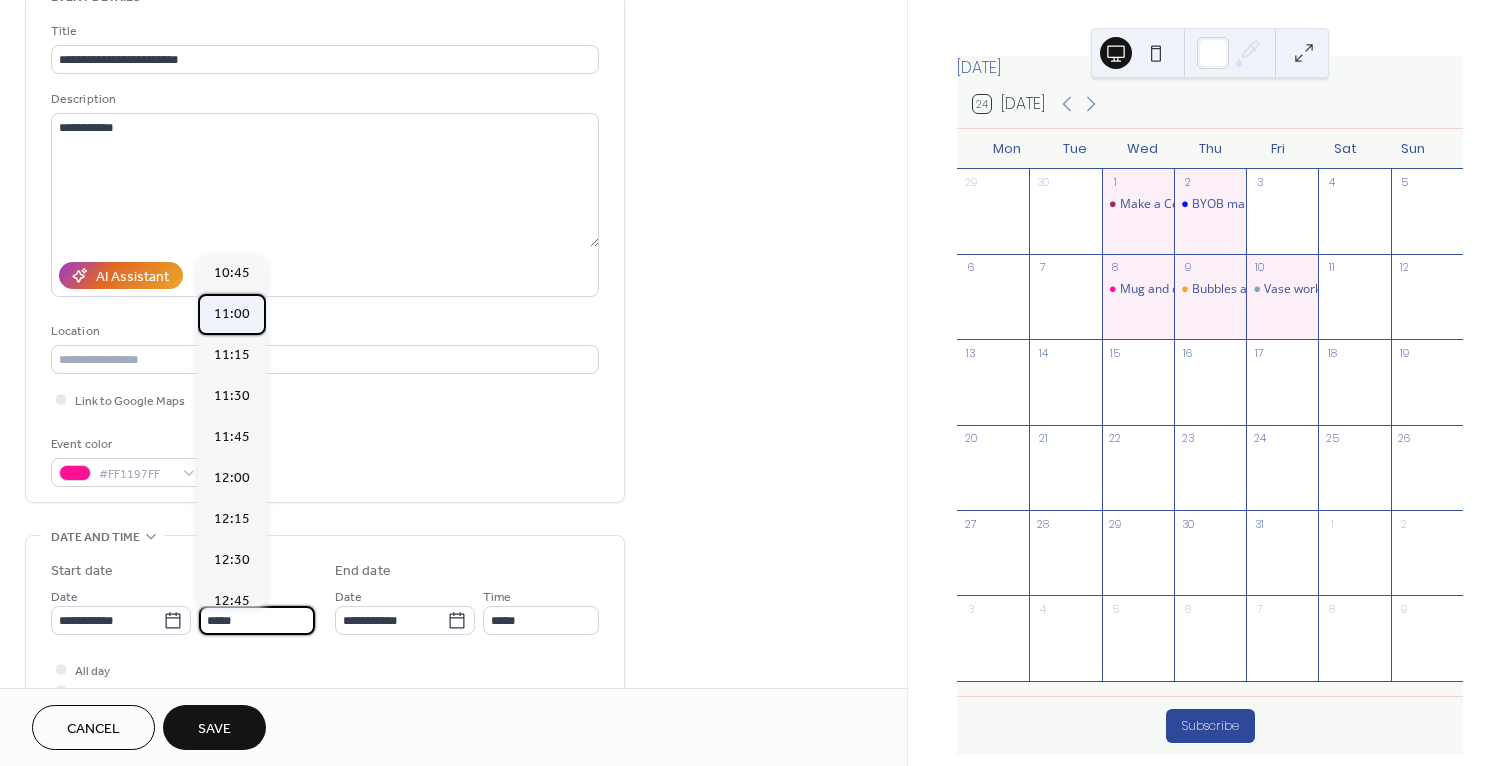 click on "11:00" at bounding box center [232, 314] 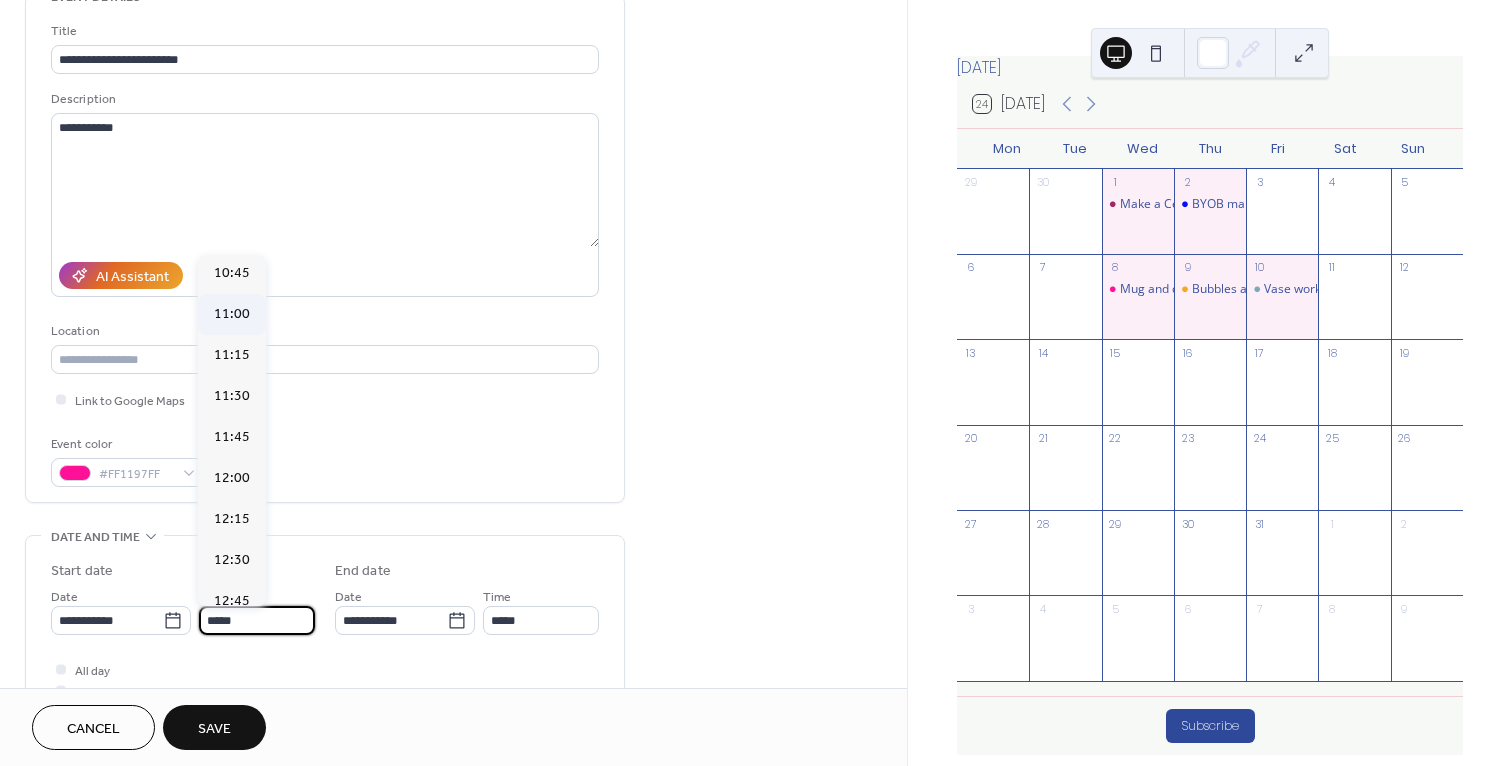 type on "*****" 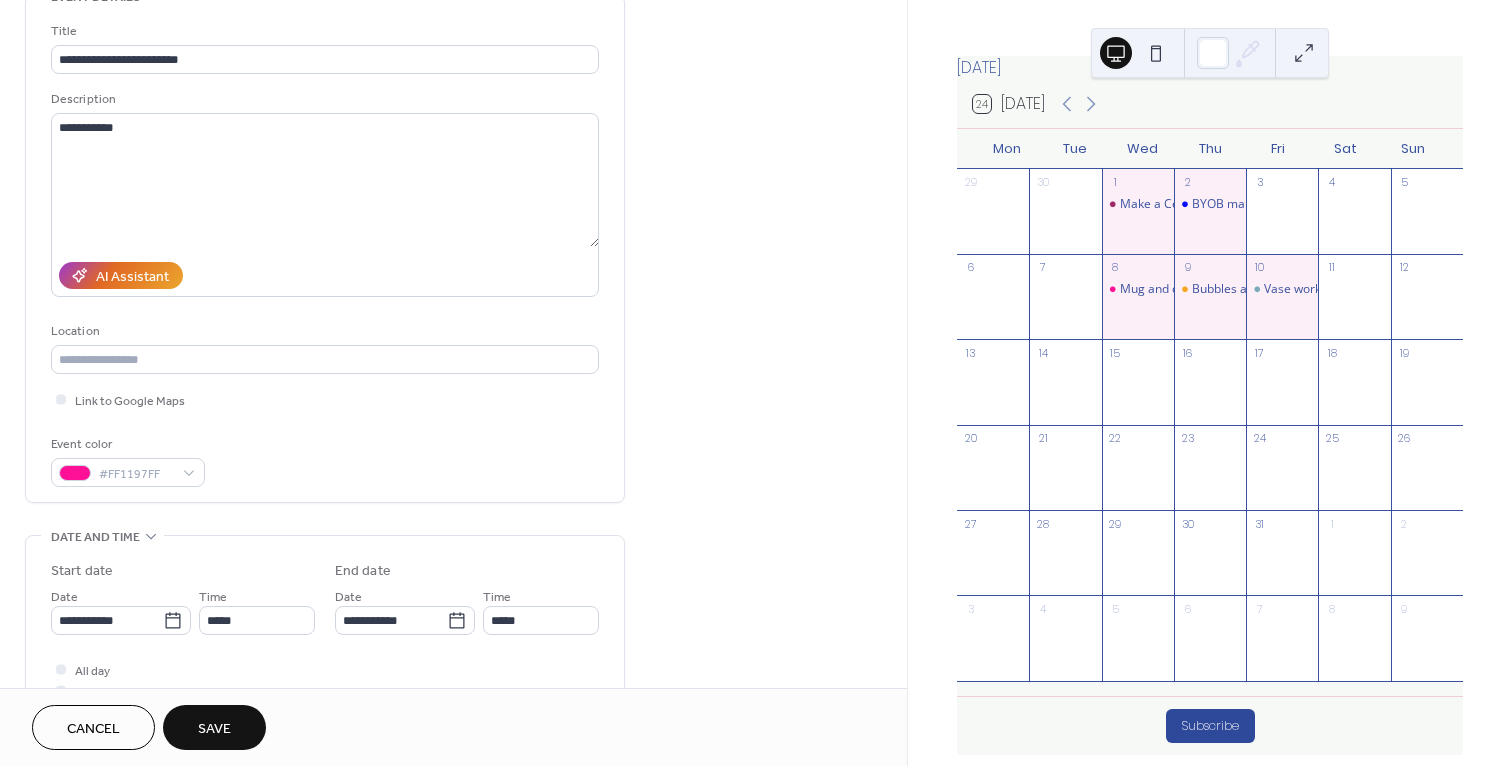 click on "Save" at bounding box center [214, 729] 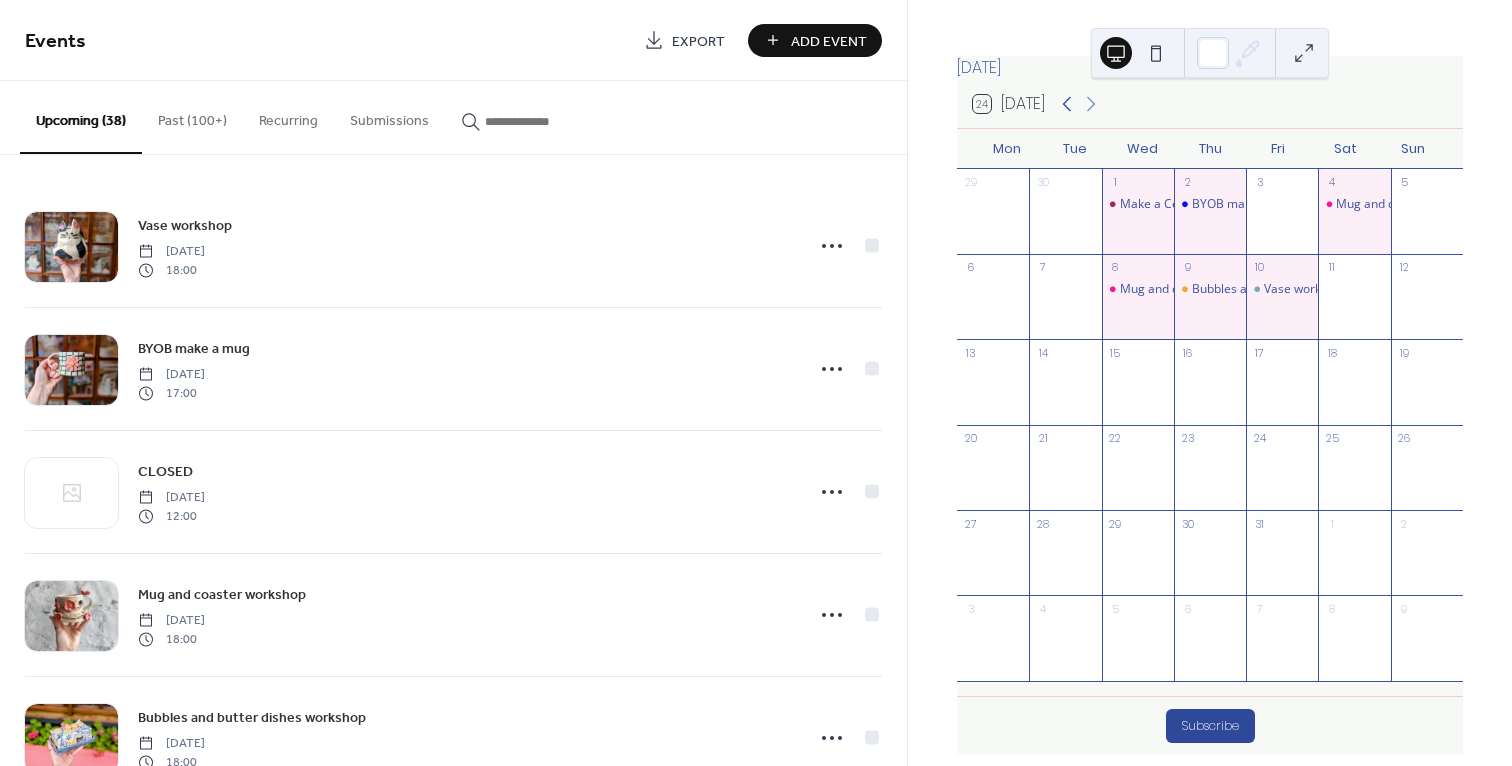 click 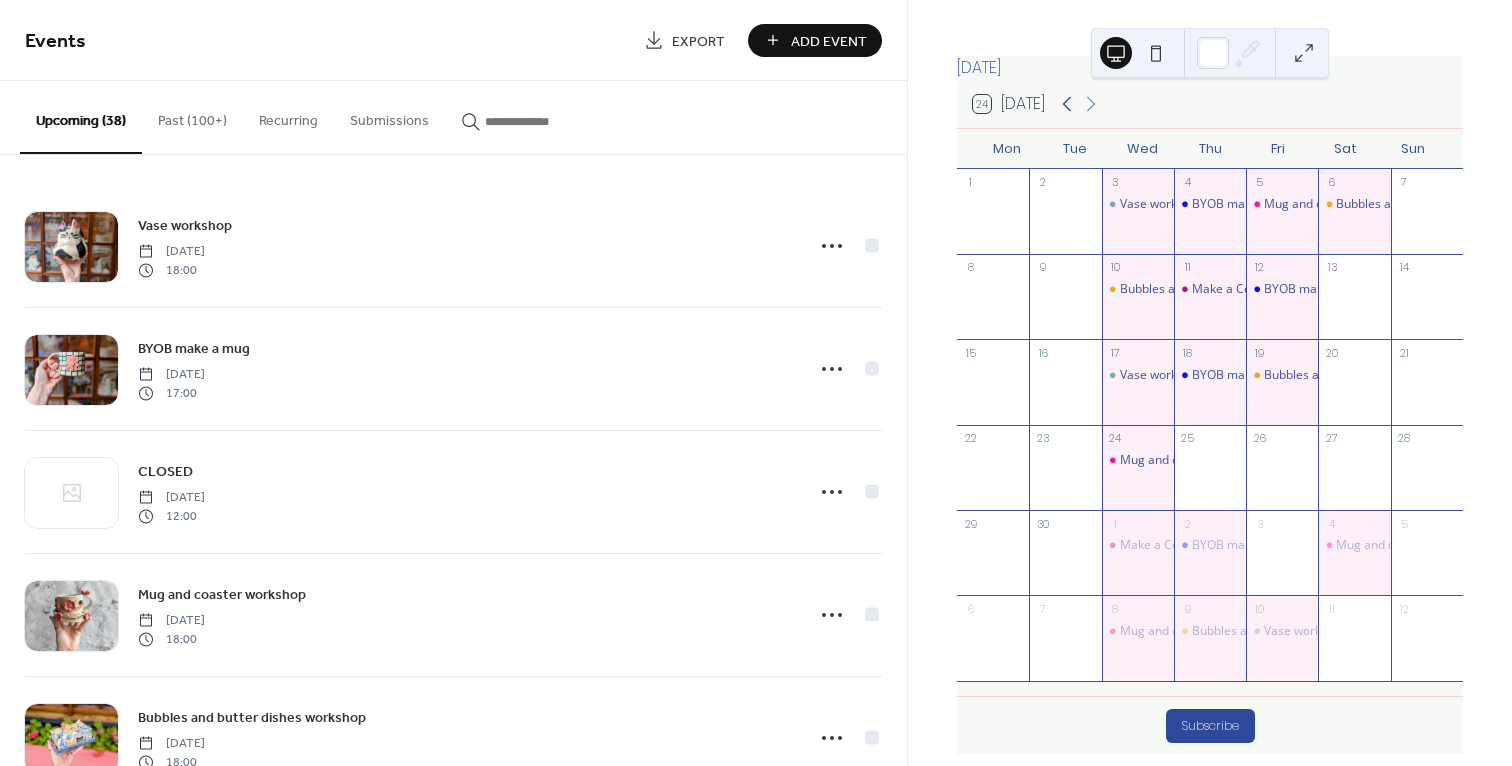 click 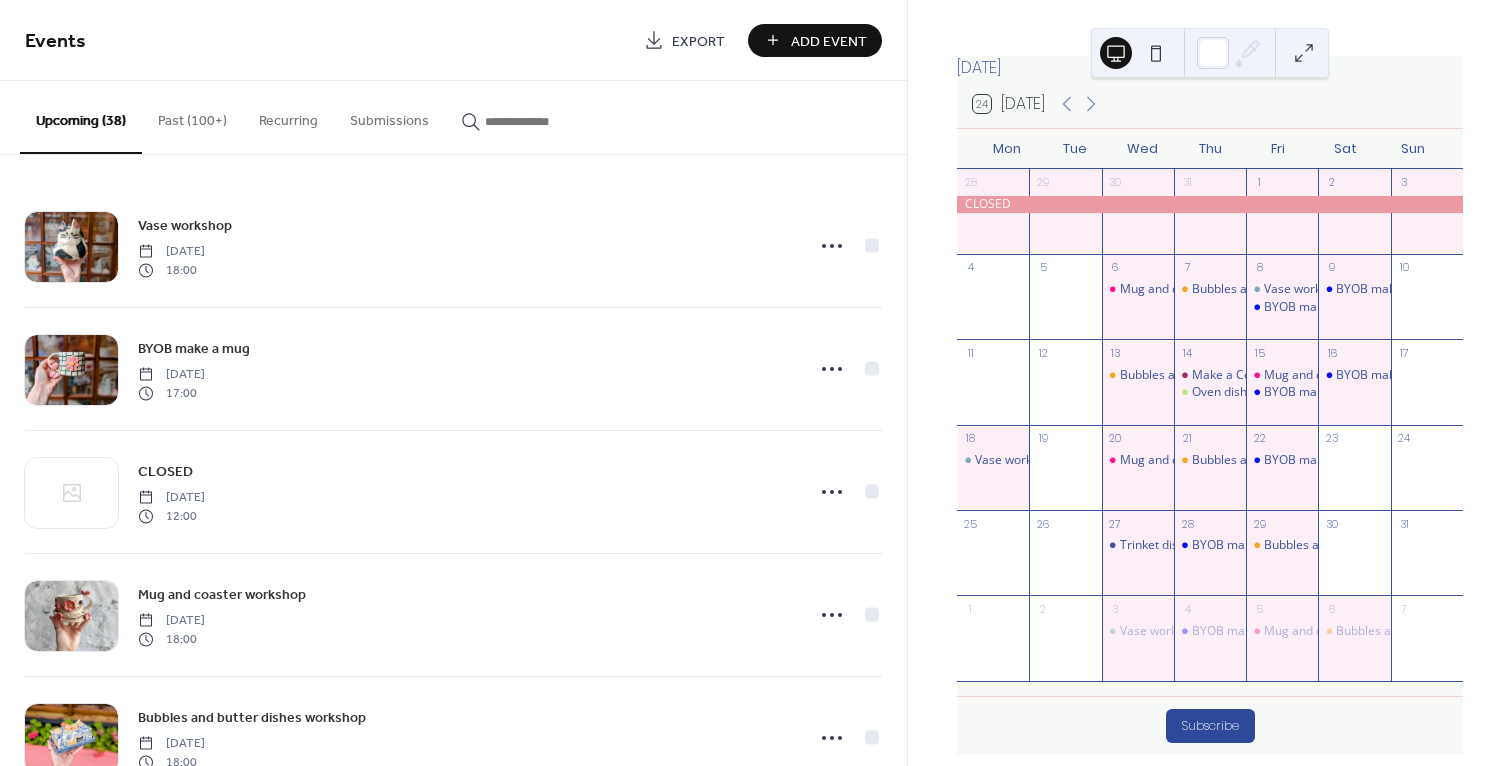 click at bounding box center [545, 121] 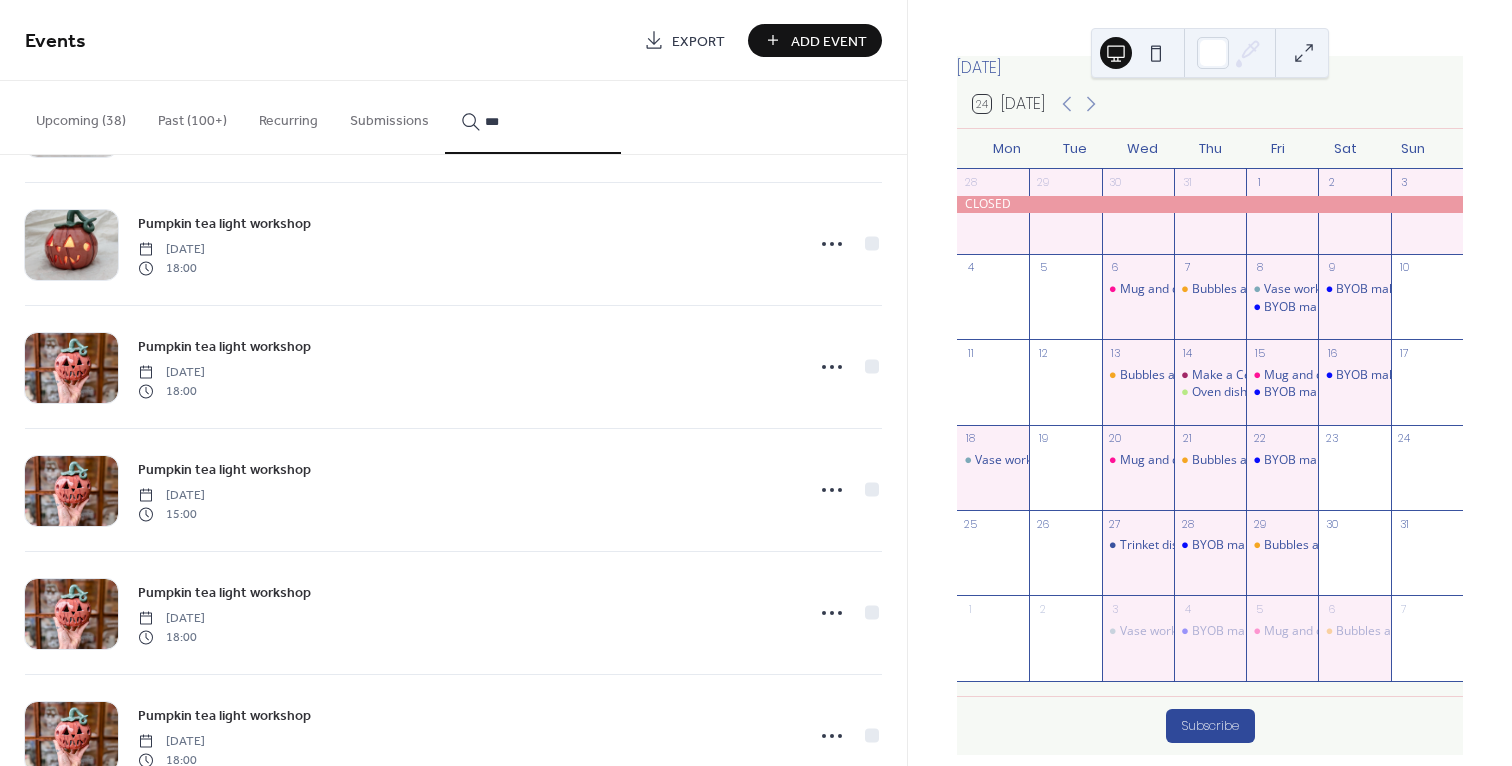 scroll, scrollTop: 2154, scrollLeft: 0, axis: vertical 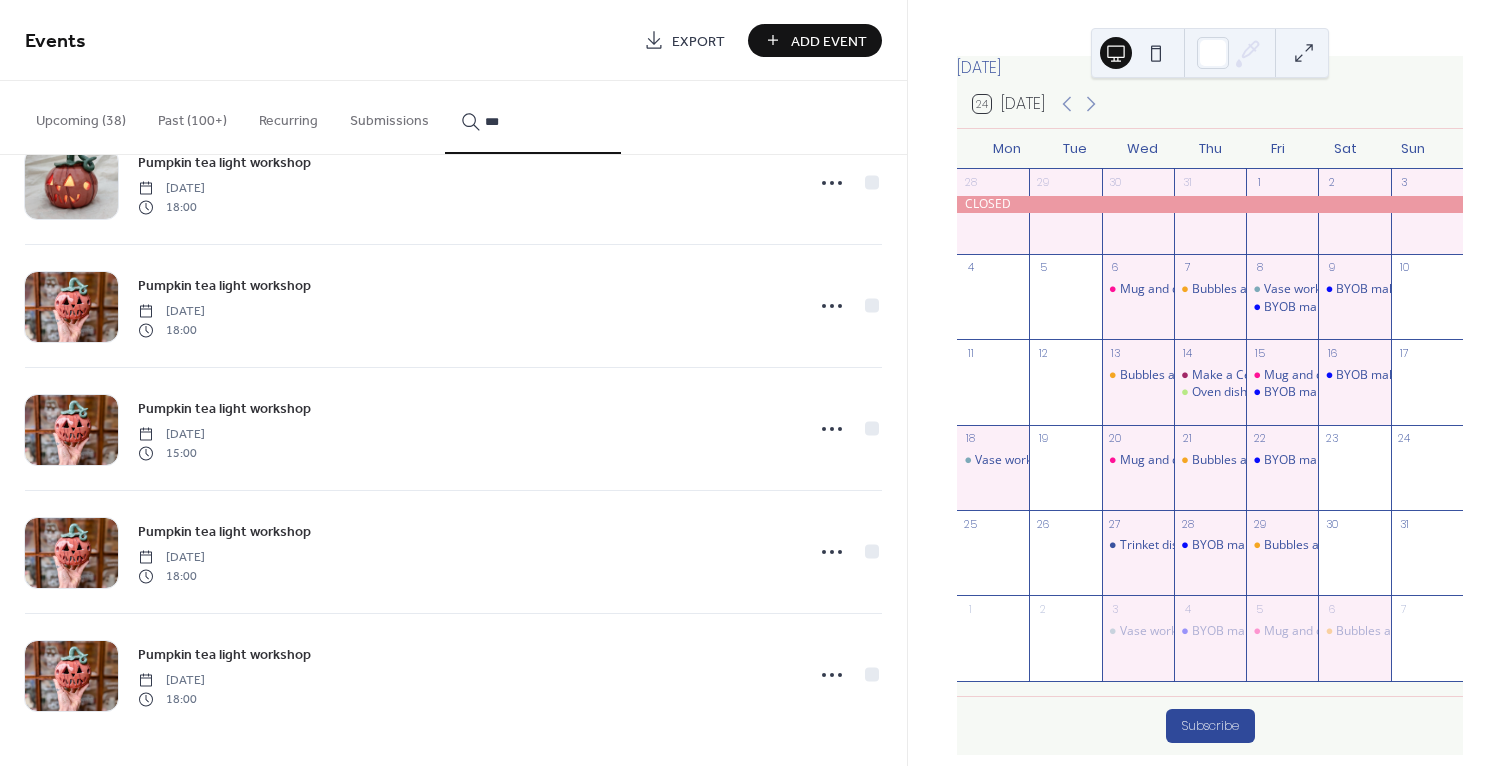 type on "***" 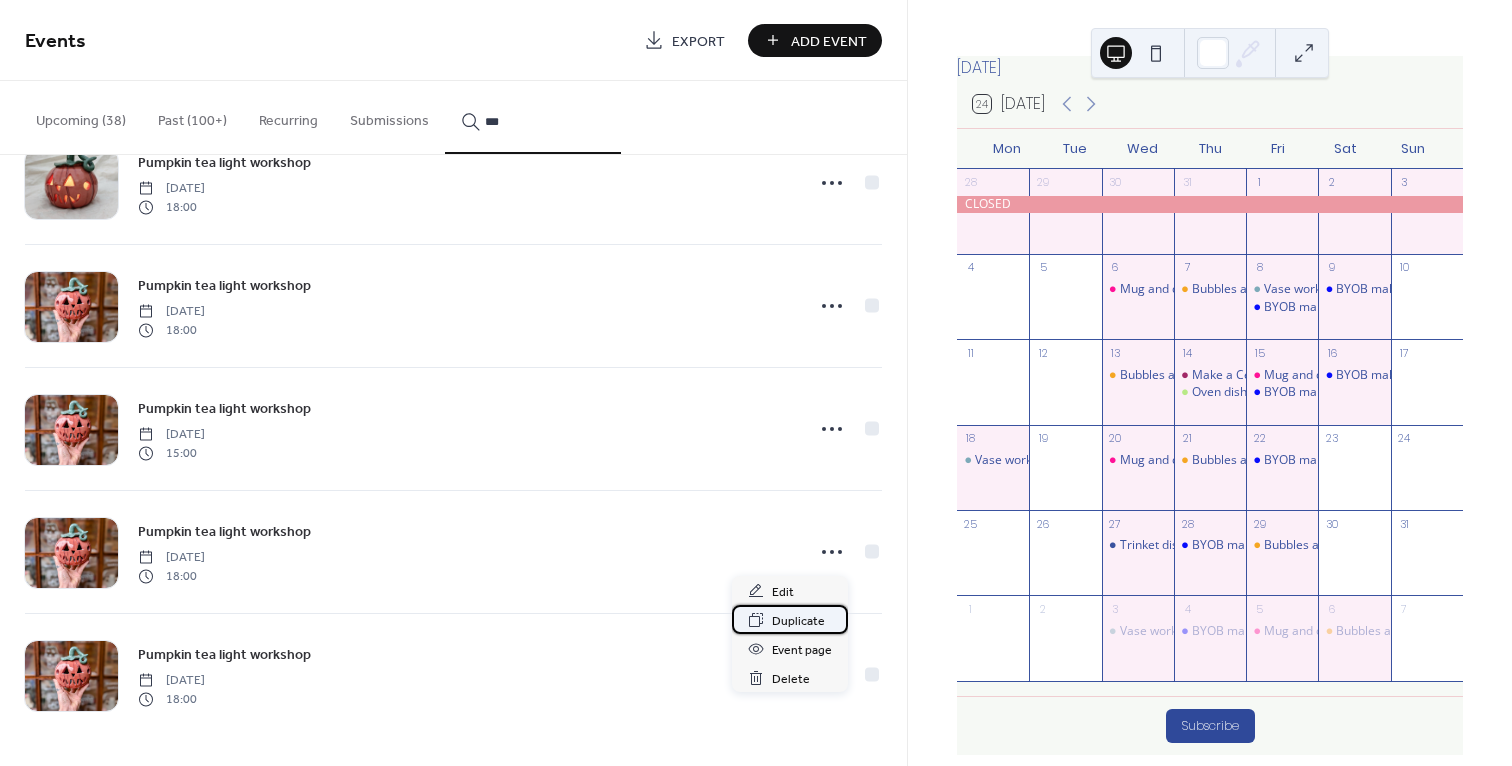 click on "Duplicate" at bounding box center (798, 621) 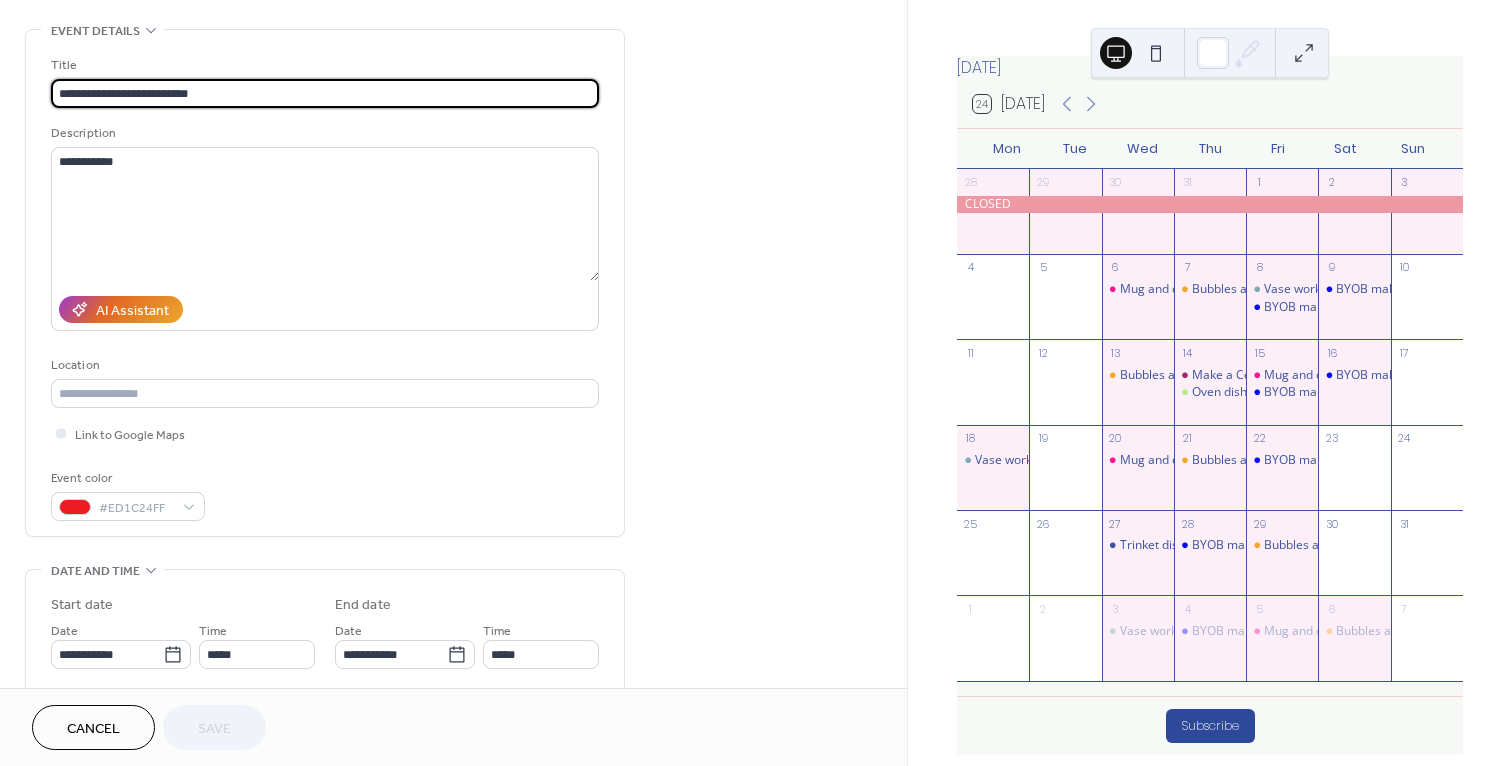 scroll, scrollTop: 99, scrollLeft: 0, axis: vertical 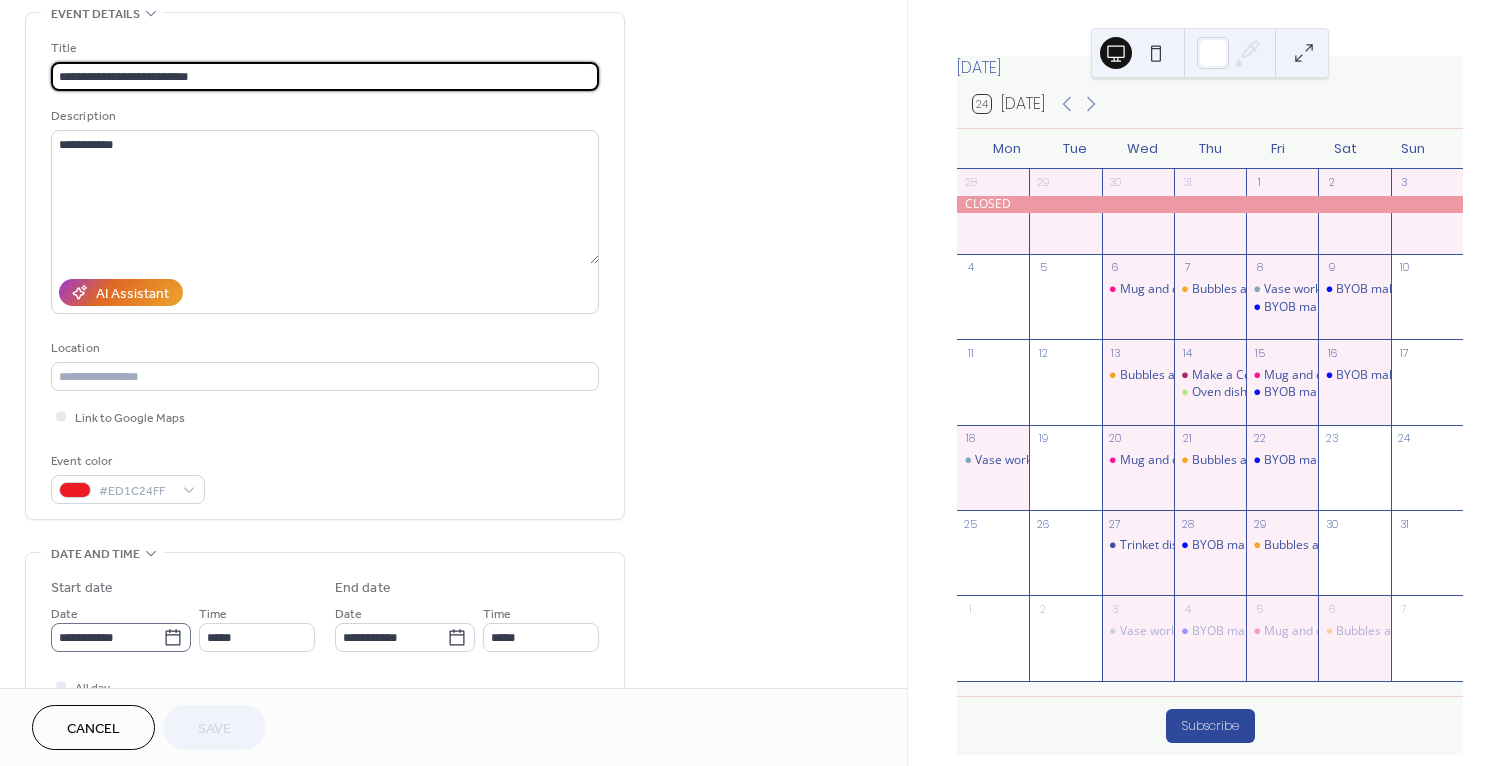 click 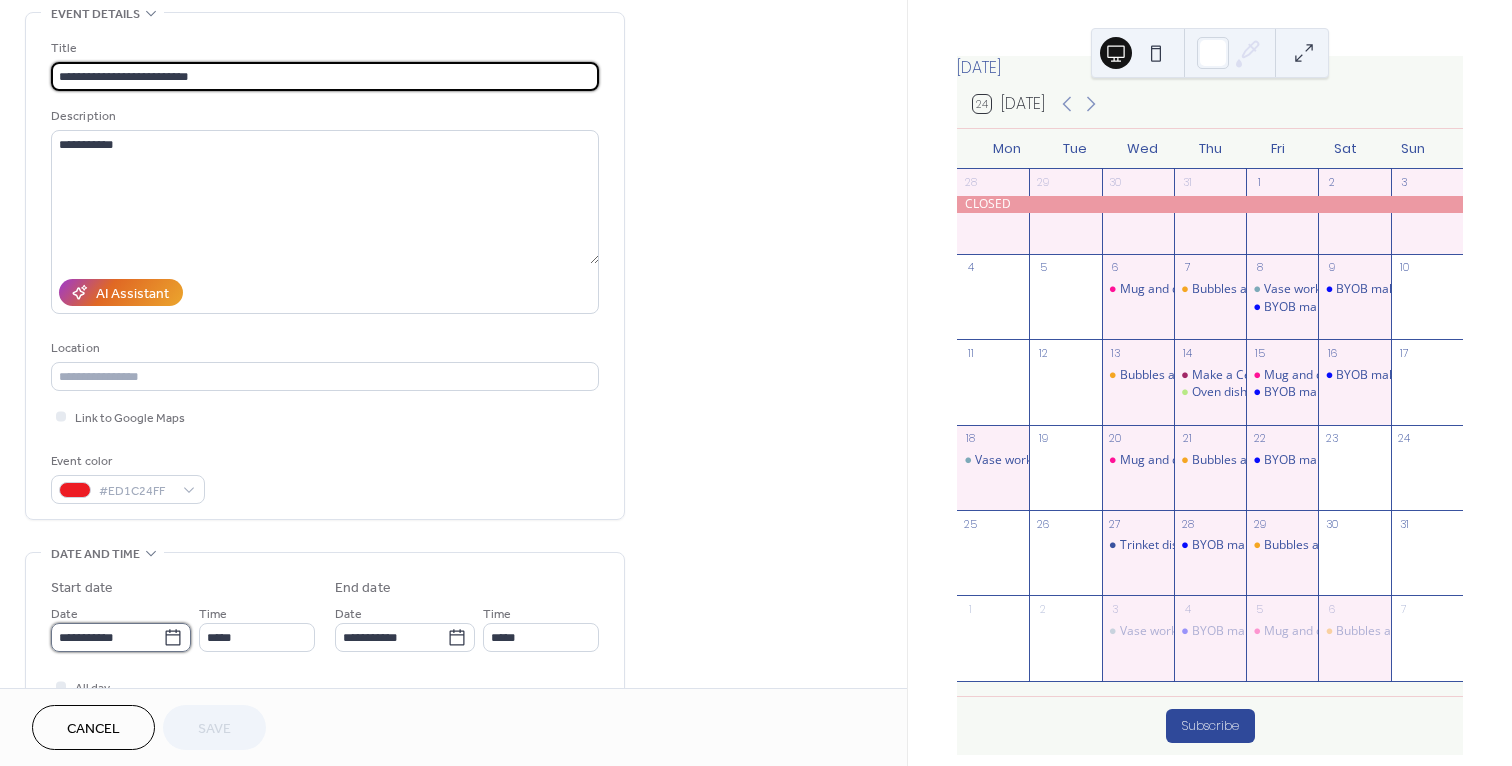 click on "**********" at bounding box center (107, 637) 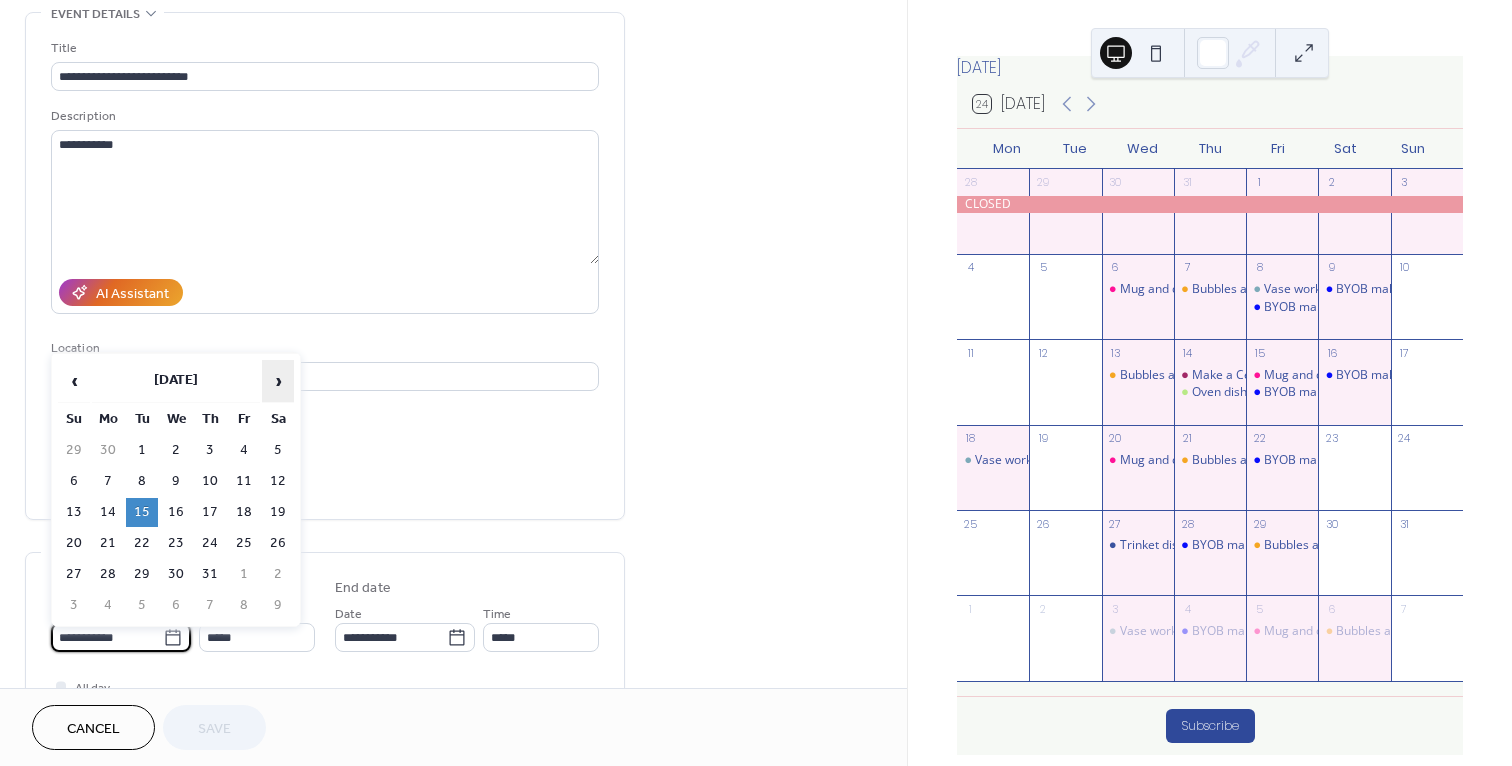 click on "›" at bounding box center (278, 381) 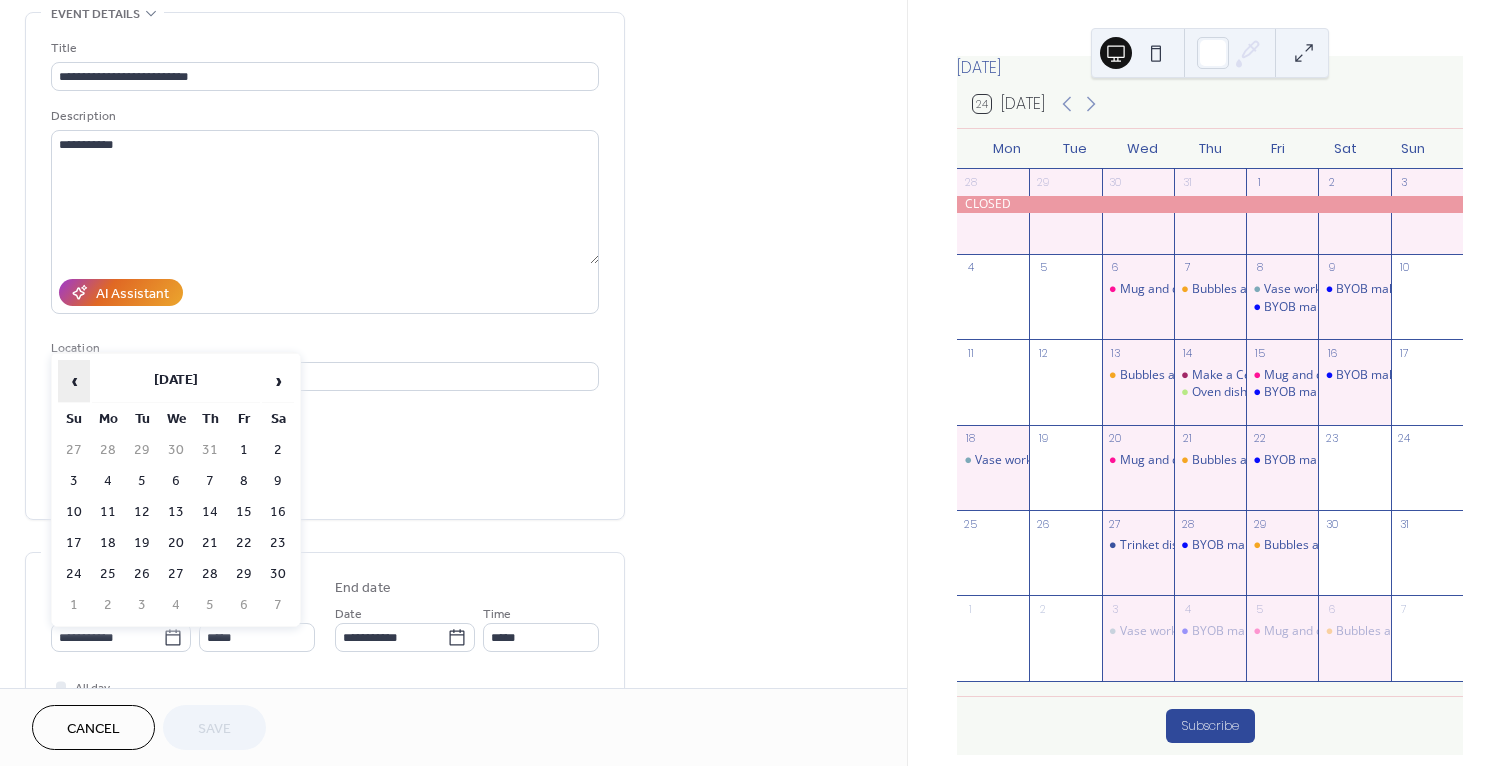 click on "‹" at bounding box center (74, 381) 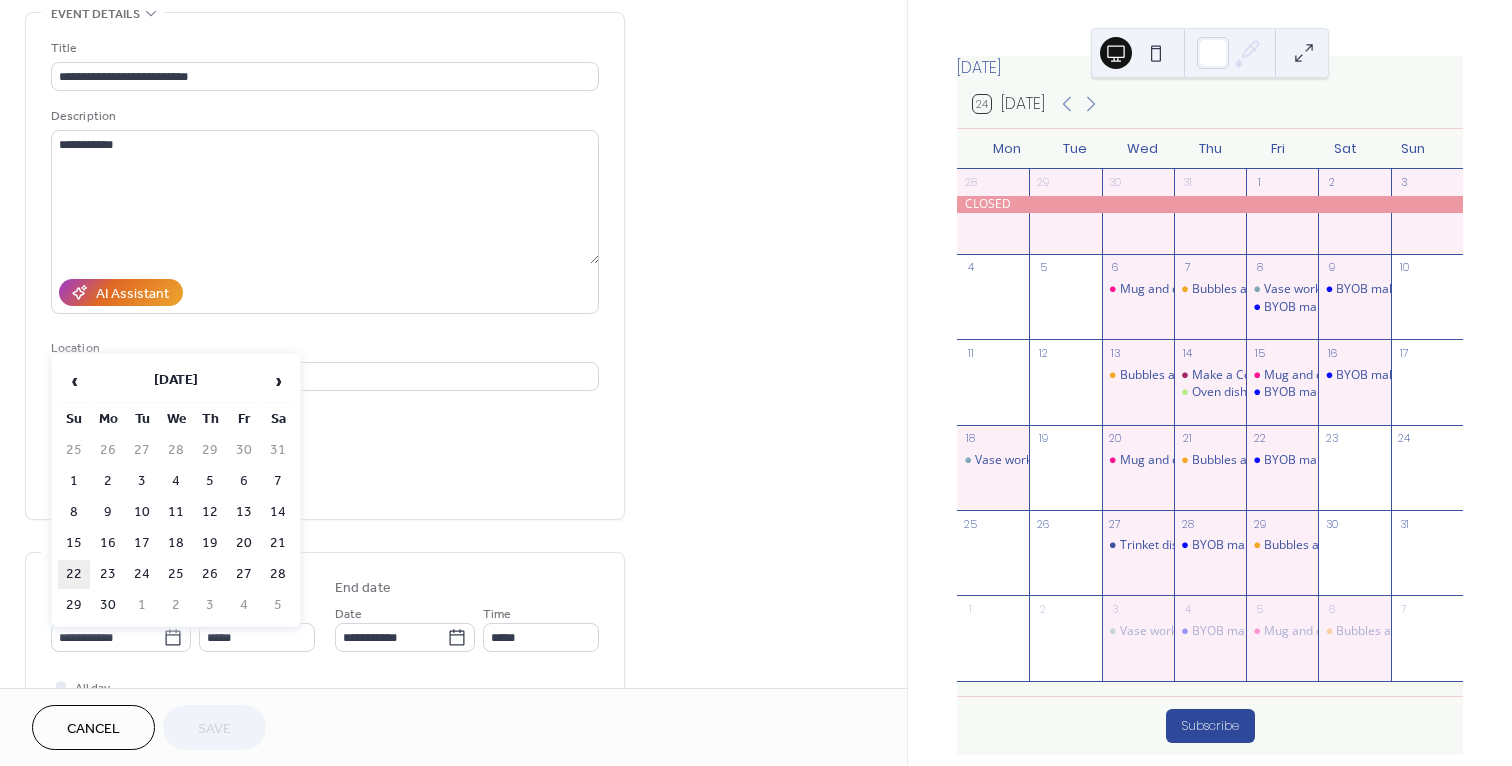 click on "22" at bounding box center (74, 574) 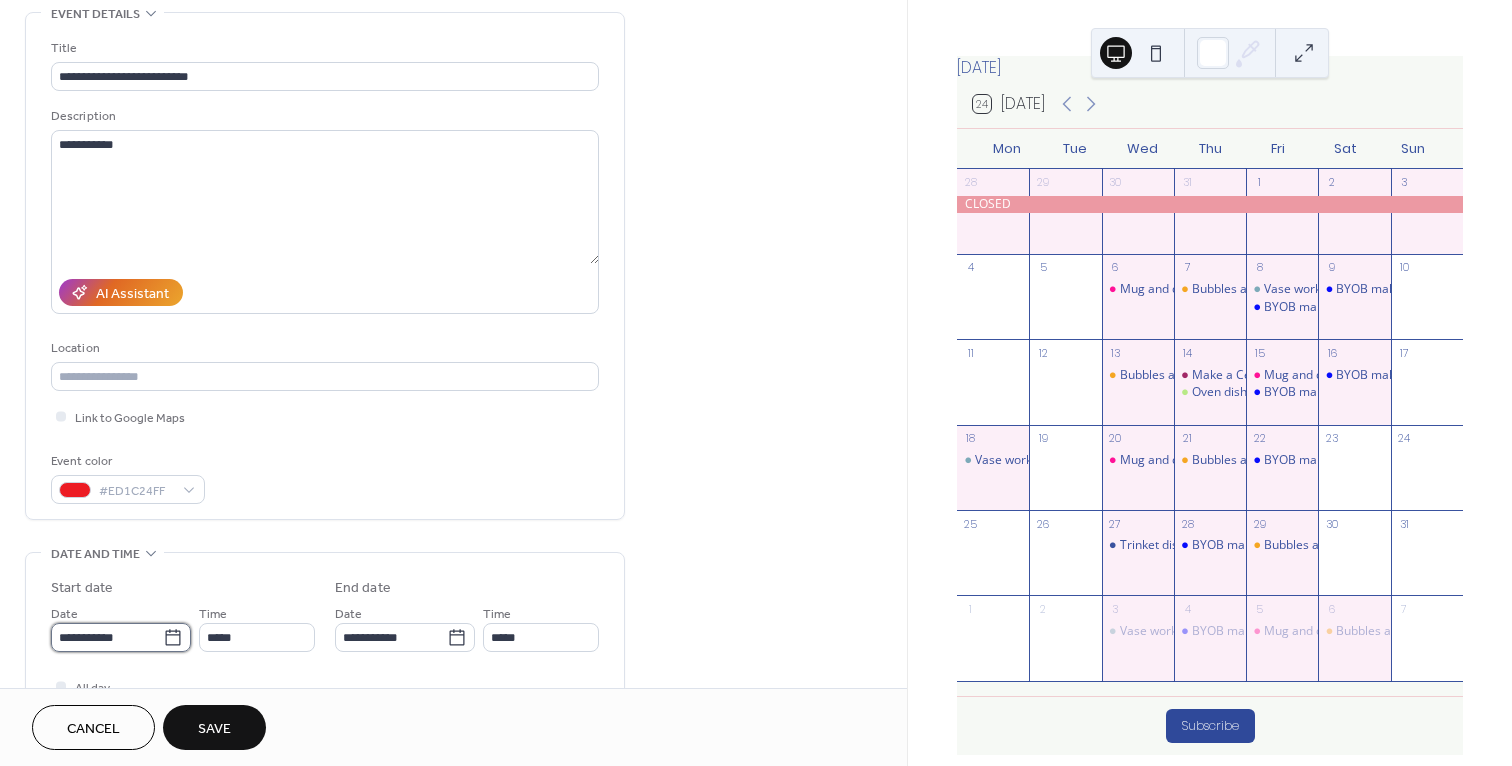 click on "**********" at bounding box center [107, 637] 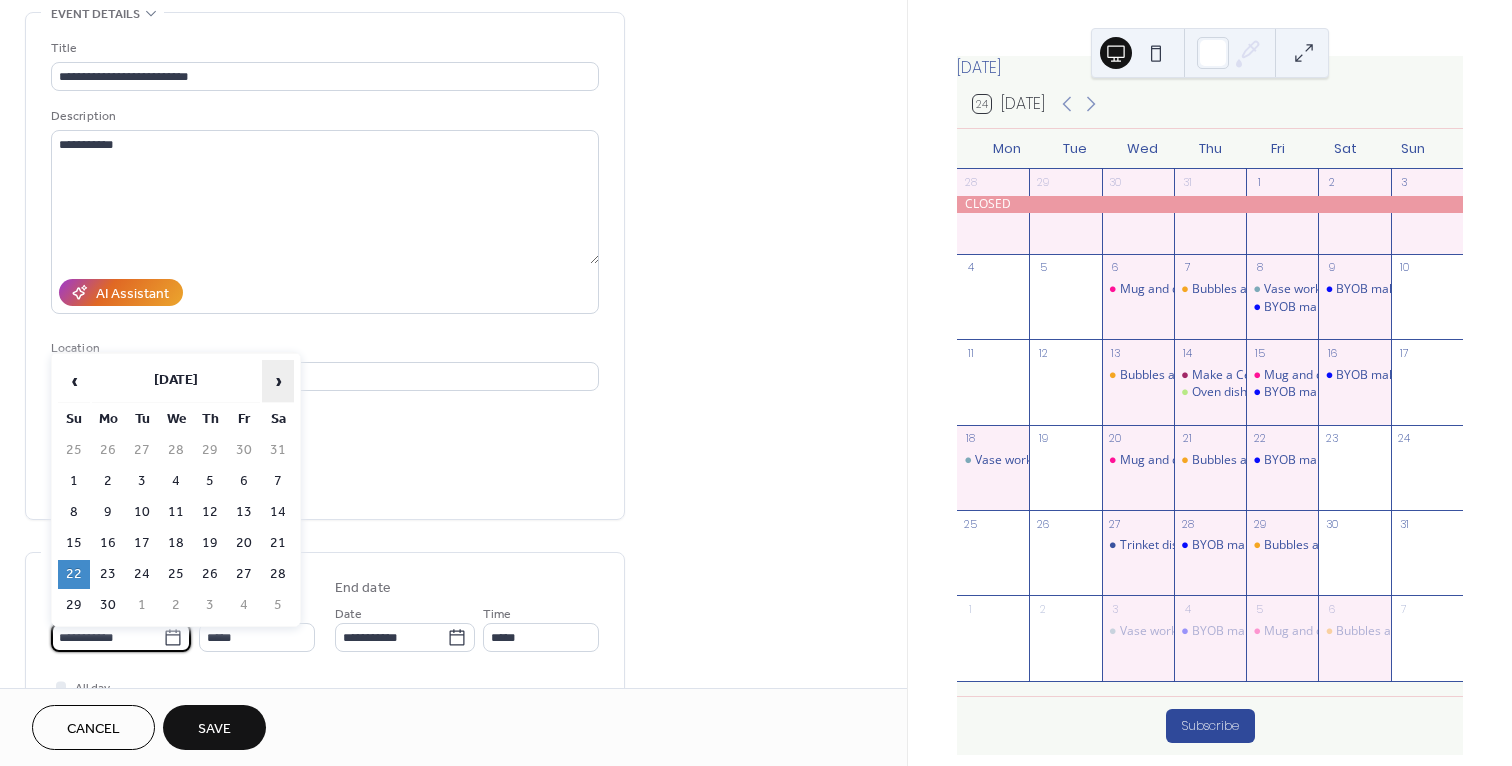 click on "›" at bounding box center [278, 381] 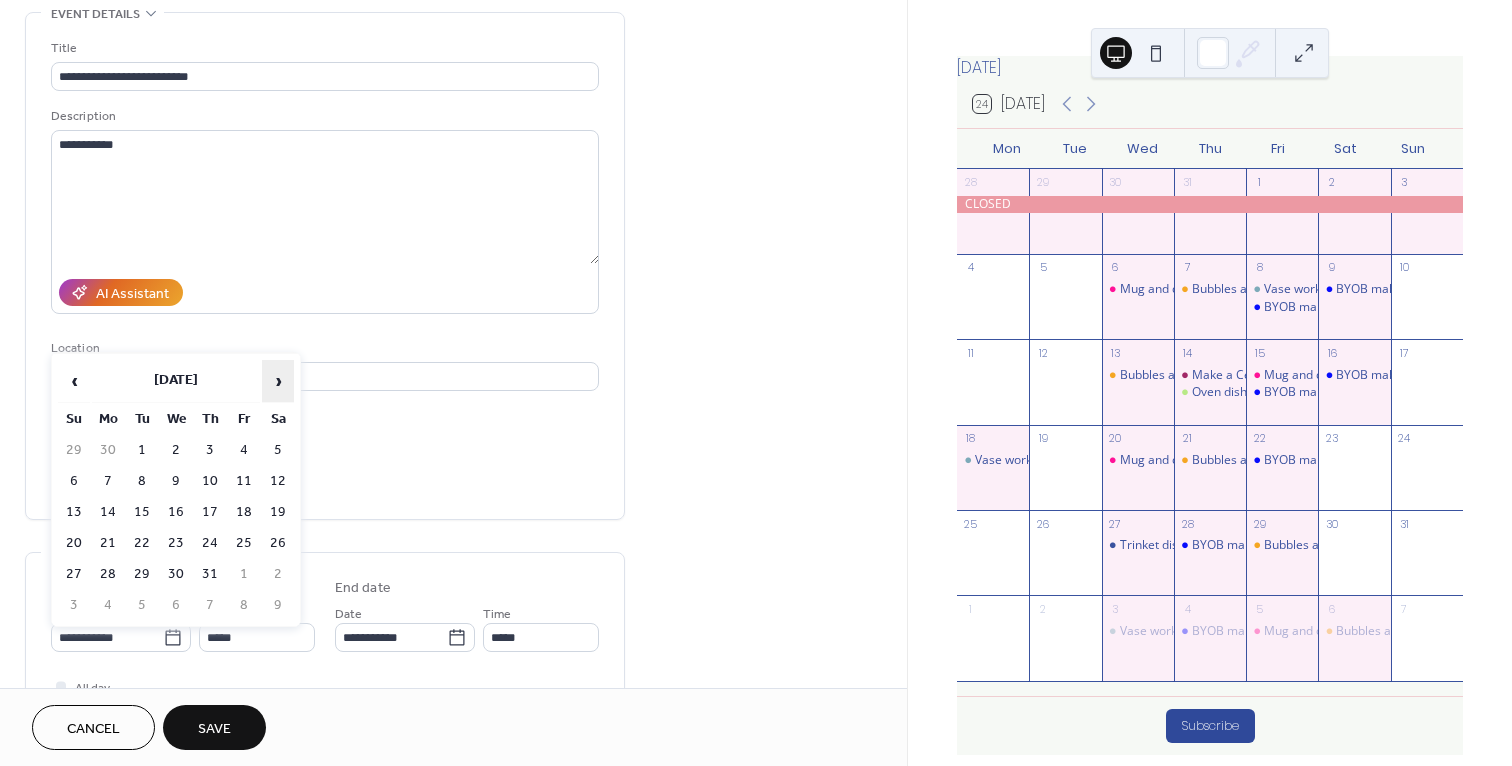 click on "›" at bounding box center (278, 381) 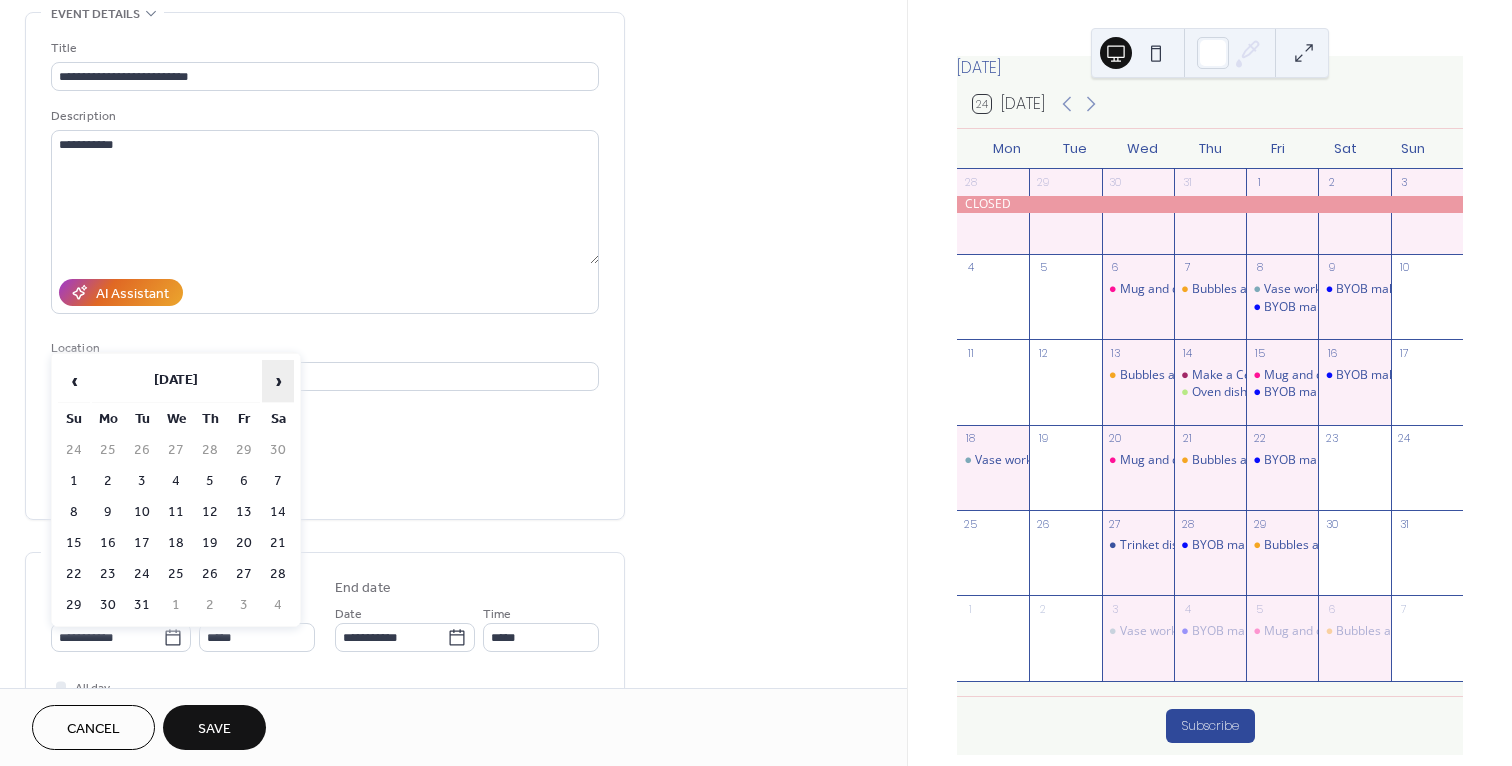 click on "›" at bounding box center (278, 381) 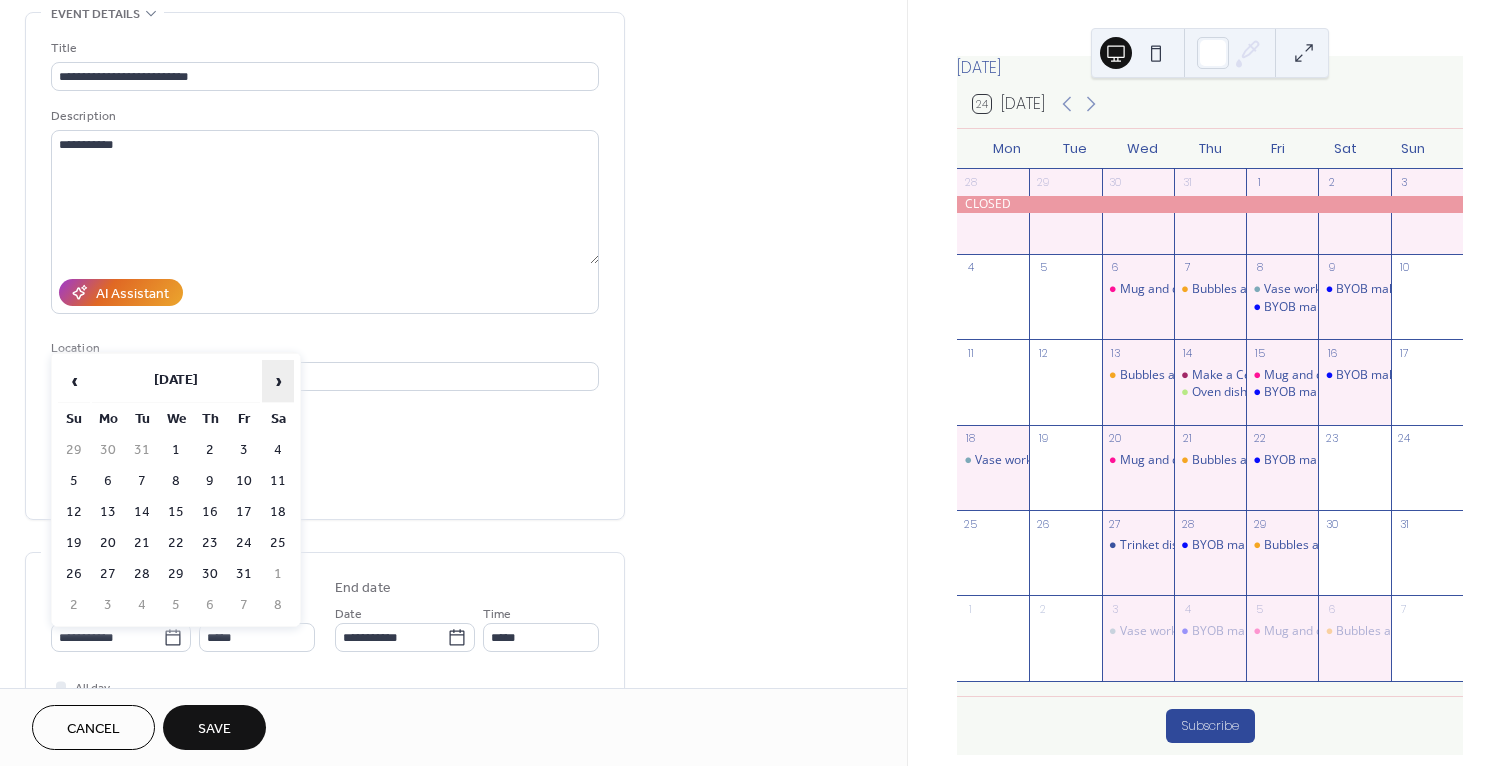click on "›" at bounding box center [278, 381] 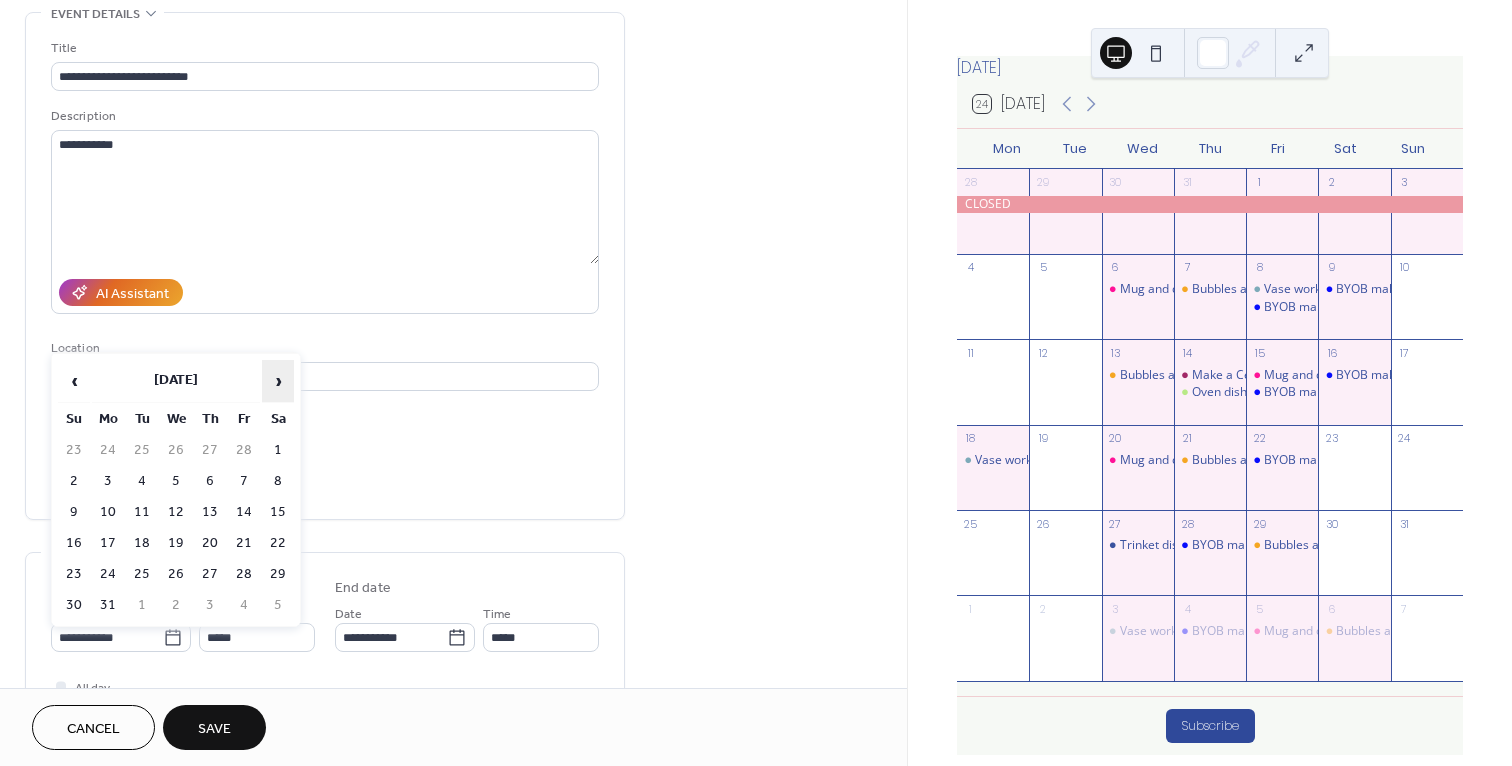 click on "›" at bounding box center [278, 381] 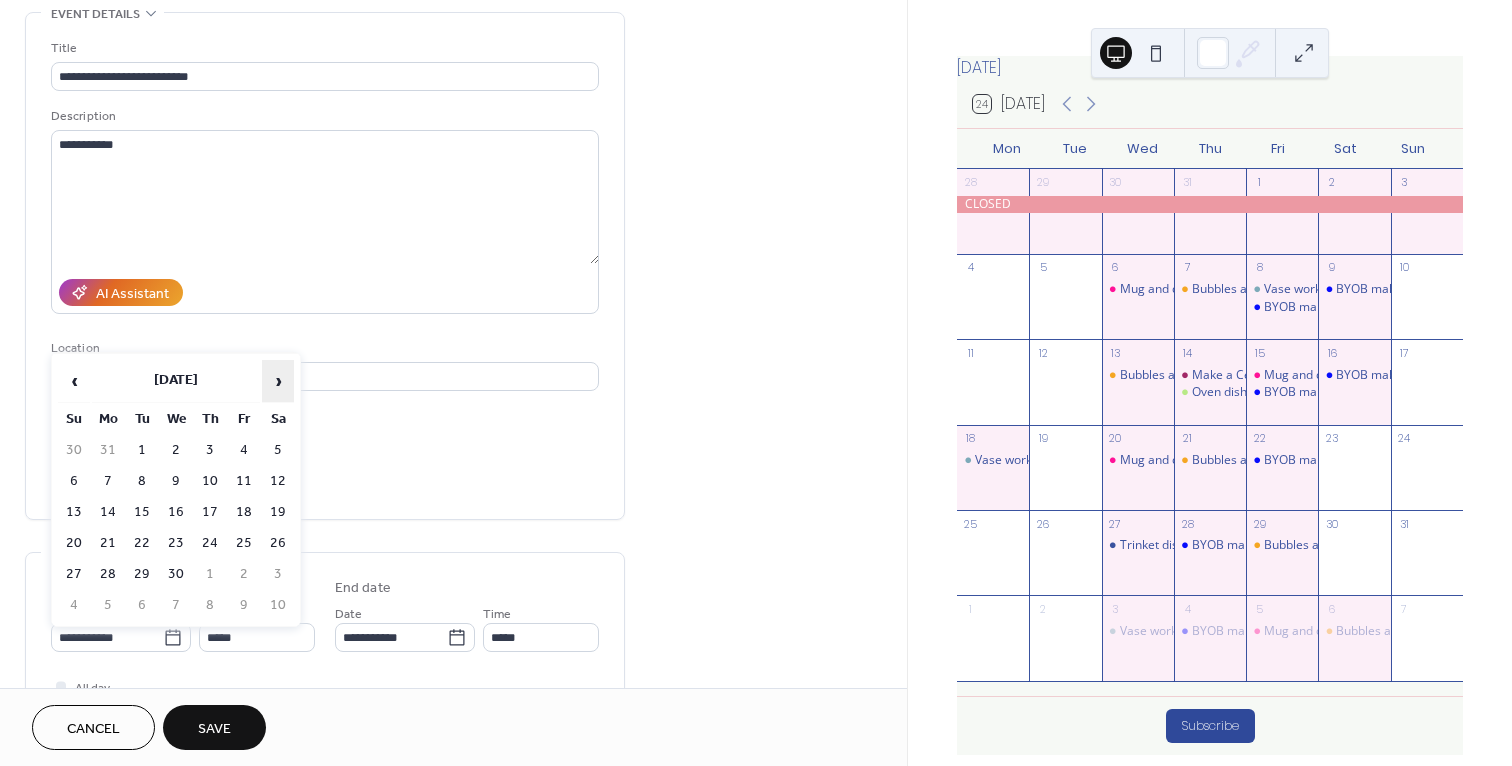 click on "›" at bounding box center [278, 381] 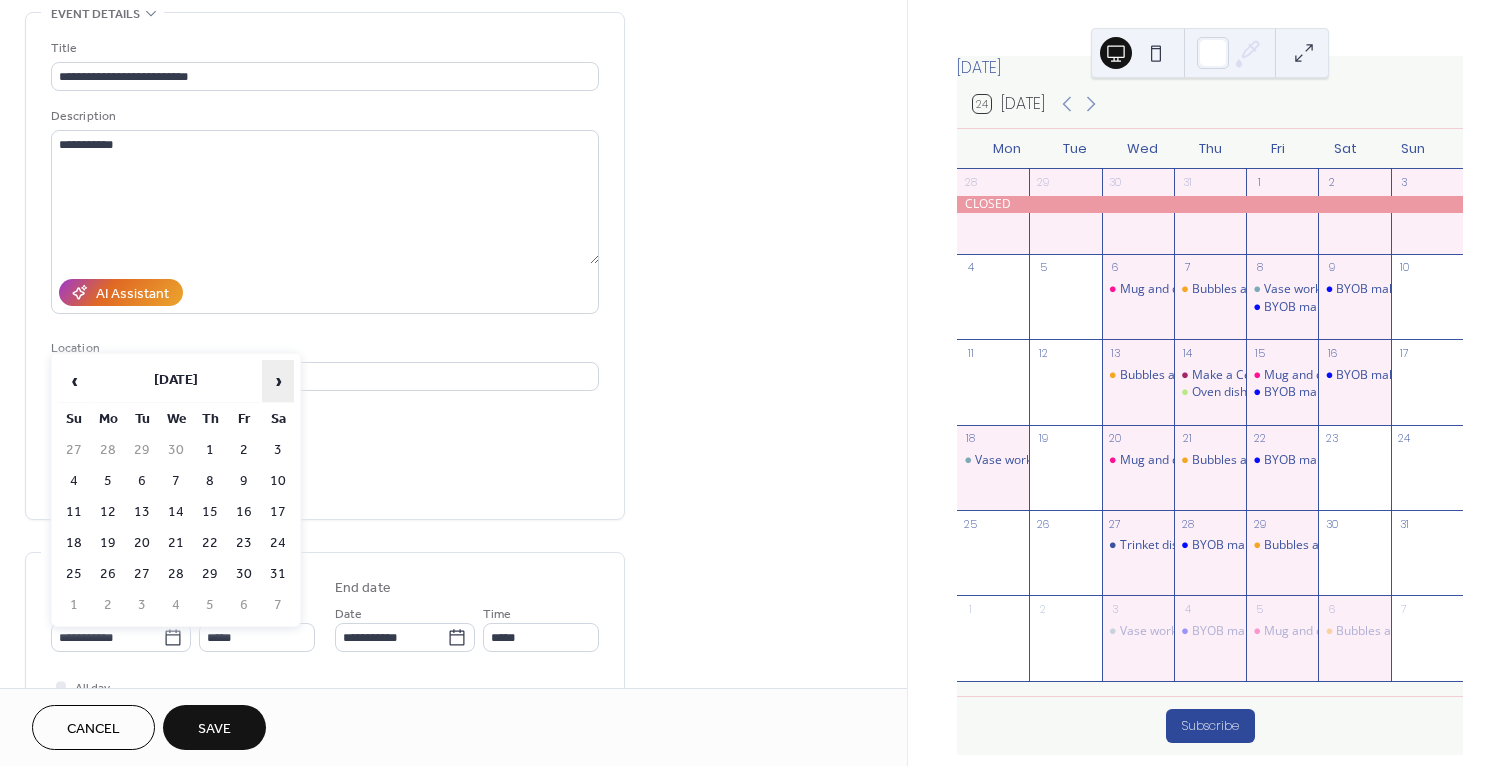 click on "›" at bounding box center [278, 381] 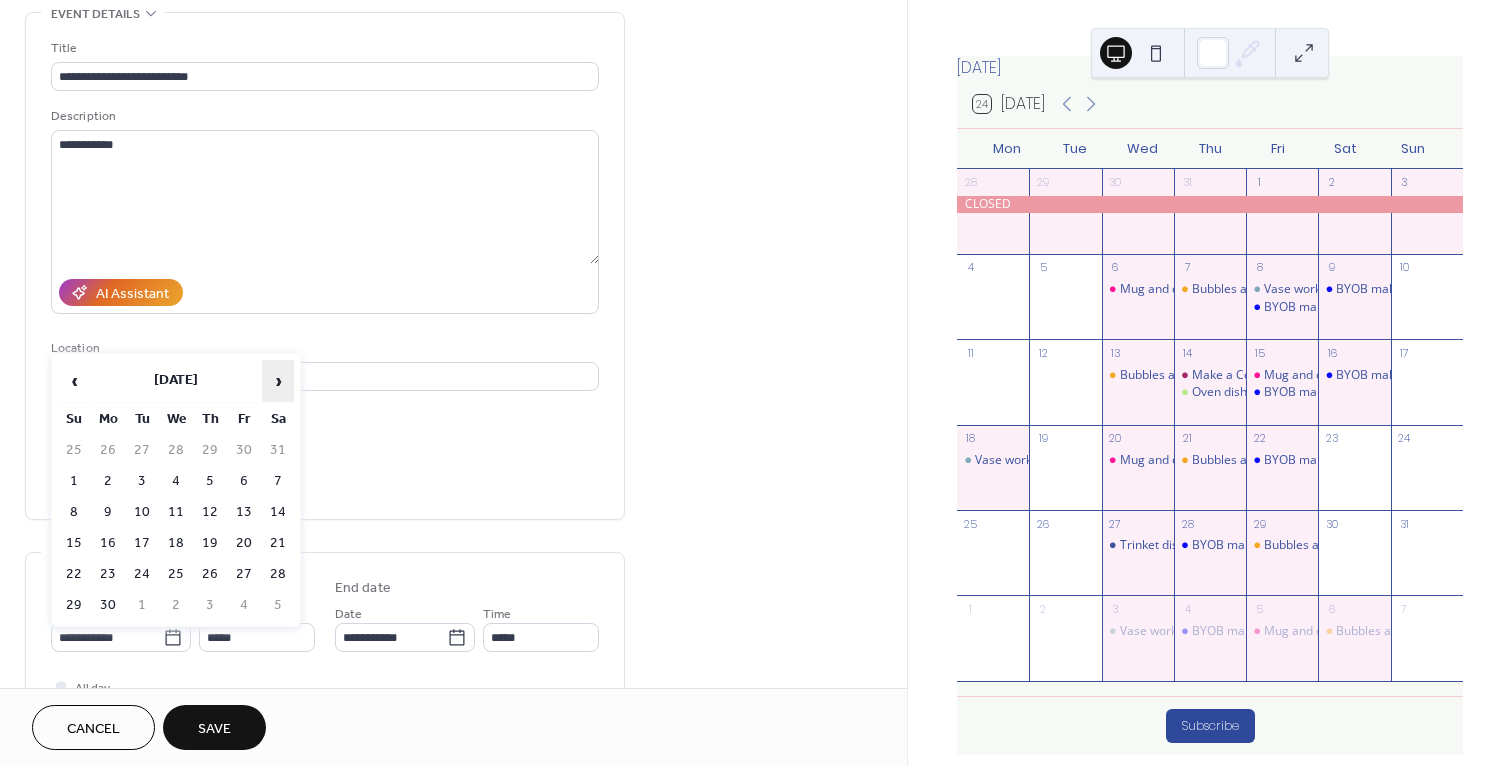 click on "›" at bounding box center (278, 381) 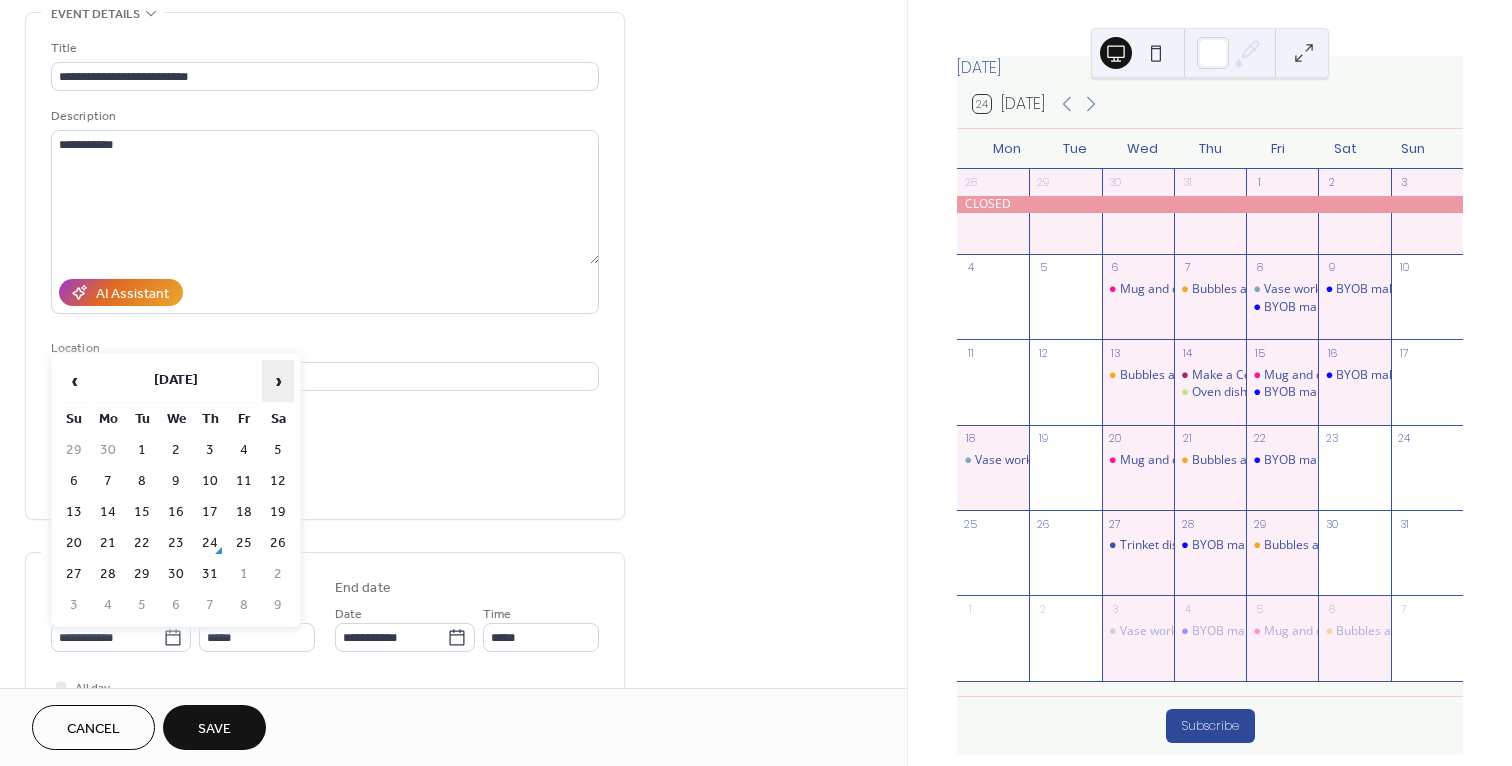 click on "›" at bounding box center (278, 381) 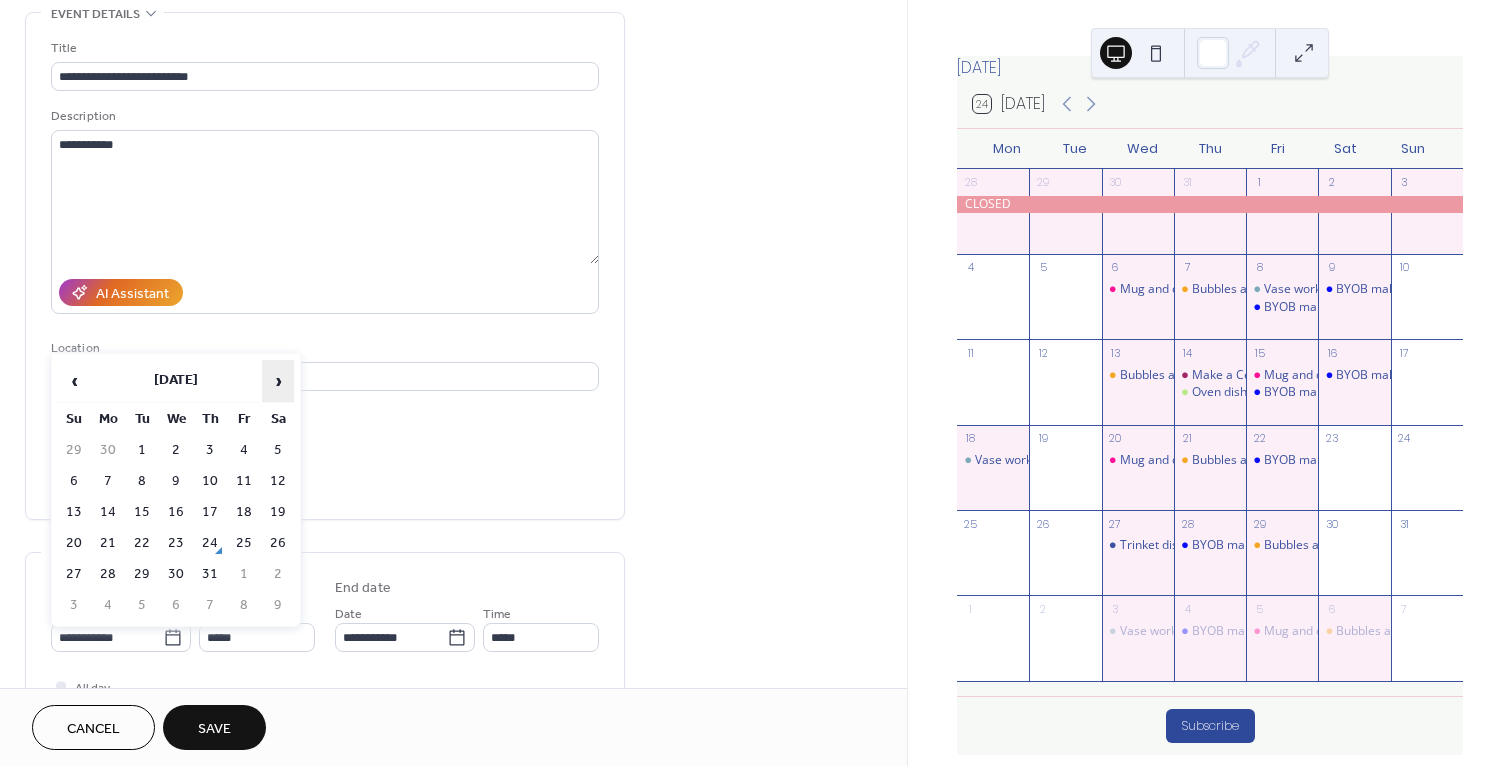 click on "›" at bounding box center [278, 381] 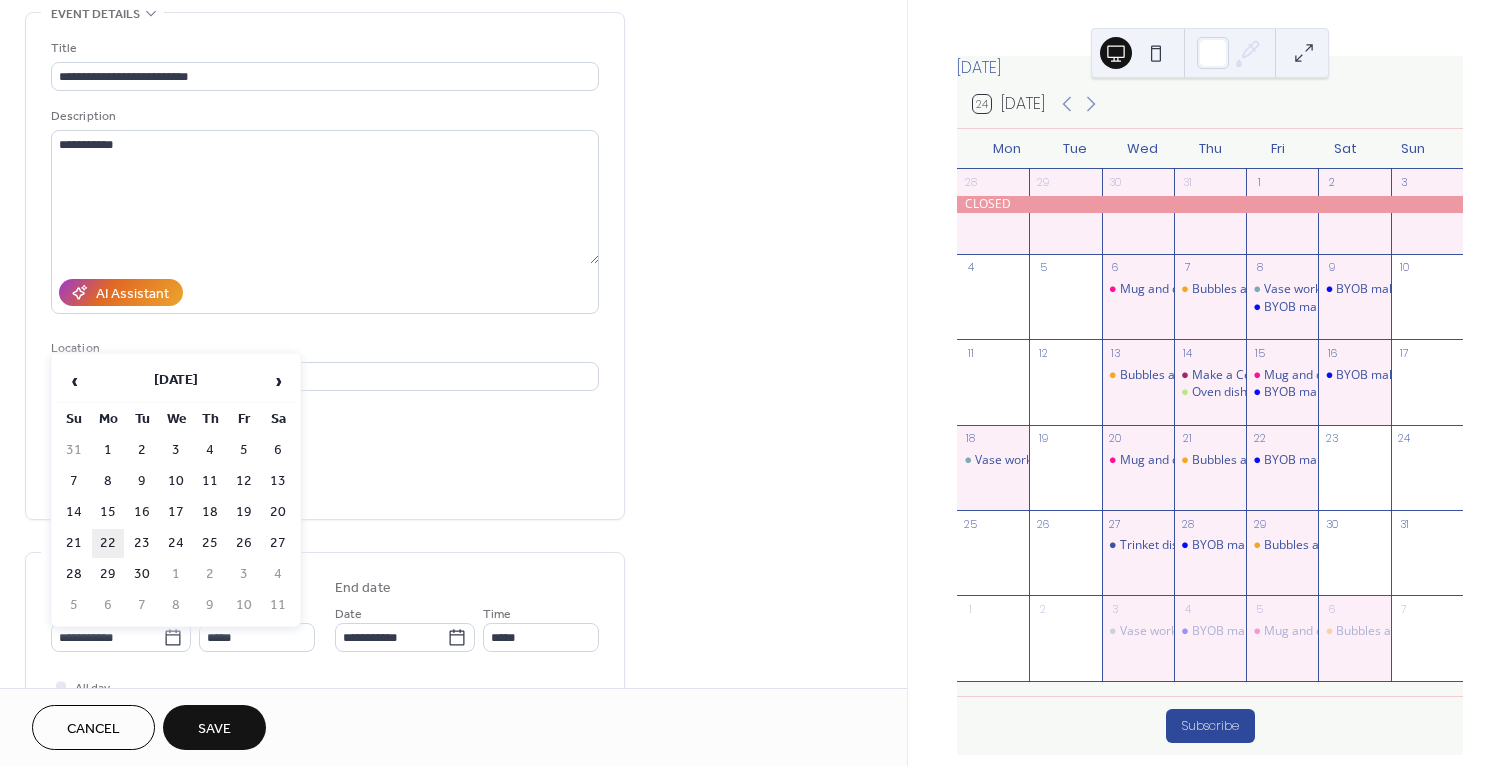 click on "22" at bounding box center [108, 543] 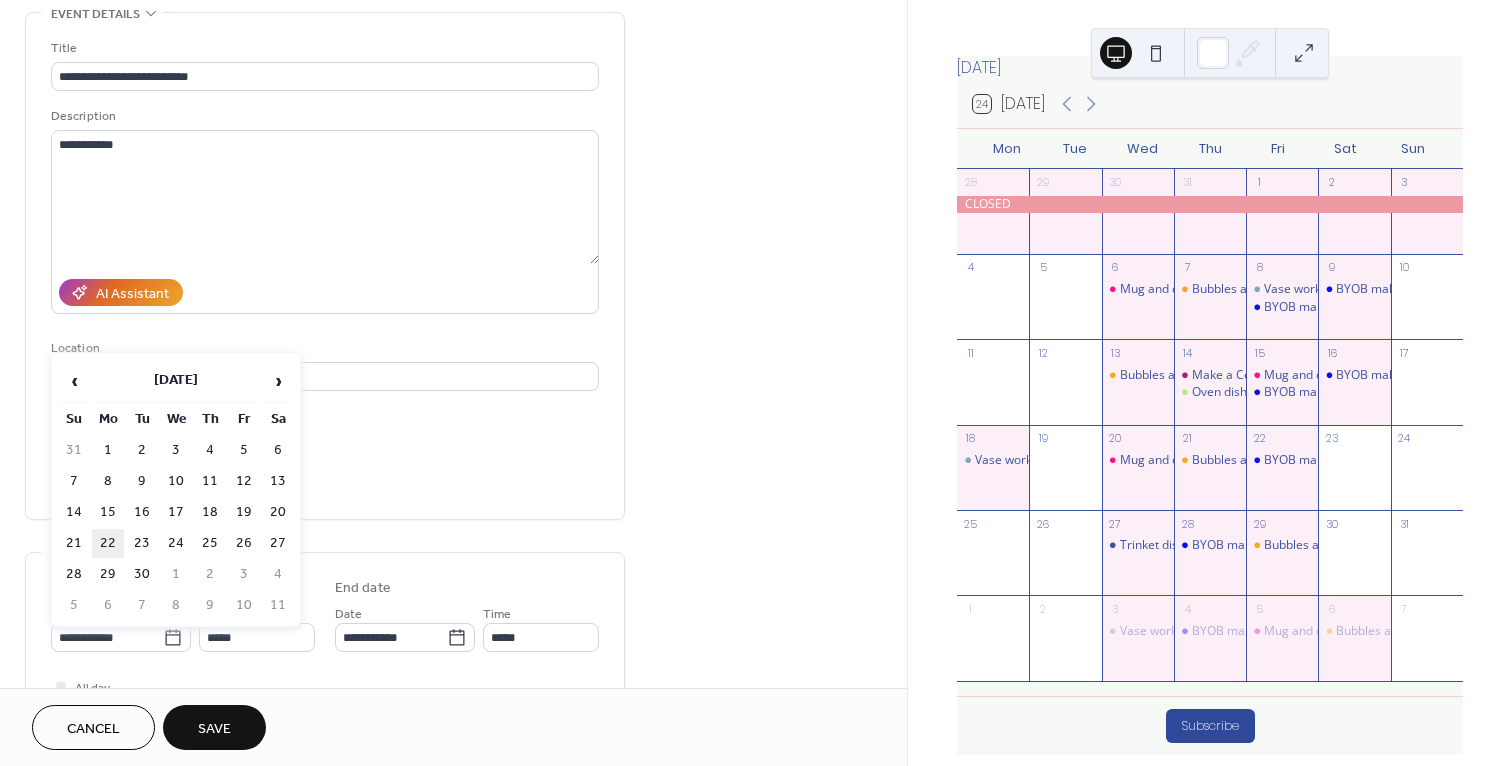 type on "**********" 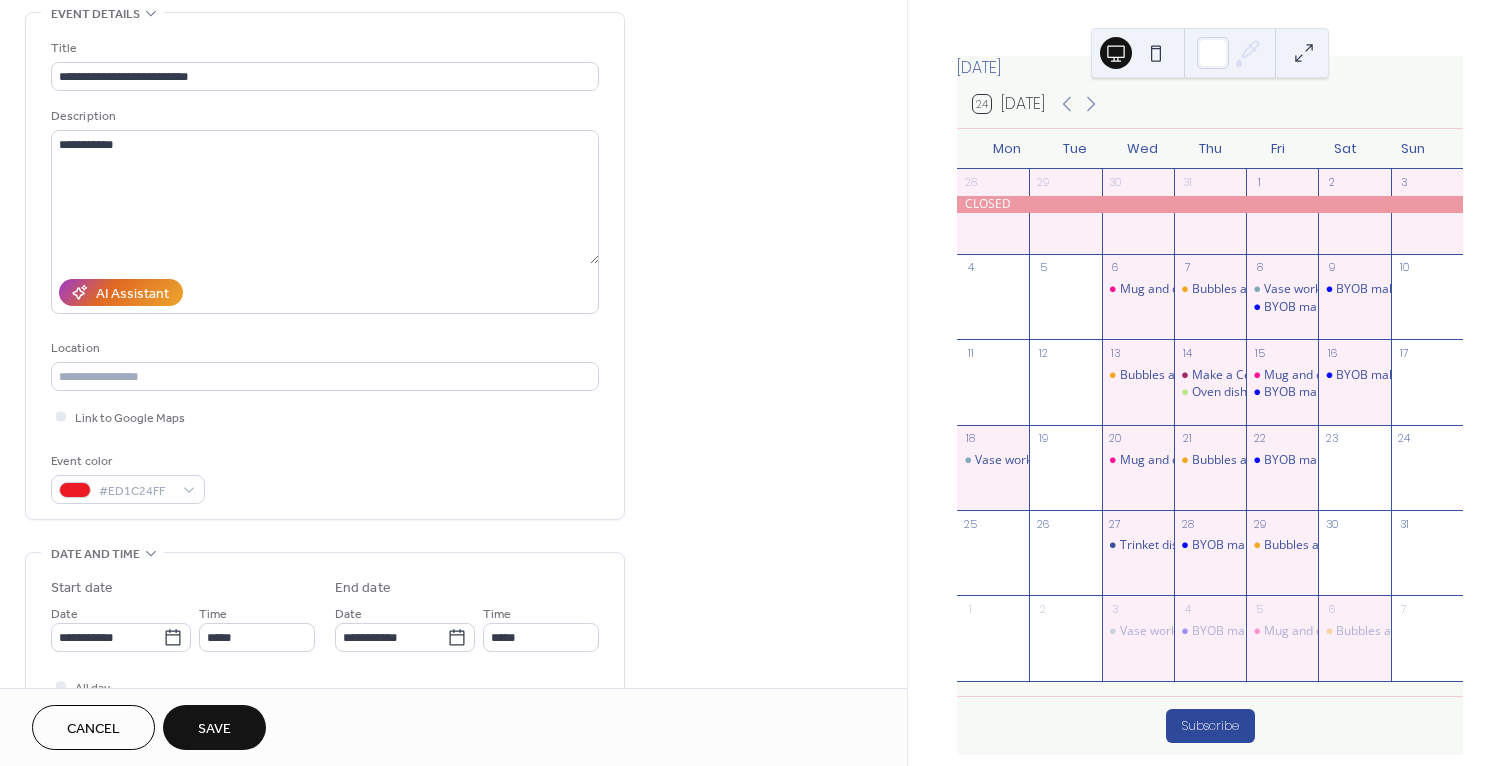 click on "Save" at bounding box center [214, 729] 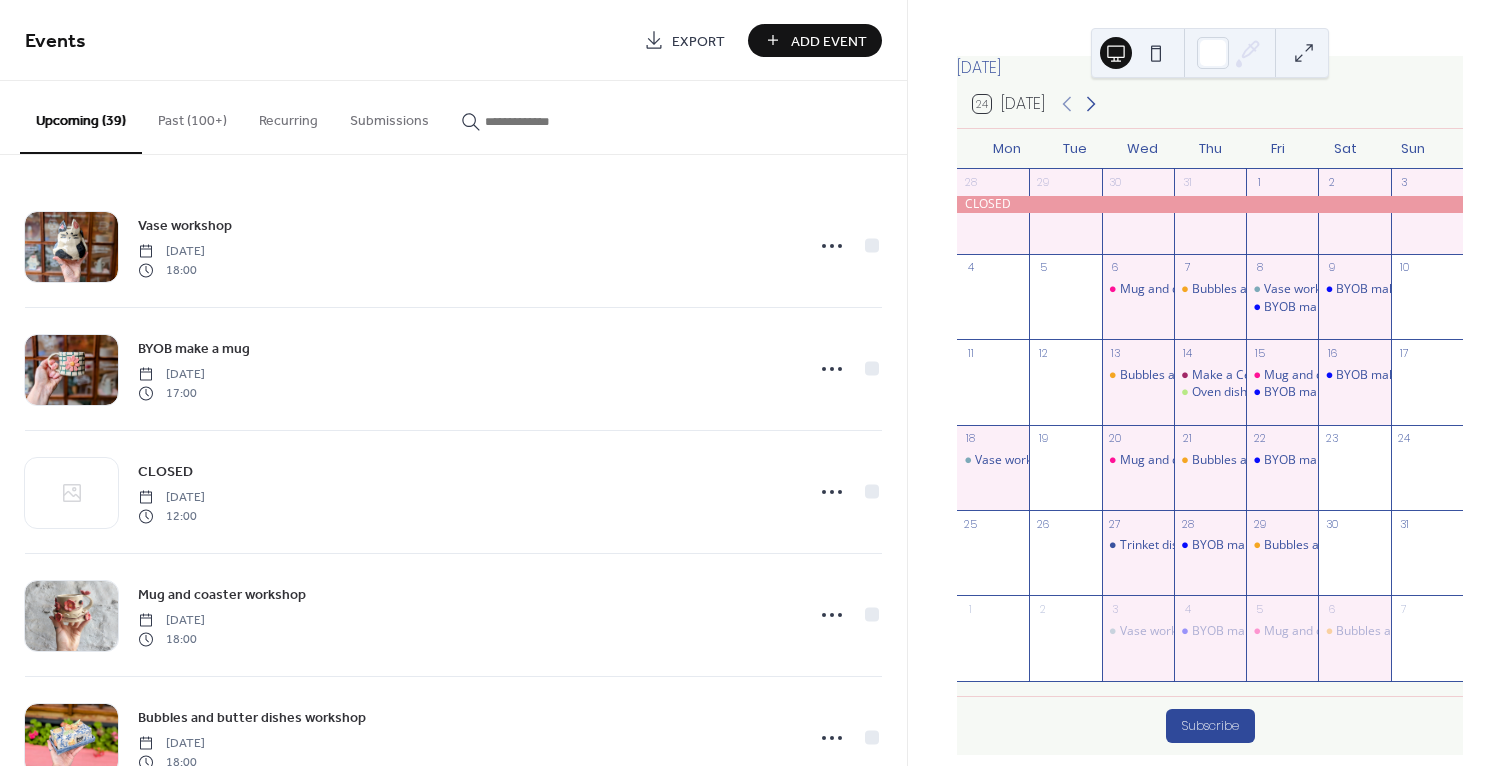 click 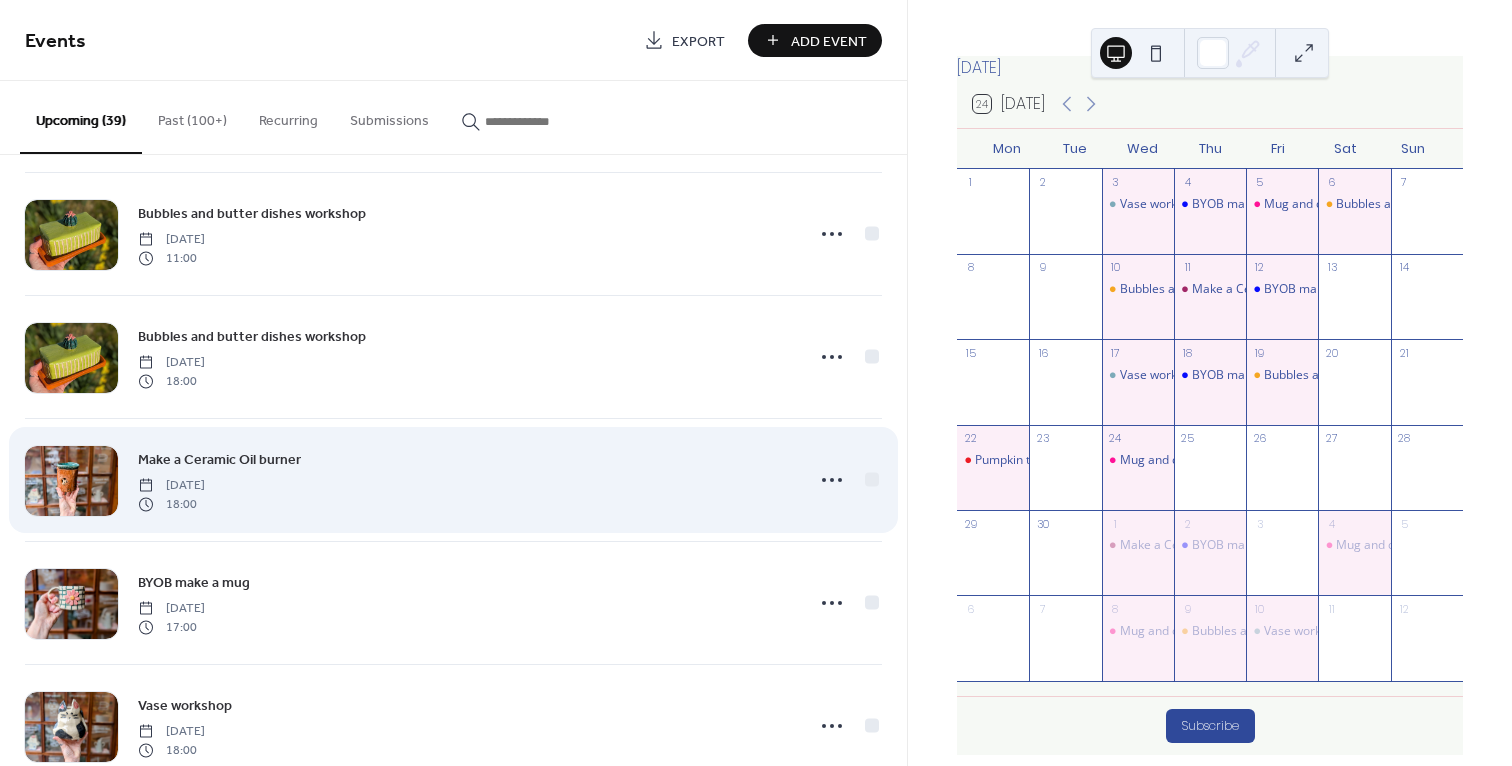 scroll, scrollTop: 3138, scrollLeft: 0, axis: vertical 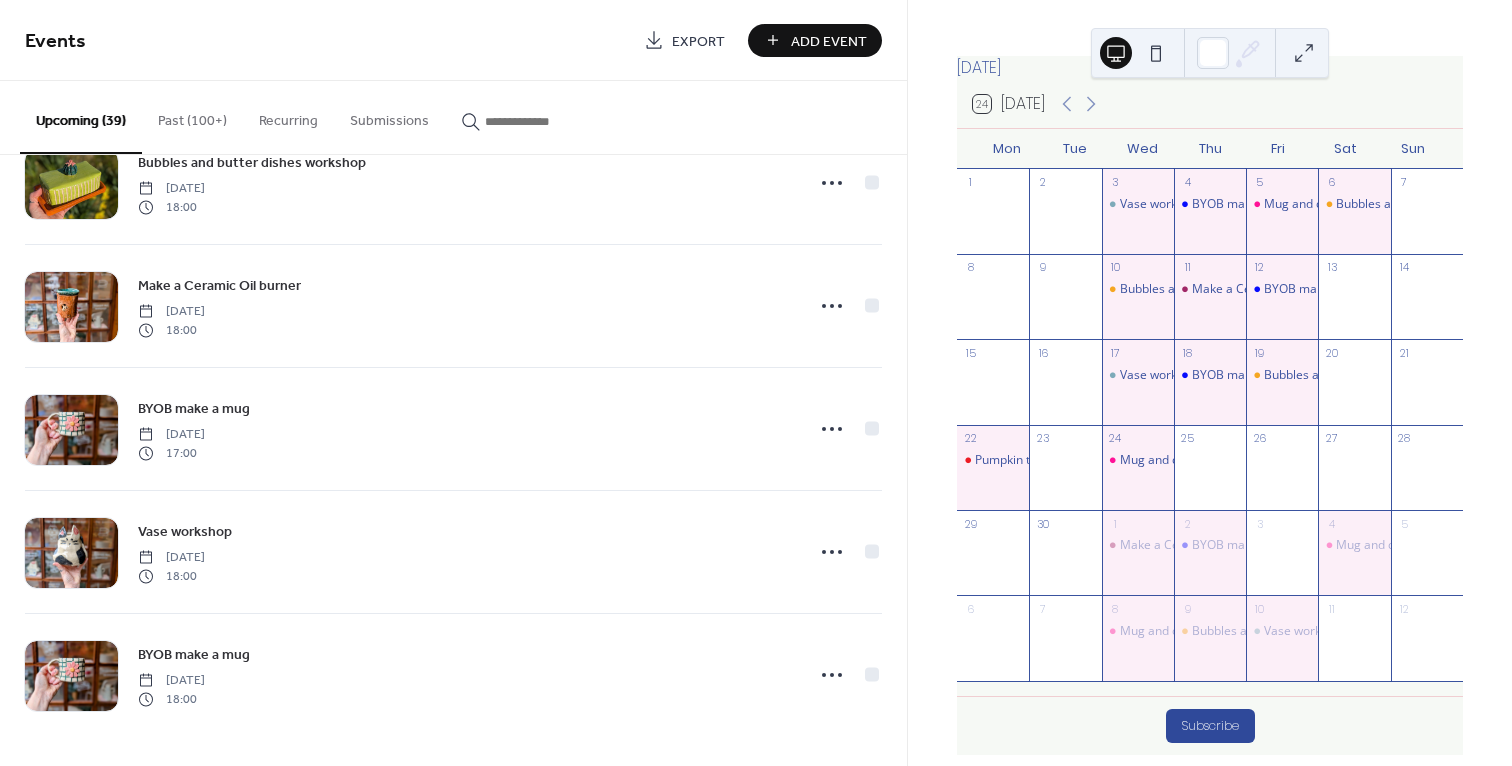 click on "Upcoming (39)" at bounding box center [81, 117] 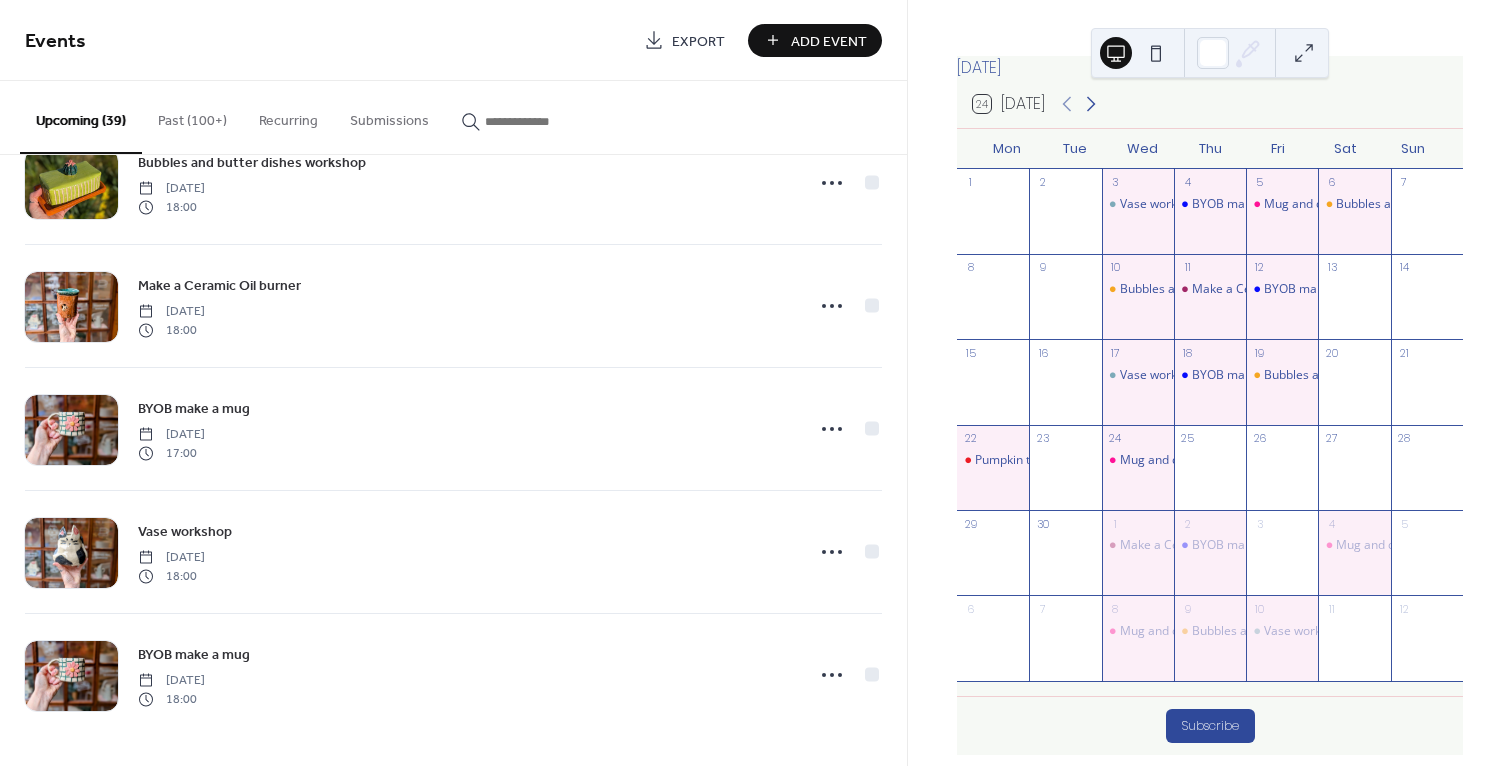 click 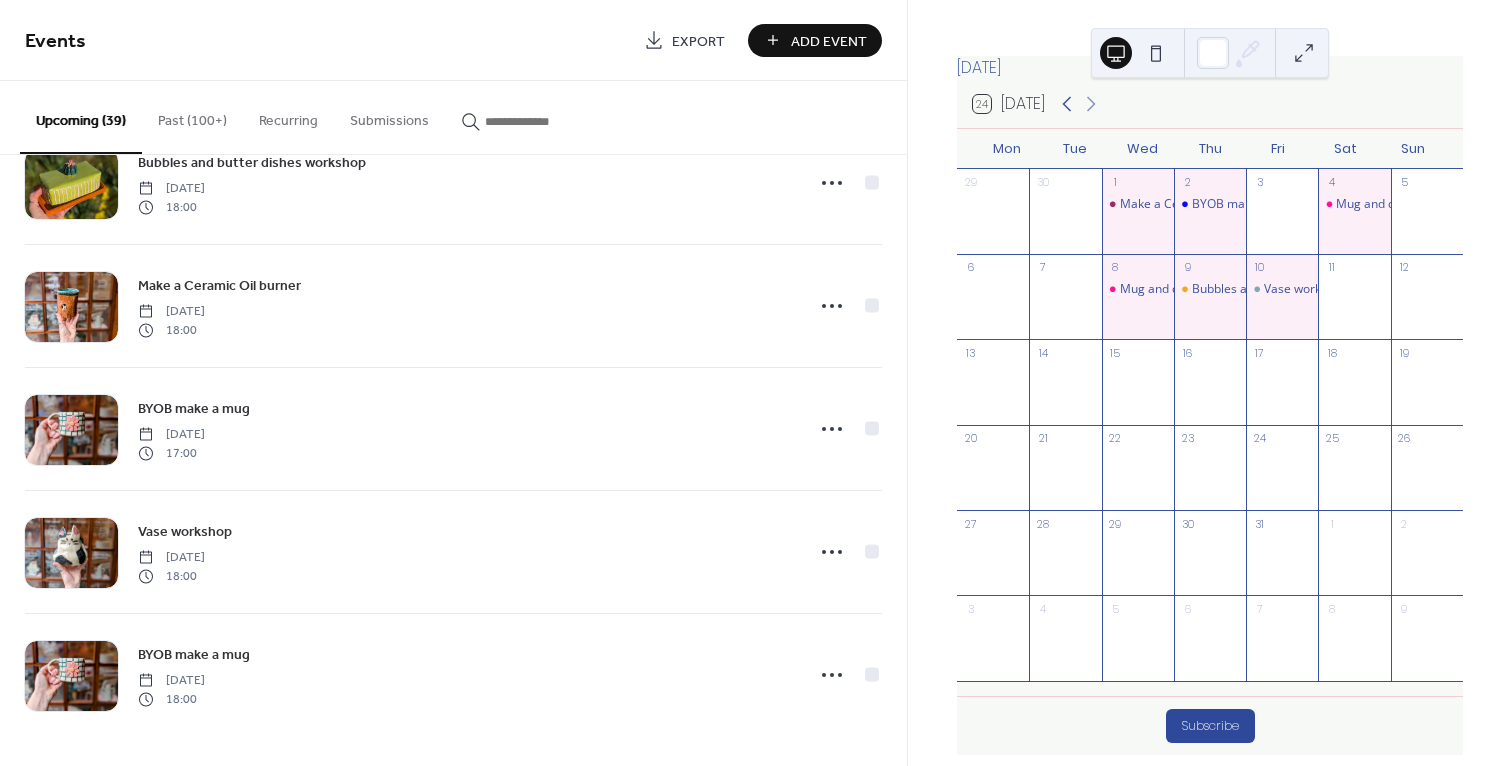 click 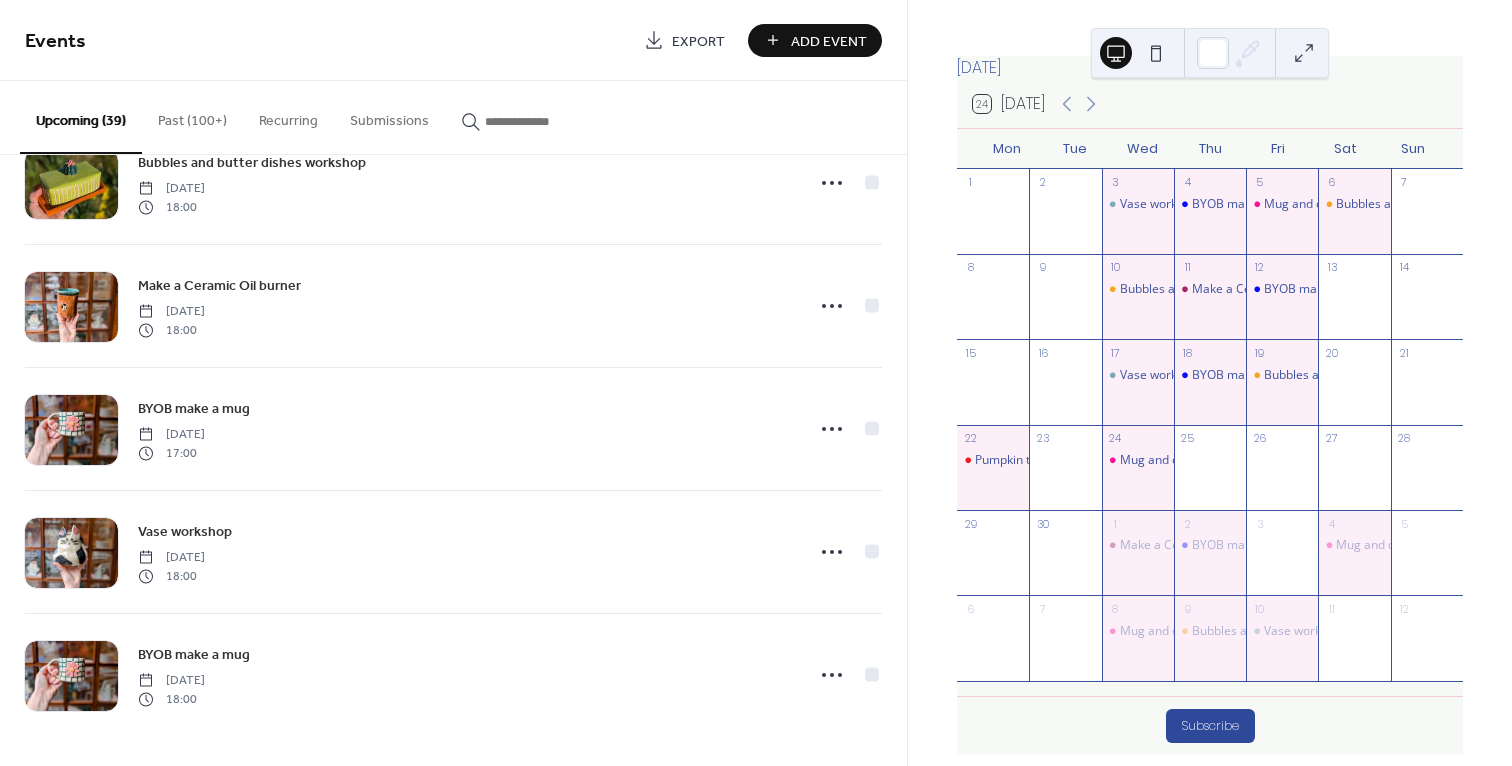 click on "Pumpkin tea light workshop" at bounding box center (993, 477) 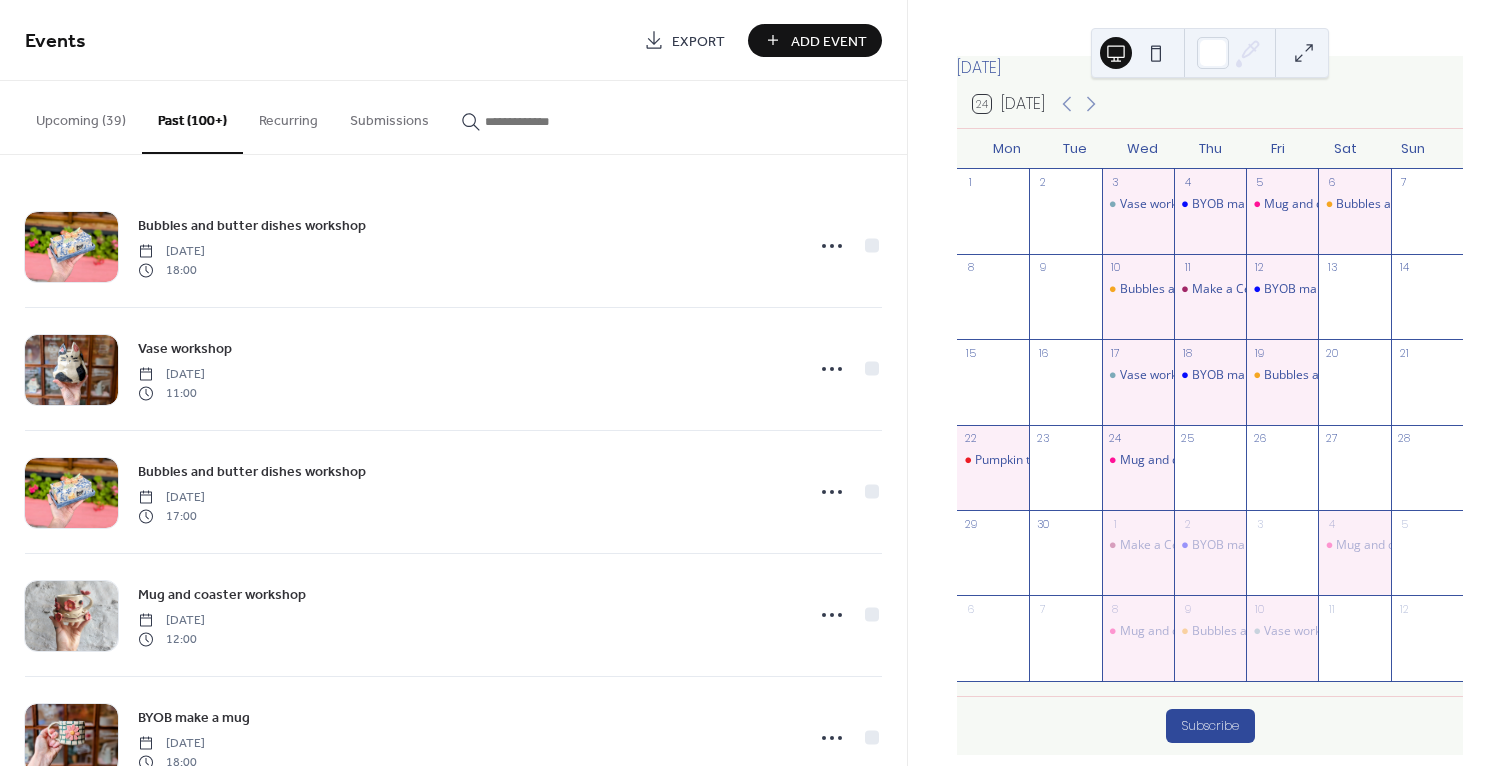 click on "Upcoming (39)" at bounding box center (81, 116) 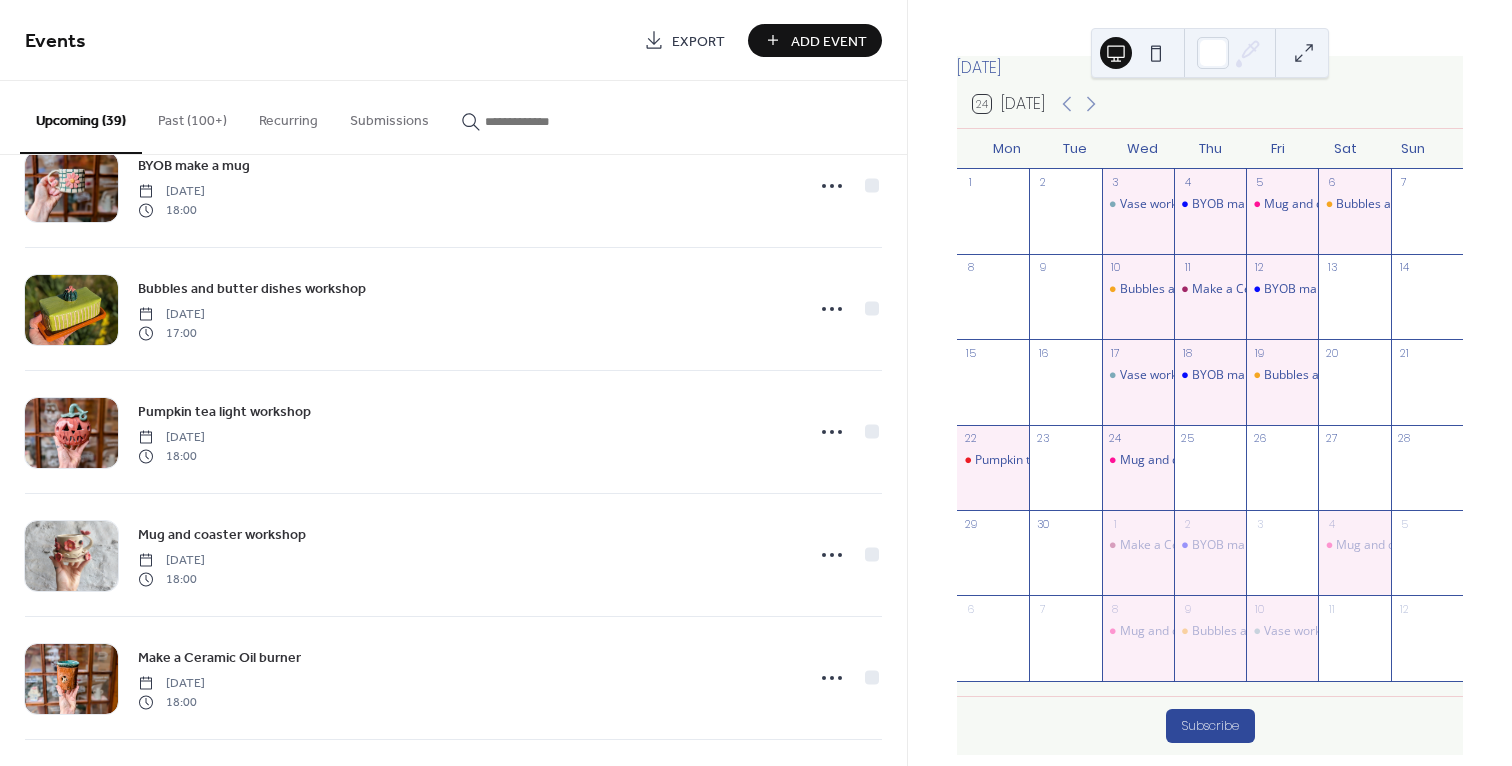 scroll, scrollTop: 3621, scrollLeft: 0, axis: vertical 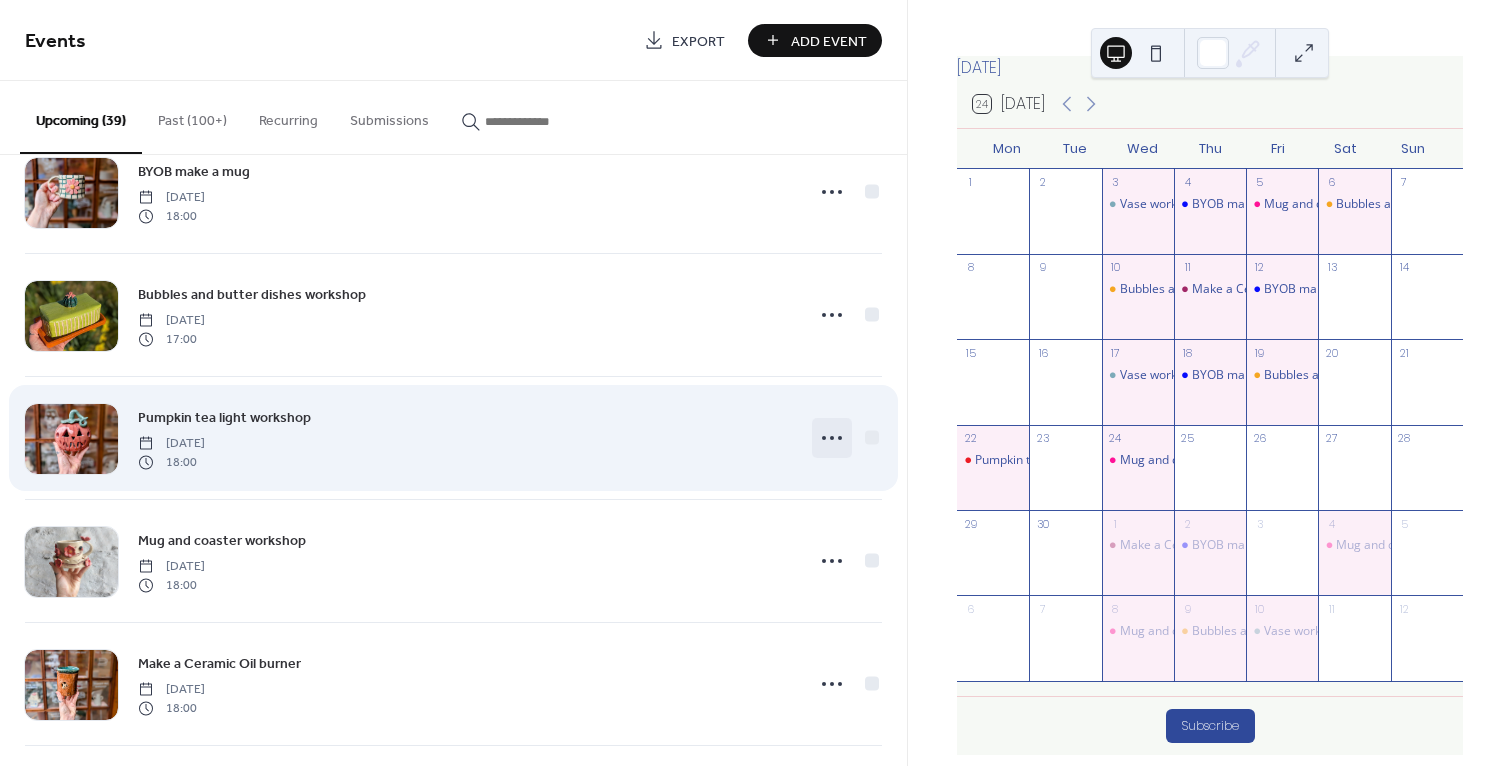 click 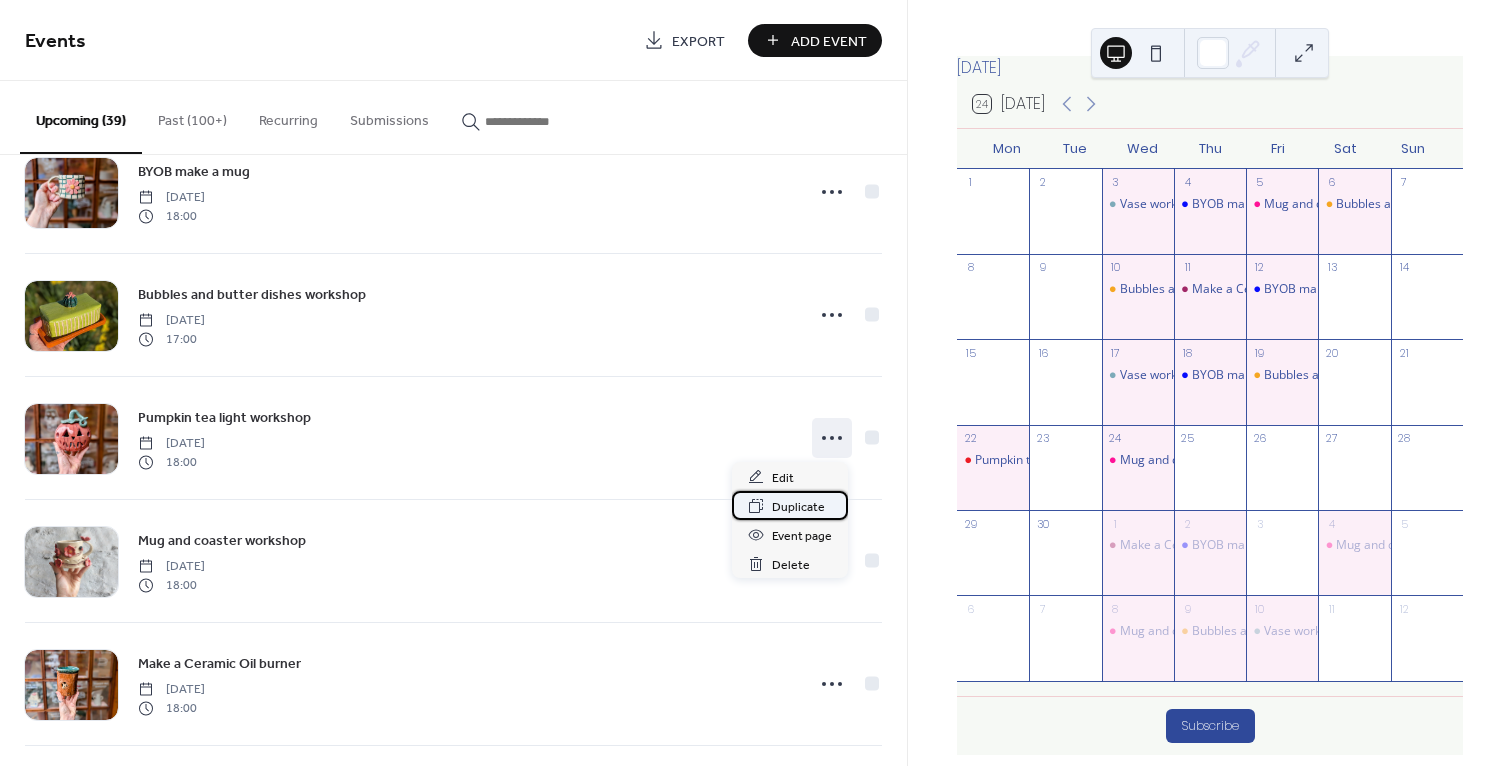 click on "Duplicate" at bounding box center [798, 507] 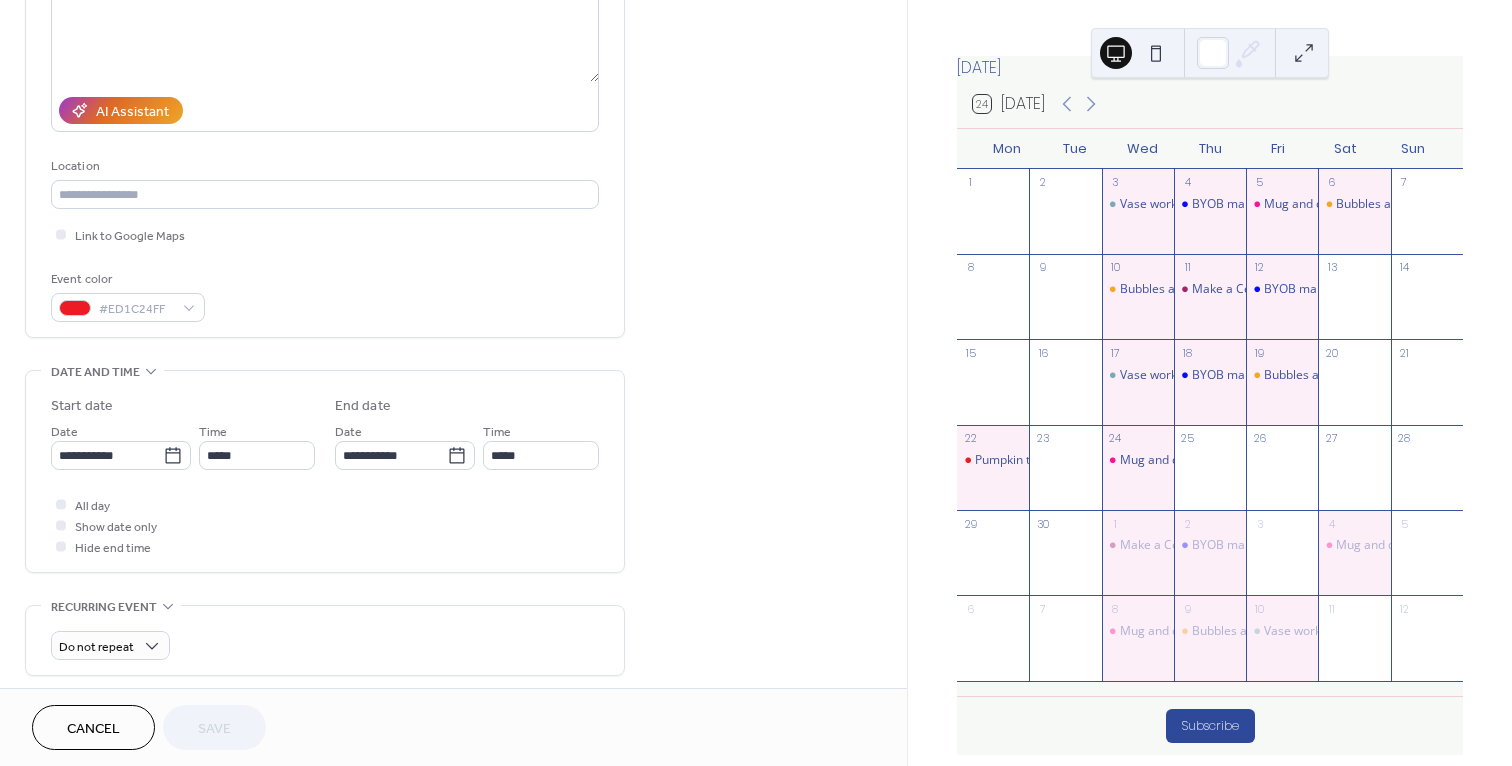 scroll, scrollTop: 282, scrollLeft: 0, axis: vertical 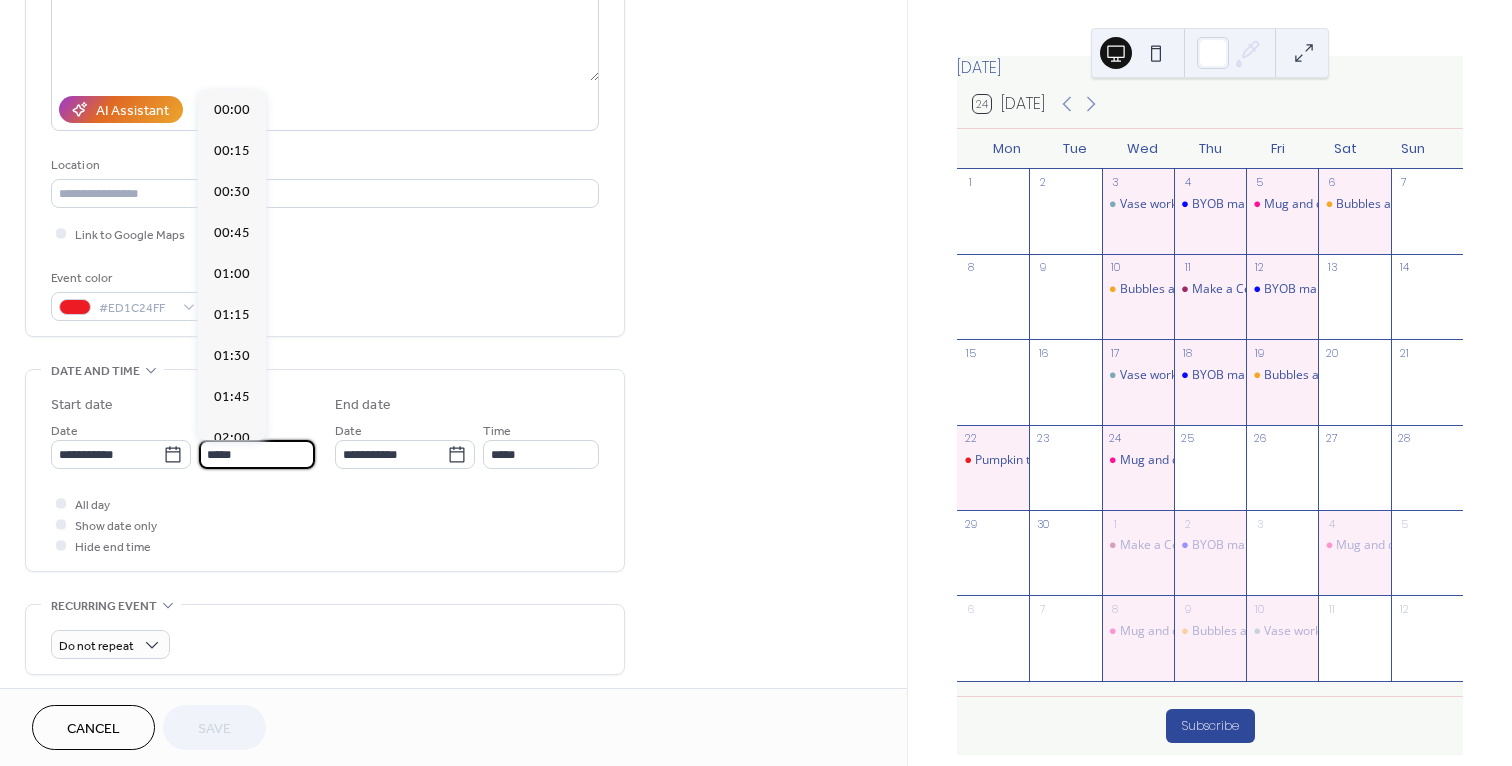 click on "*****" at bounding box center (257, 454) 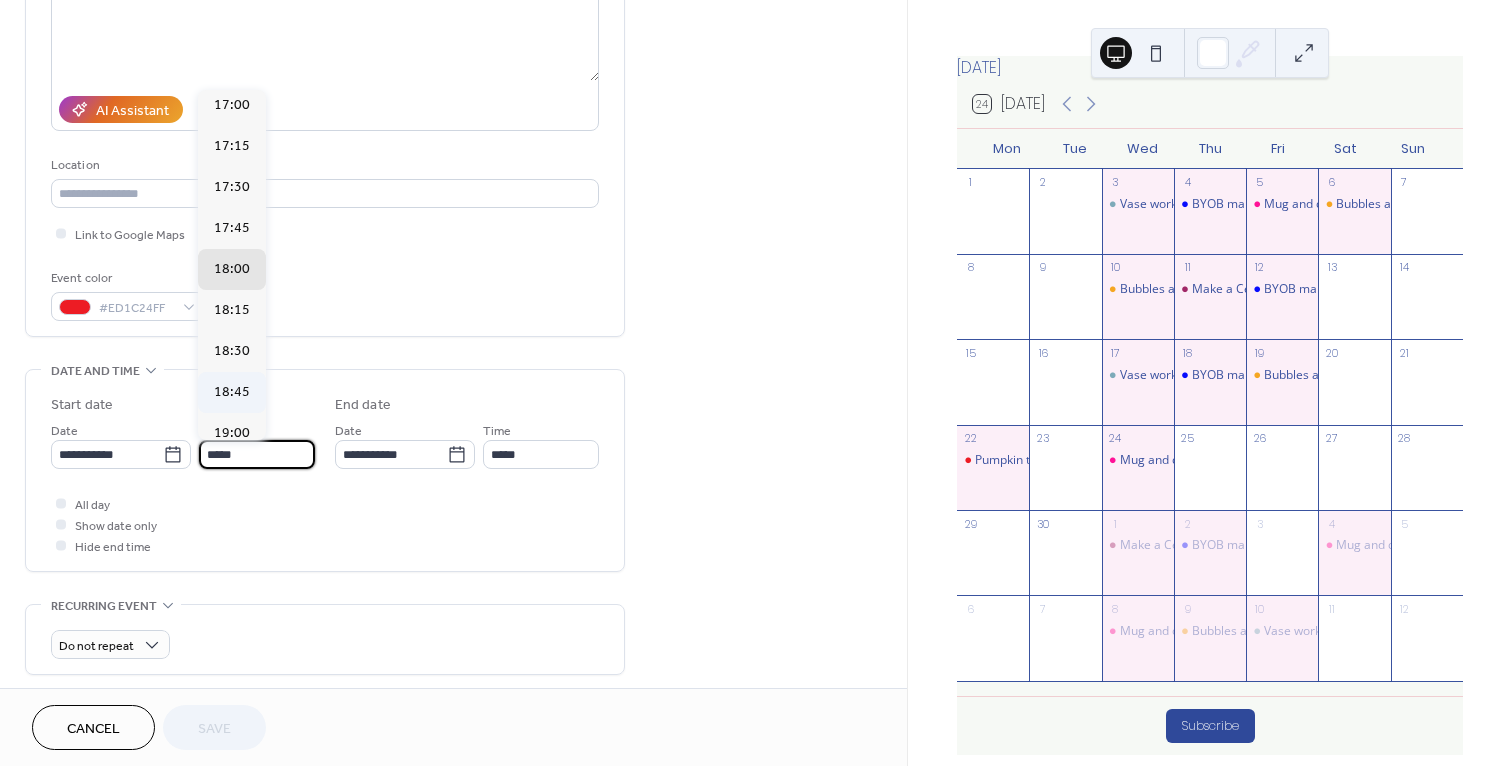scroll, scrollTop: 2730, scrollLeft: 0, axis: vertical 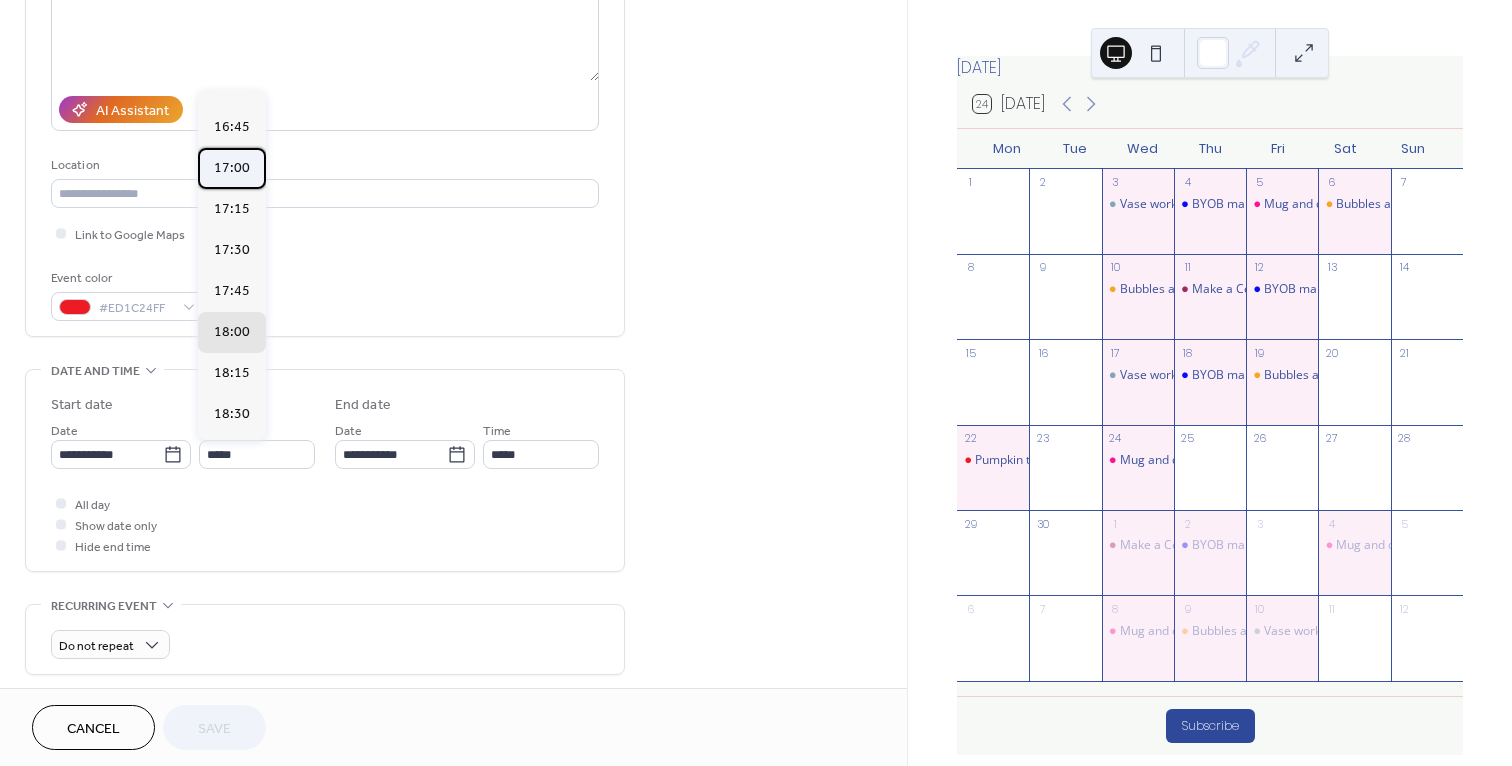 click on "17:00" at bounding box center [232, 168] 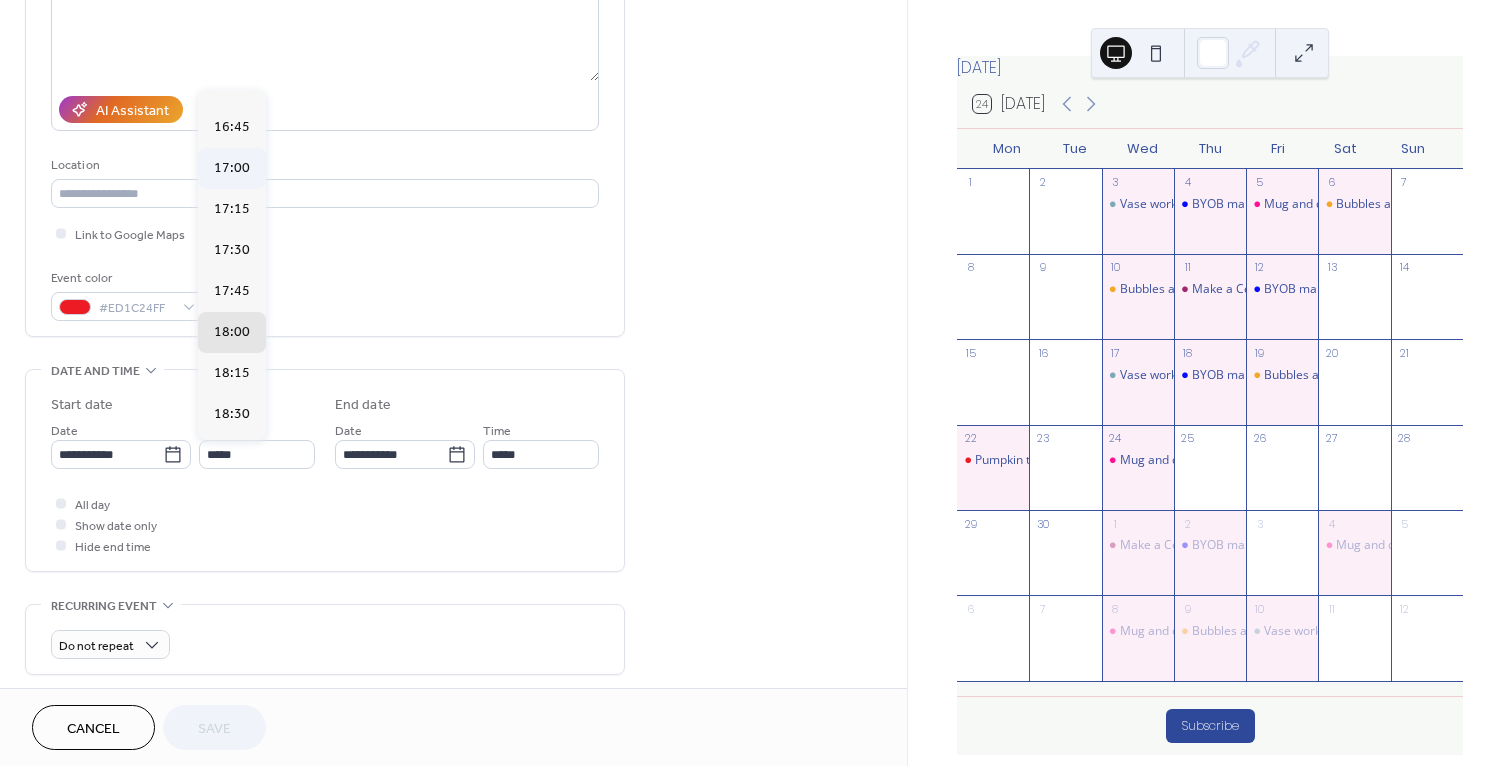 type on "*****" 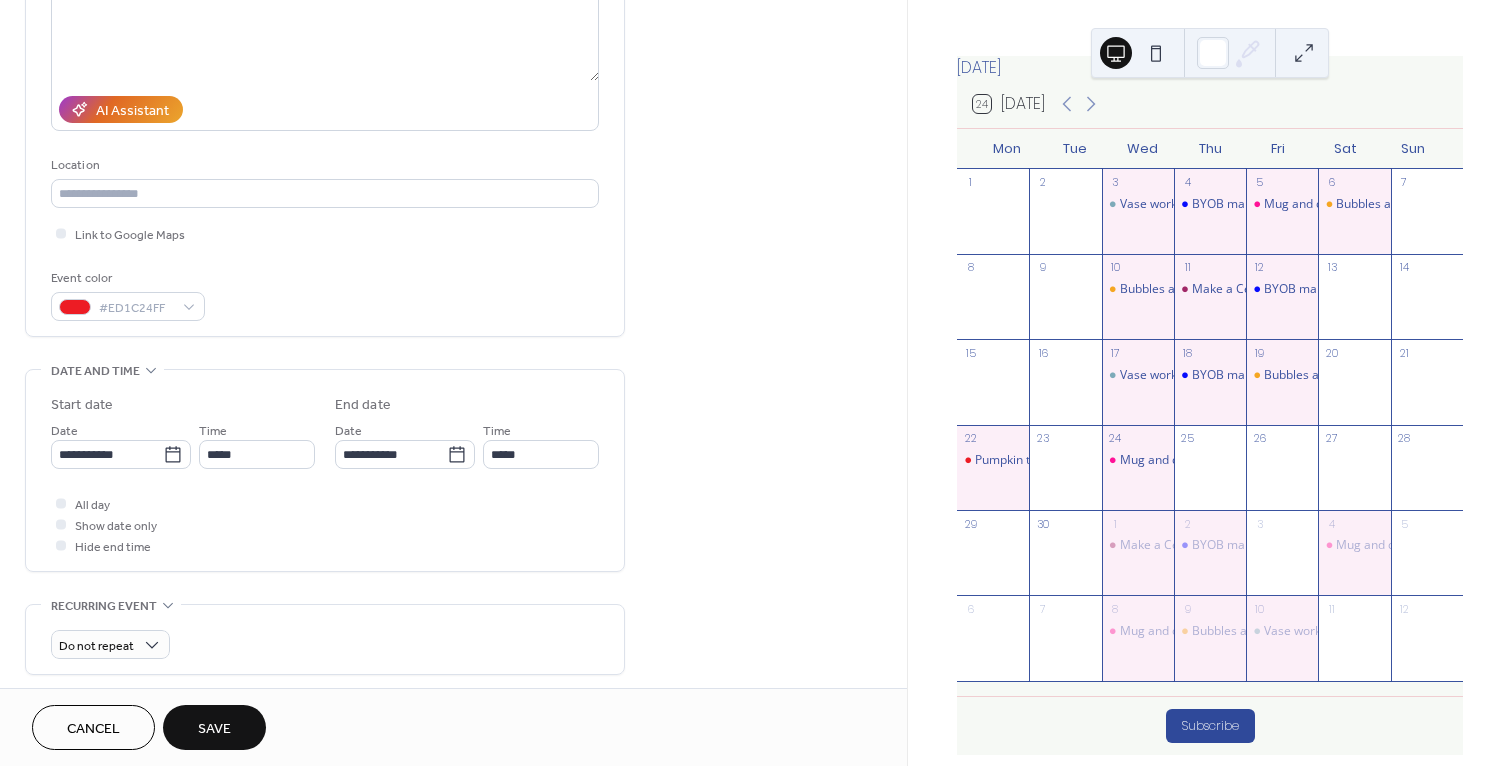 click on "Save" at bounding box center [214, 729] 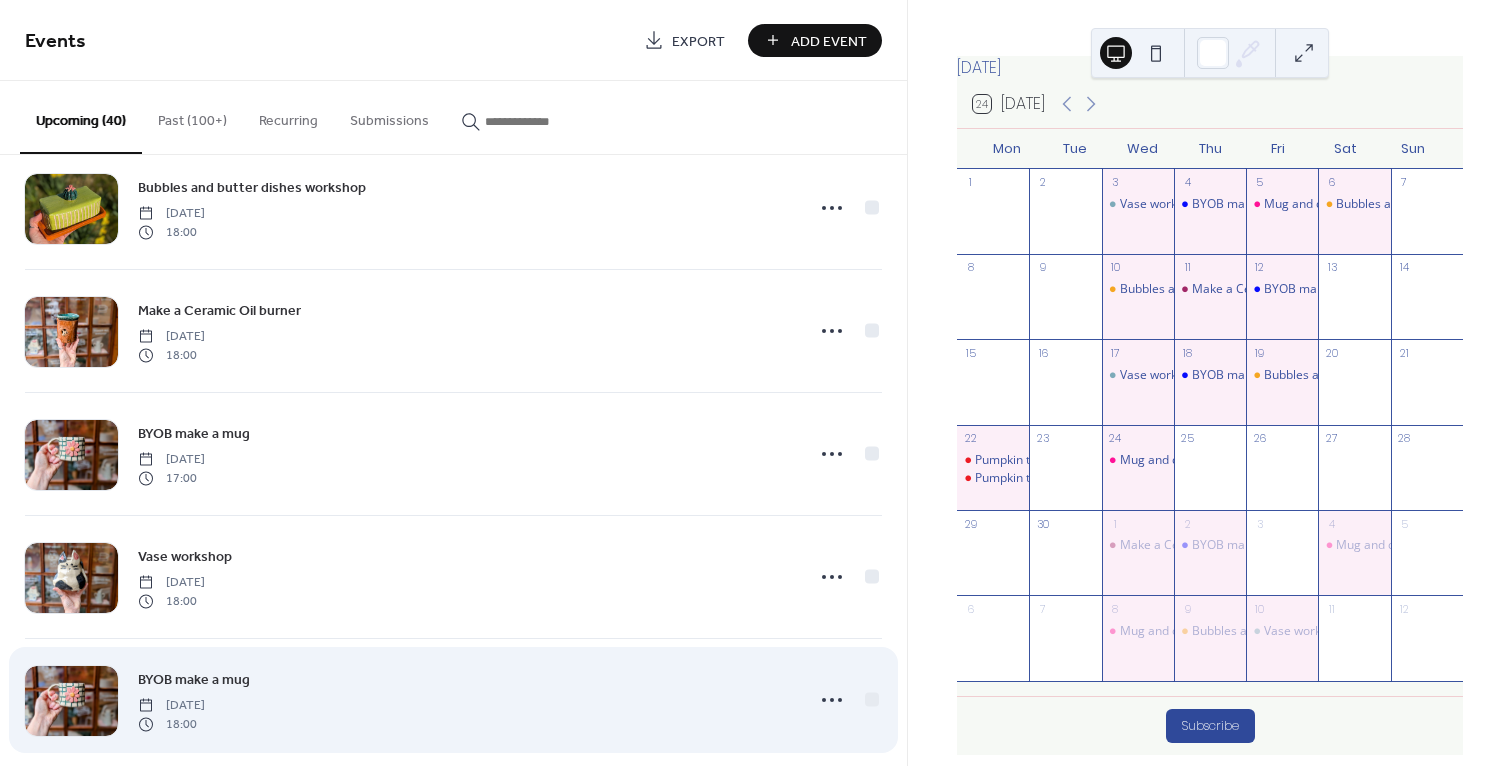 scroll, scrollTop: 3138, scrollLeft: 0, axis: vertical 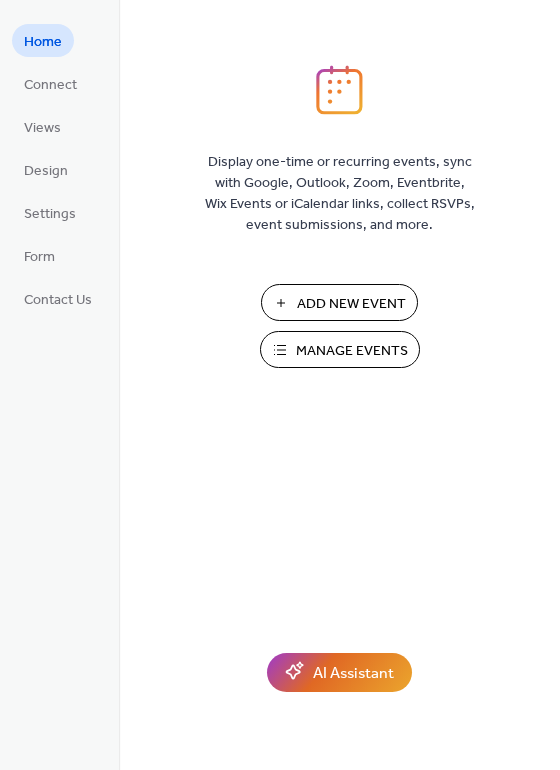 click on "Manage Events" at bounding box center (352, 351) 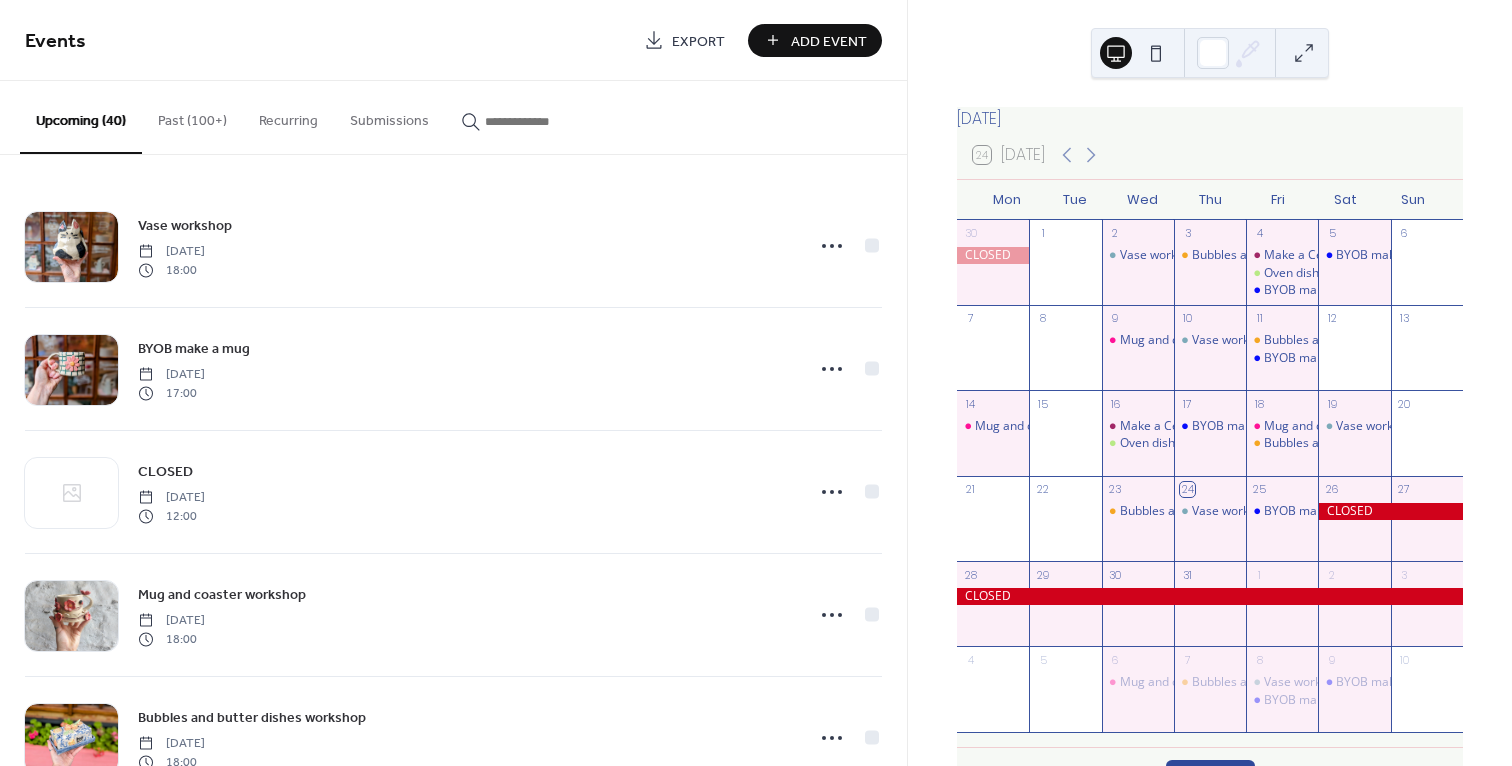 scroll, scrollTop: 0, scrollLeft: 0, axis: both 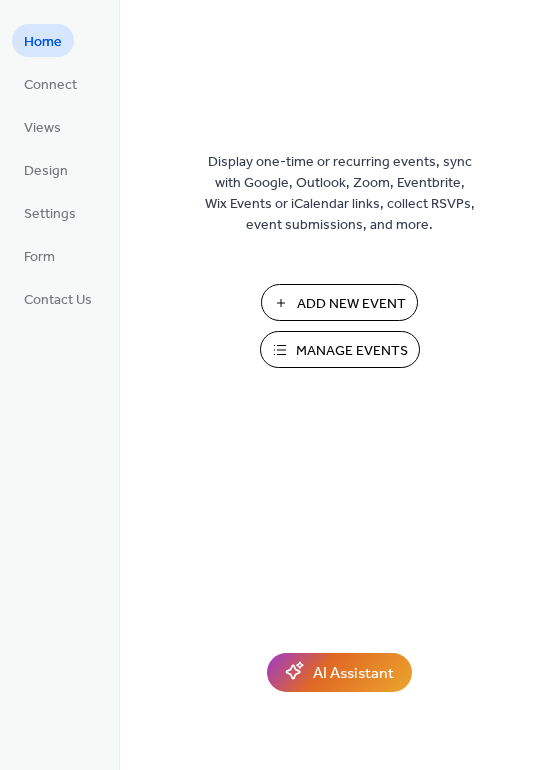 click on "Manage Events" at bounding box center (352, 351) 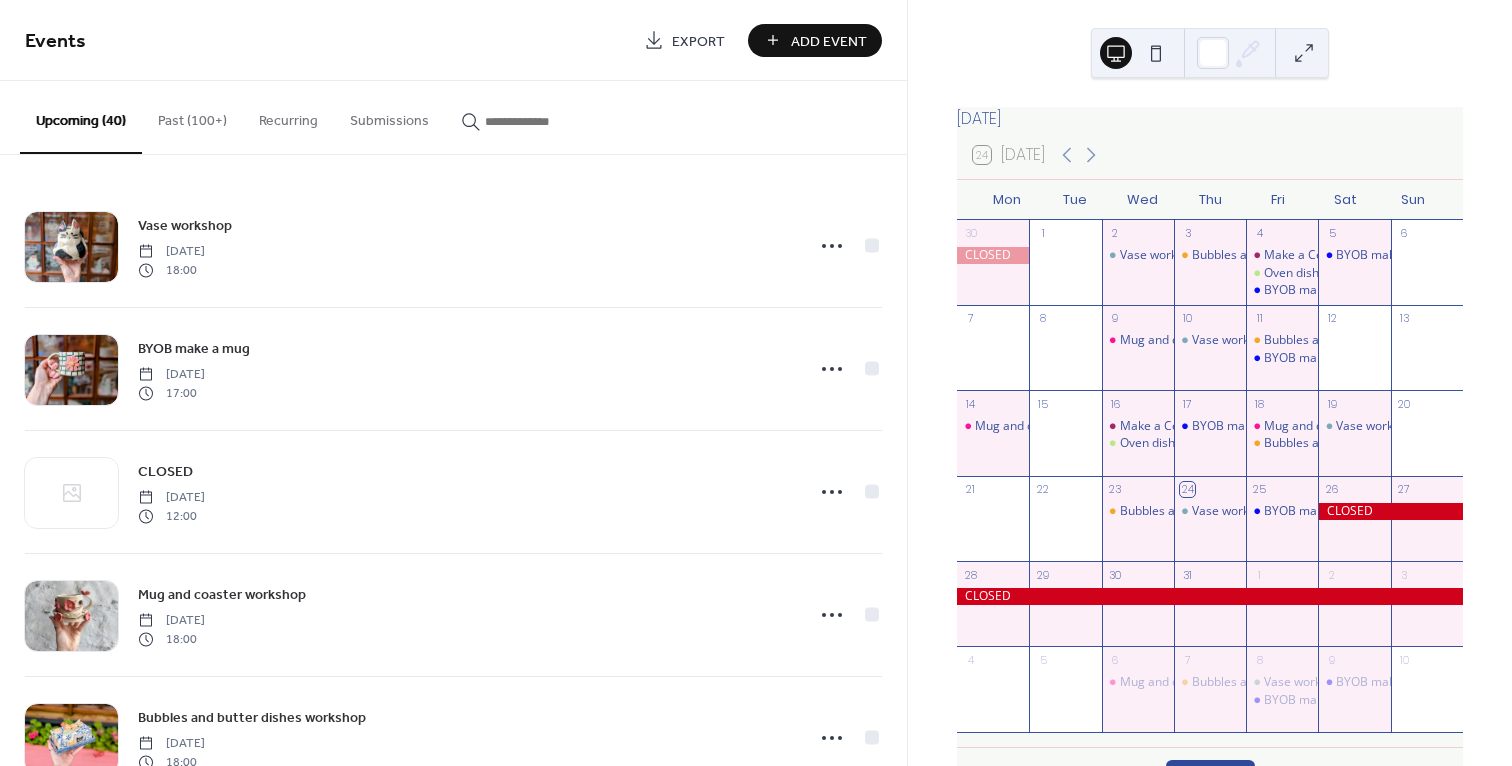 scroll, scrollTop: 0, scrollLeft: 0, axis: both 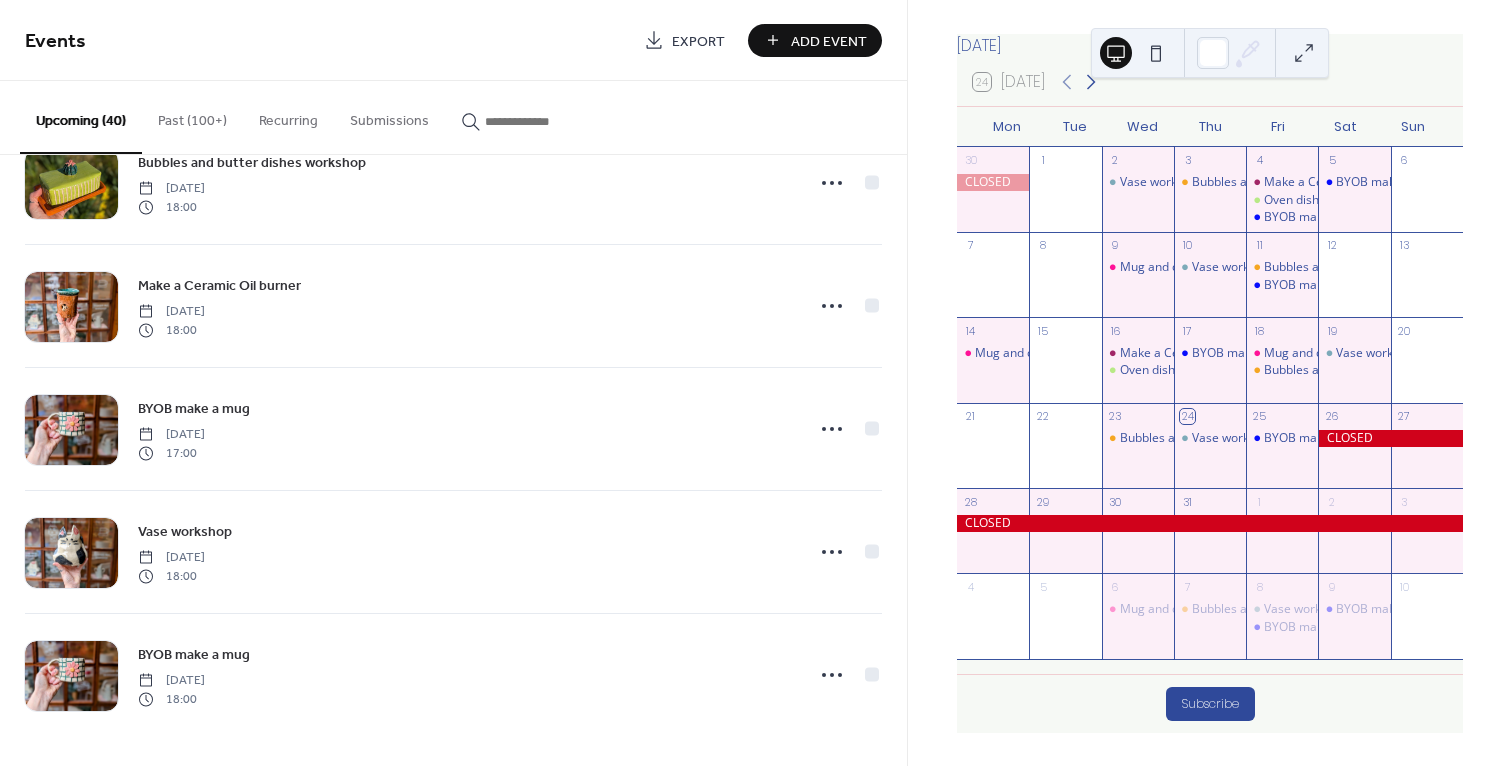 click 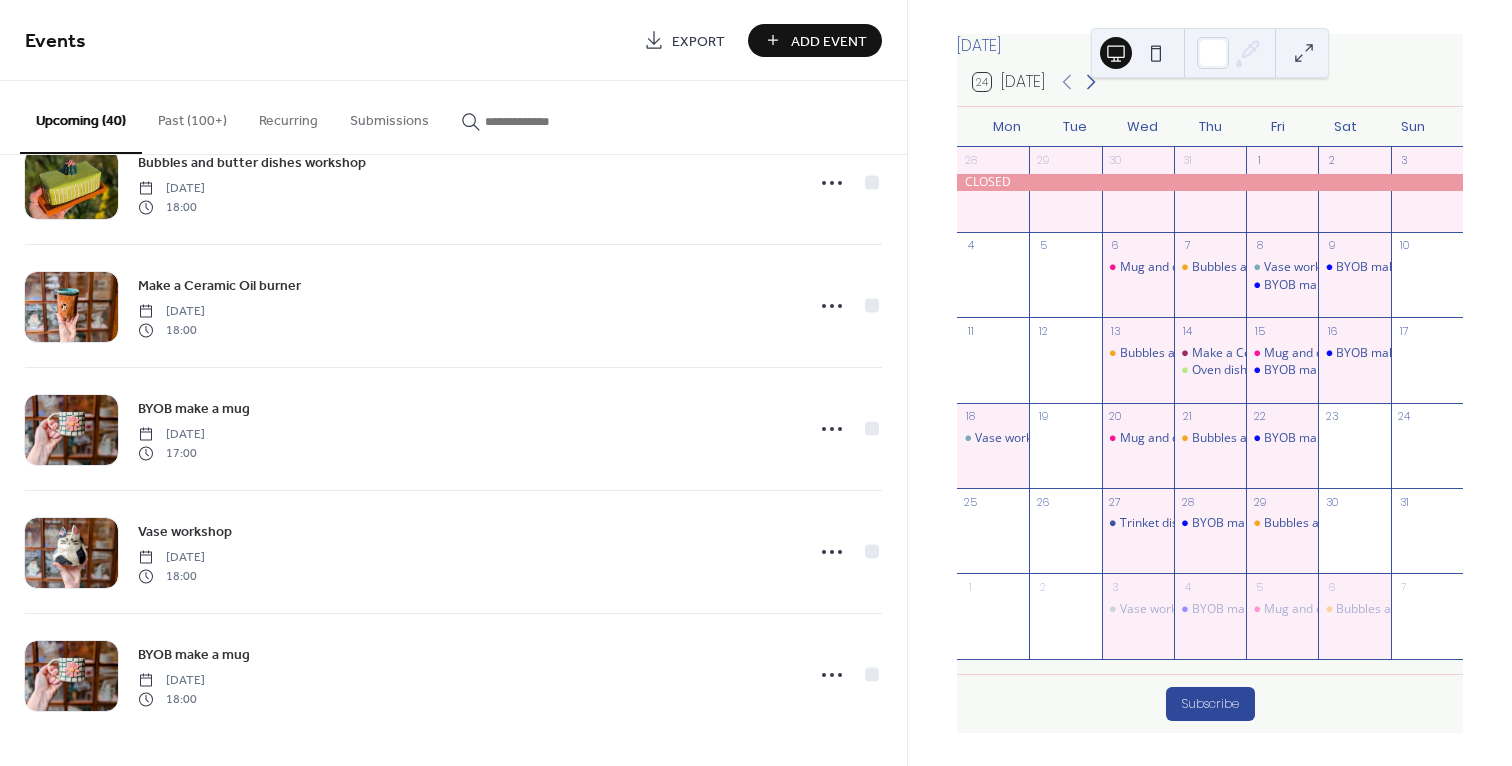 click 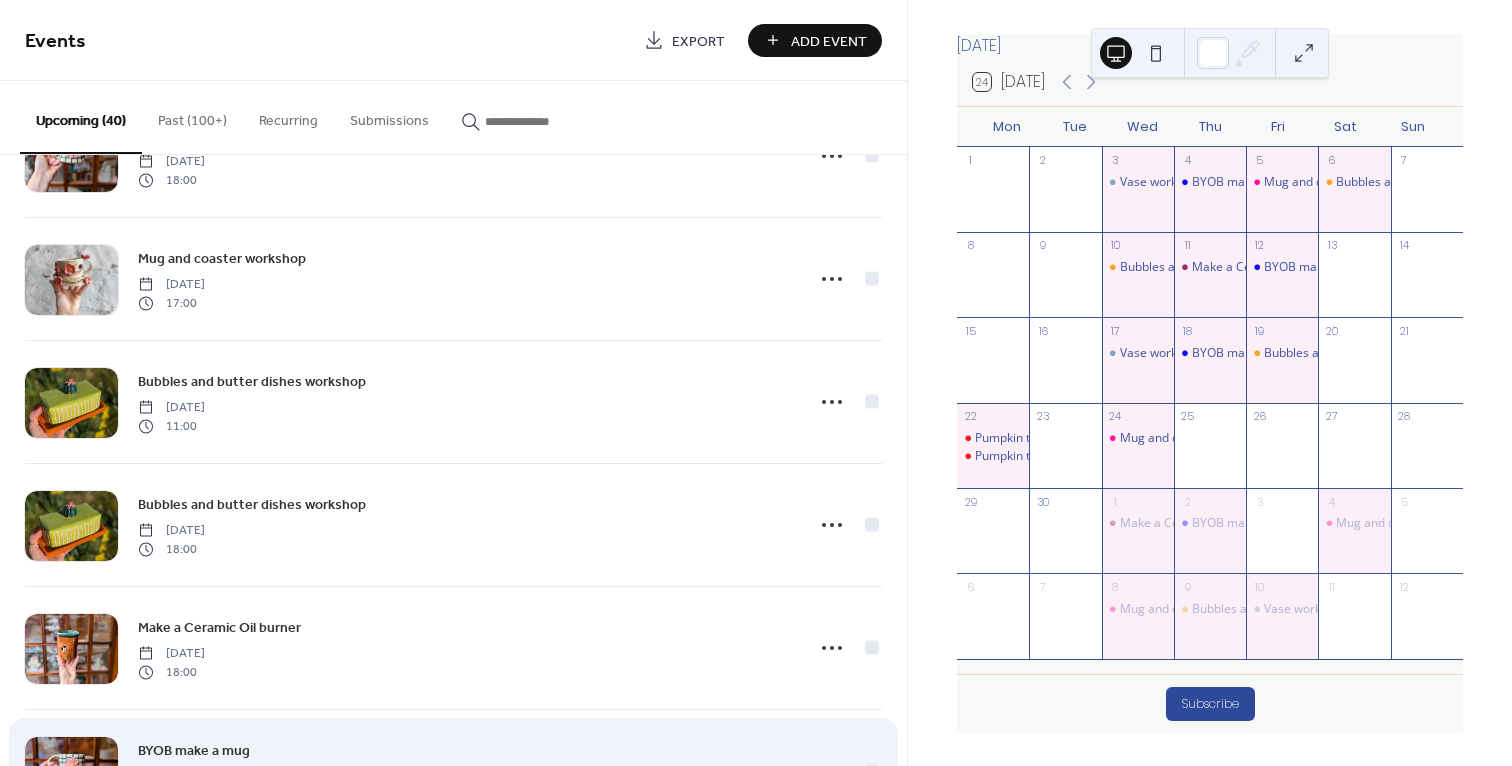 scroll, scrollTop: 3138, scrollLeft: 0, axis: vertical 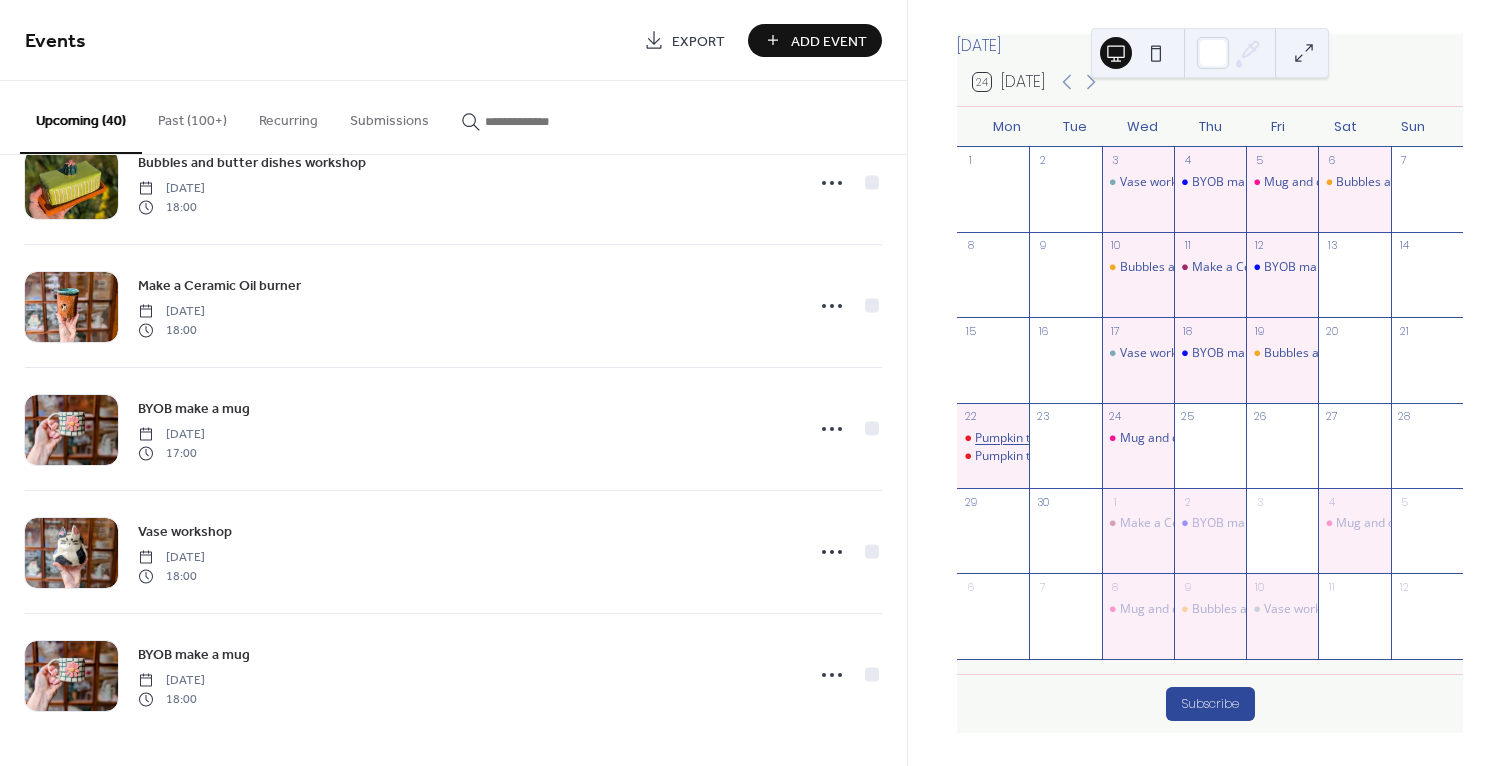 click on "Pumpkin tea light workshop" at bounding box center (1051, 438) 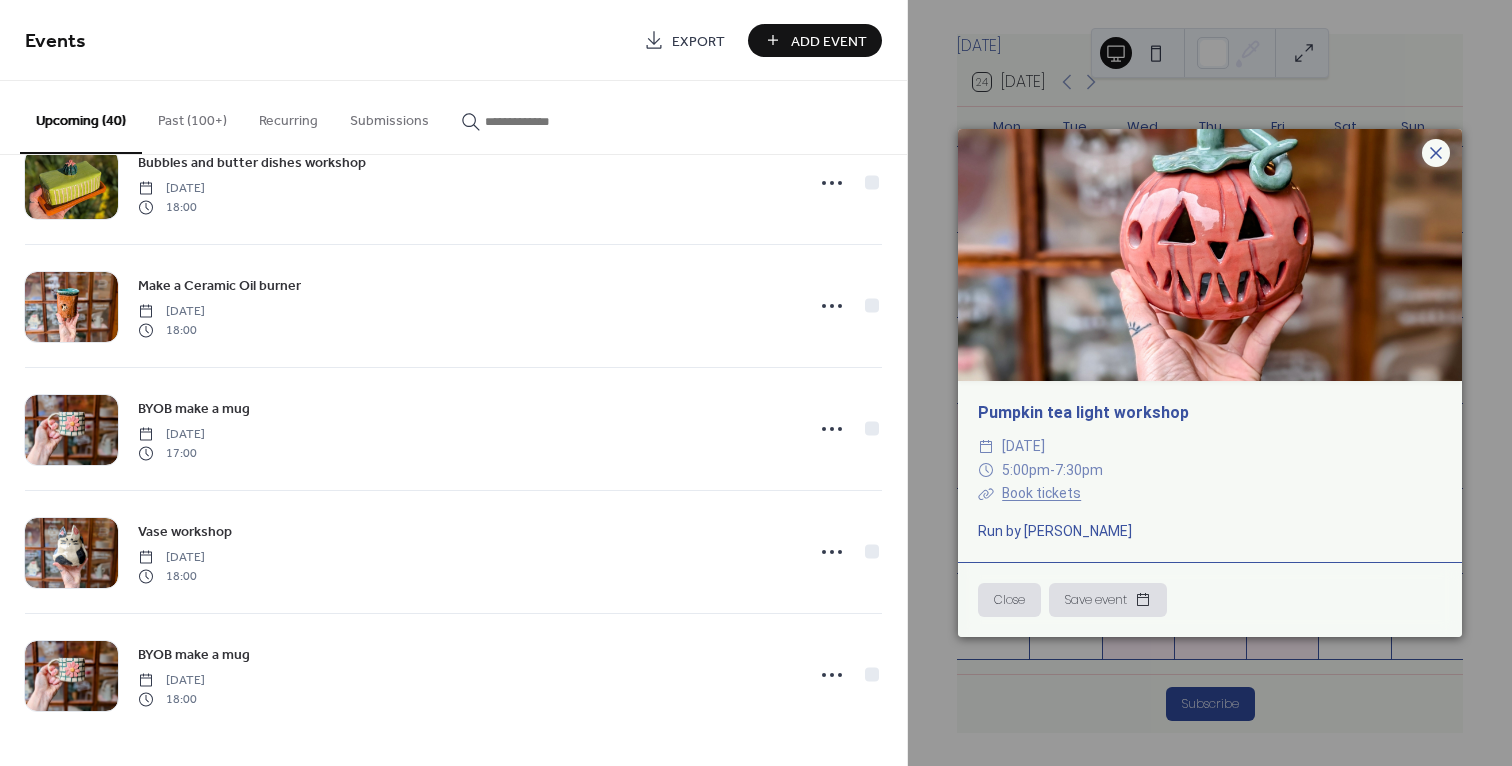 click 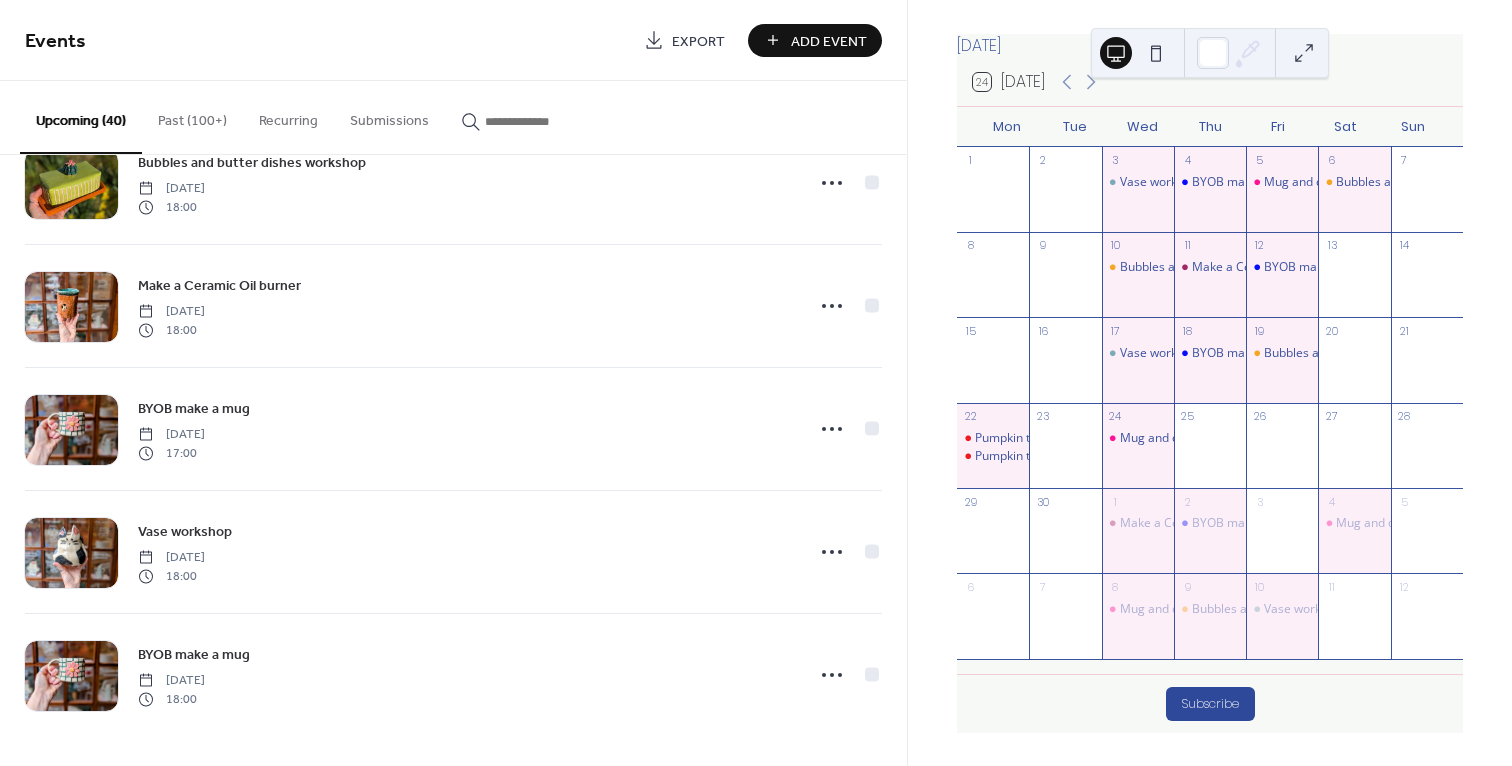 click on "Past (100+)" at bounding box center (192, 116) 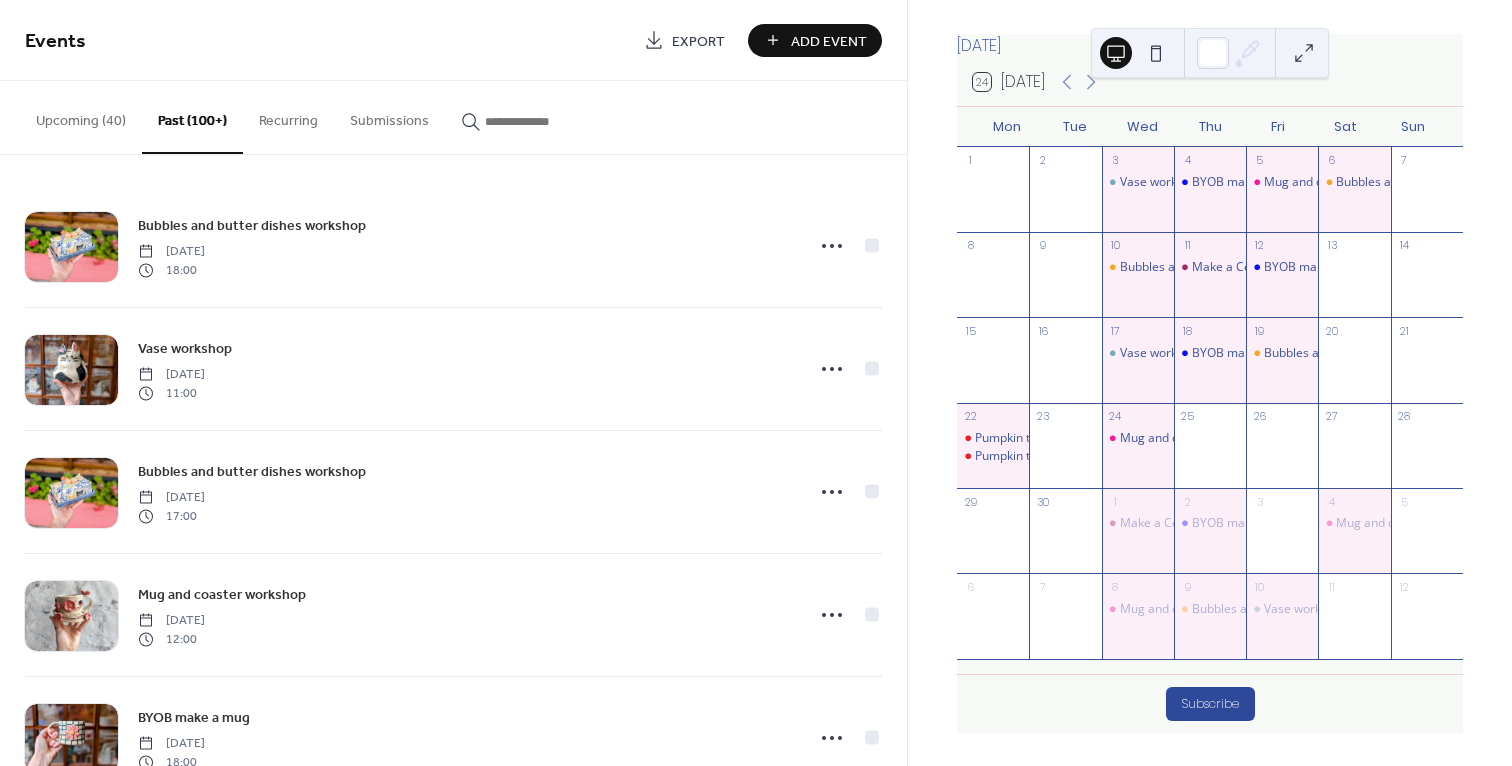 click on "Upcoming (40)" at bounding box center (81, 116) 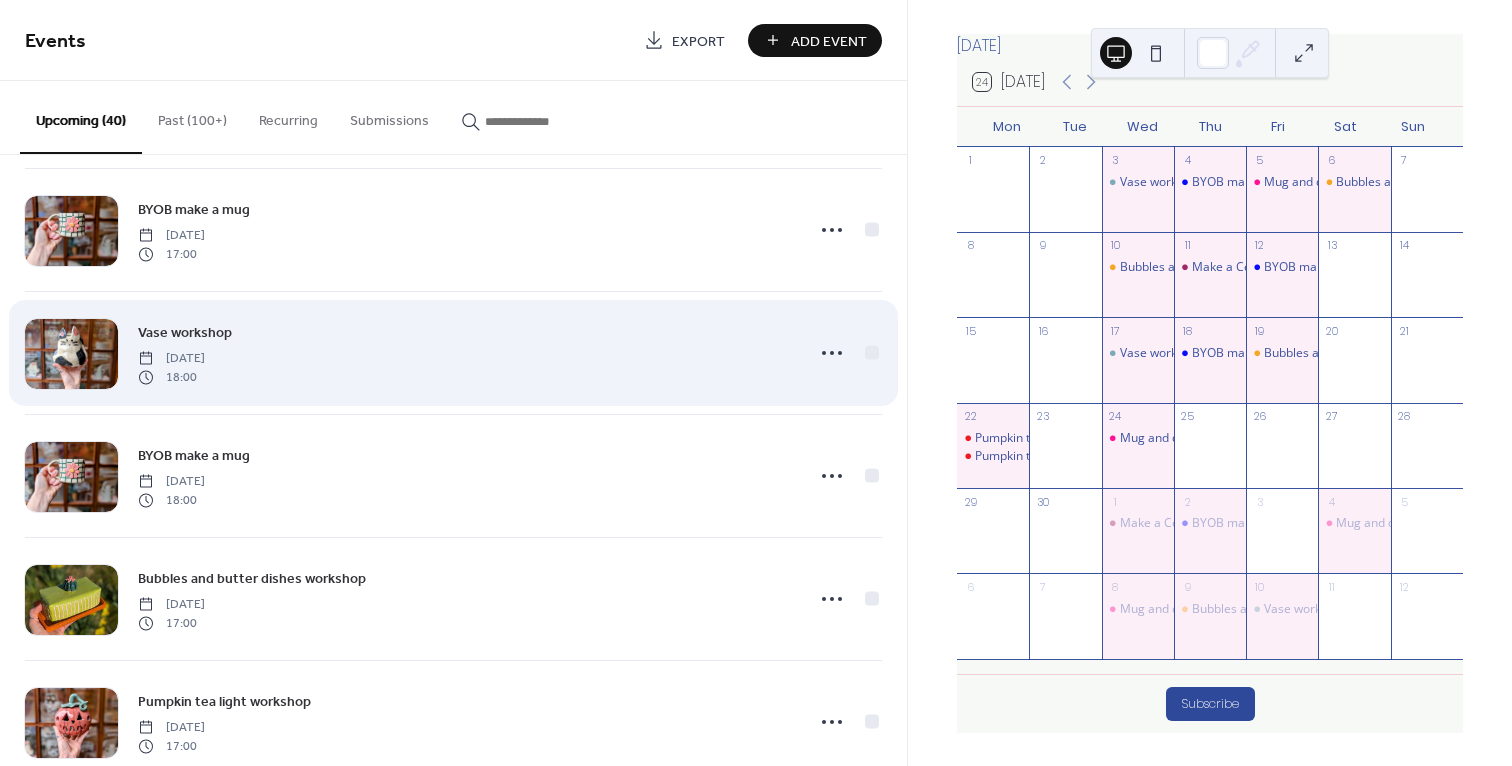 scroll, scrollTop: 3515, scrollLeft: 0, axis: vertical 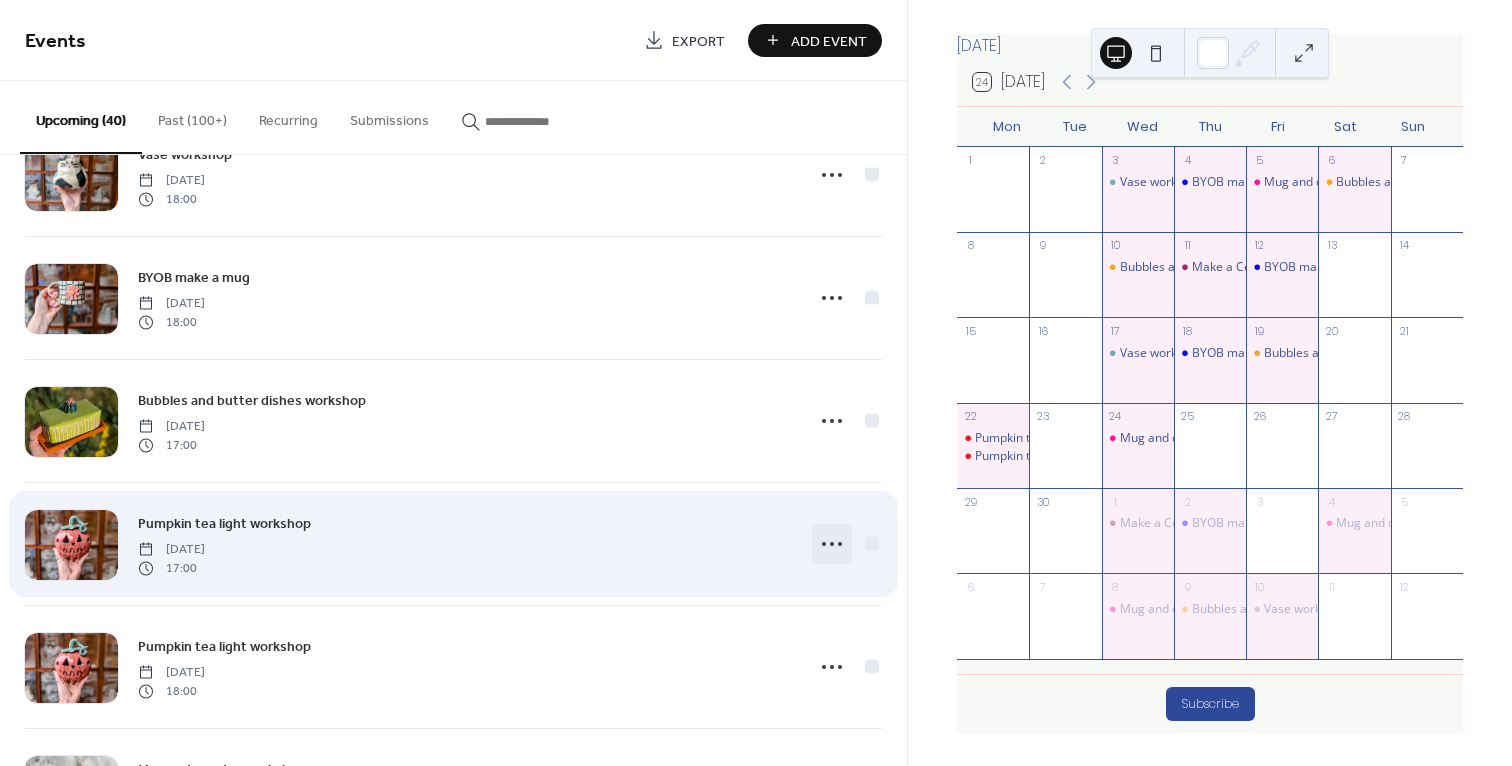 click 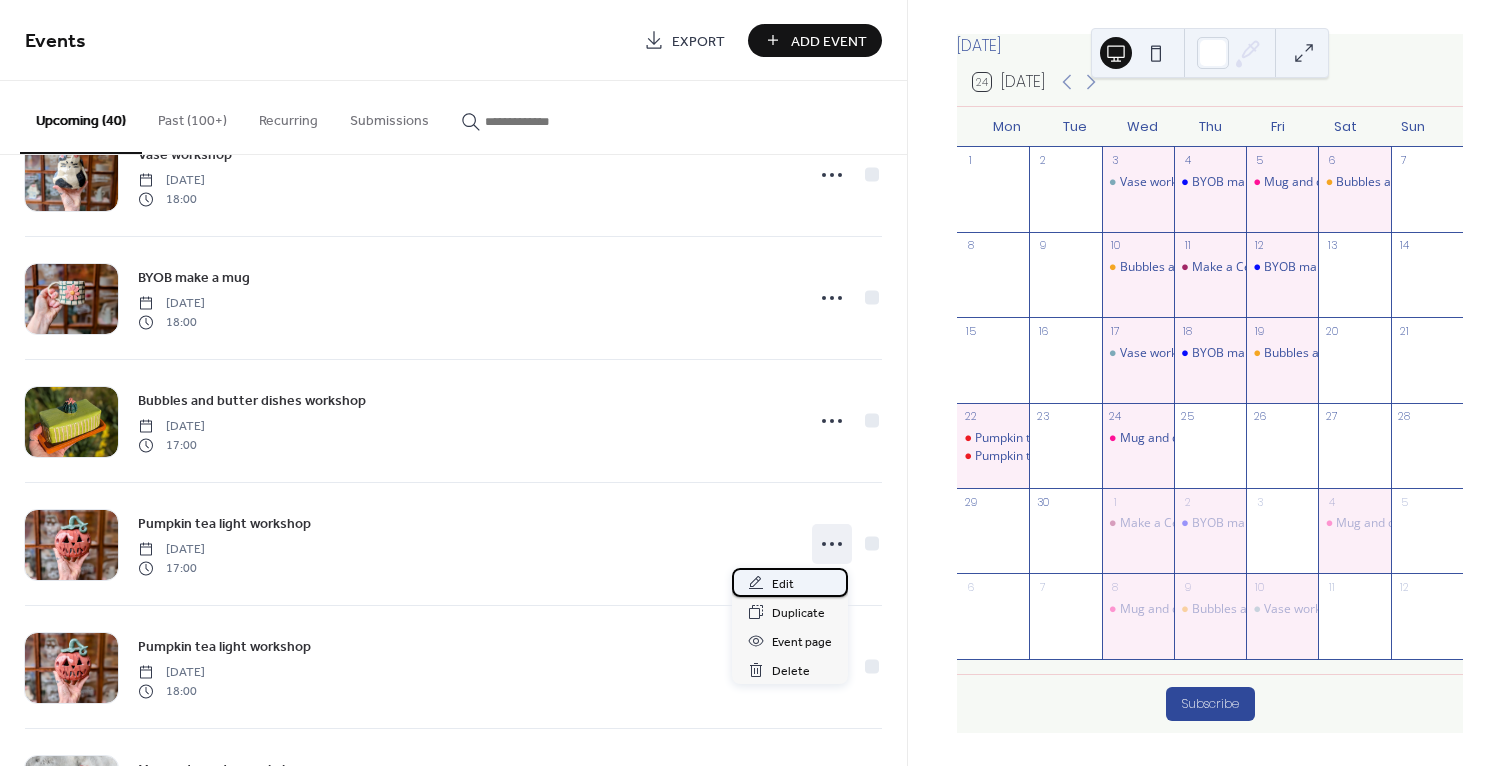 click on "Edit" at bounding box center [783, 584] 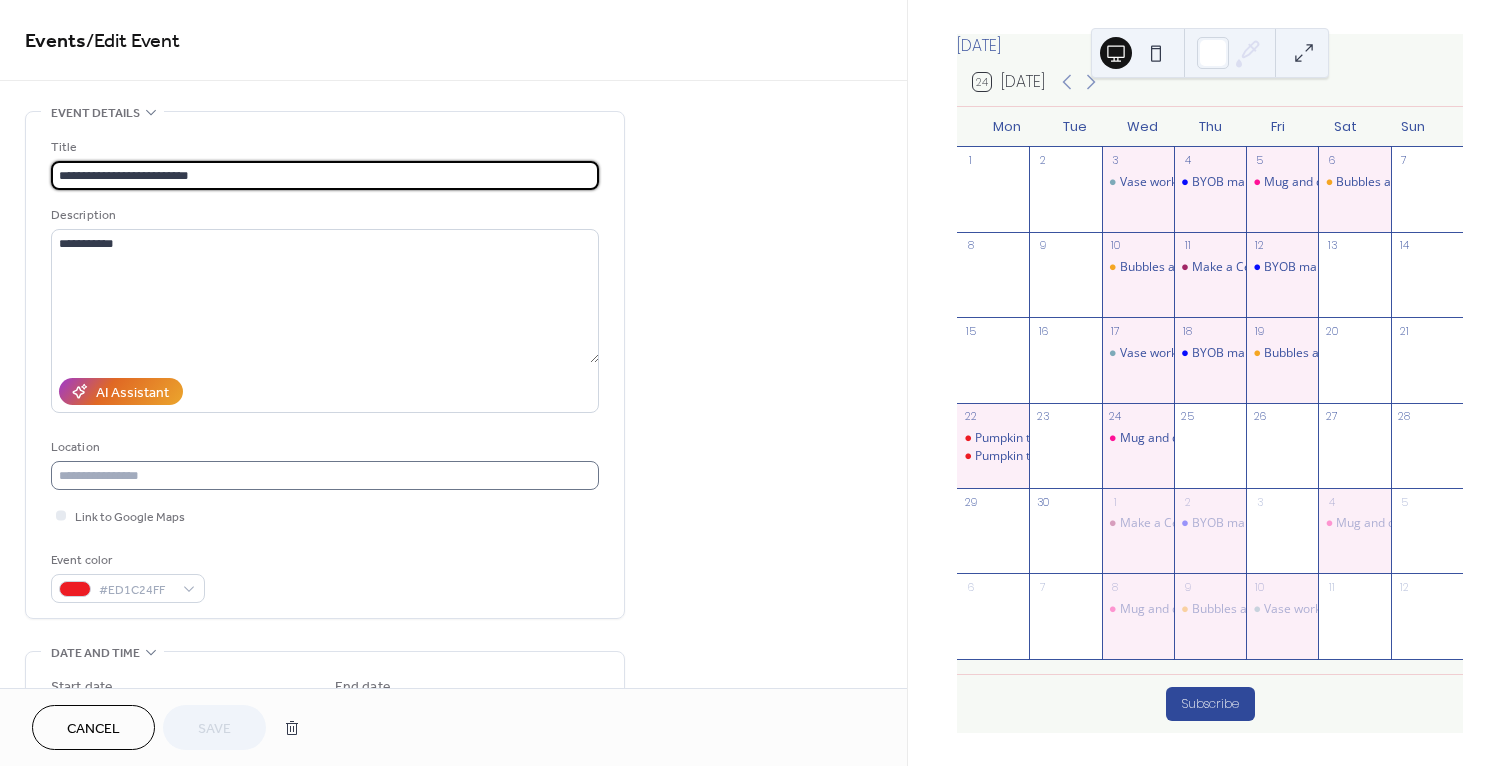 scroll, scrollTop: 186, scrollLeft: 0, axis: vertical 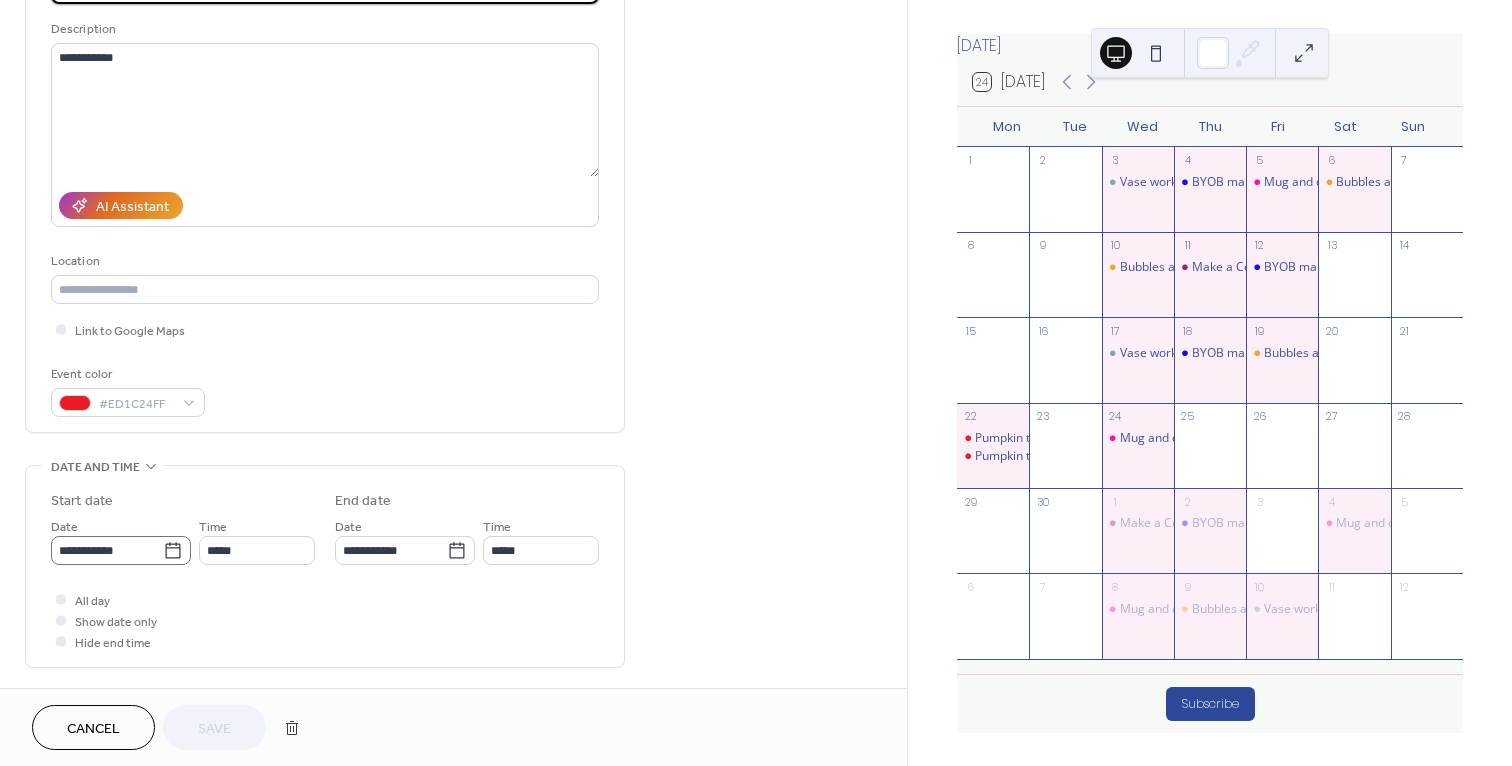 click 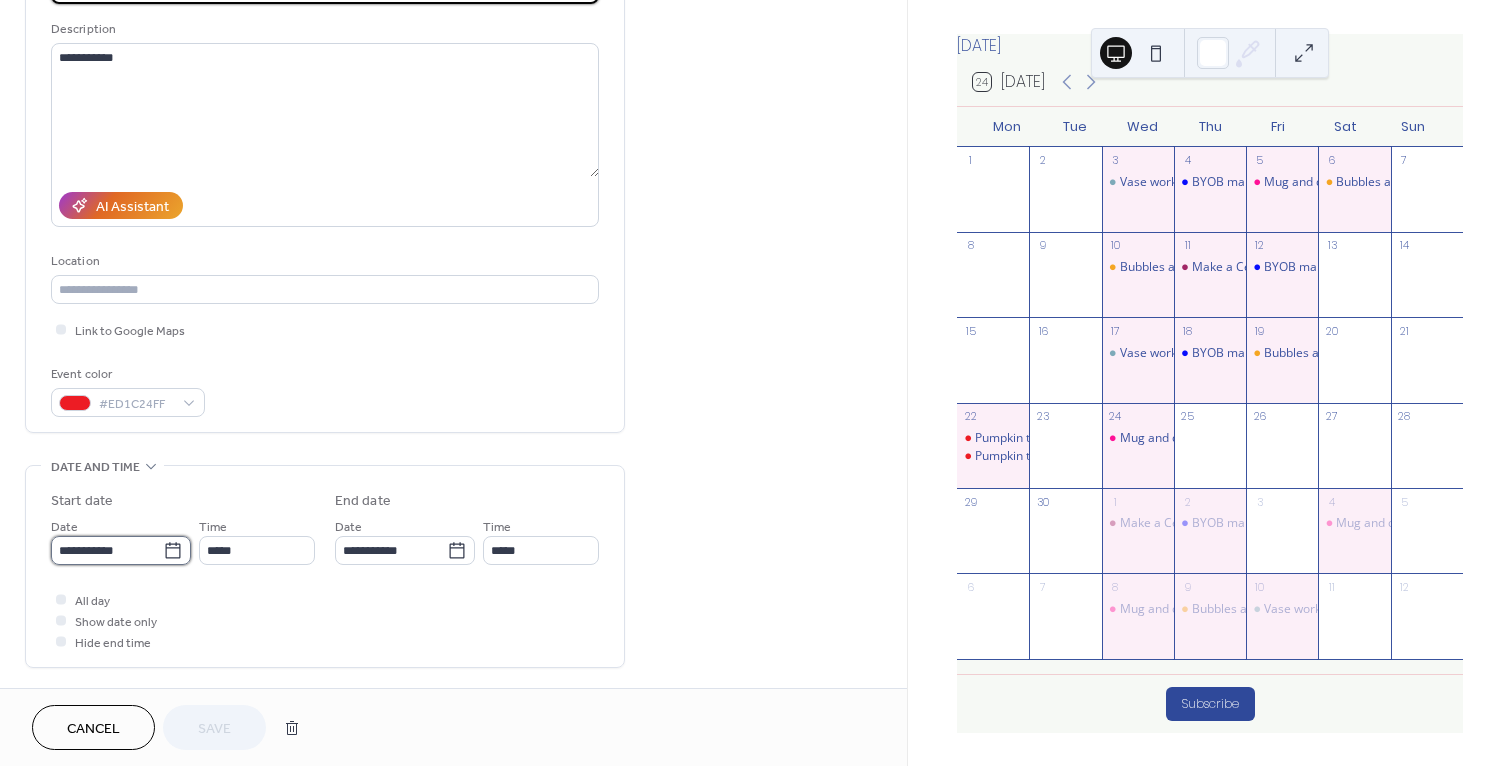click on "**********" at bounding box center [107, 550] 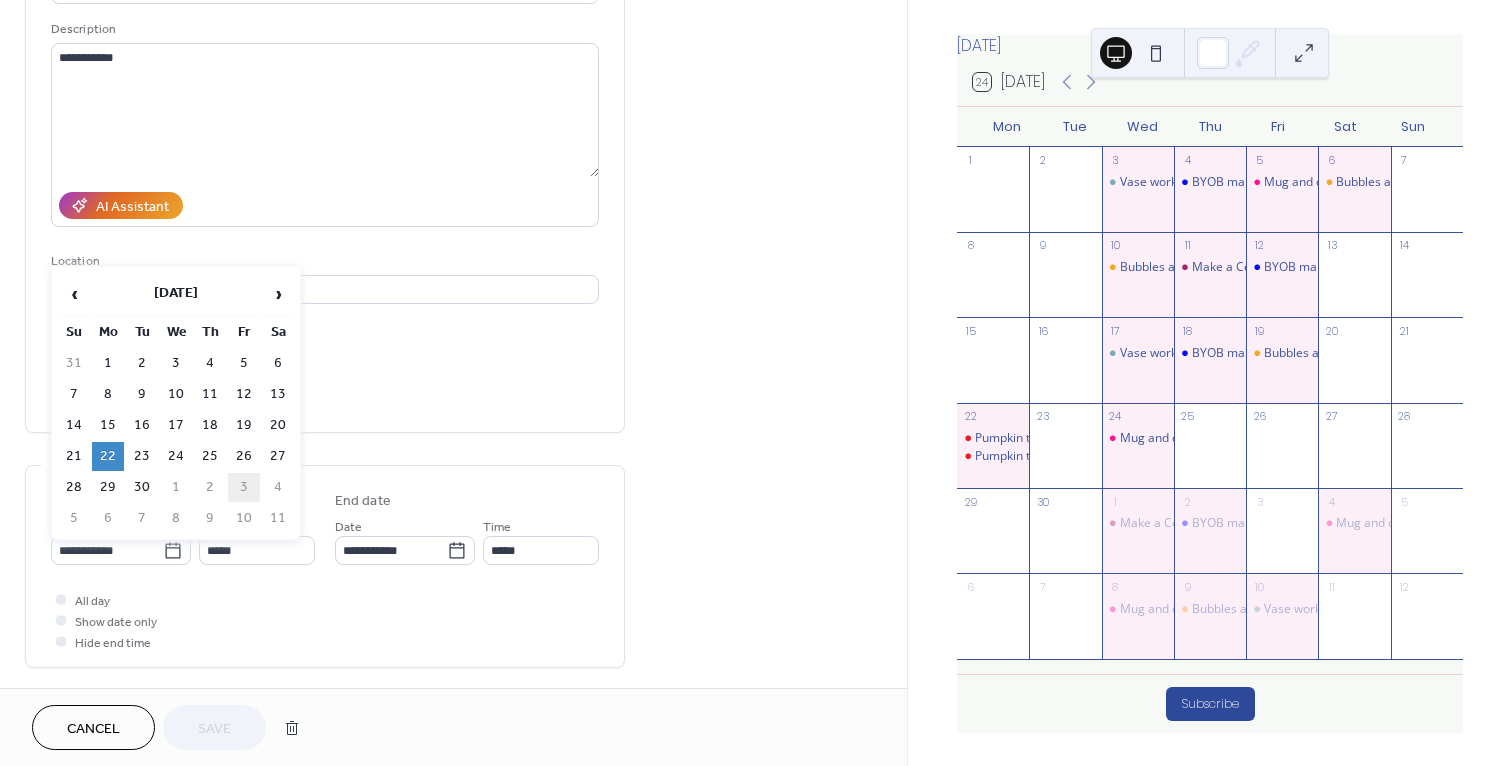 click on "3" at bounding box center (244, 487) 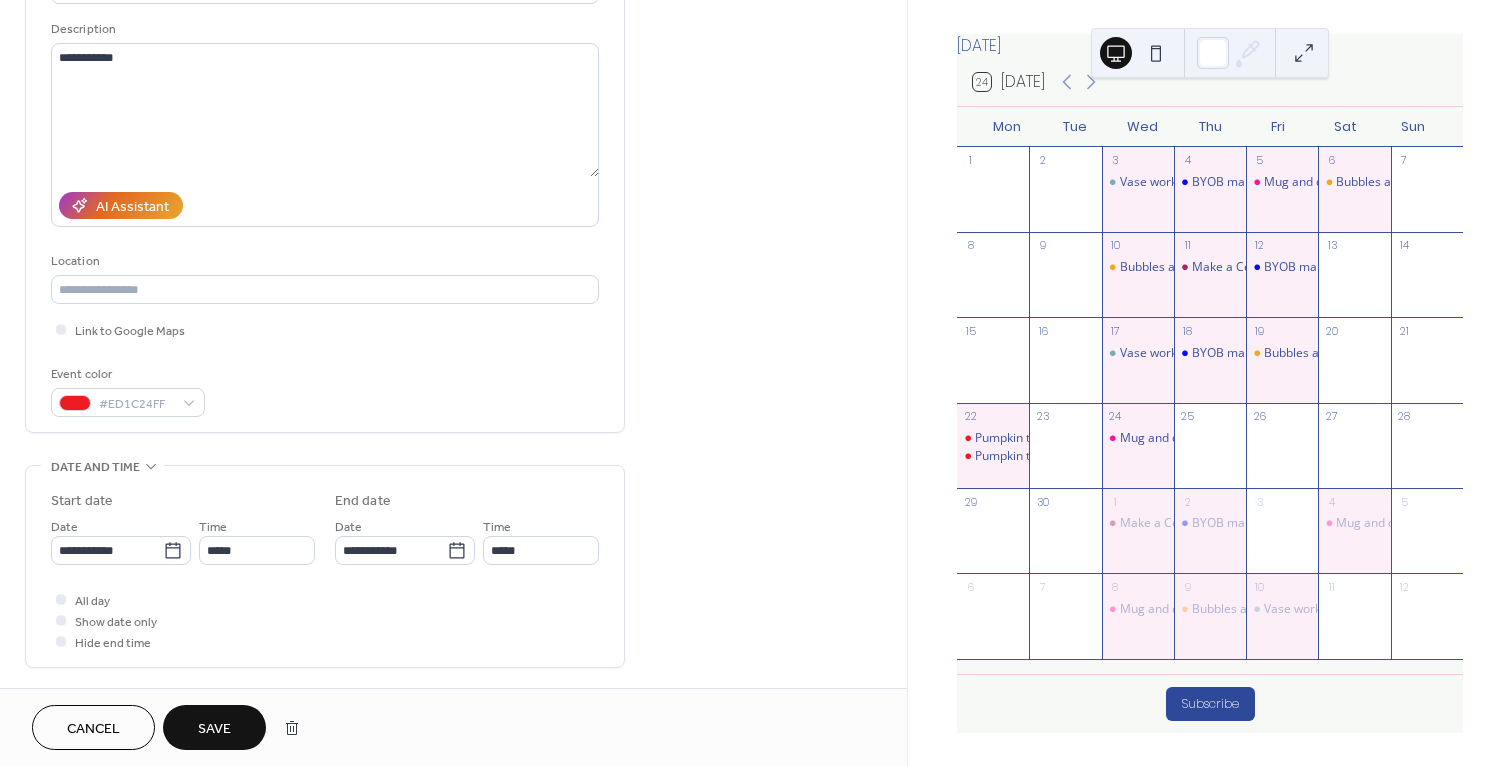 click on "Save" at bounding box center (214, 729) 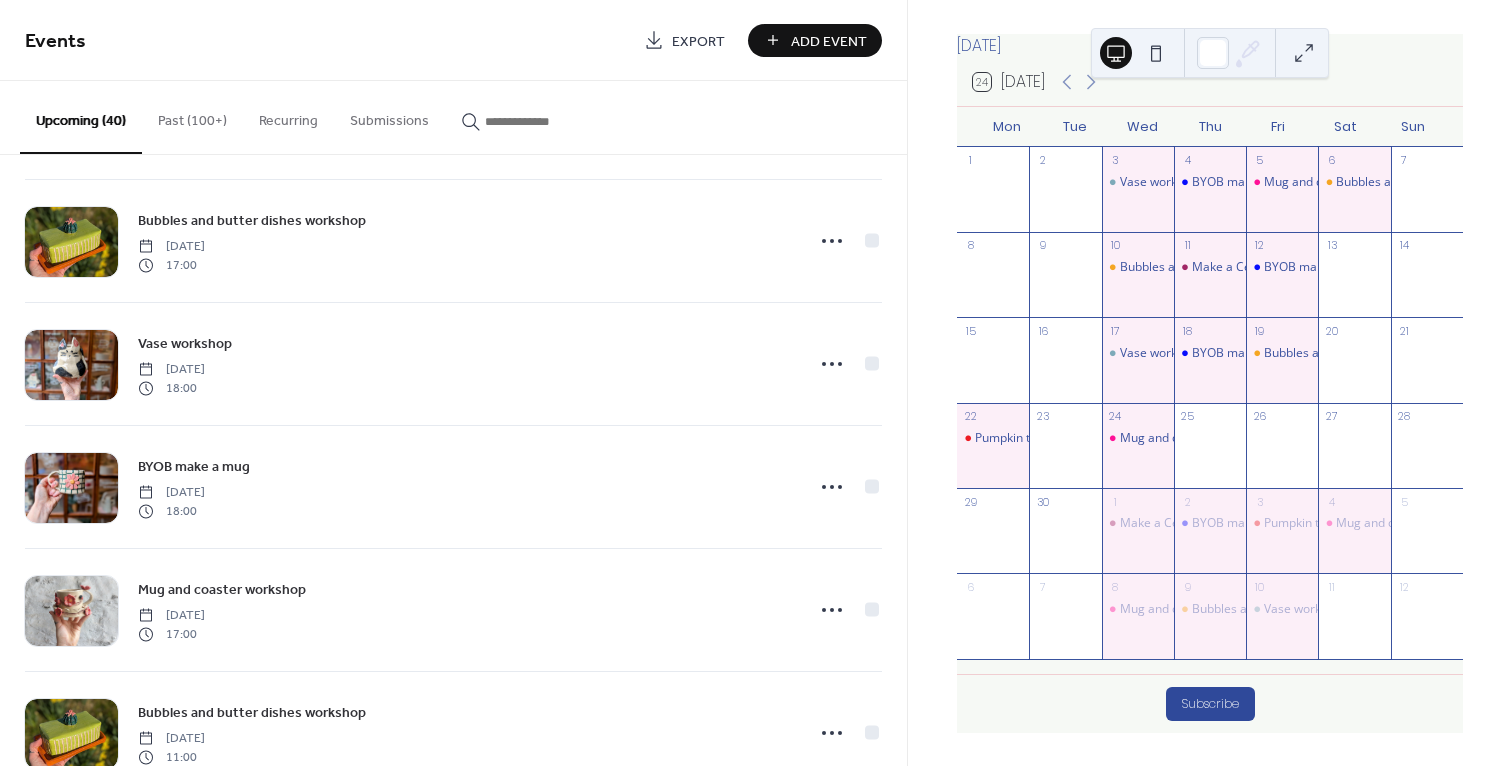 scroll, scrollTop: 3138, scrollLeft: 0, axis: vertical 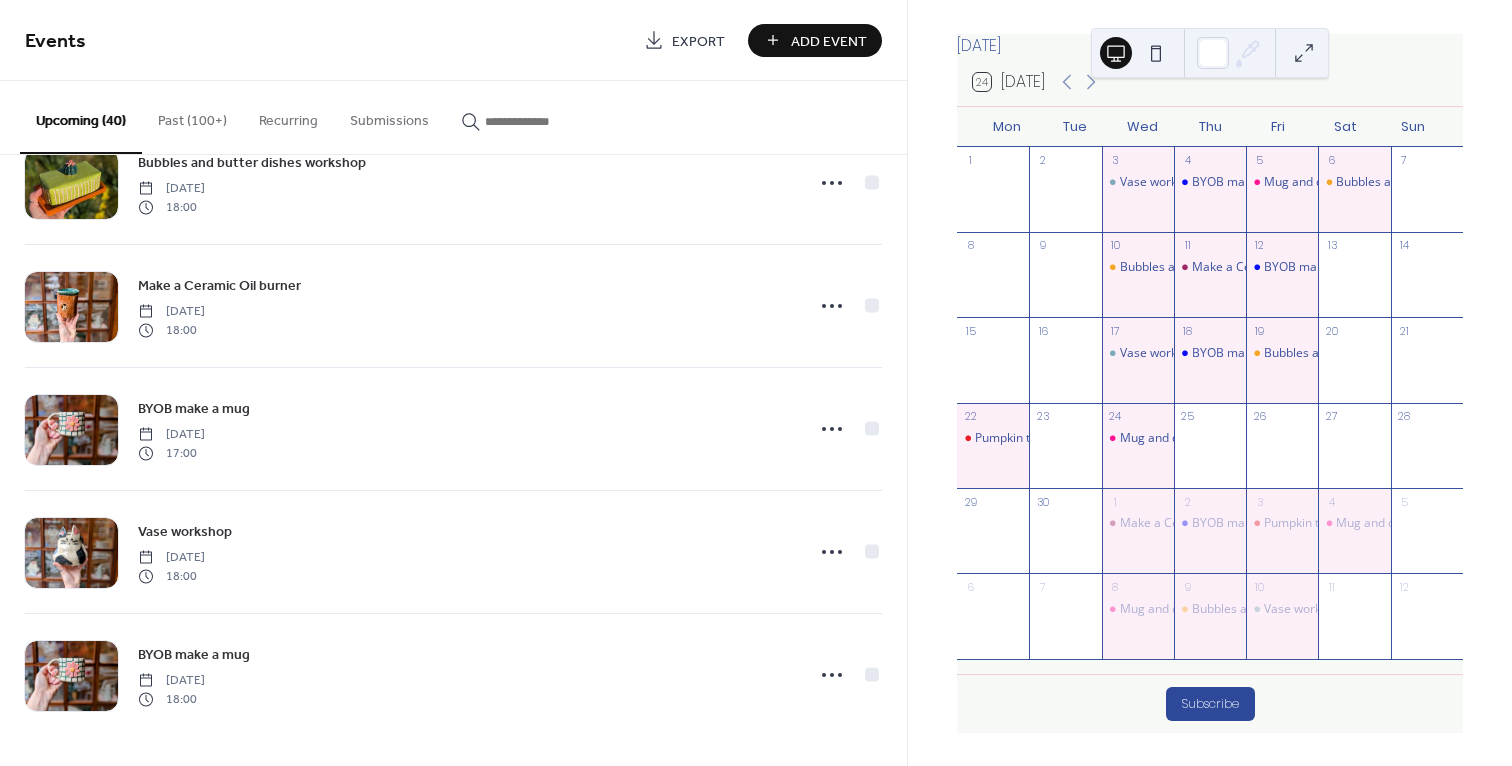 click at bounding box center [1156, 53] 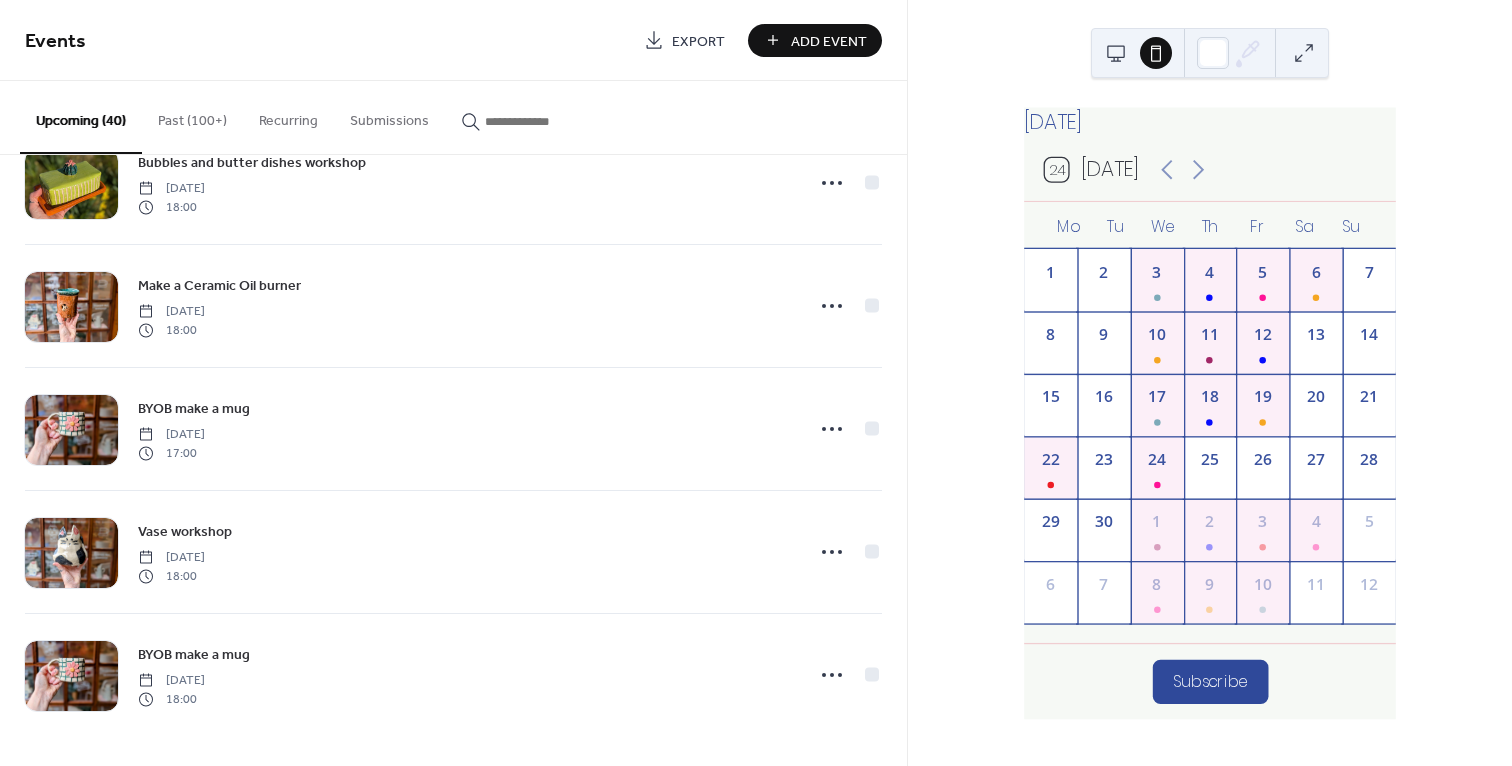scroll, scrollTop: 0, scrollLeft: 0, axis: both 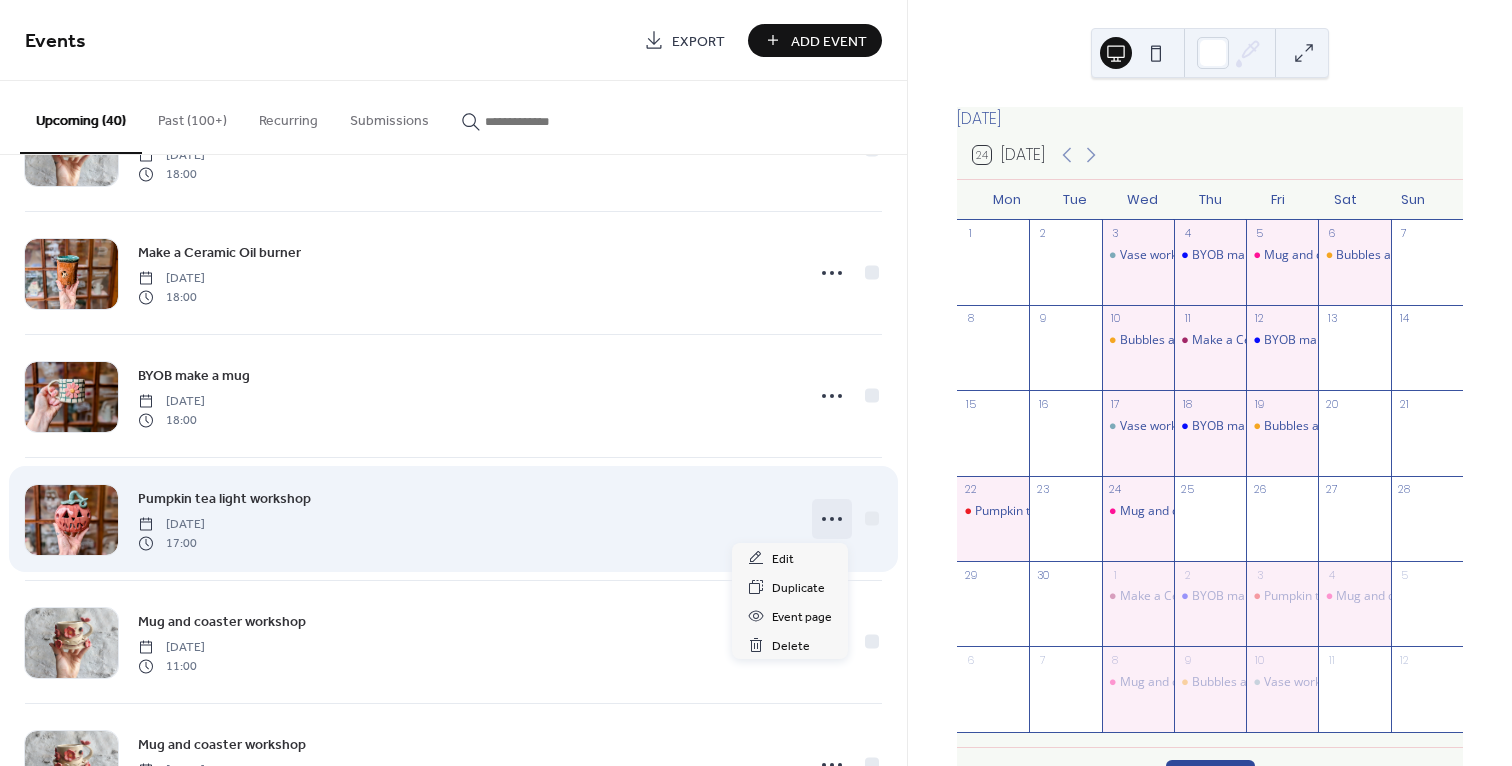 click 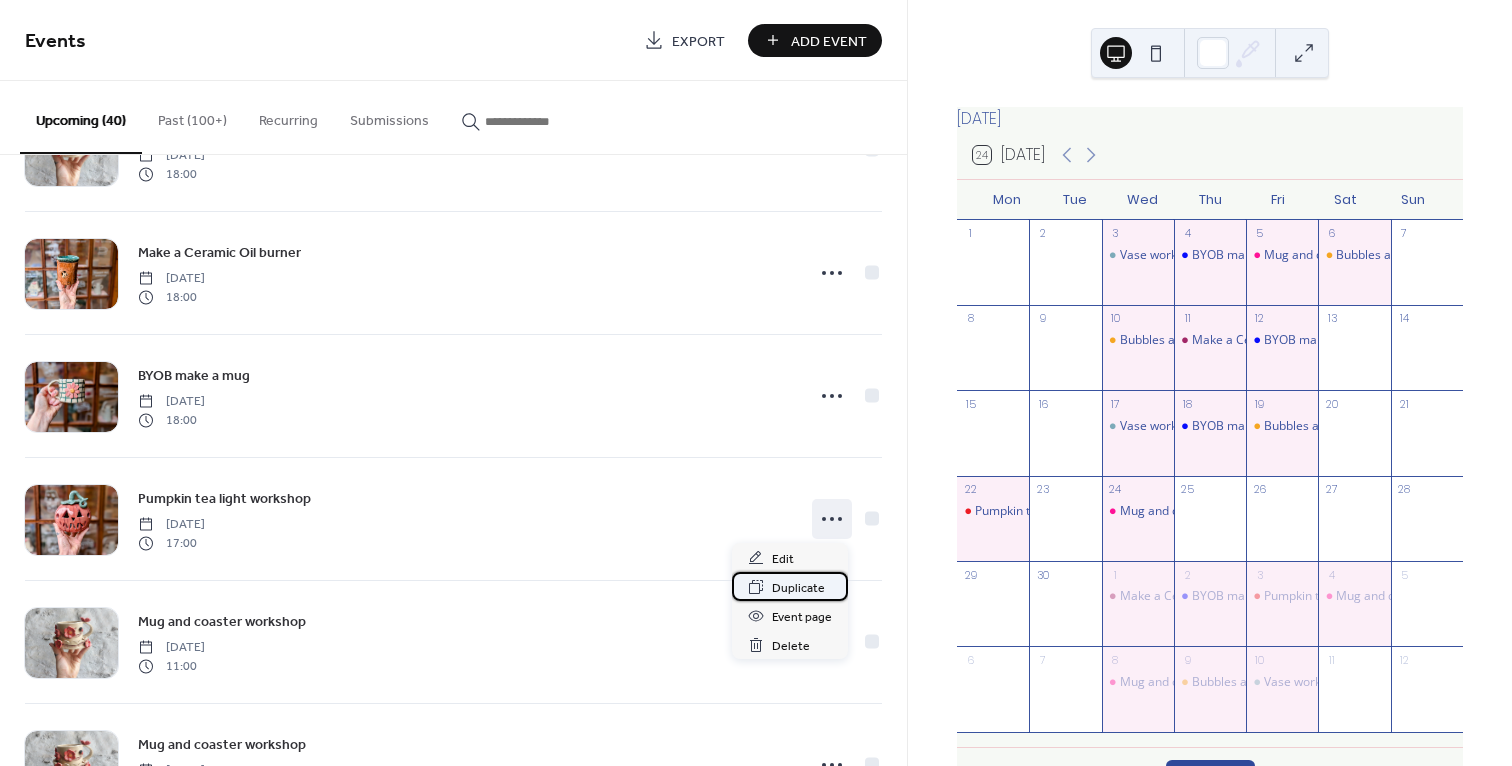 click on "Duplicate" at bounding box center [798, 588] 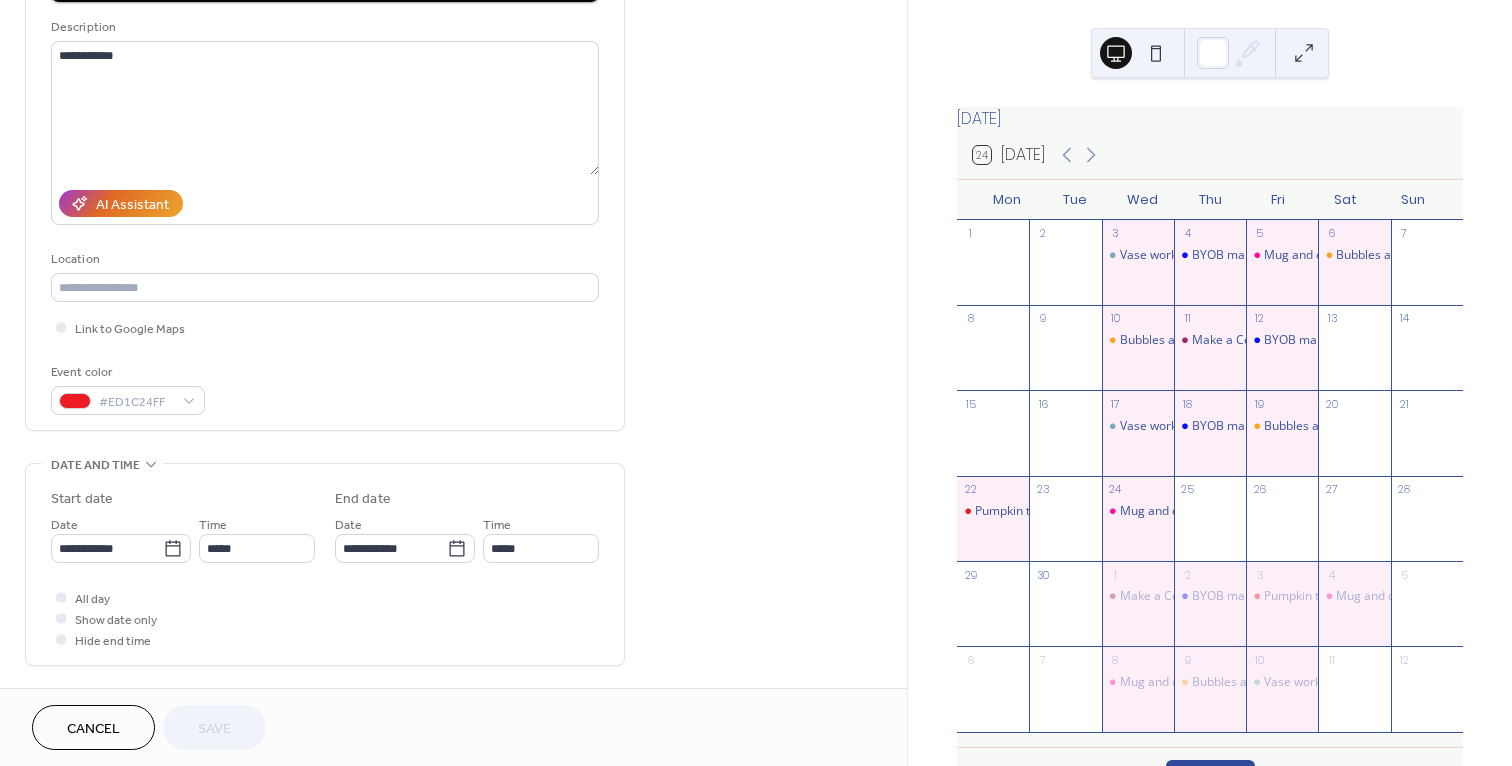 scroll, scrollTop: 227, scrollLeft: 0, axis: vertical 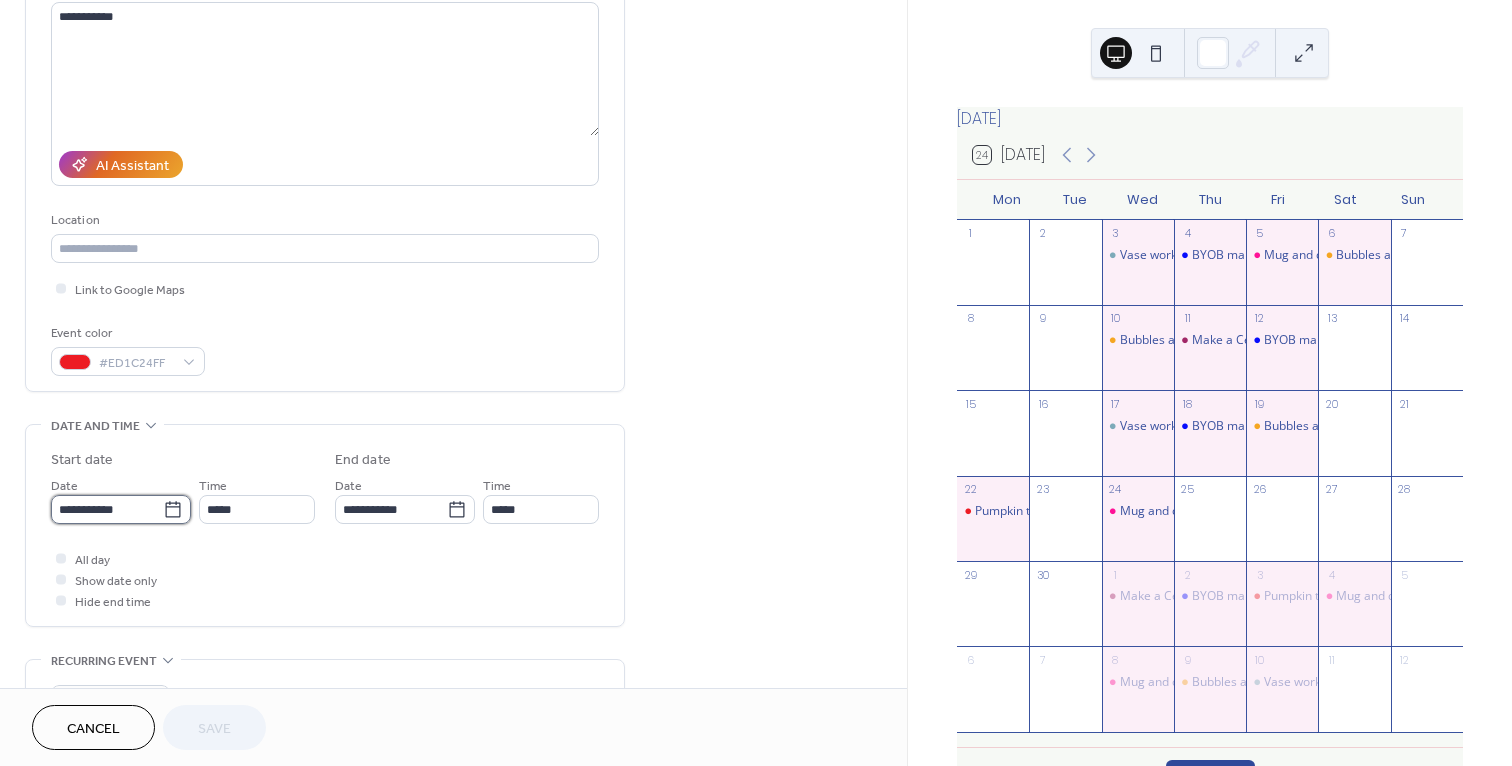 click on "**********" at bounding box center (107, 509) 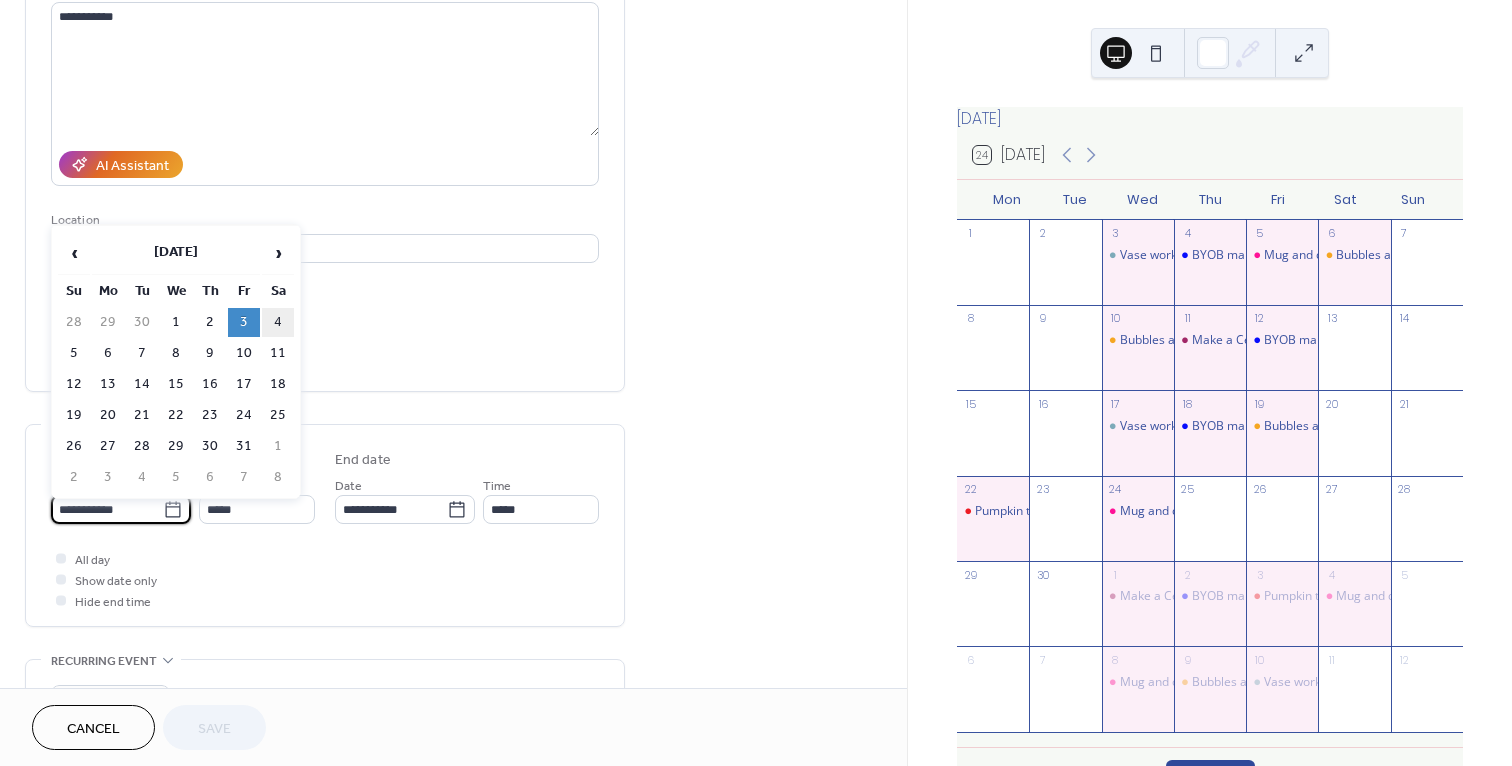 click on "4" at bounding box center (278, 322) 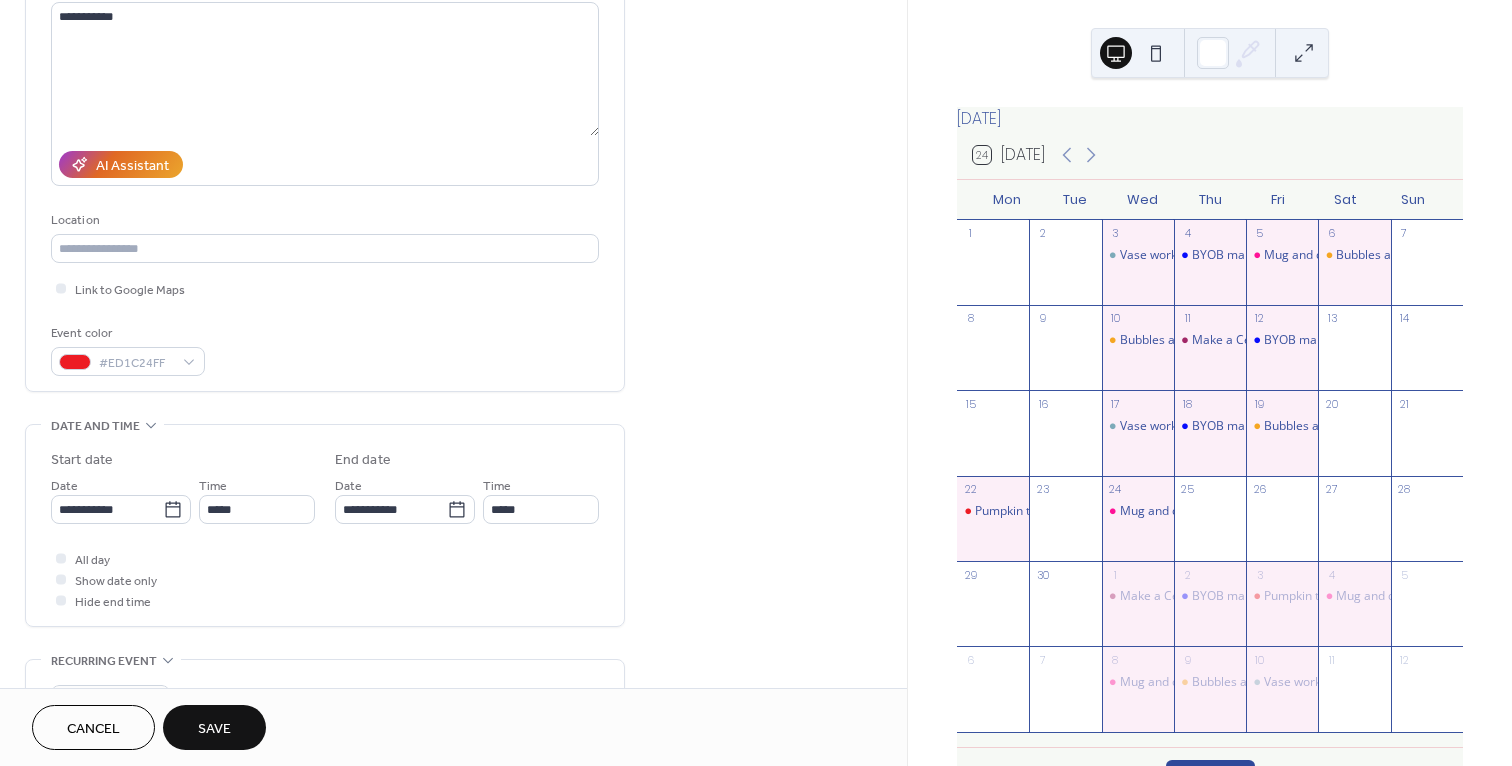 click on "Save" at bounding box center [214, 727] 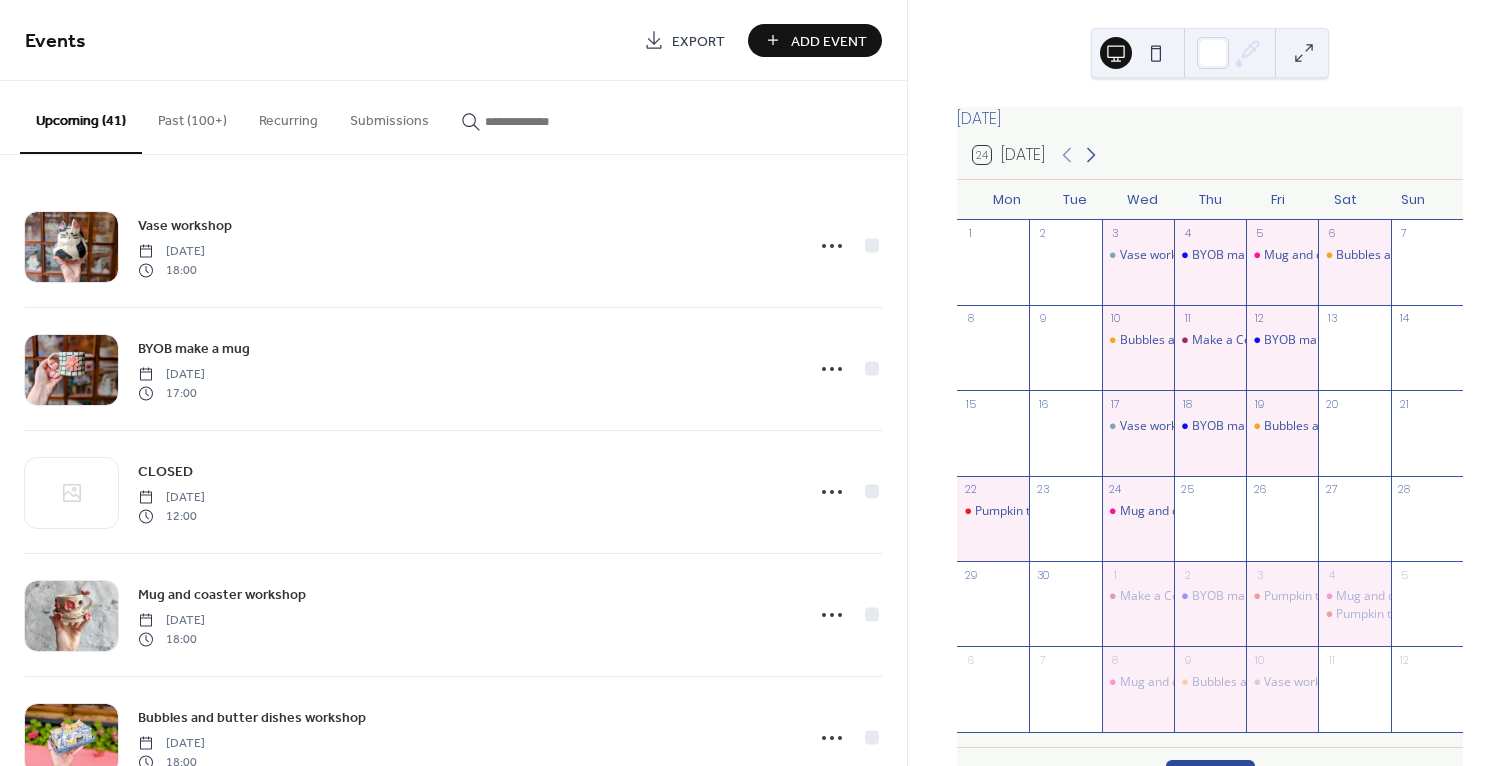 click 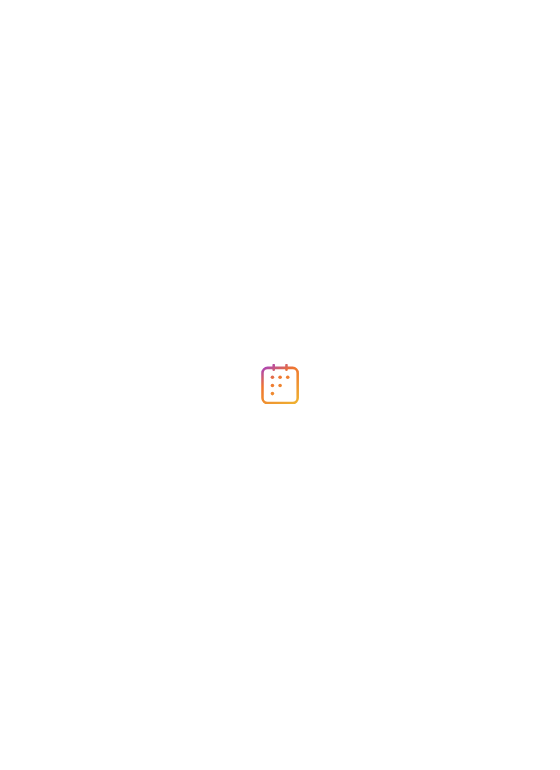 scroll, scrollTop: 0, scrollLeft: 0, axis: both 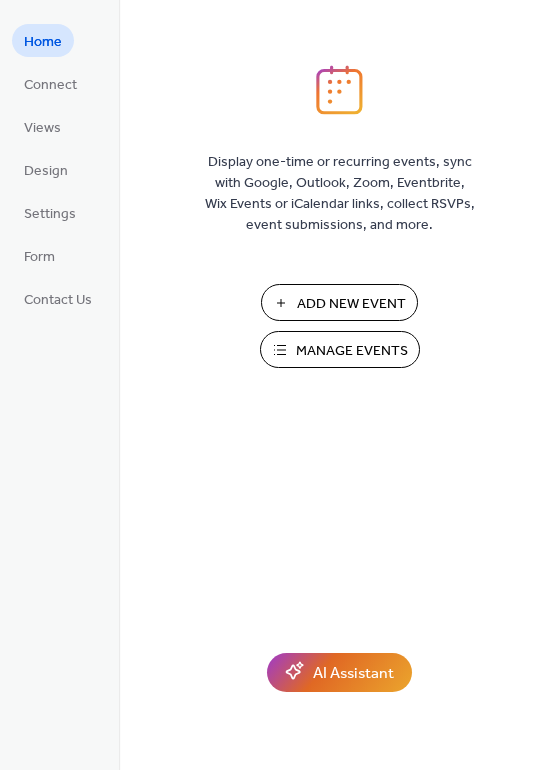 click on "Manage Events" at bounding box center [352, 351] 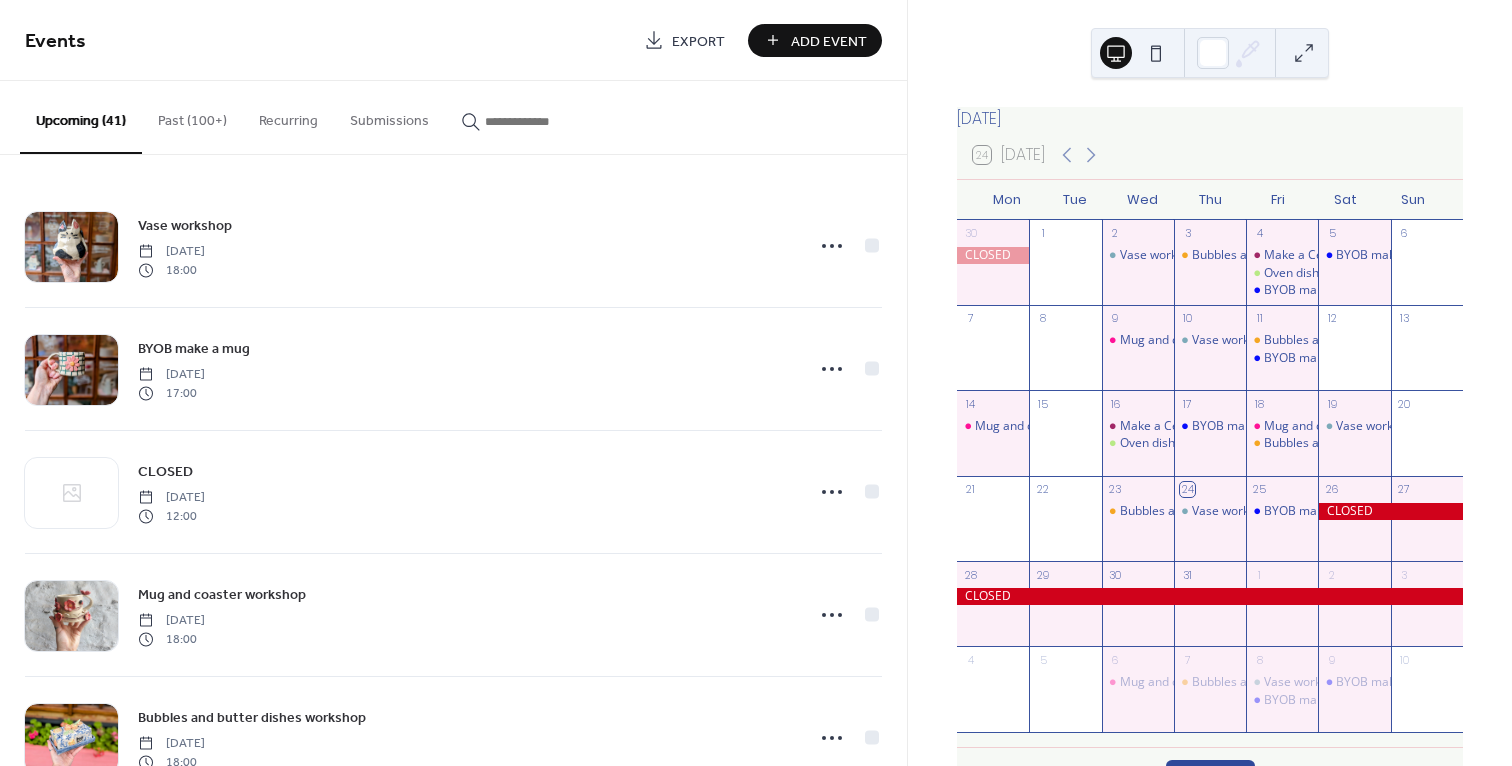 scroll, scrollTop: 0, scrollLeft: 0, axis: both 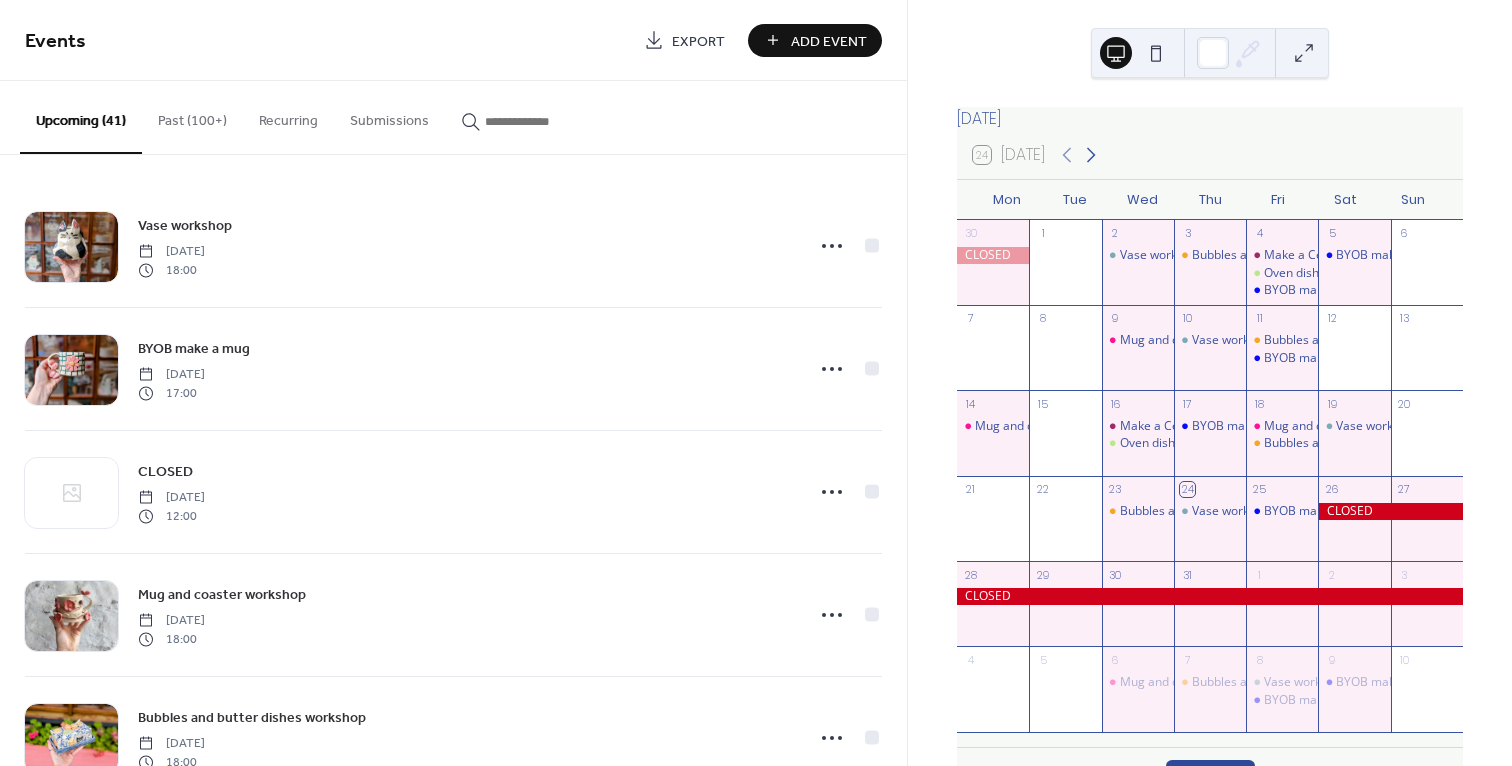 click 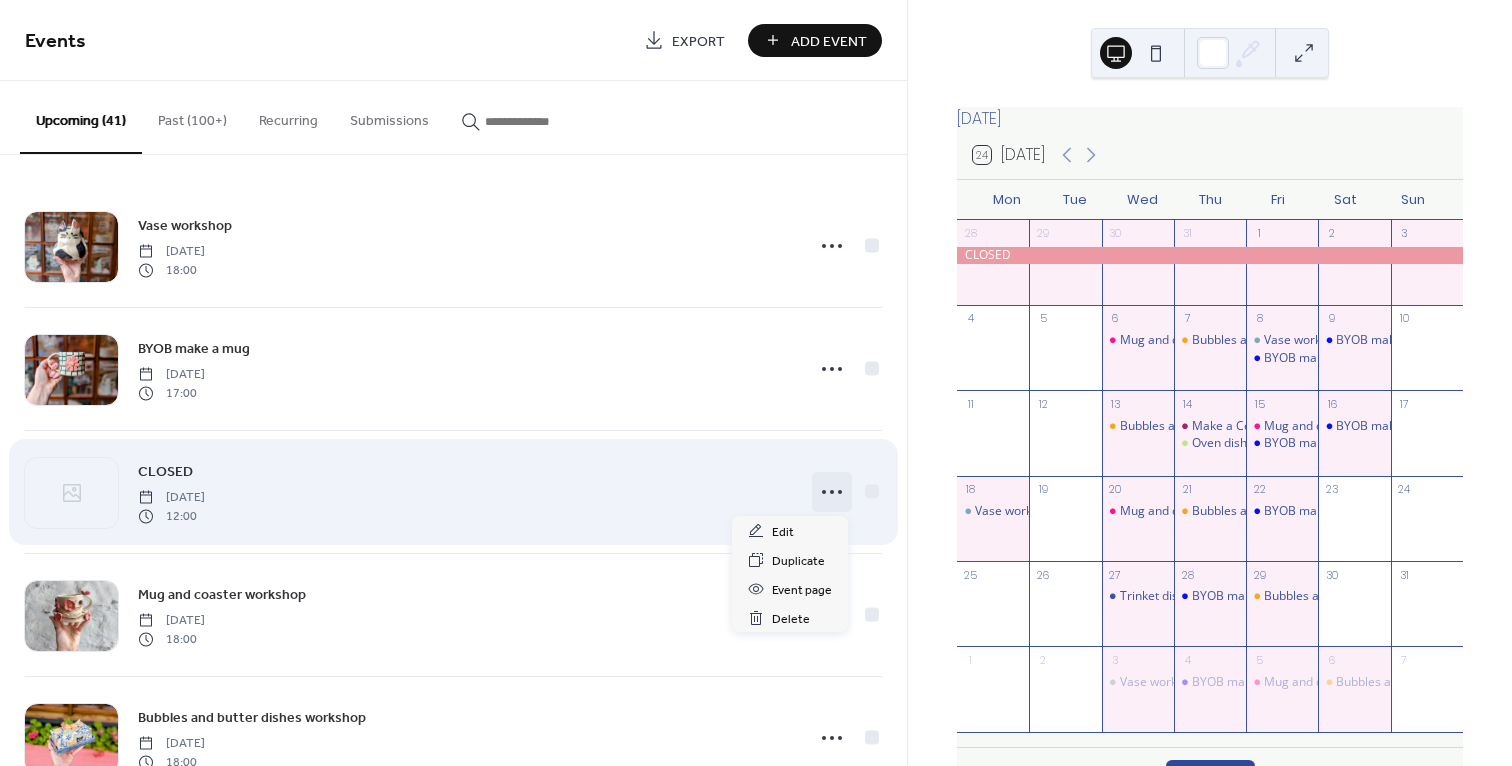 click 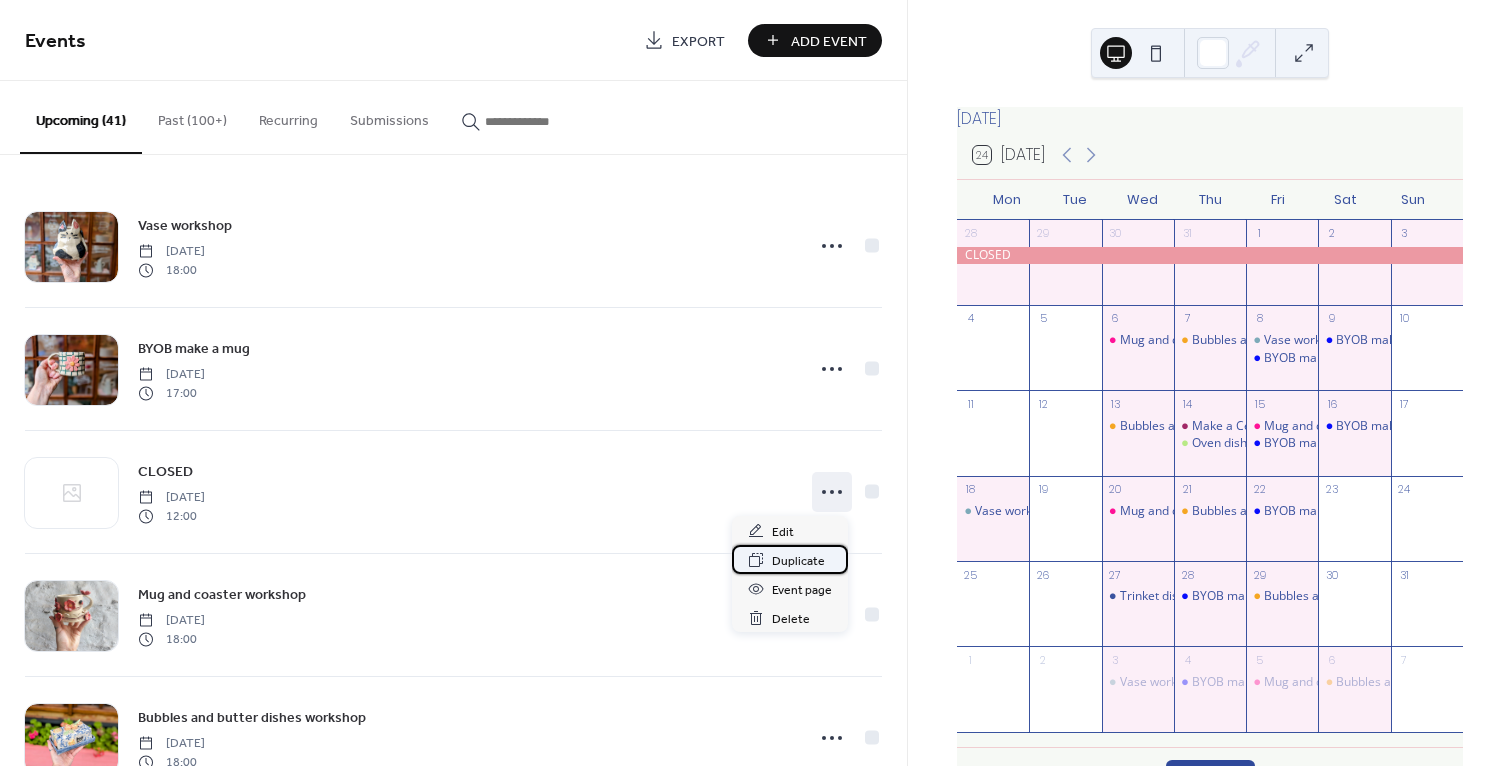 click on "Duplicate" at bounding box center (798, 561) 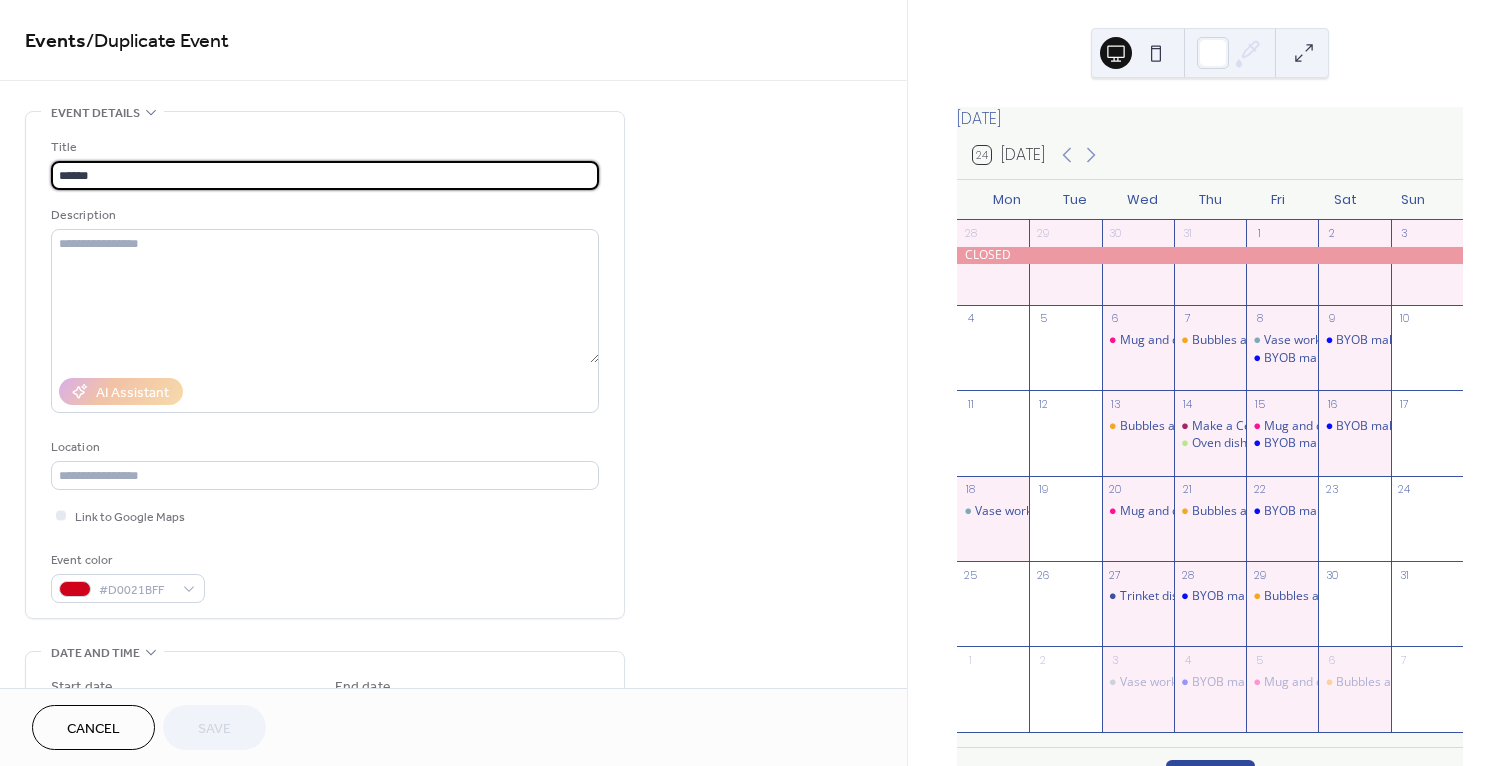 scroll, scrollTop: 76, scrollLeft: 0, axis: vertical 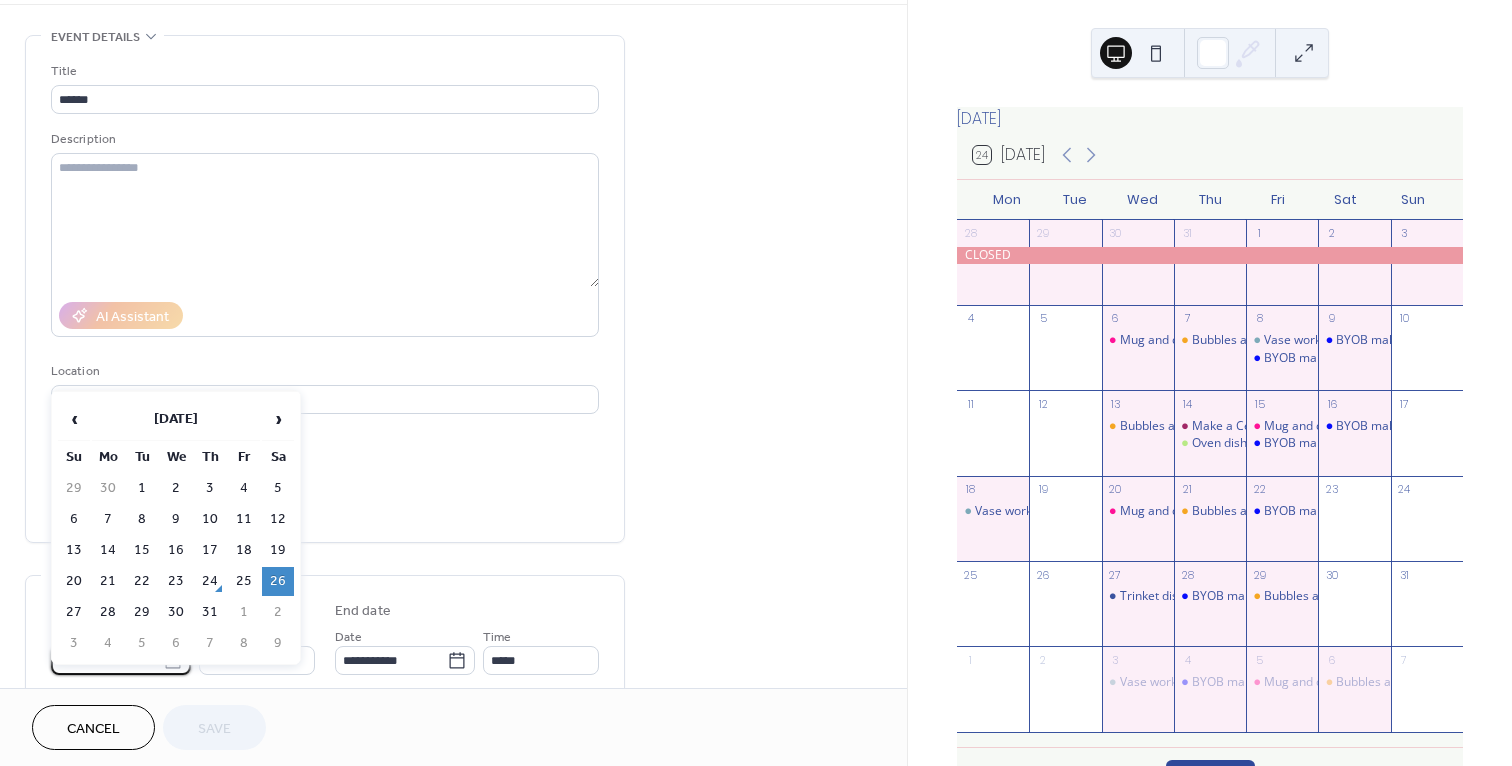 click on "**********" at bounding box center (756, 383) 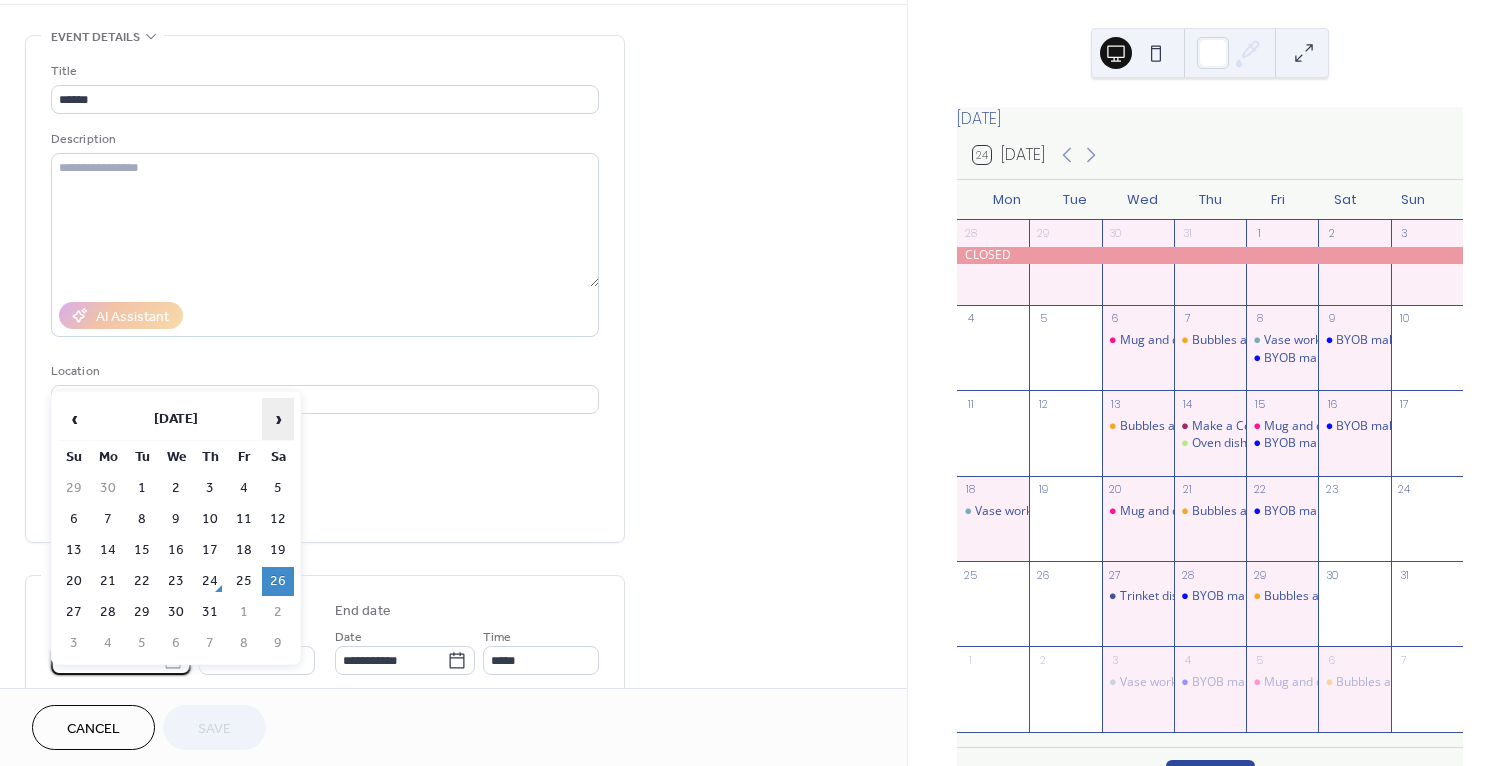 click on "›" at bounding box center (278, 419) 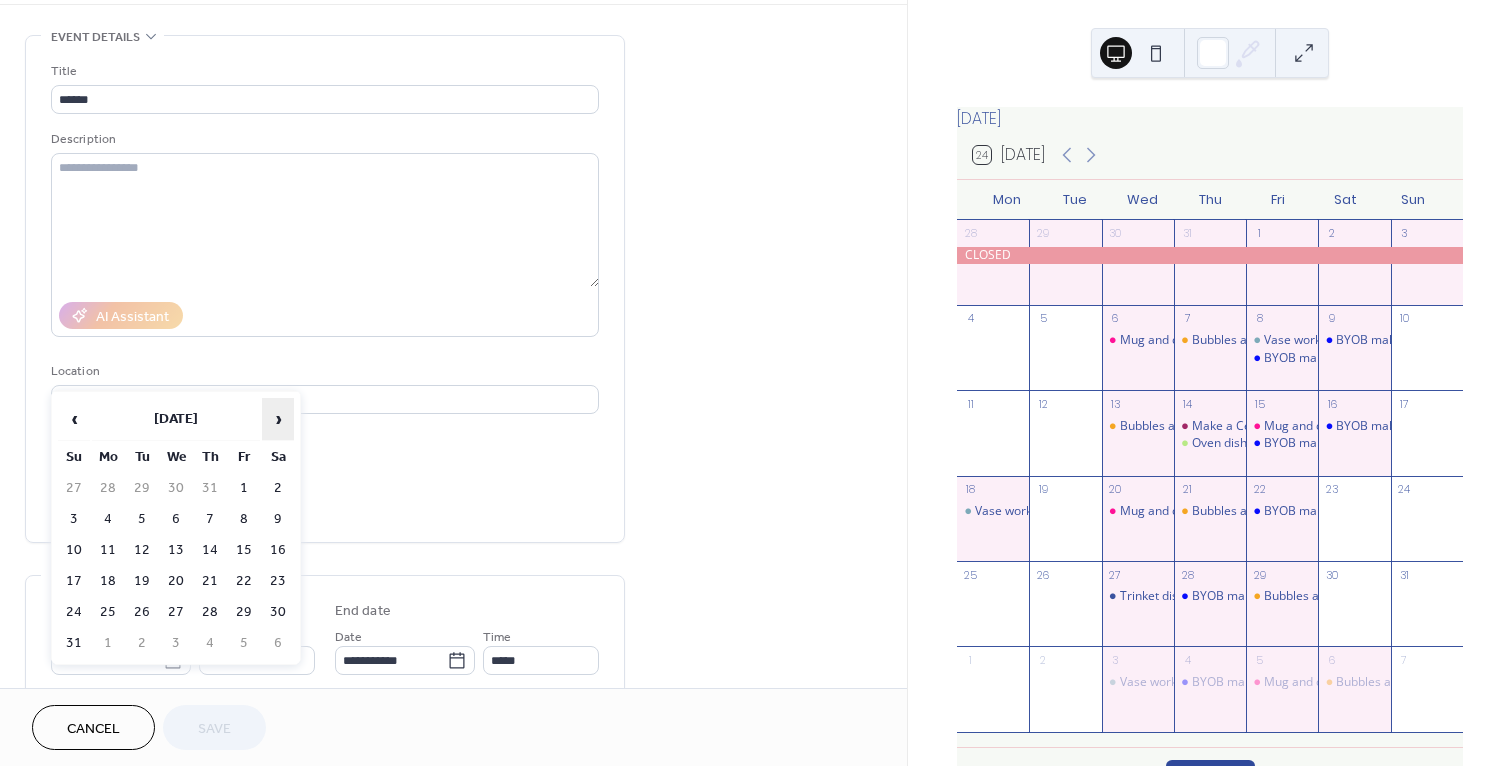 click on "›" at bounding box center [278, 419] 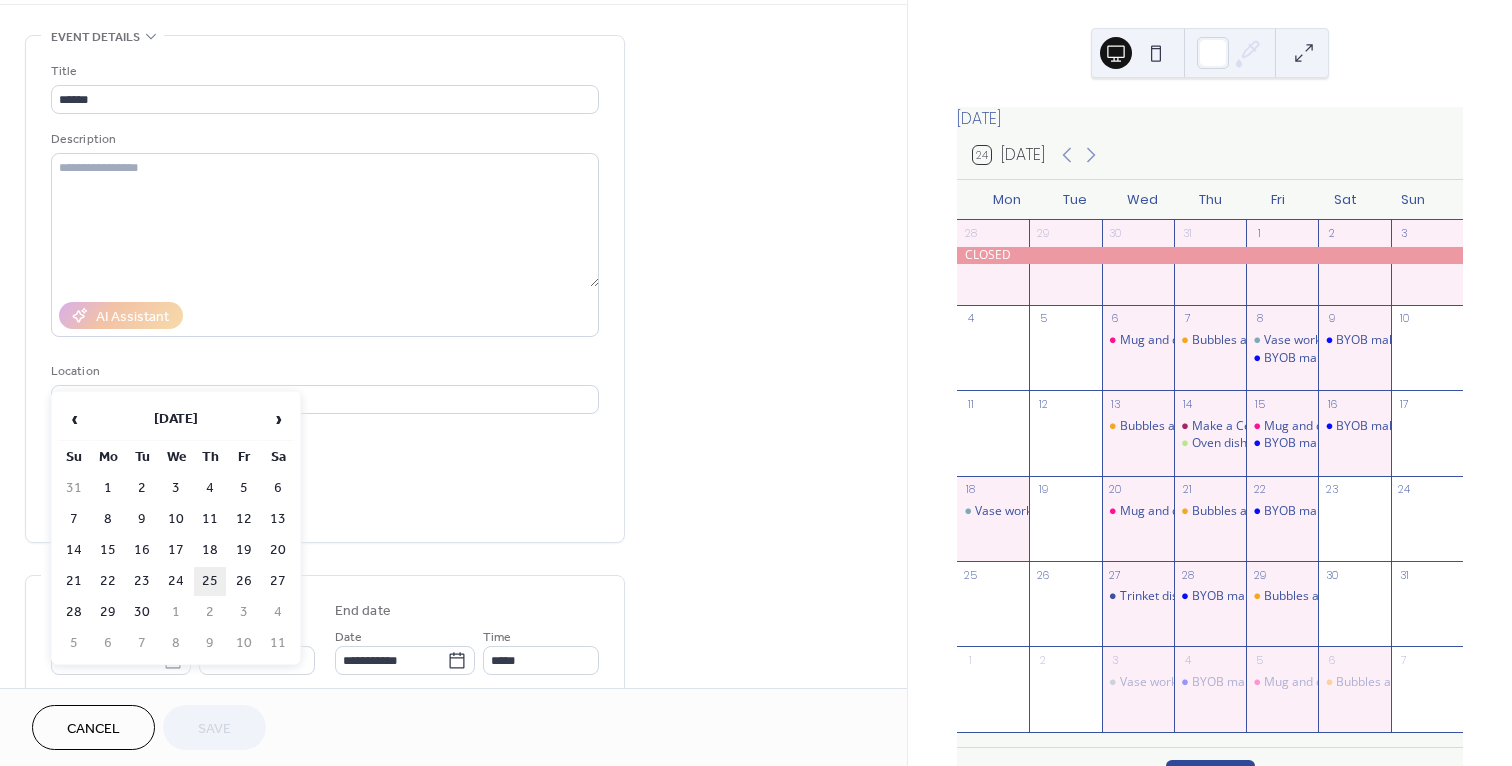 click on "25" at bounding box center (210, 581) 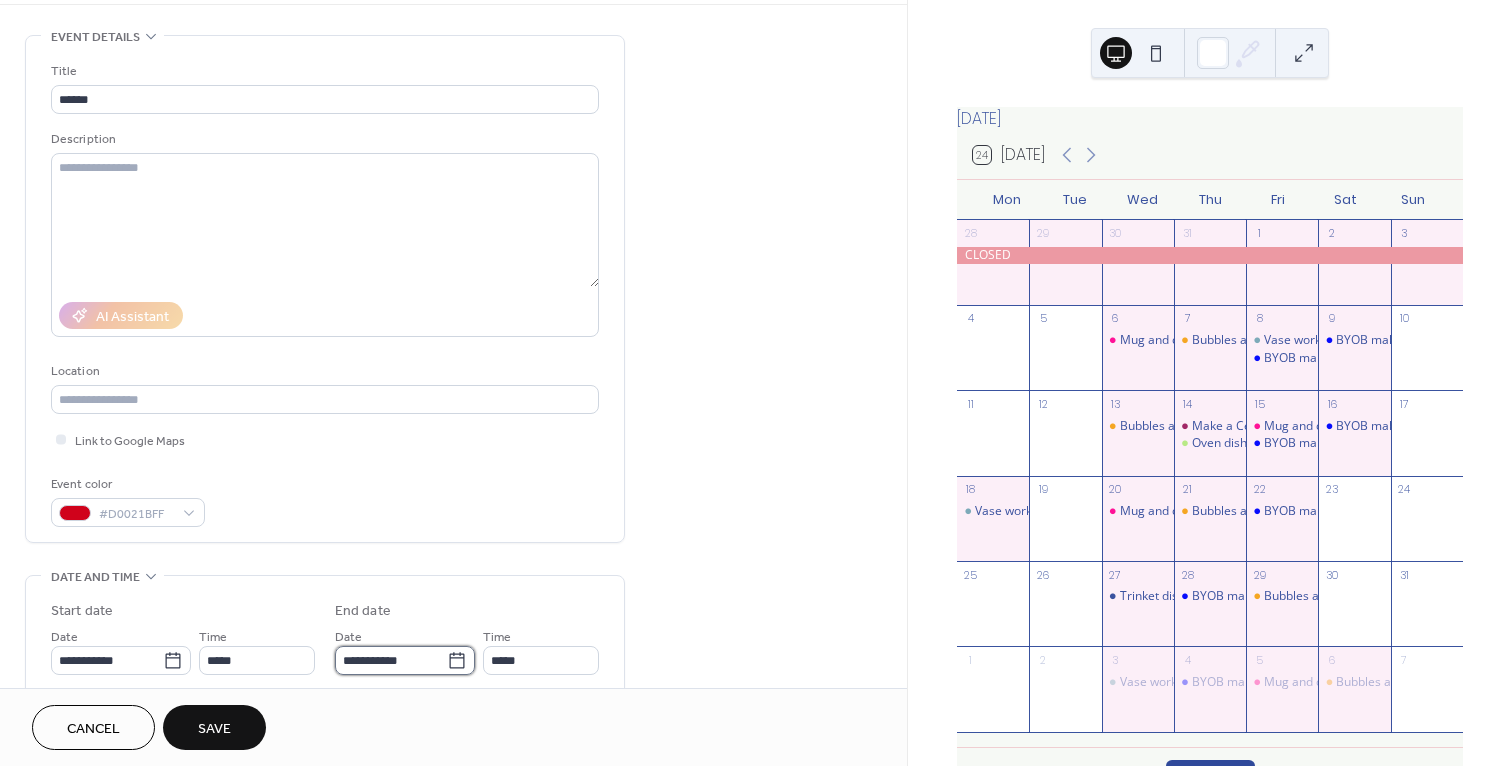 click on "**********" at bounding box center (391, 660) 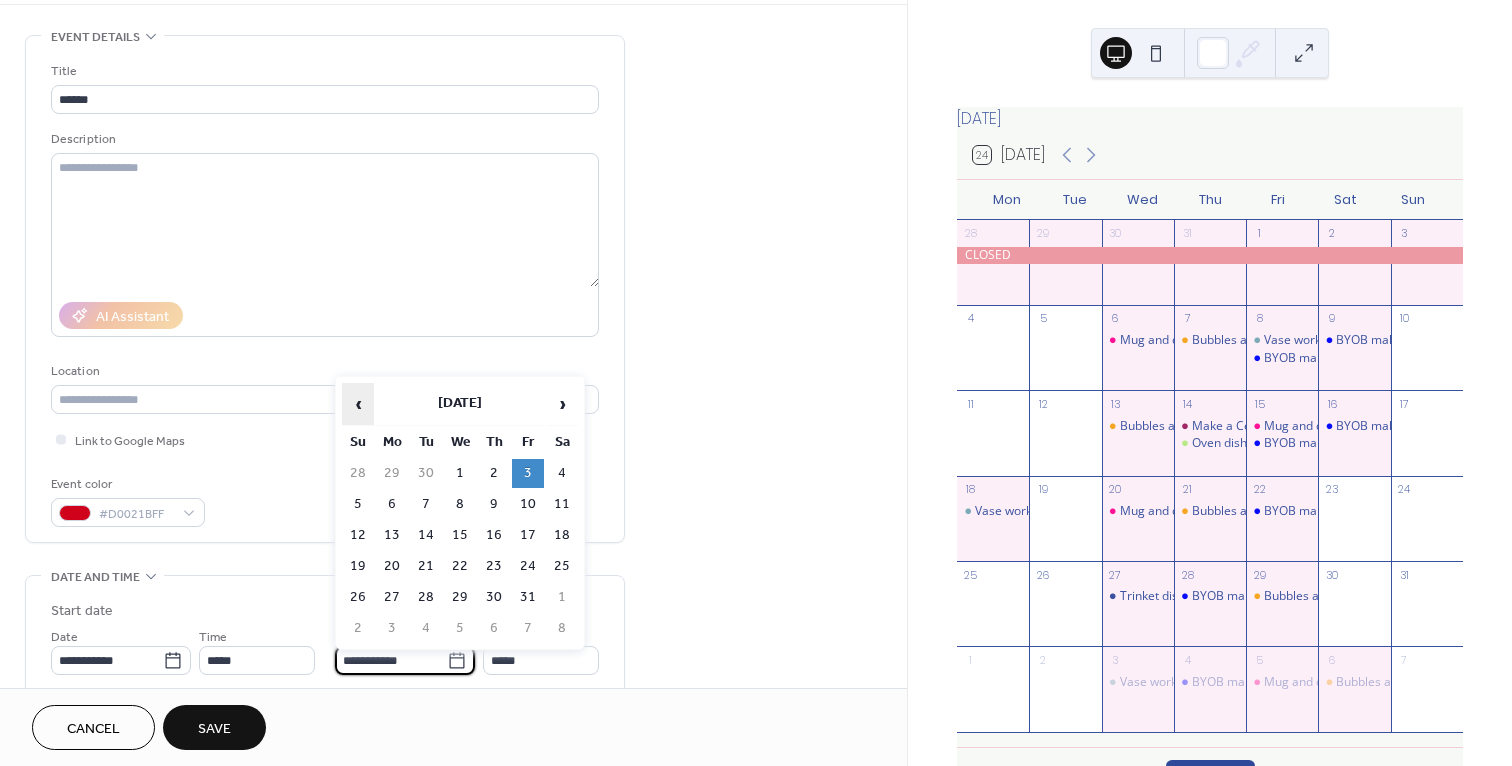 click on "‹" at bounding box center (358, 404) 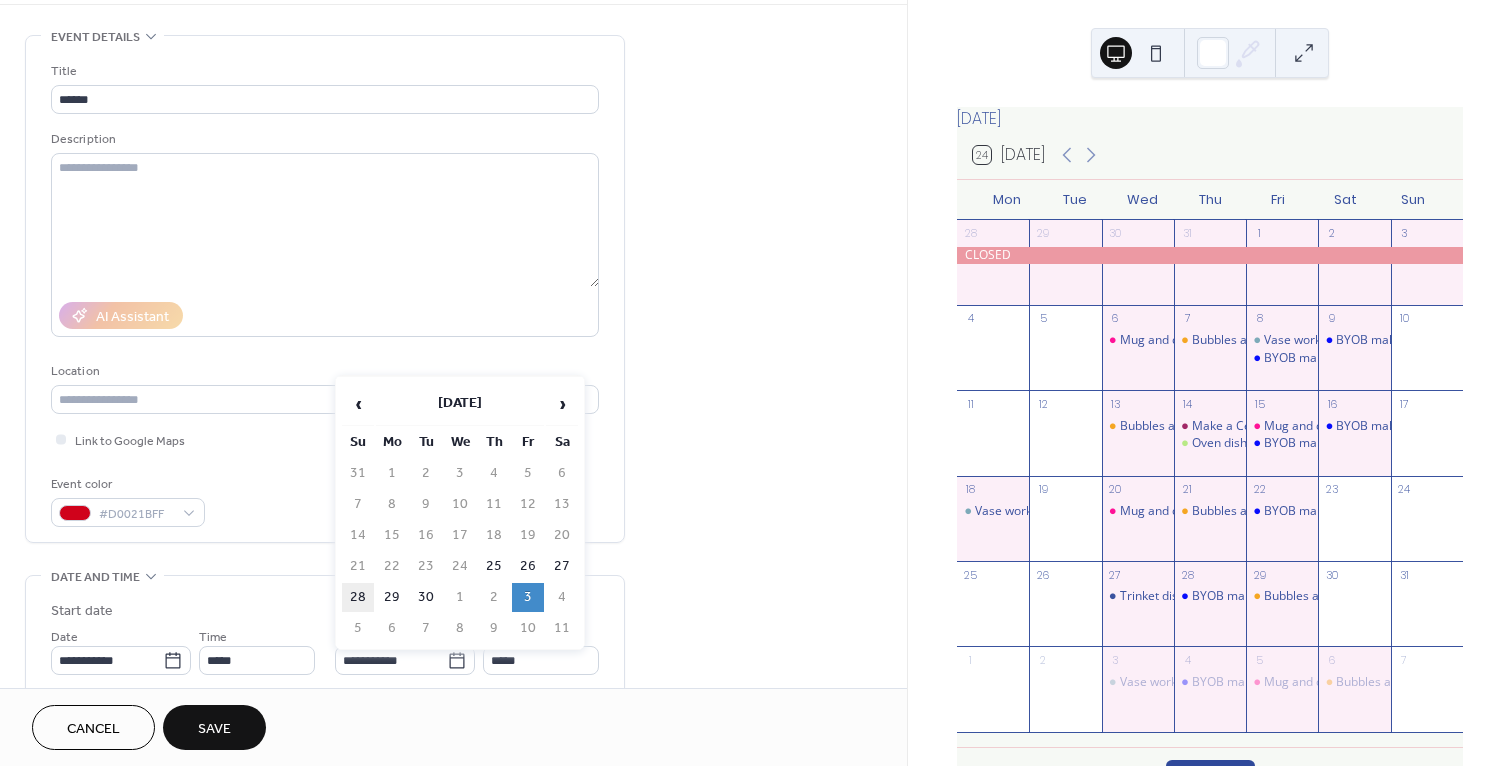click on "28" at bounding box center (358, 597) 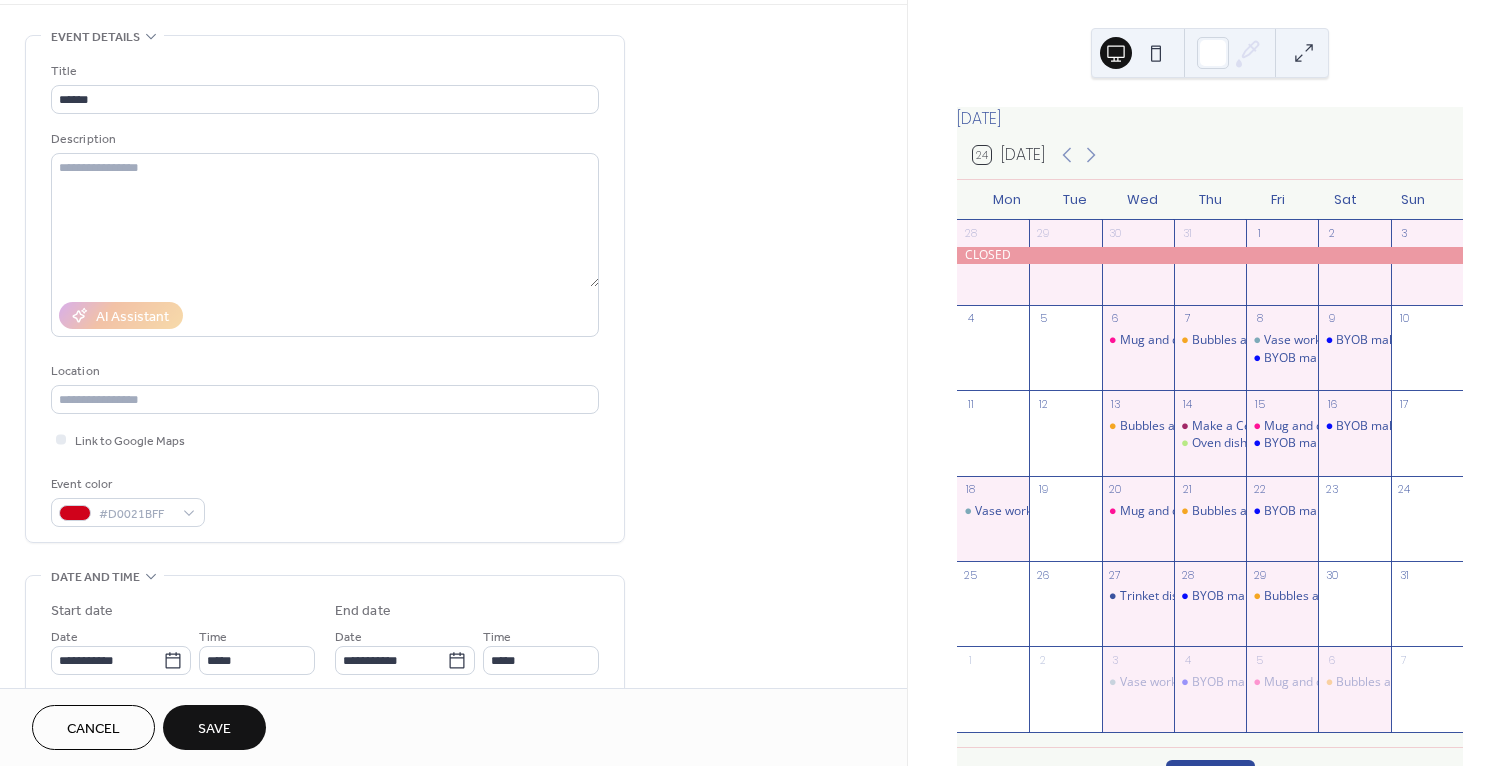 click on "Save" at bounding box center [214, 727] 